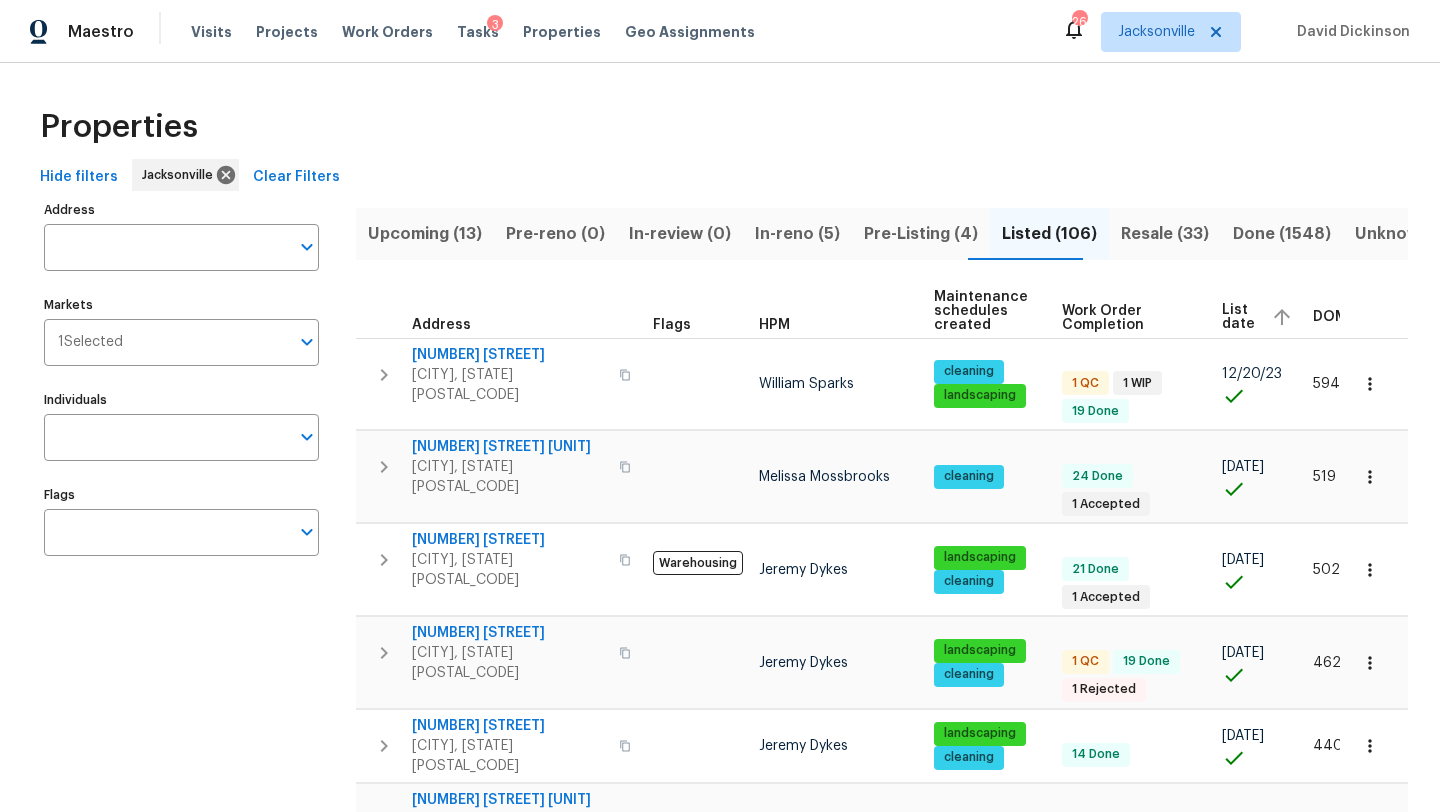 scroll, scrollTop: 0, scrollLeft: 0, axis: both 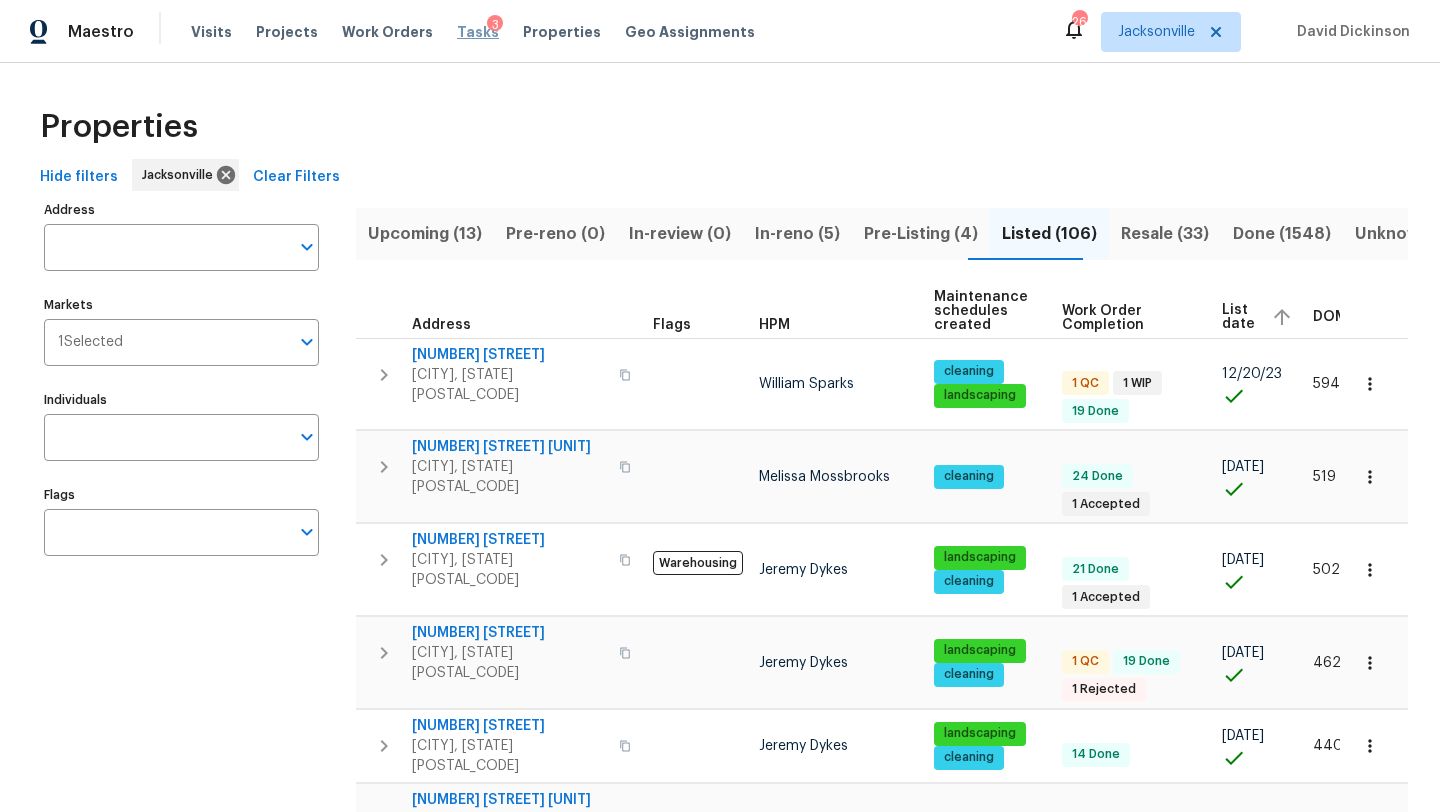click on "Tasks" at bounding box center (478, 32) 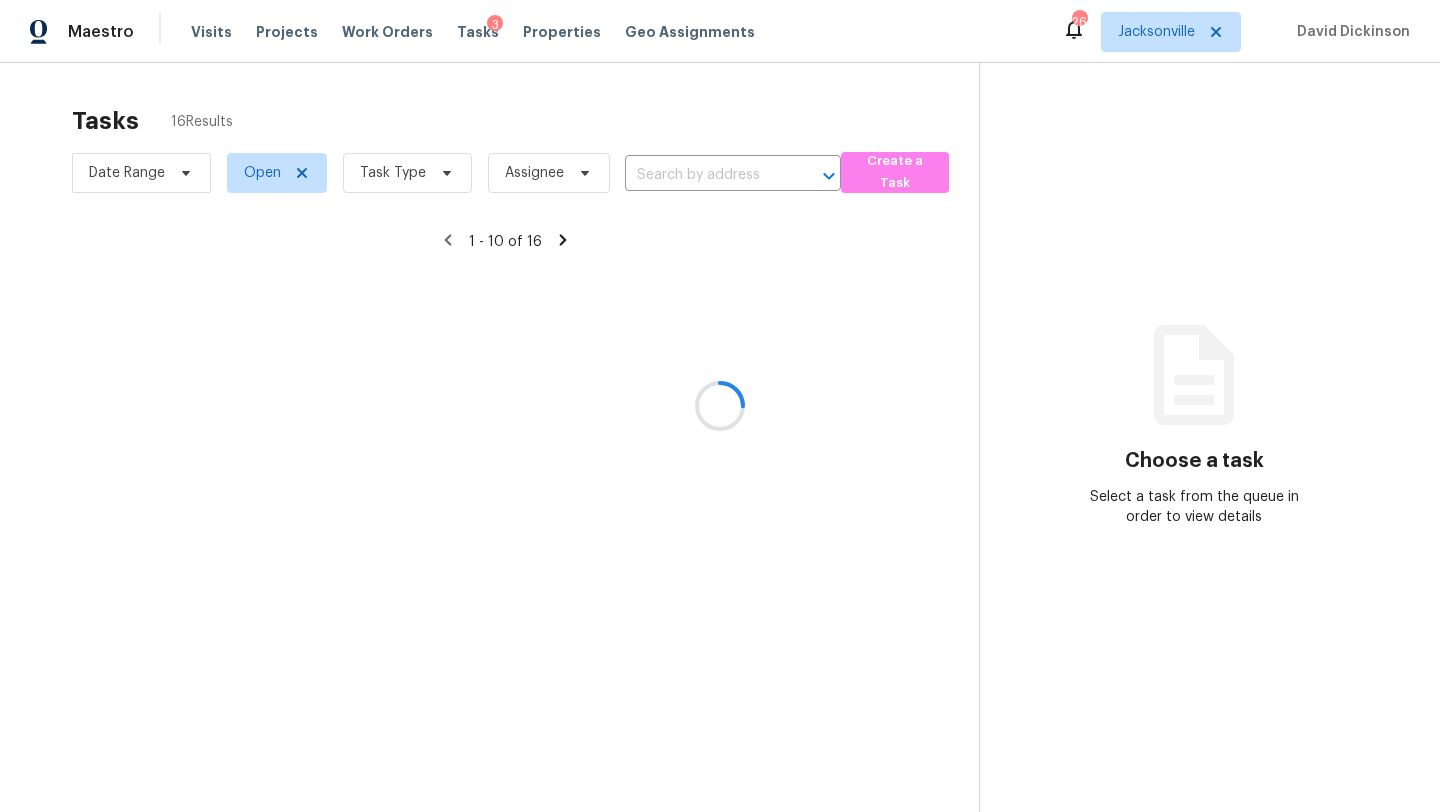 click at bounding box center [720, 406] 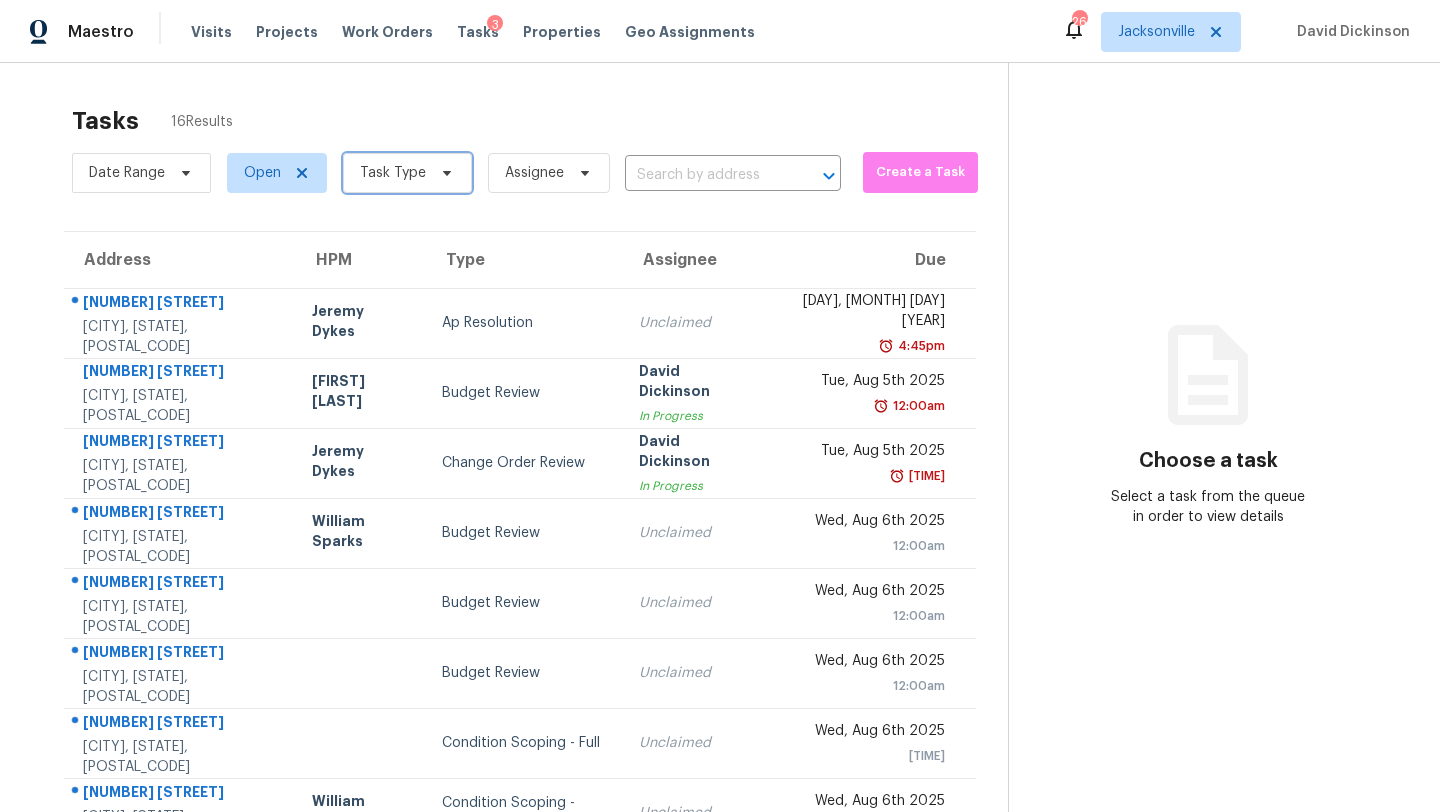 click on "Task Type" at bounding box center [407, 173] 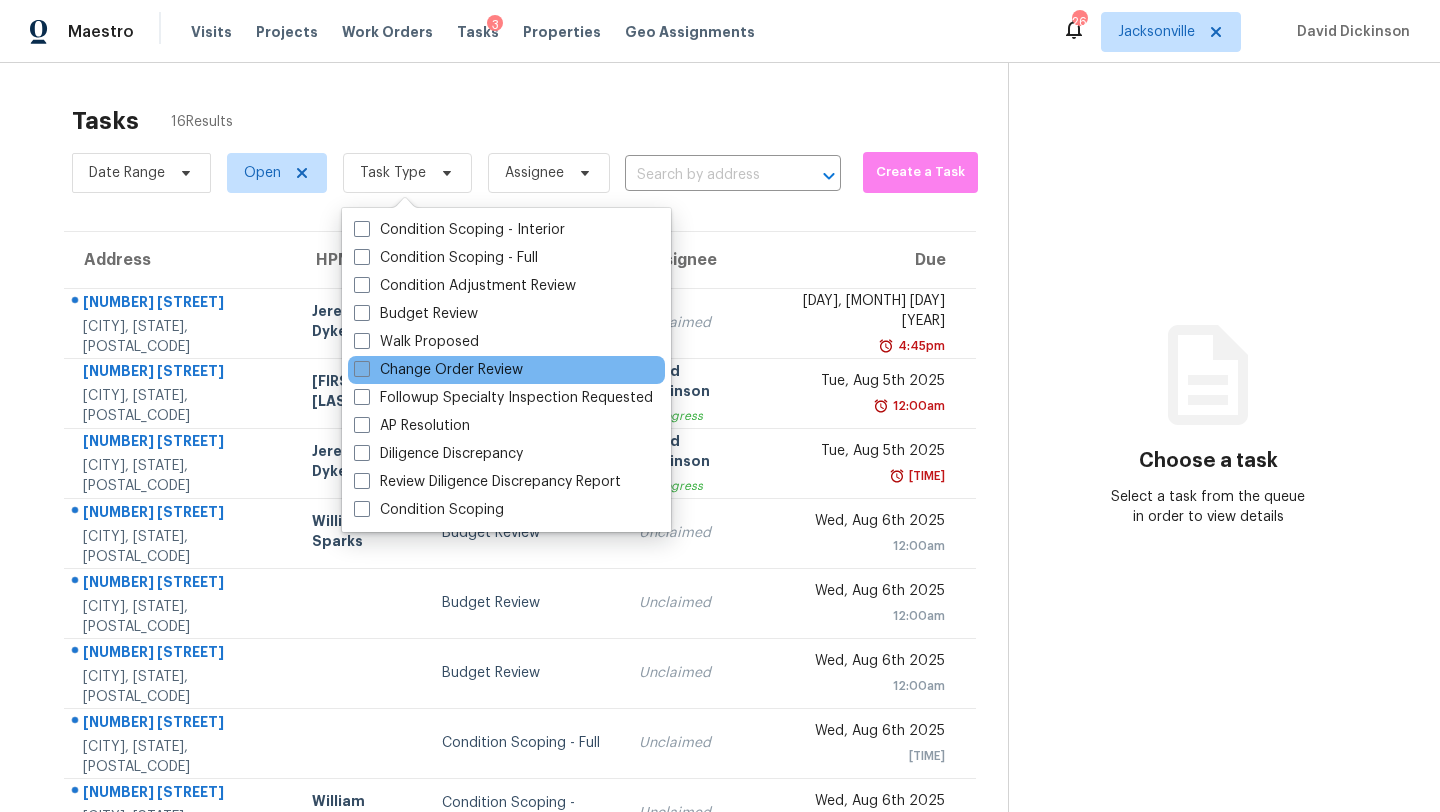 click on "Change Order Review" at bounding box center [438, 370] 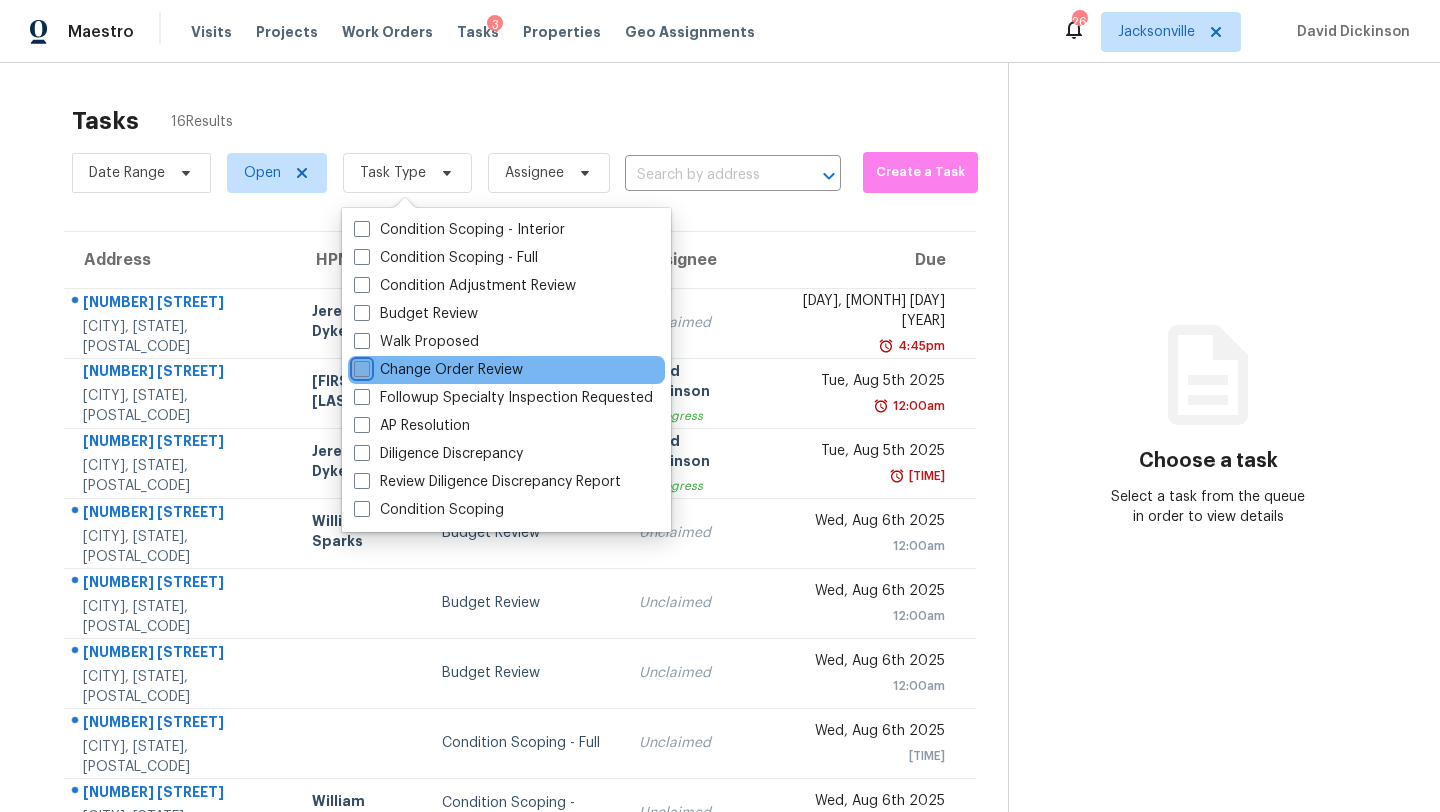 click on "Change Order Review" at bounding box center [360, 366] 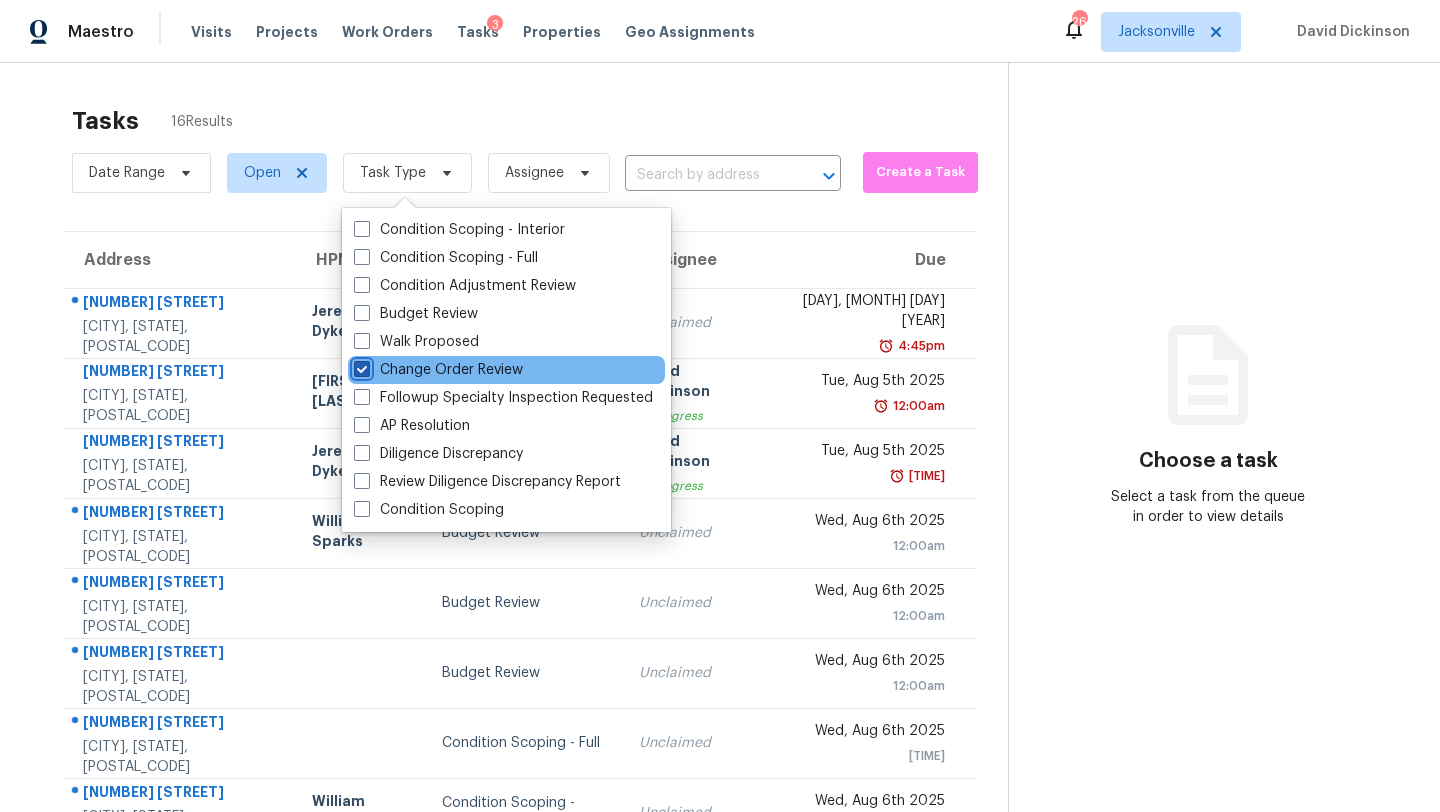 checkbox on "true" 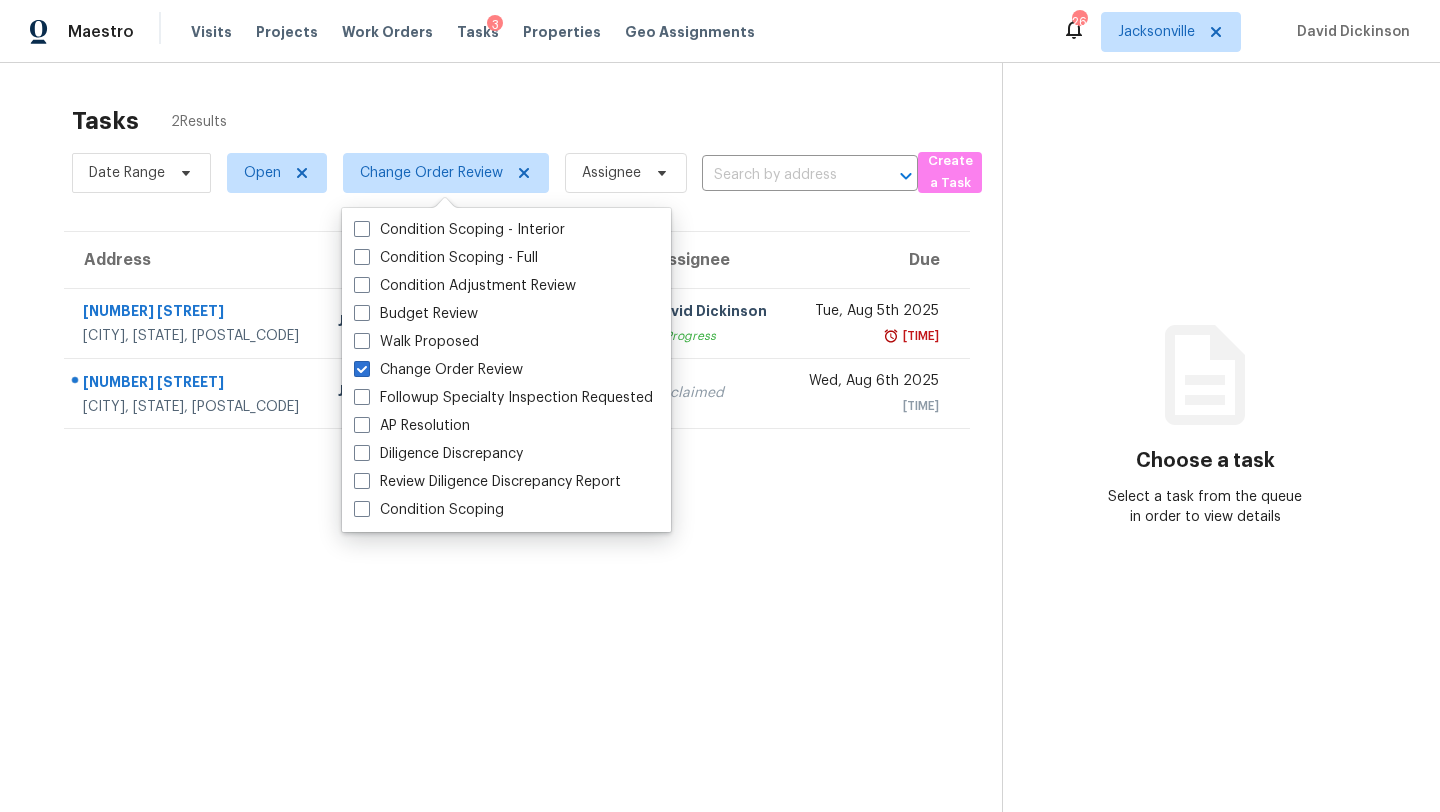 click on "Tasks 2  Results" at bounding box center [537, 121] 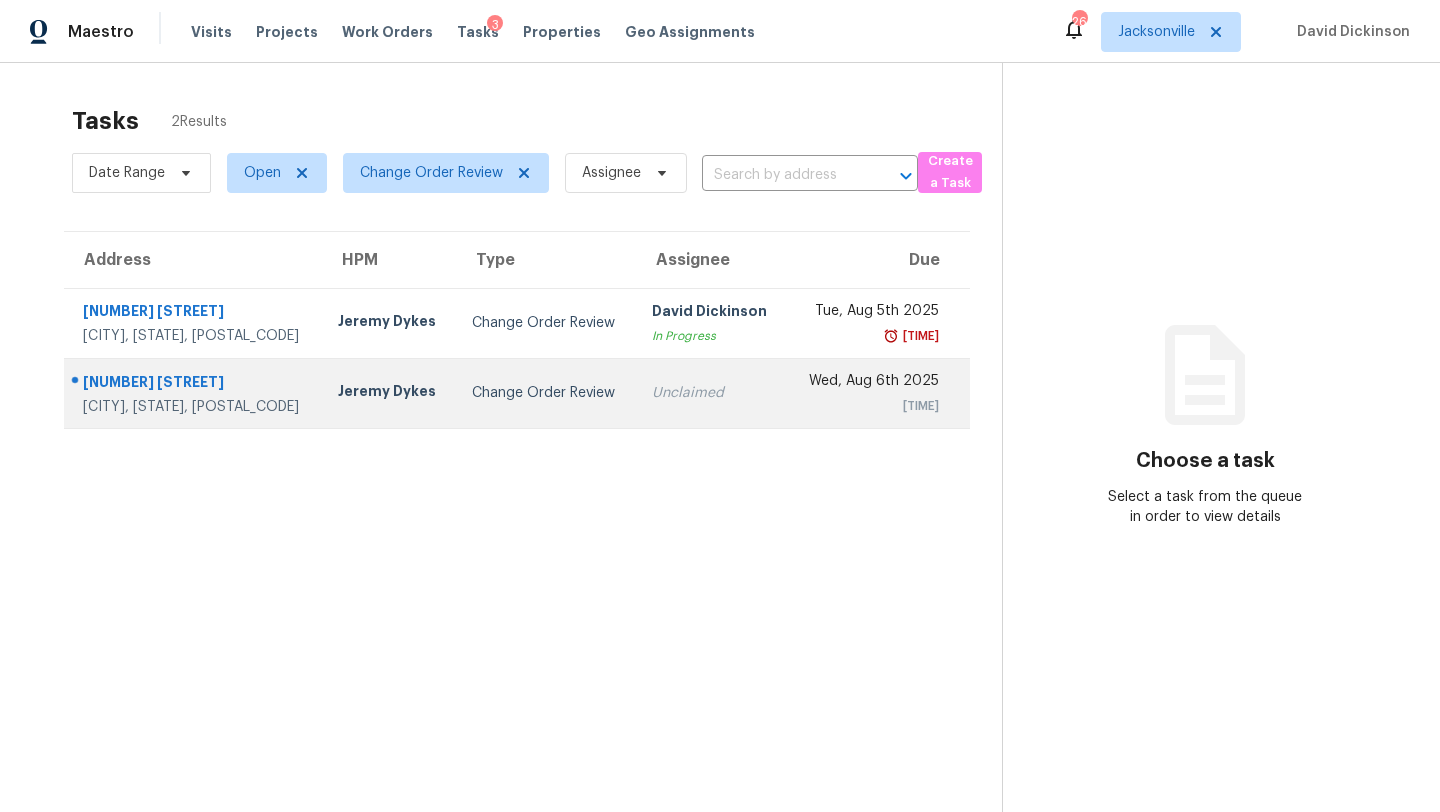 click on "Change Order Review" at bounding box center [546, 393] 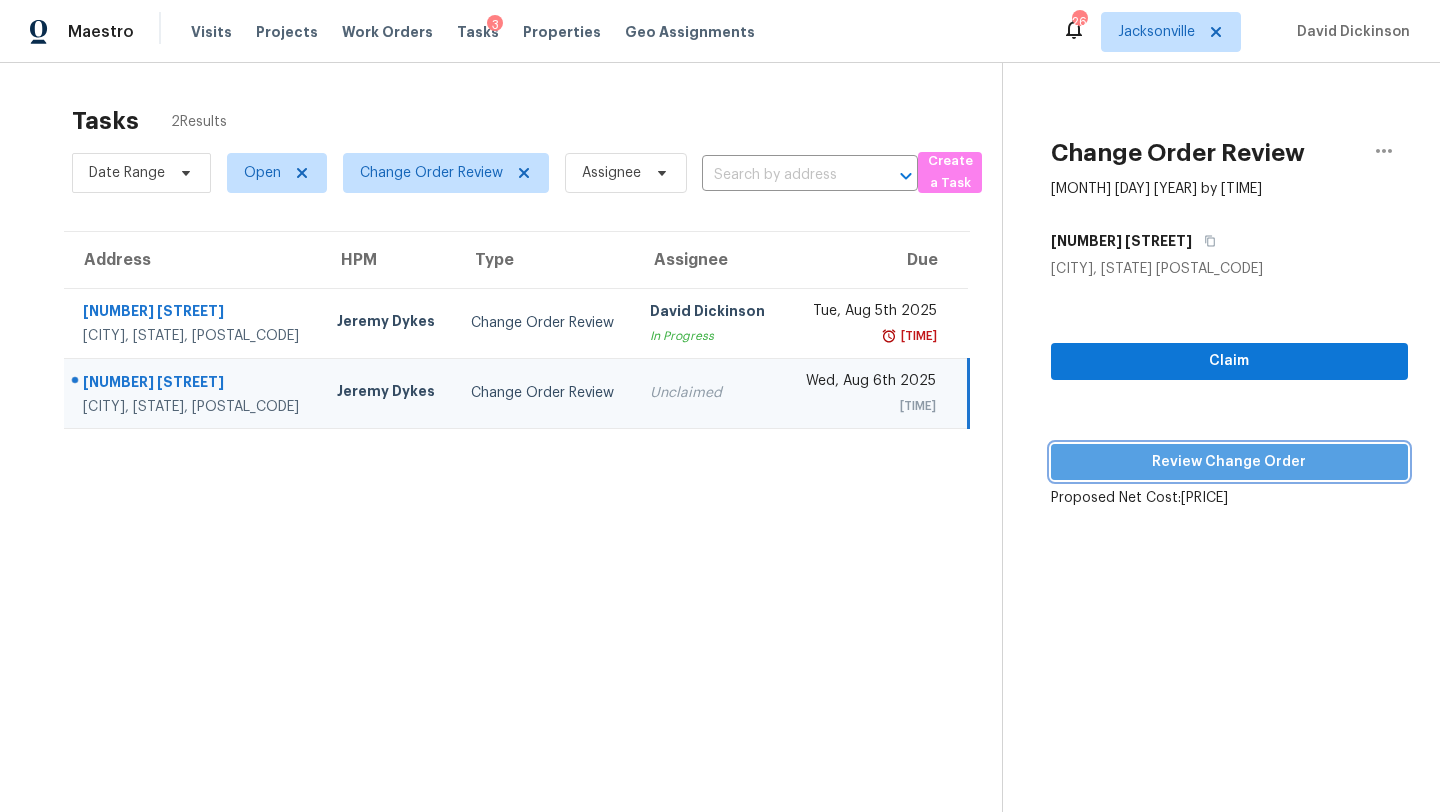 click on "Review Change Order" at bounding box center (1229, 462) 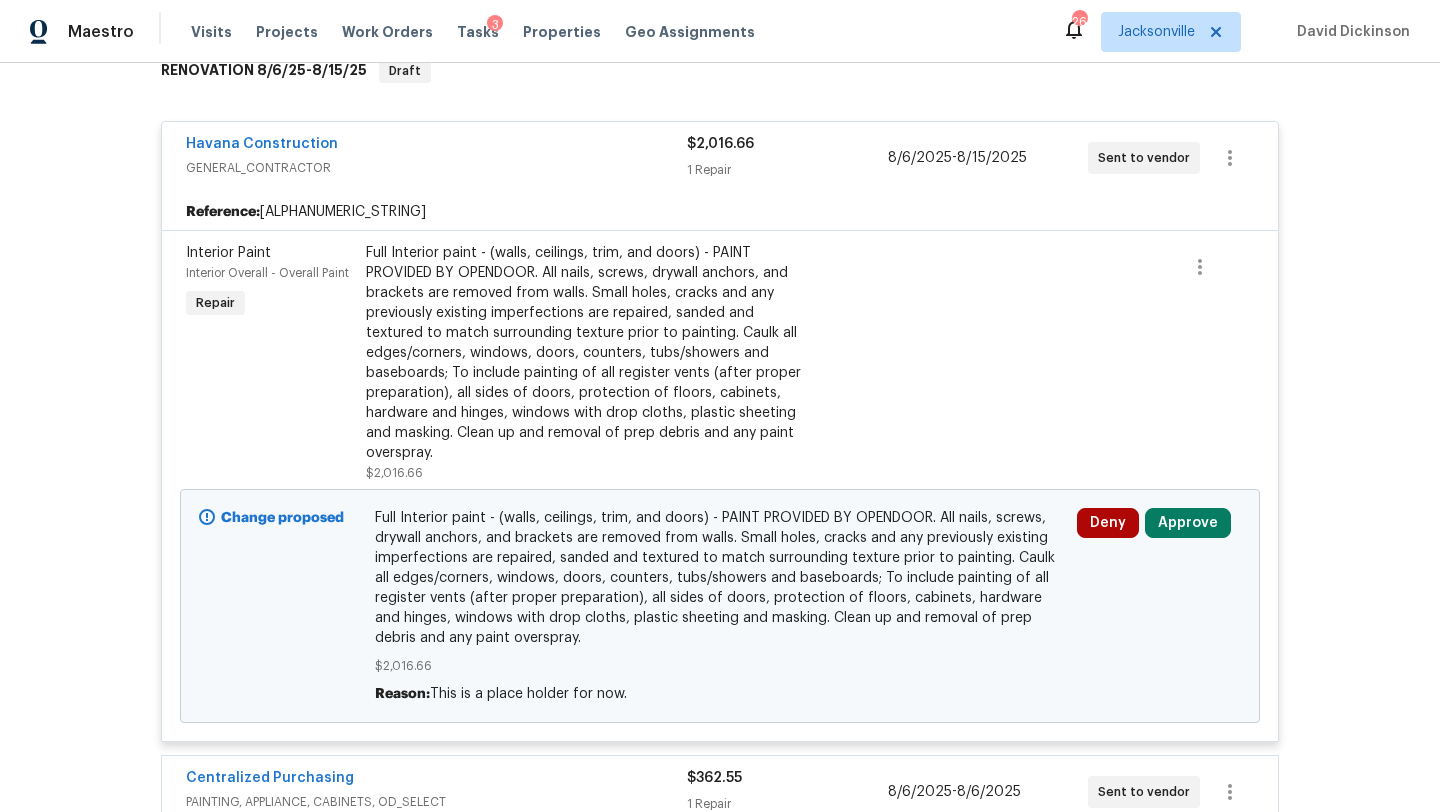 scroll, scrollTop: 367, scrollLeft: 0, axis: vertical 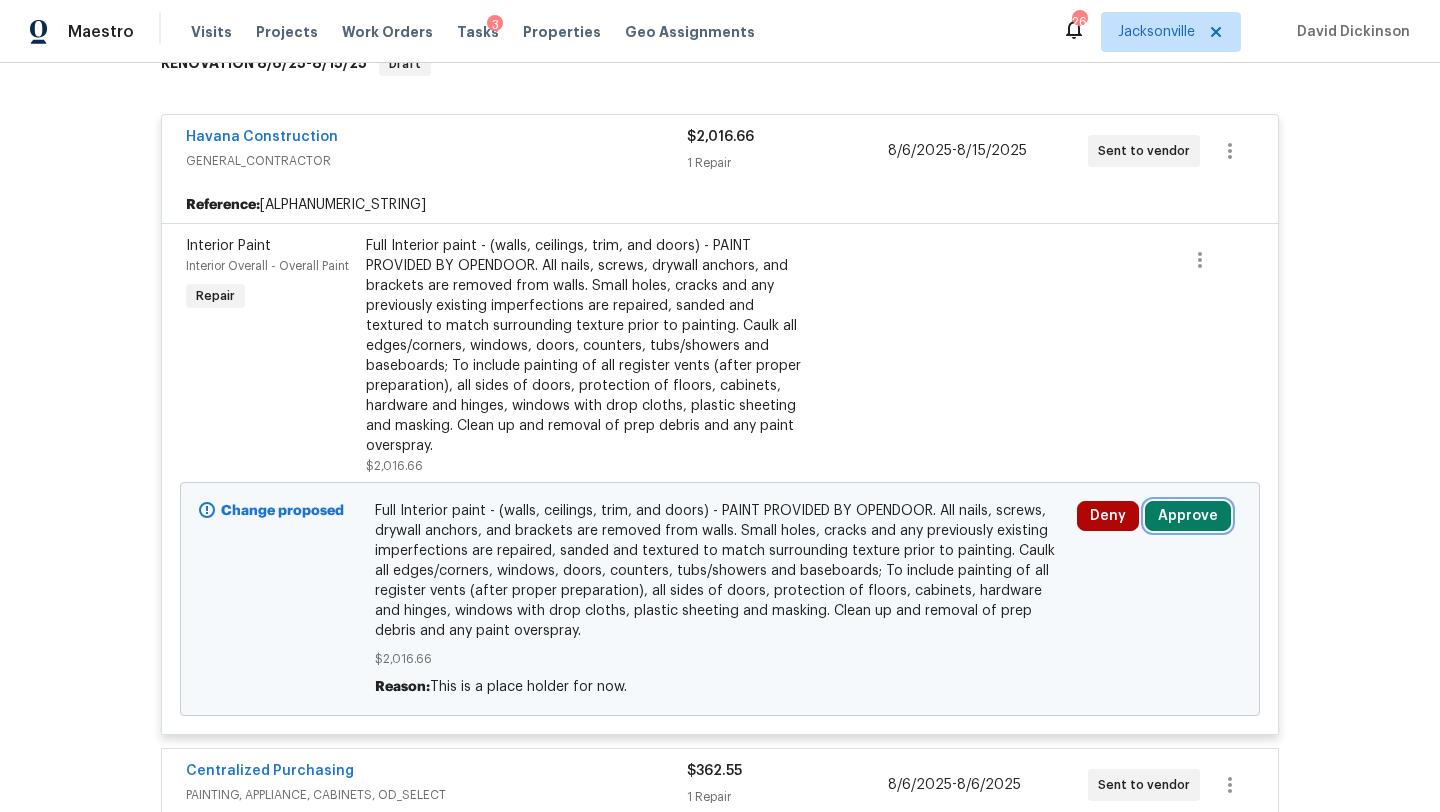click on "Approve" at bounding box center [1188, 516] 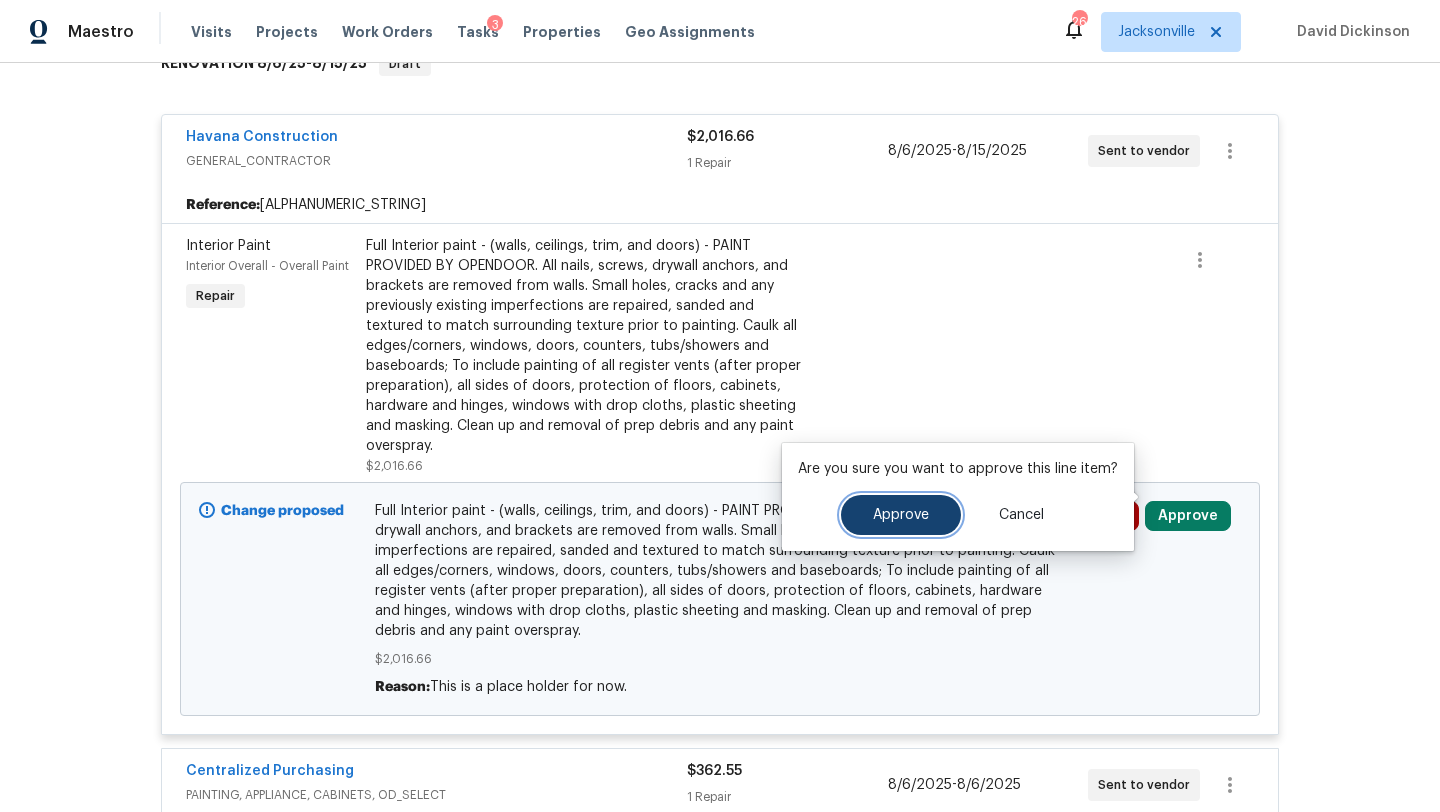click on "Approve" at bounding box center [901, 515] 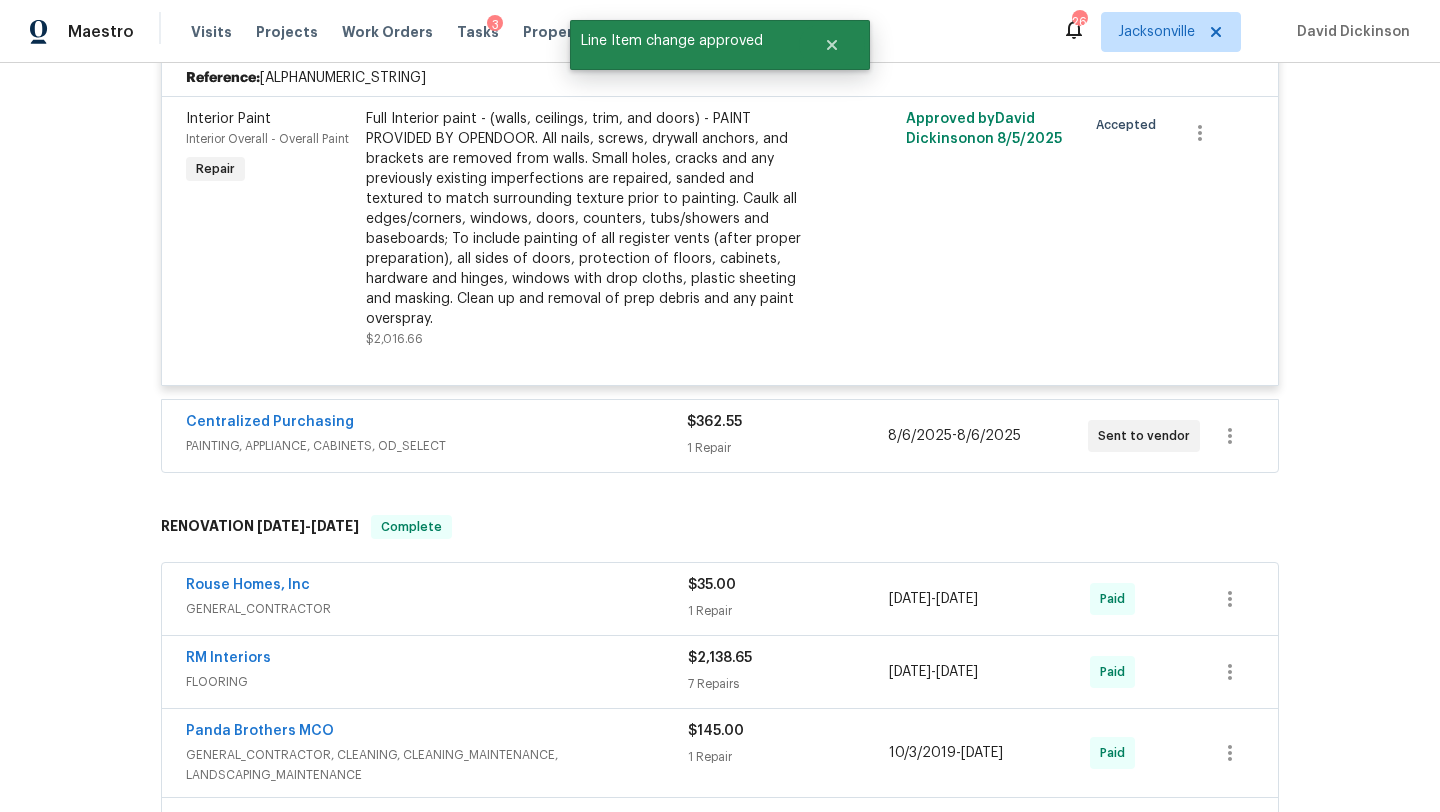 scroll, scrollTop: 0, scrollLeft: 0, axis: both 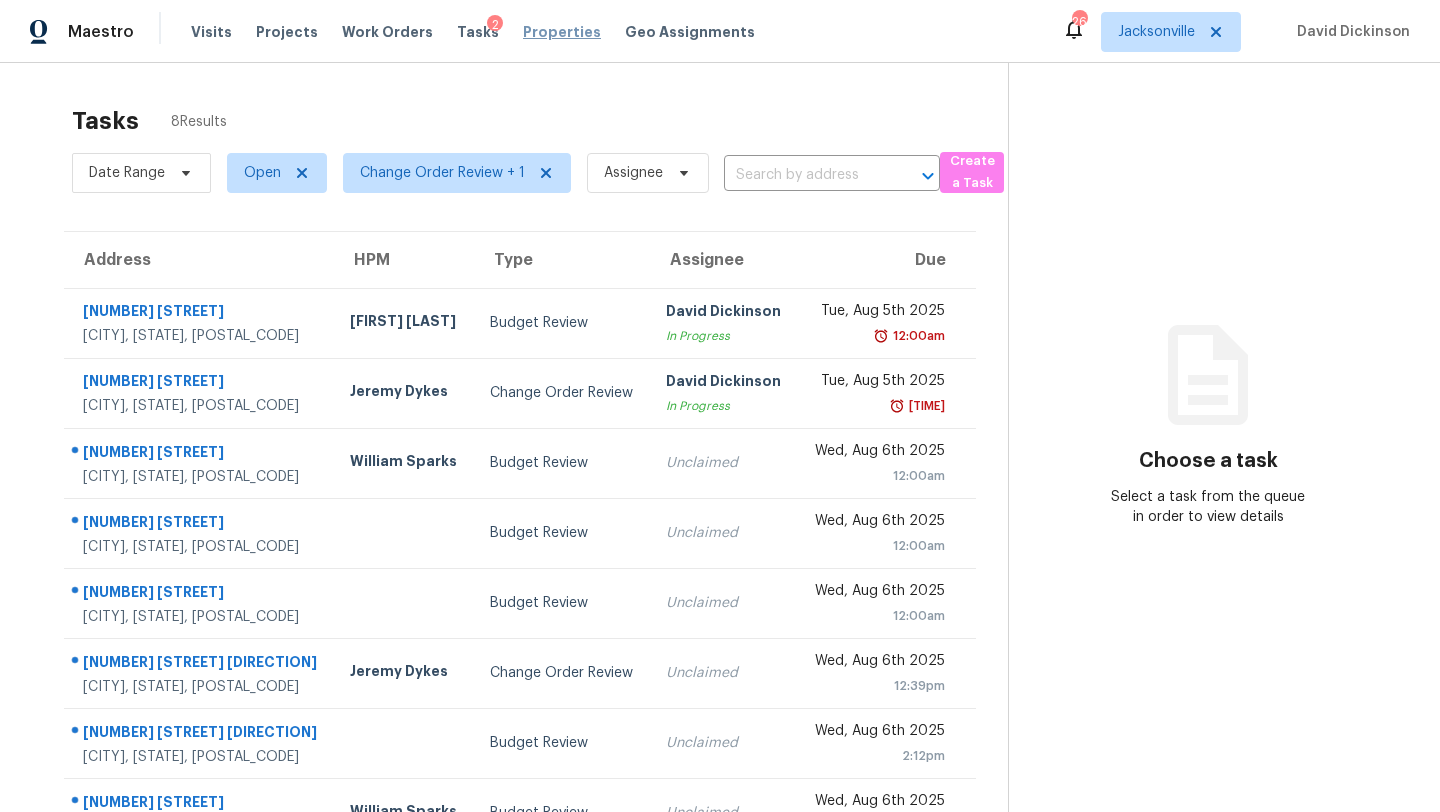 click on "Properties" at bounding box center (562, 32) 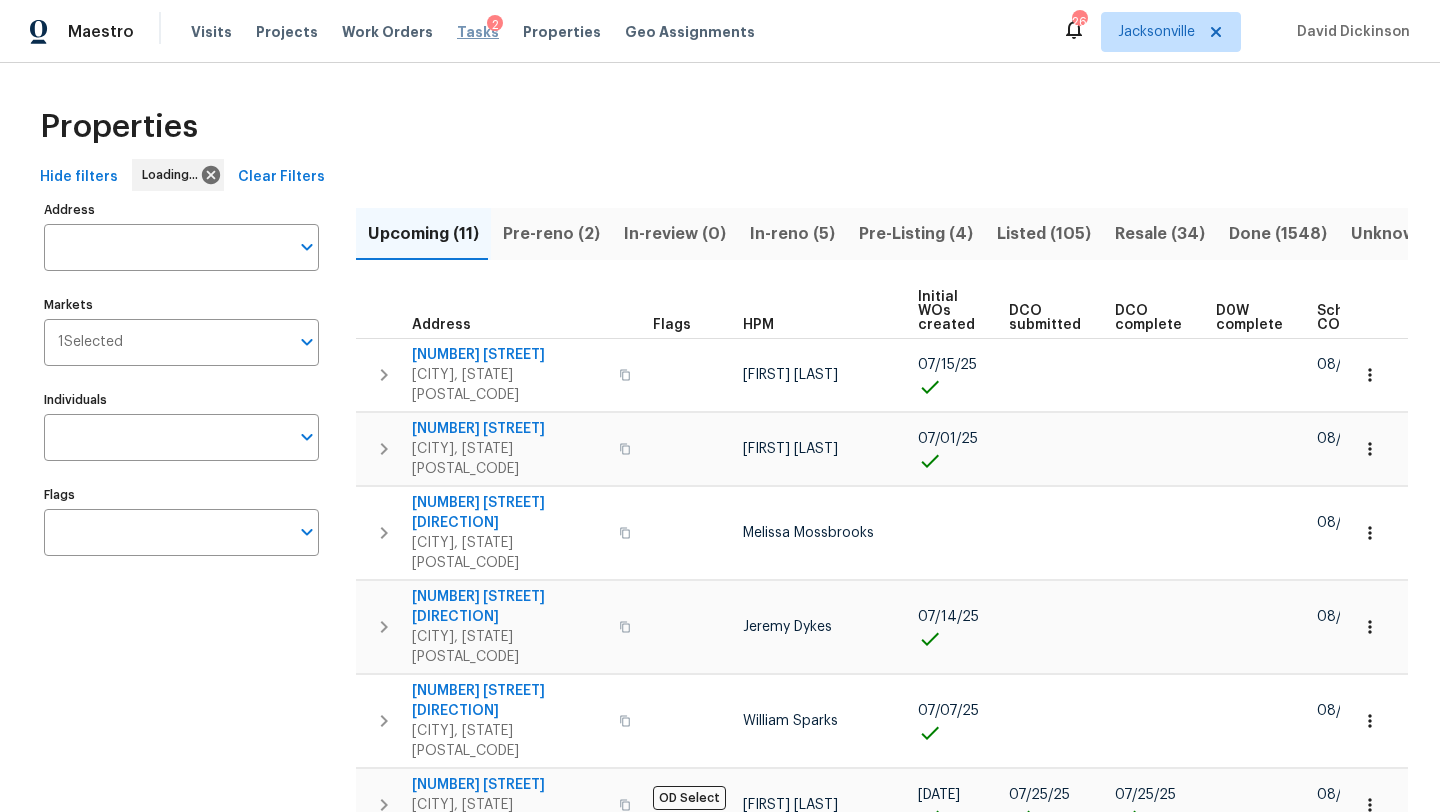 click on "Tasks" at bounding box center [478, 32] 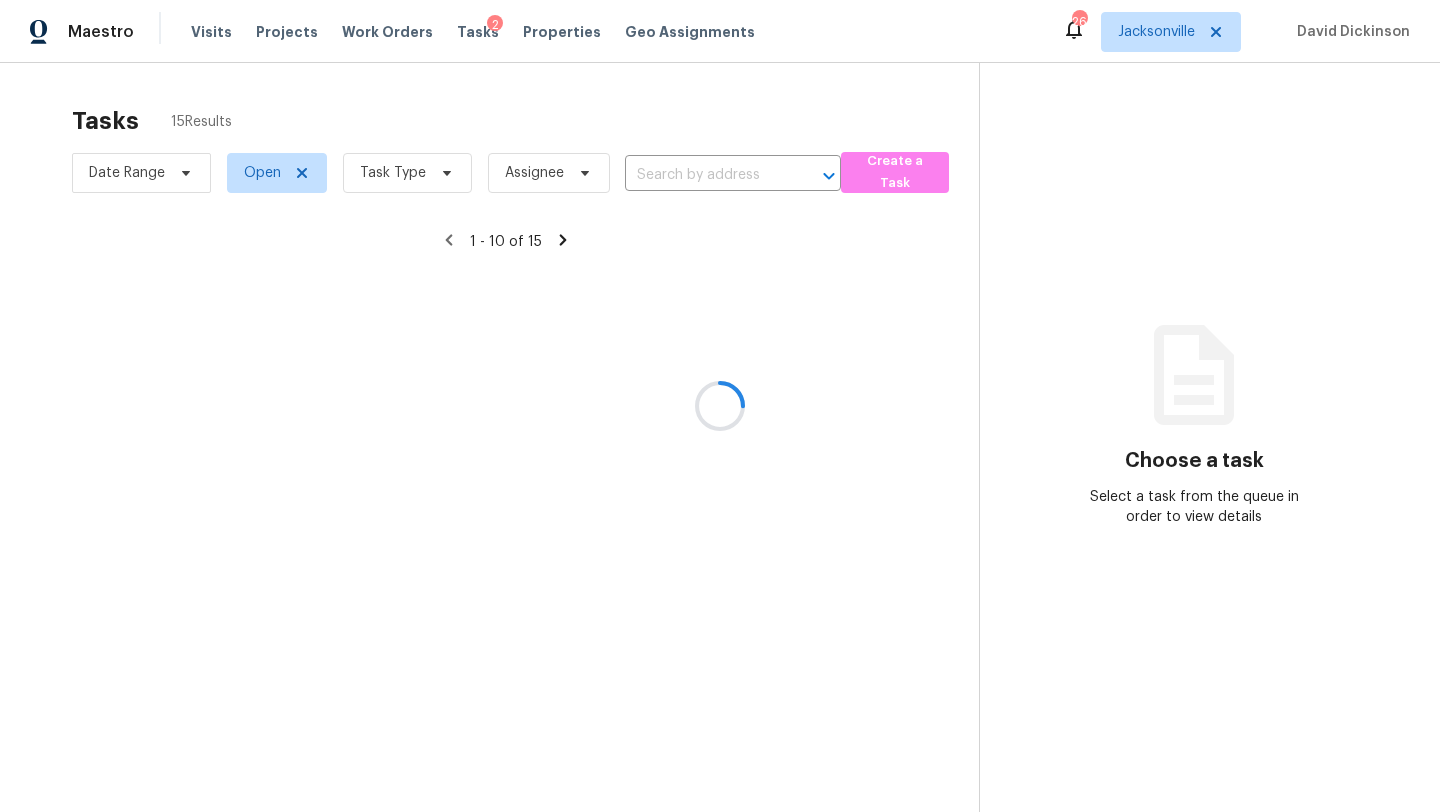 click at bounding box center (720, 406) 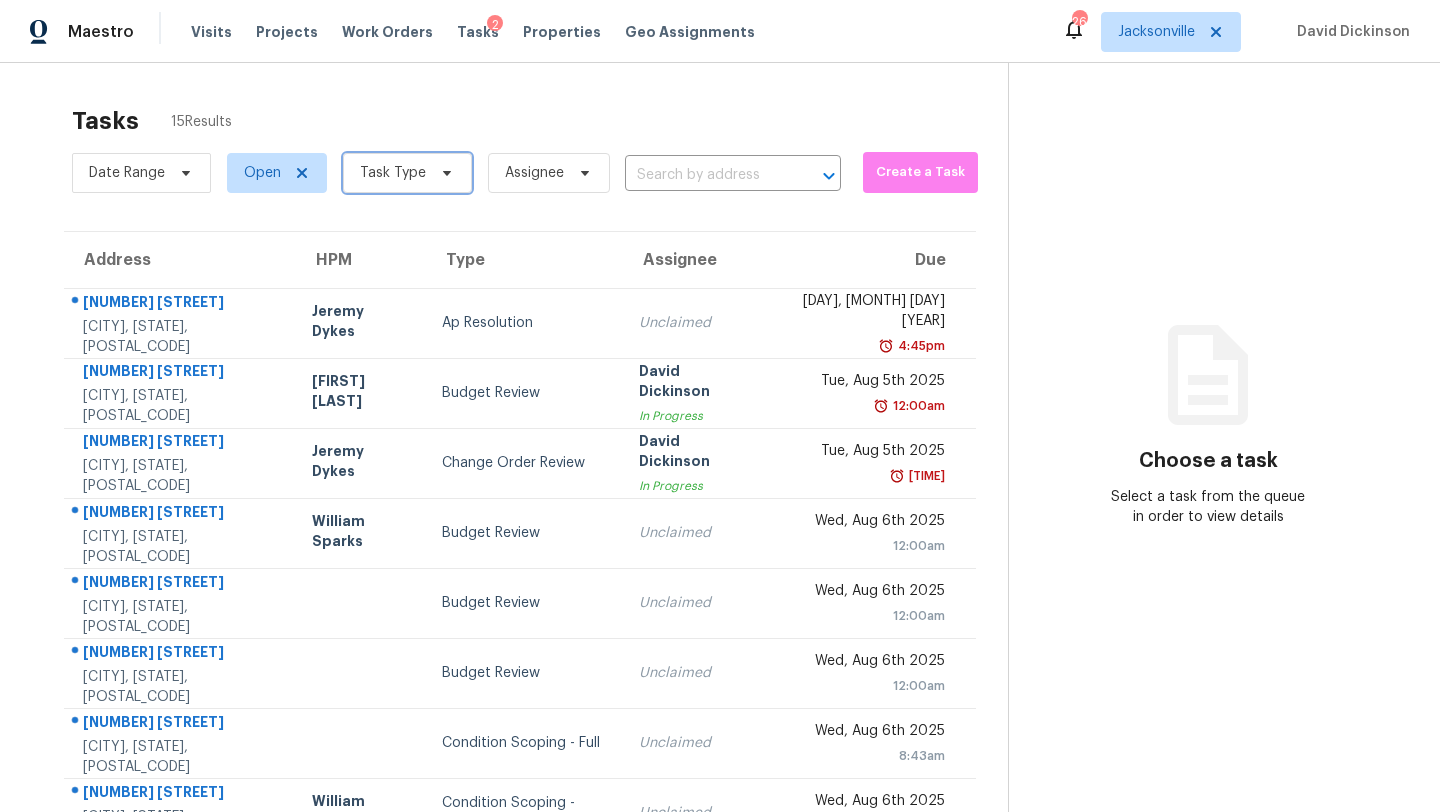 click on "Task Type" at bounding box center [407, 173] 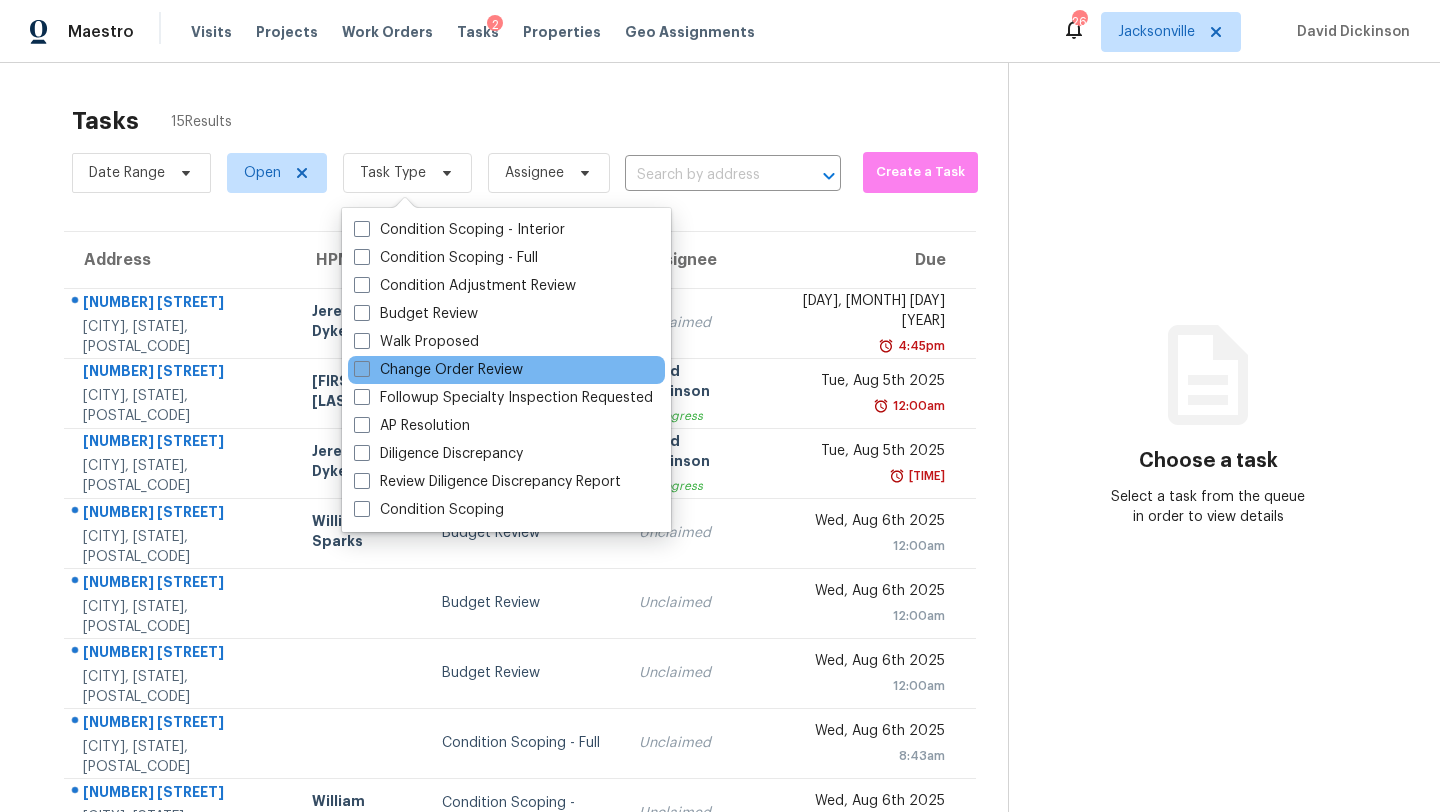click on "Change Order Review" at bounding box center [438, 370] 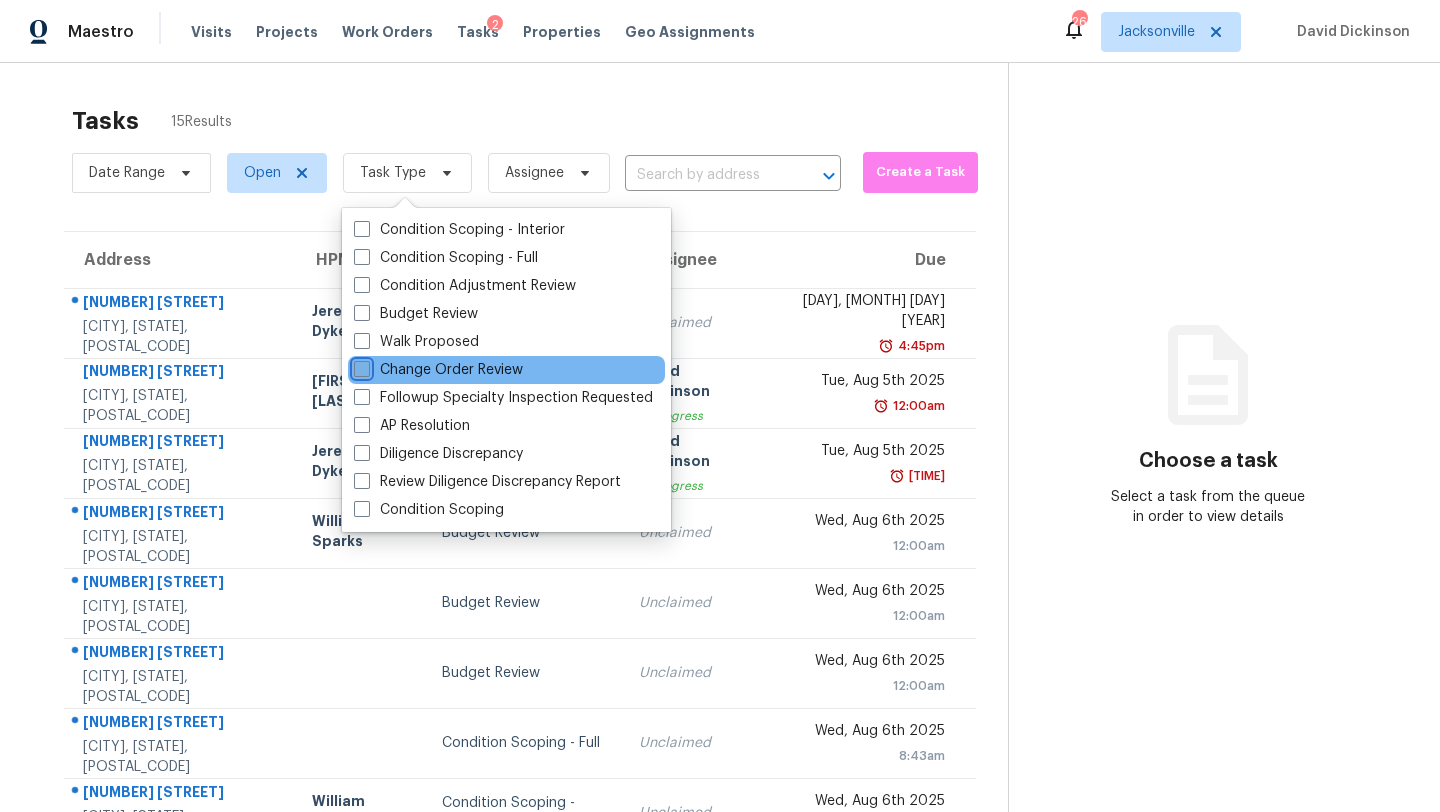 click on "Change Order Review" at bounding box center [360, 366] 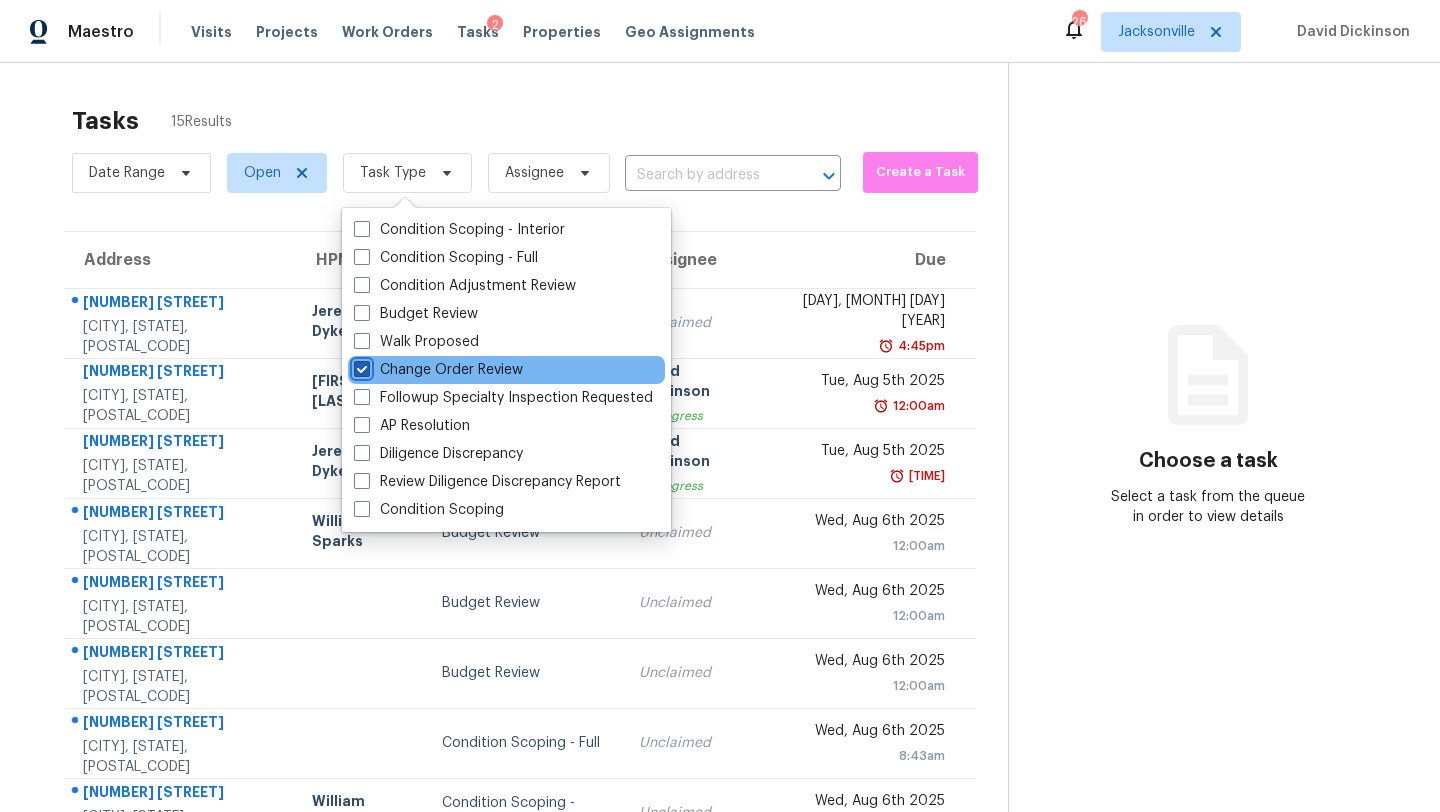 checkbox on "true" 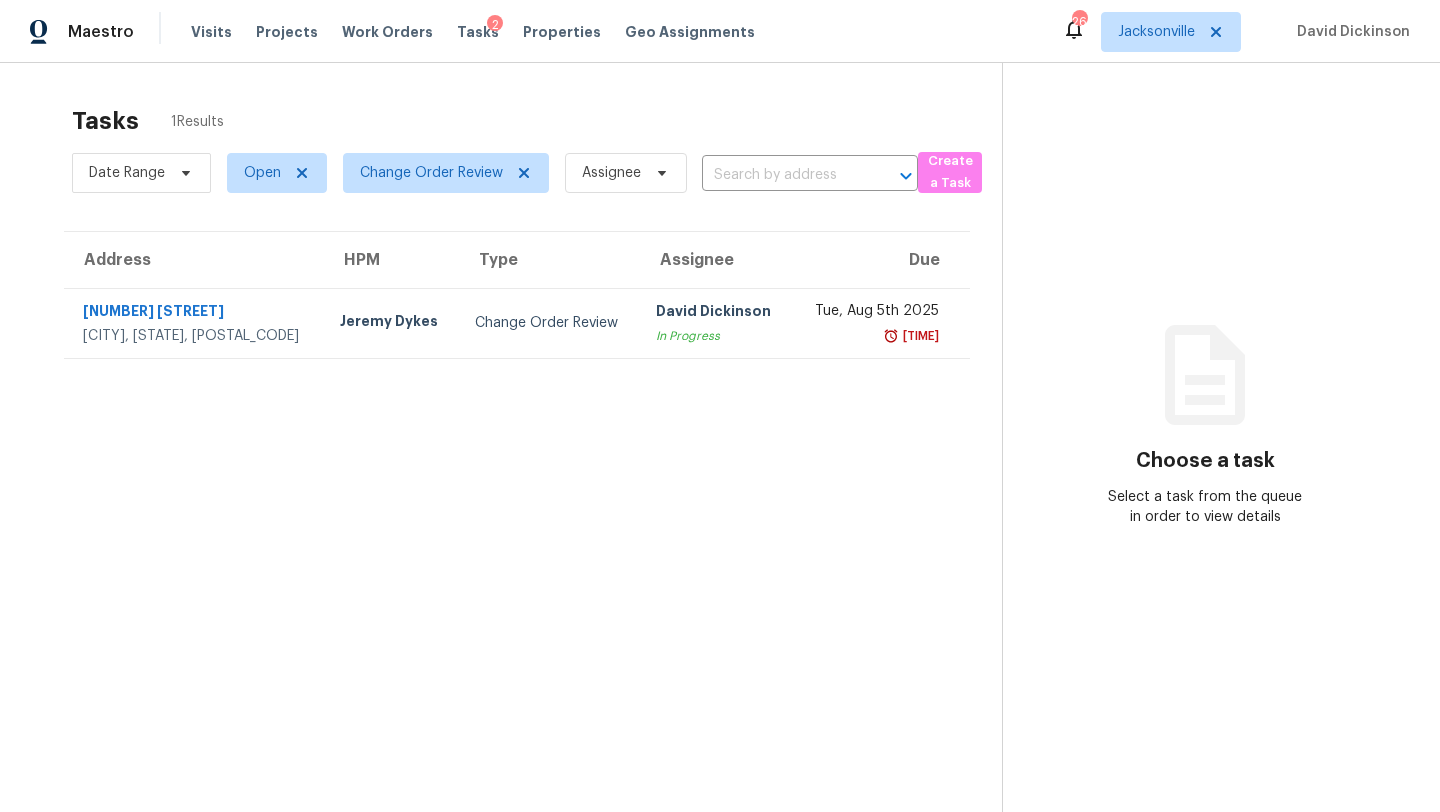 click on "Tasks 1  Results Date Range Open Change Order Review Assignee ​ Create a Task Address HPM Type Assignee Due 5608 Bryner Dr   Jacksonville, FL, 32244 Jeremy Dykes Change Order Review David Dickinson In Progress Tue, Aug 5th 2025 3:01pm Choose a task Select a task from the queue in order to view details" at bounding box center [720, 469] 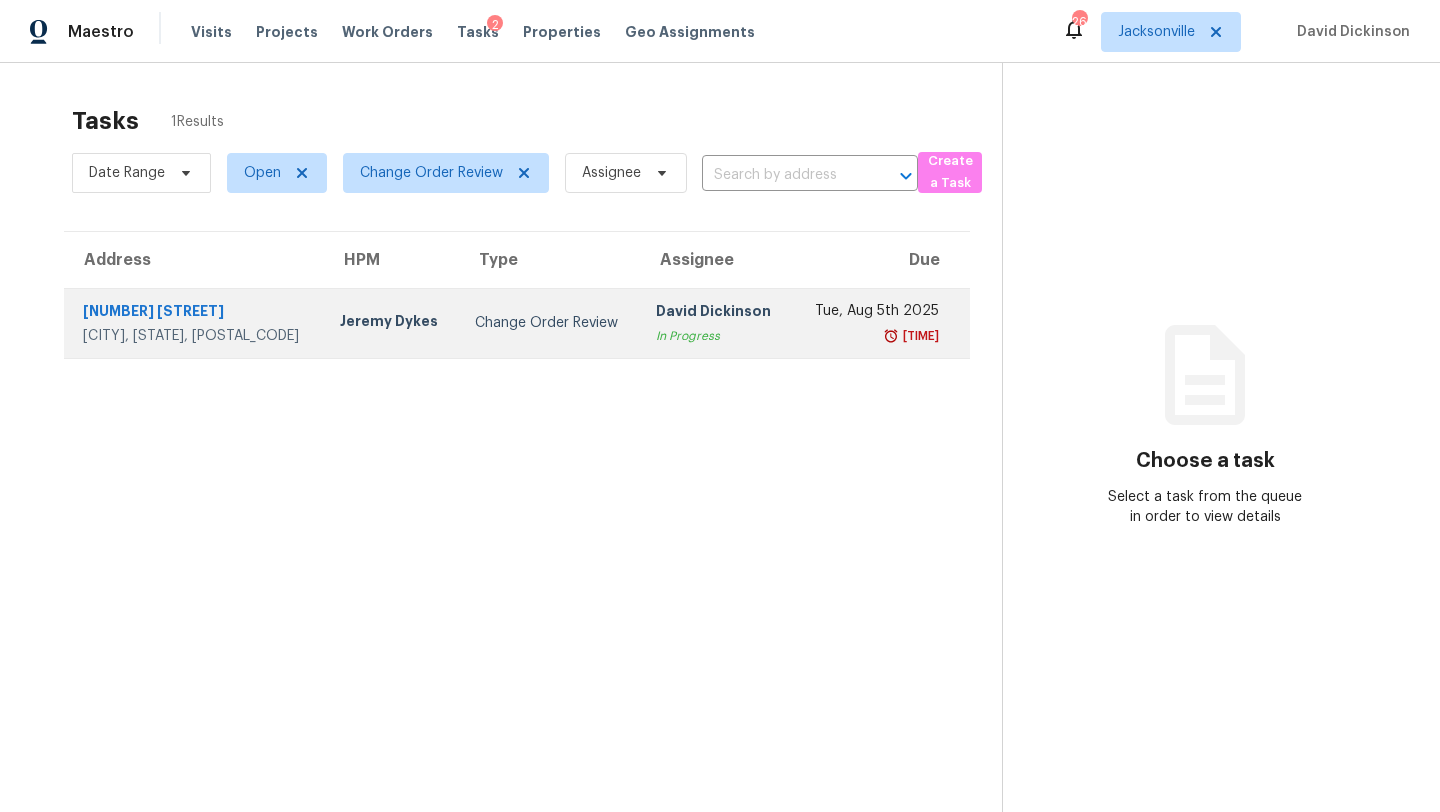 click on "In Progress" at bounding box center (716, 336) 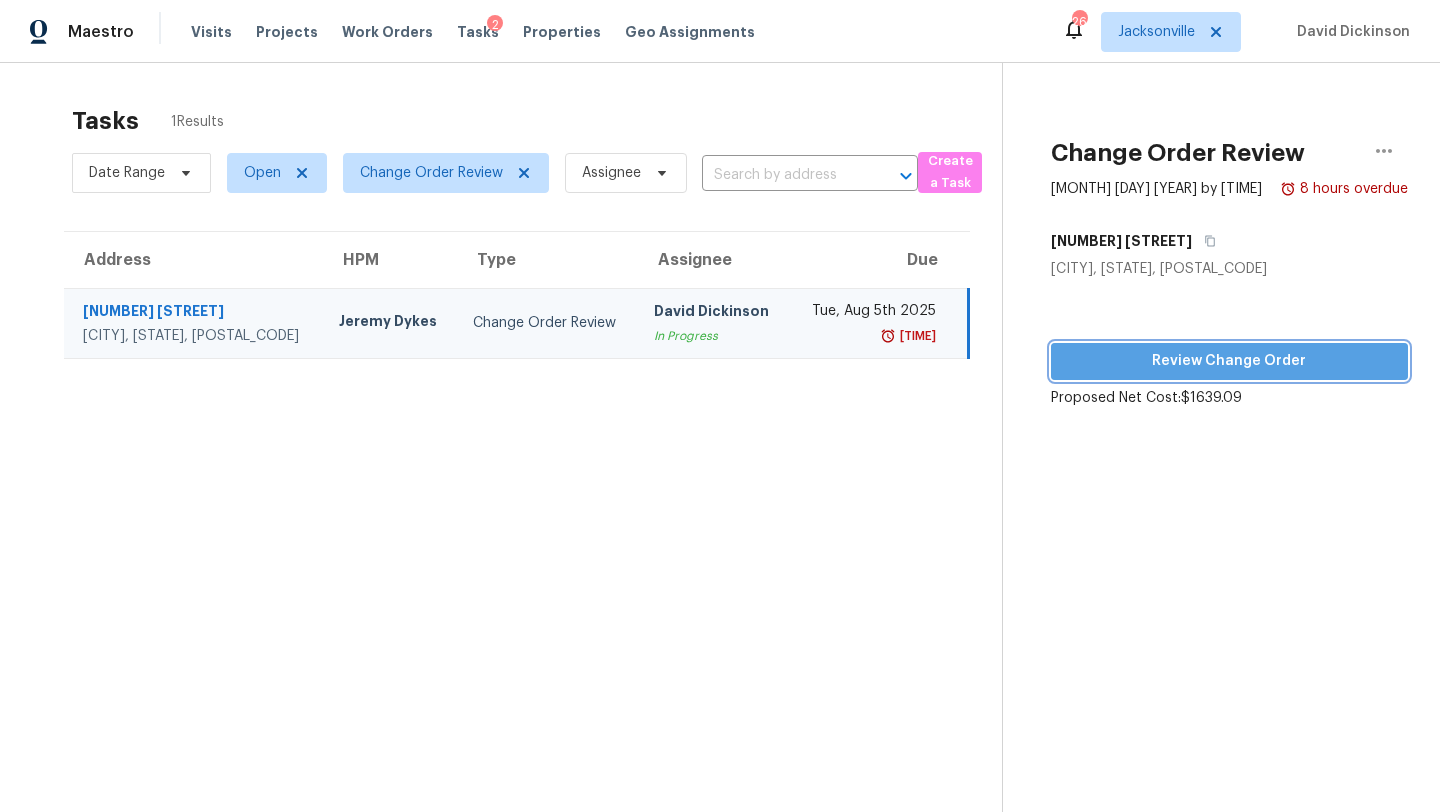click on "Review Change Order" at bounding box center [1229, 361] 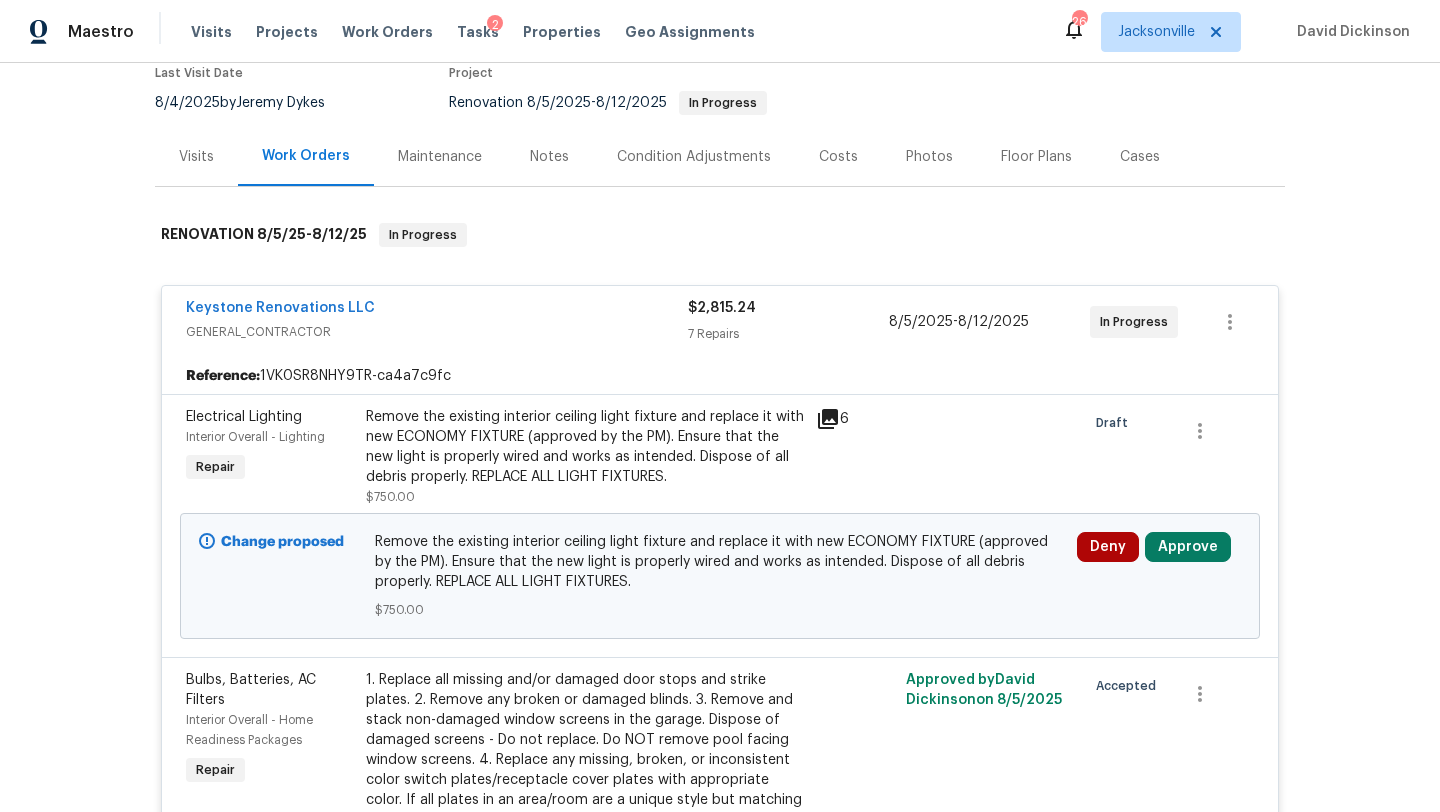 scroll, scrollTop: 210, scrollLeft: 0, axis: vertical 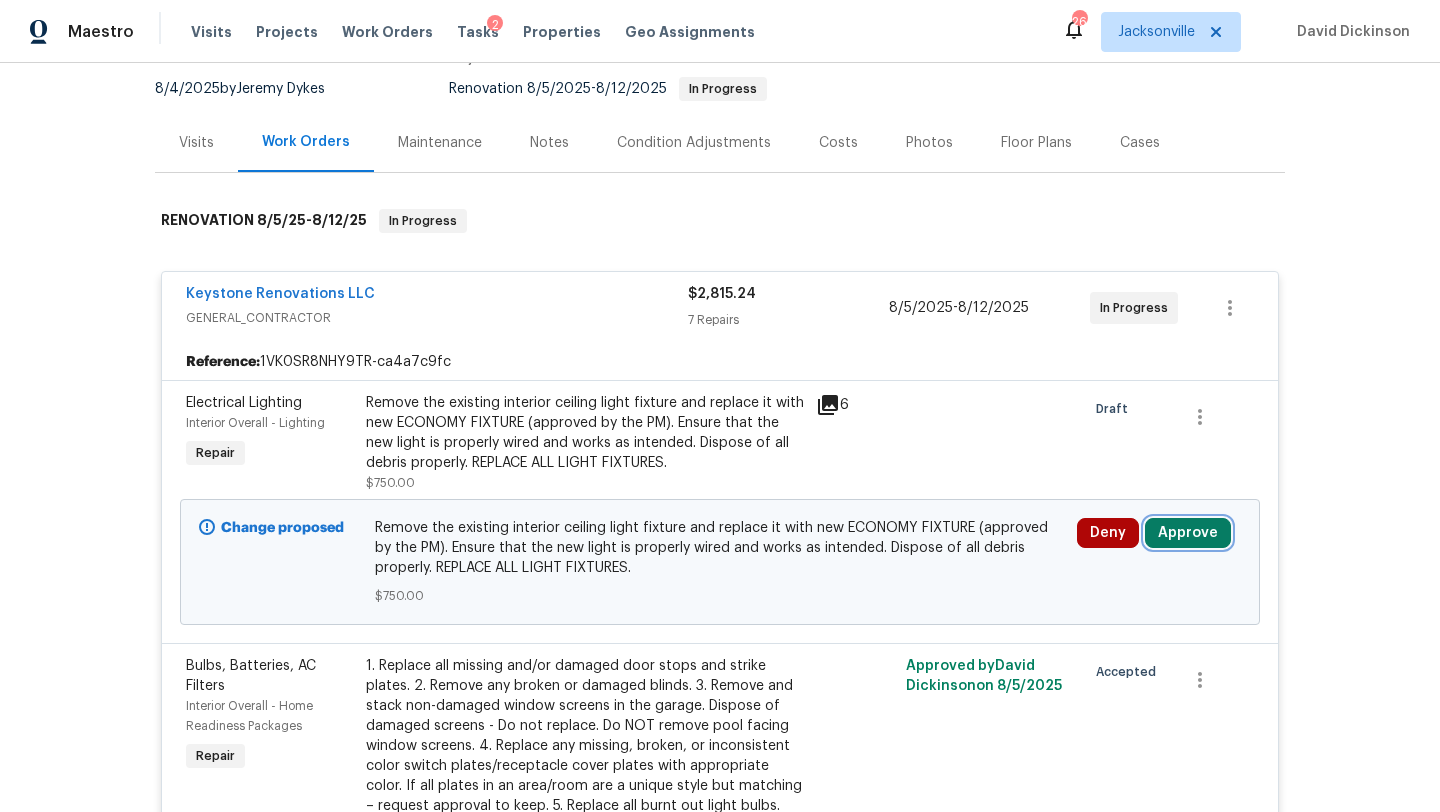 click on "Approve" at bounding box center [1188, 533] 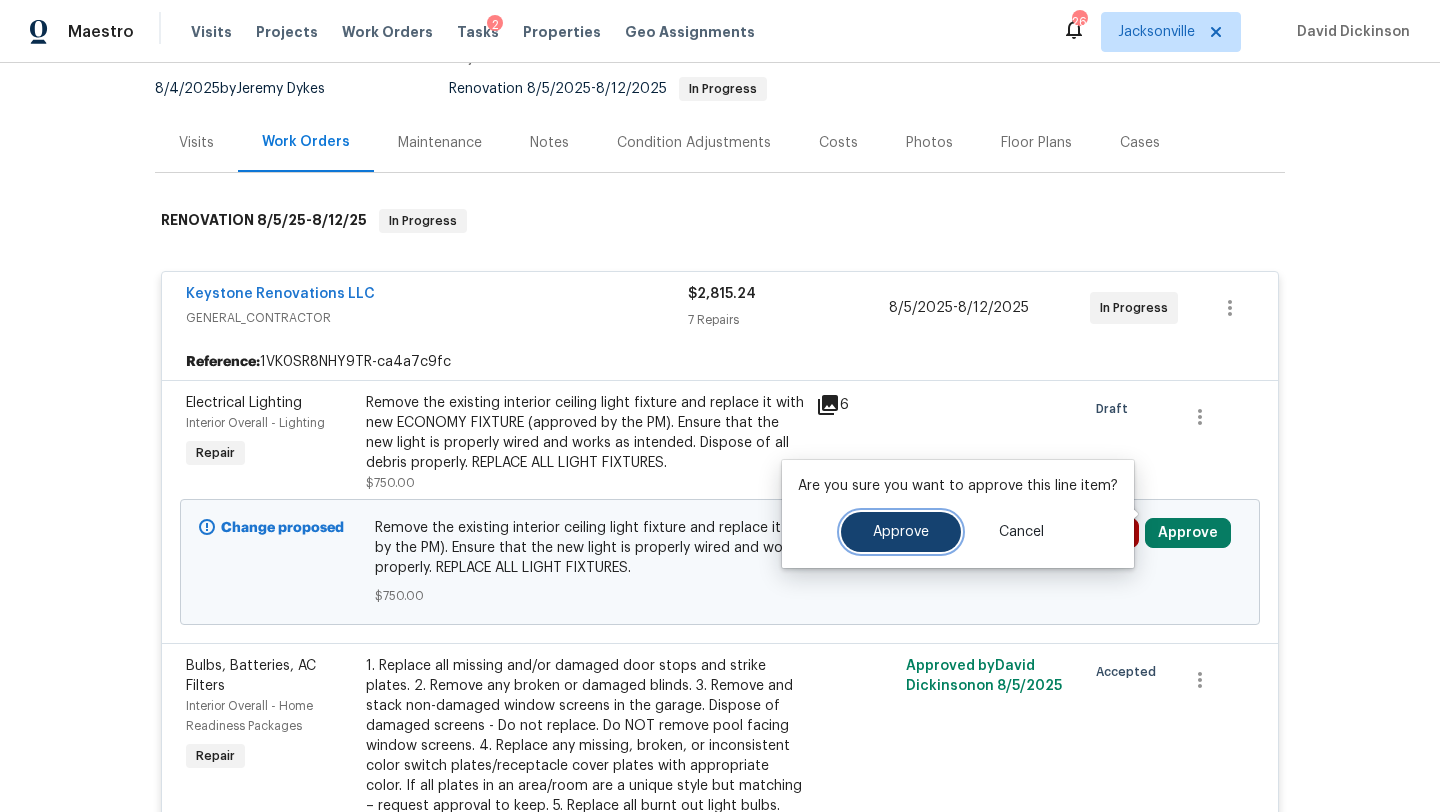 click on "Approve" at bounding box center (901, 532) 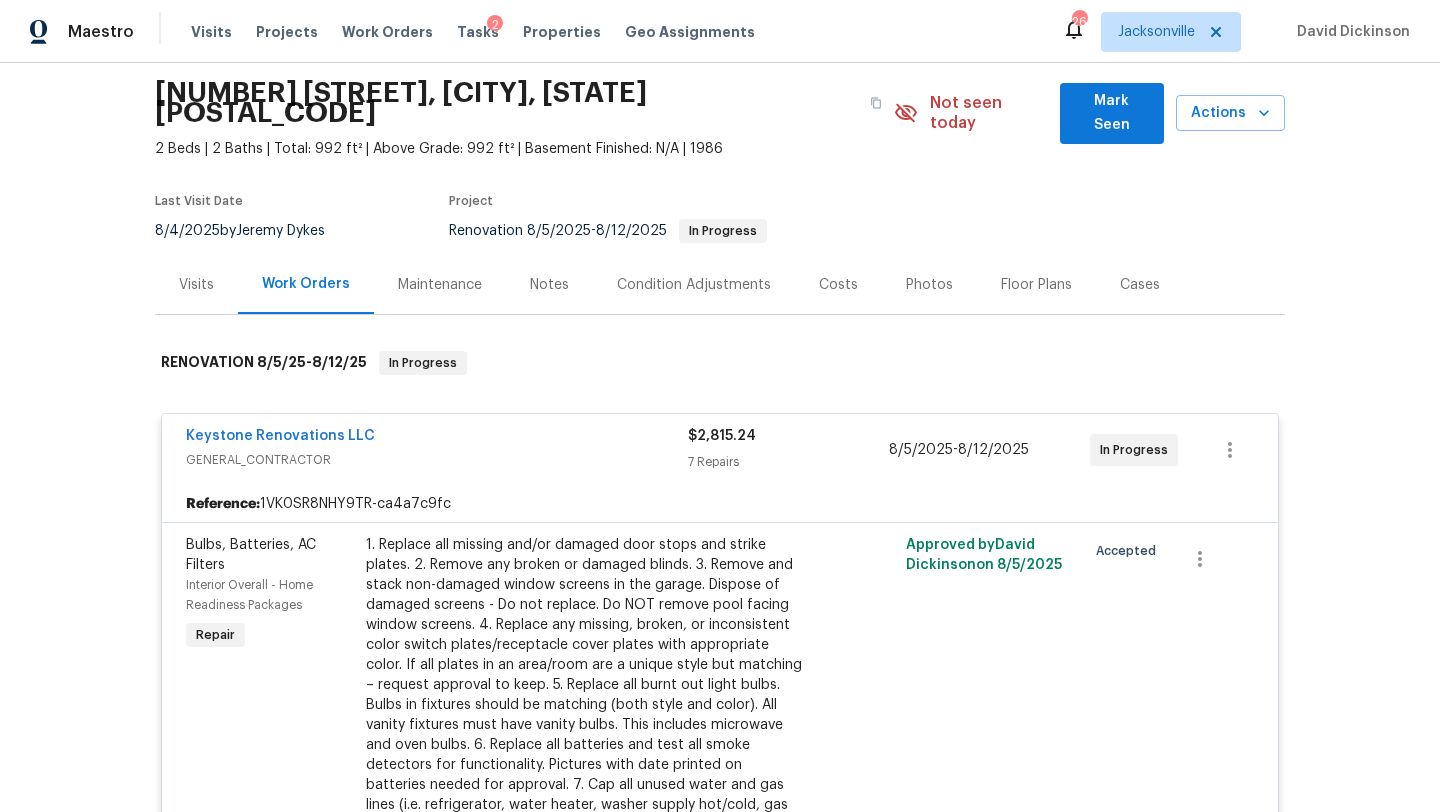 scroll, scrollTop: 0, scrollLeft: 0, axis: both 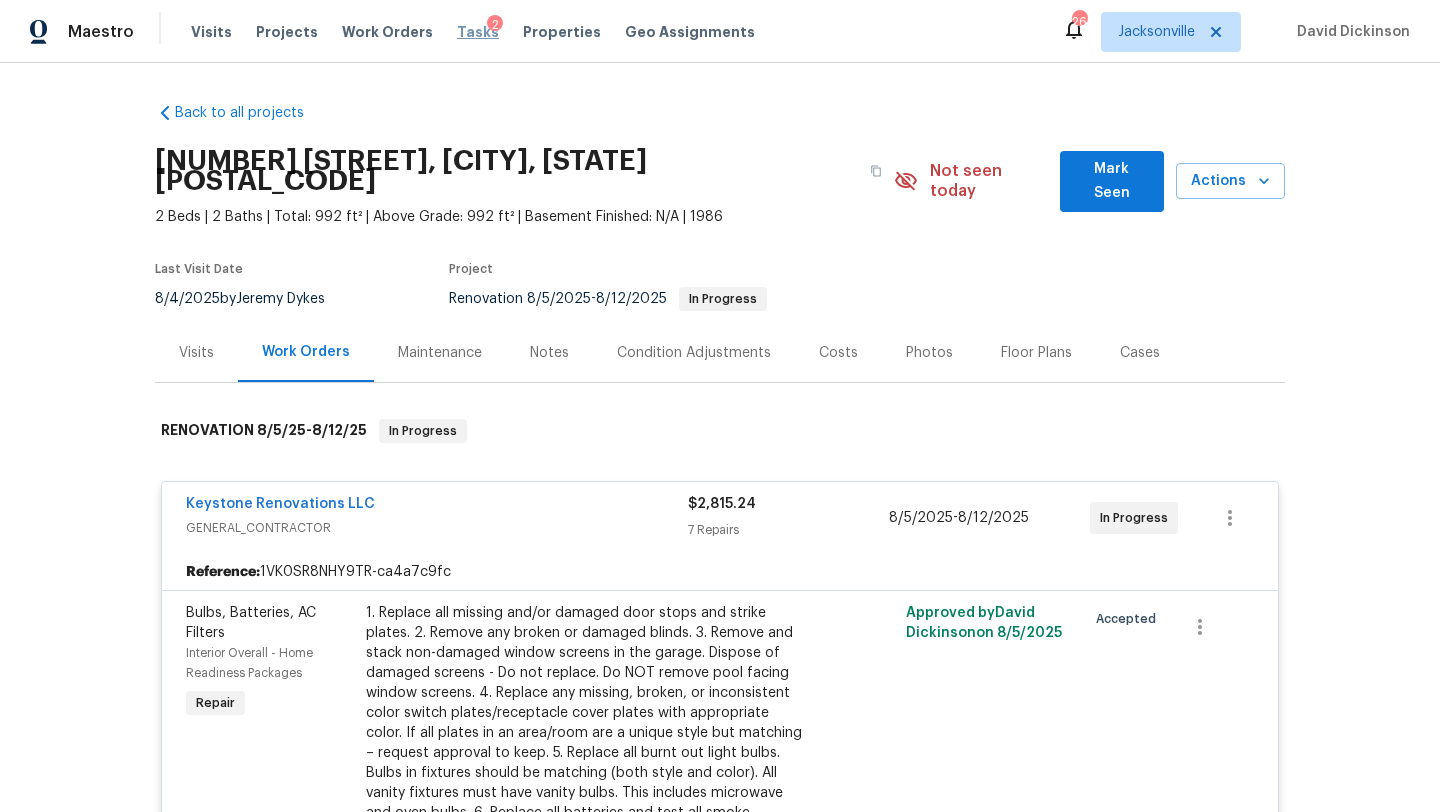 click on "Tasks" at bounding box center [478, 32] 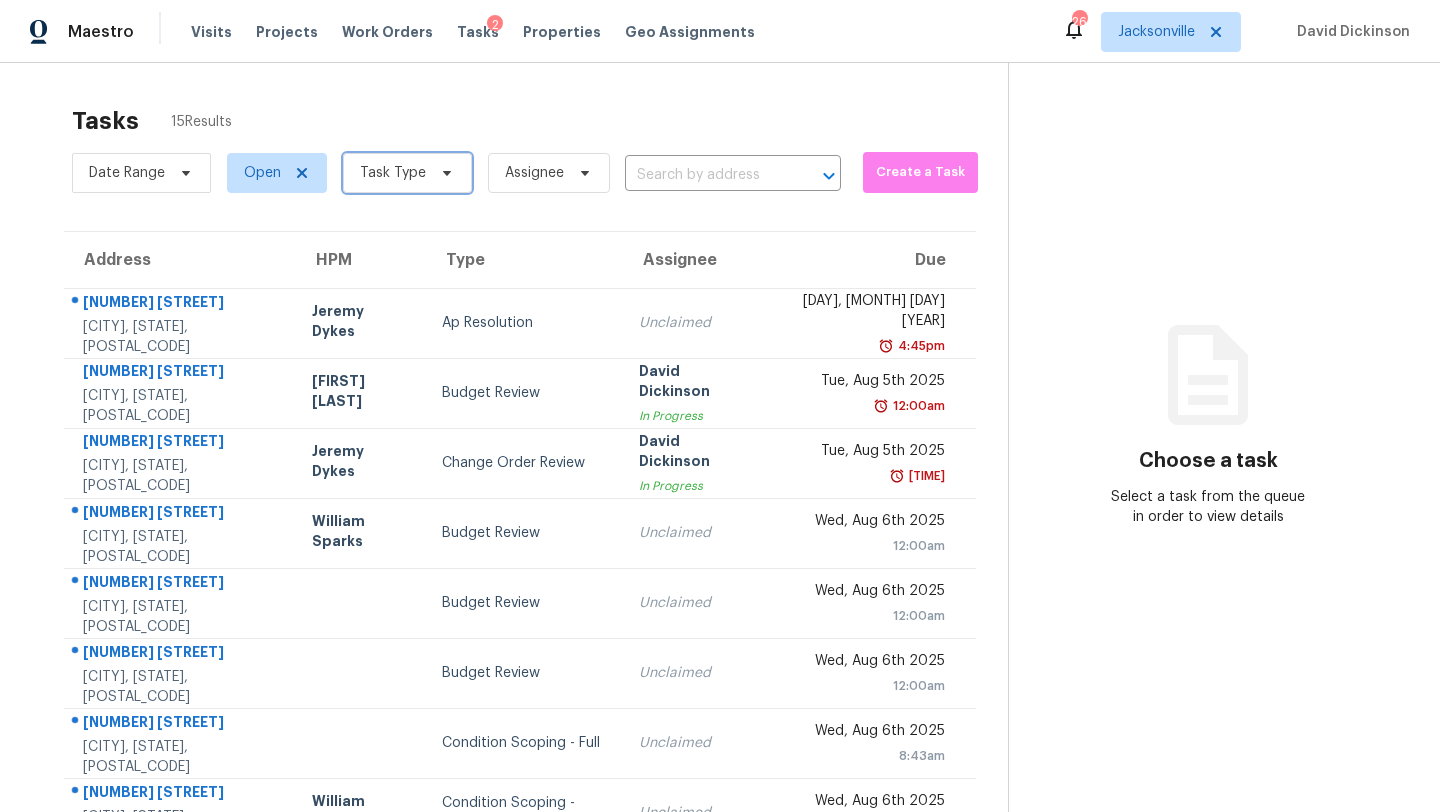 click on "Task Type" at bounding box center [393, 173] 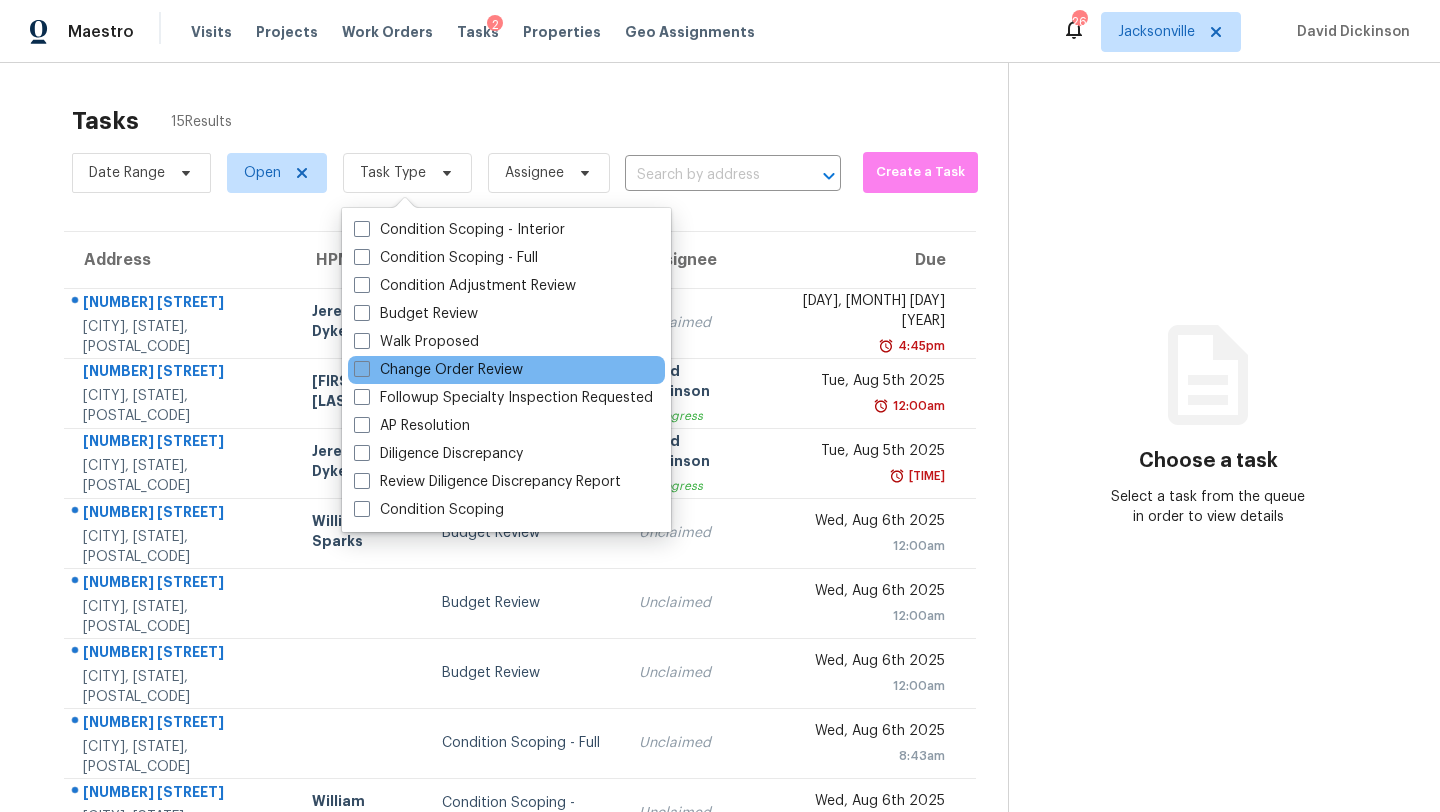 click on "Change Order Review" at bounding box center (438, 370) 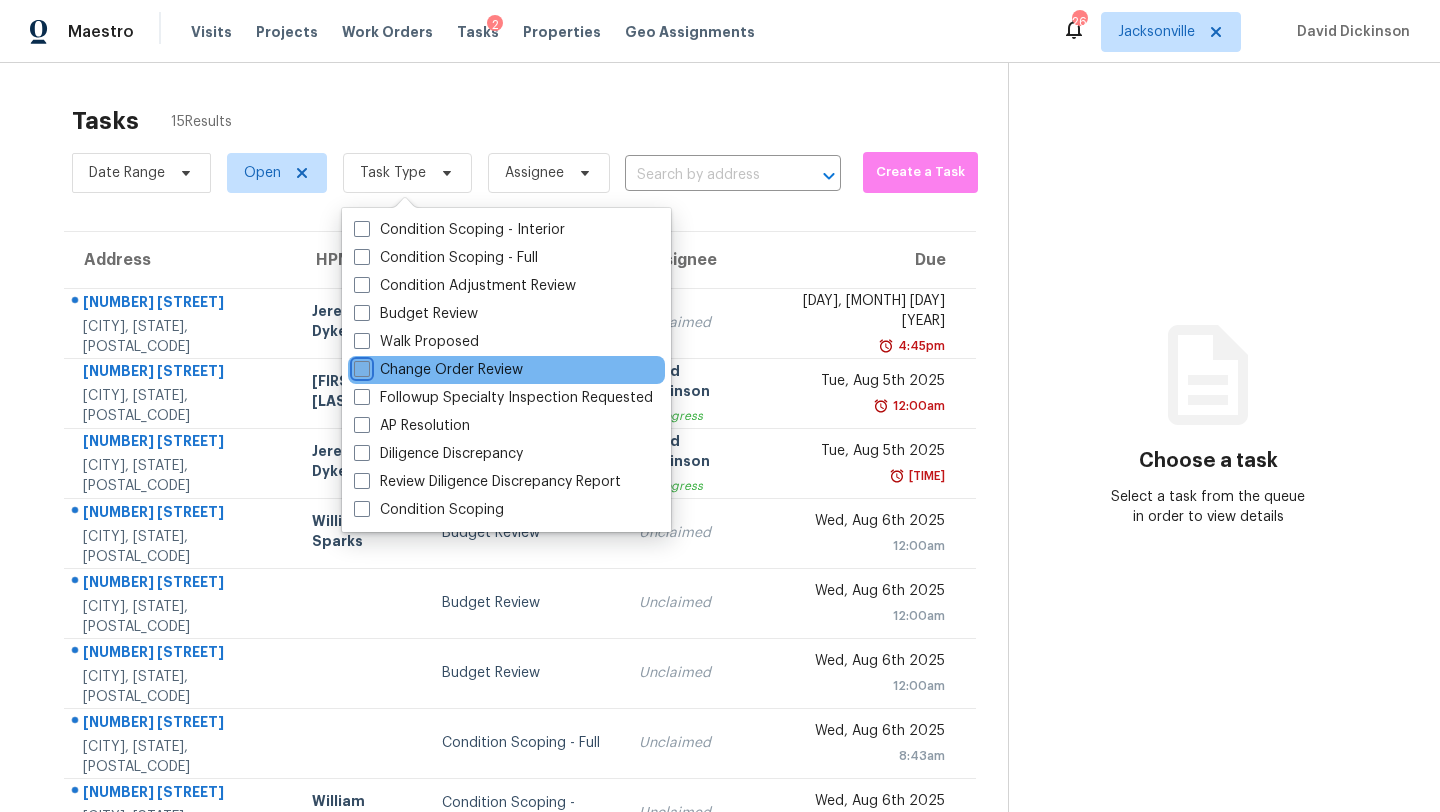 click on "Change Order Review" at bounding box center (360, 366) 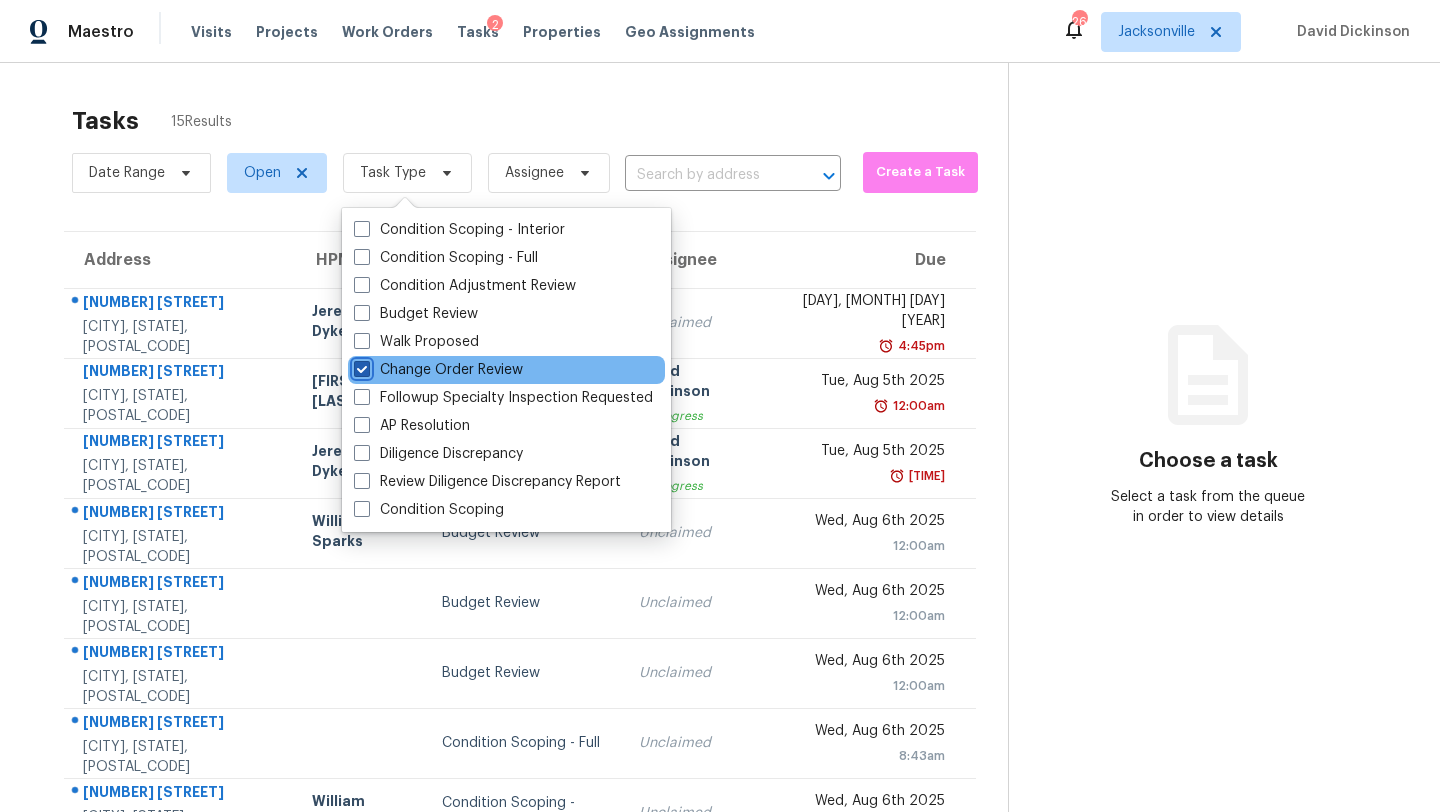 checkbox on "true" 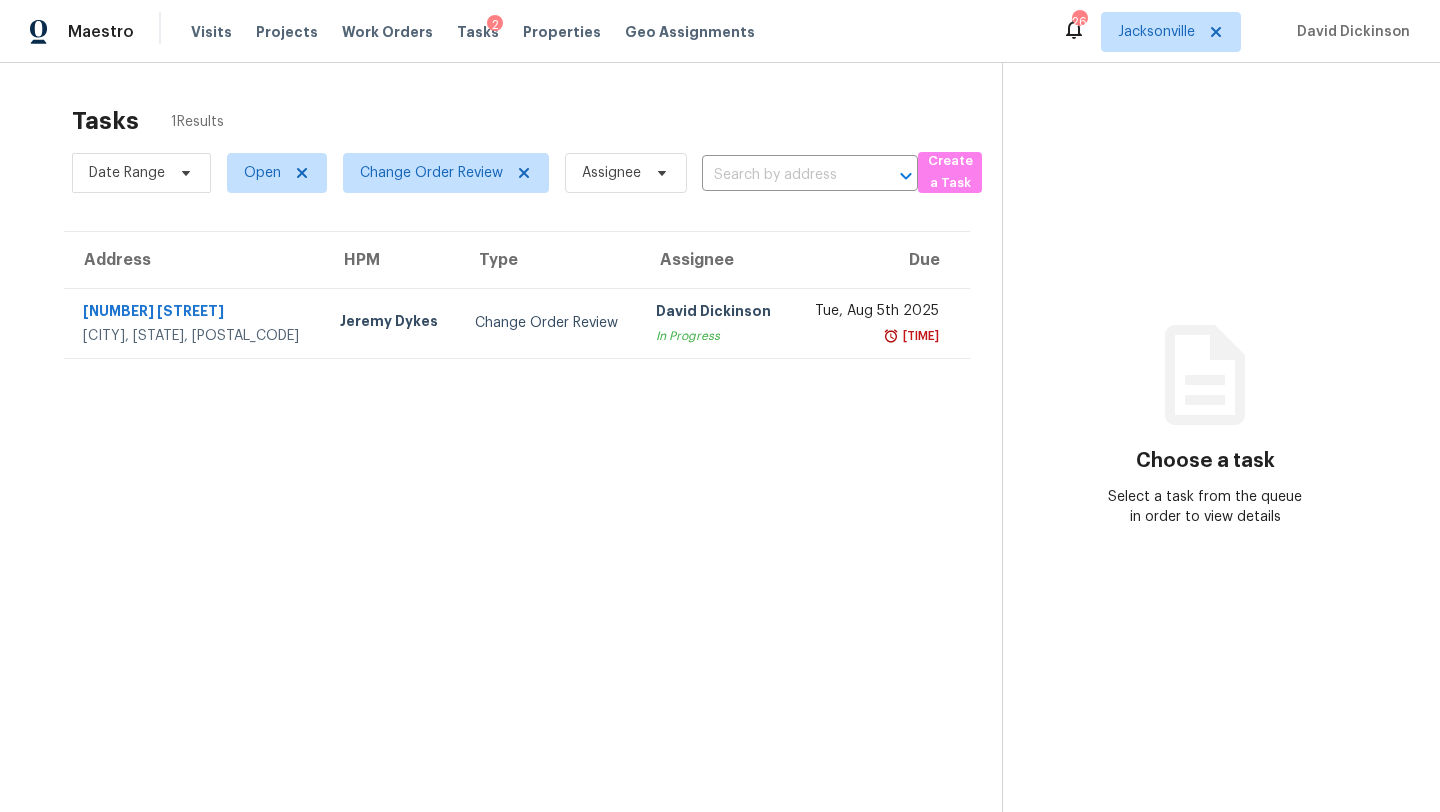 click on "Tasks 1  Results" at bounding box center (537, 121) 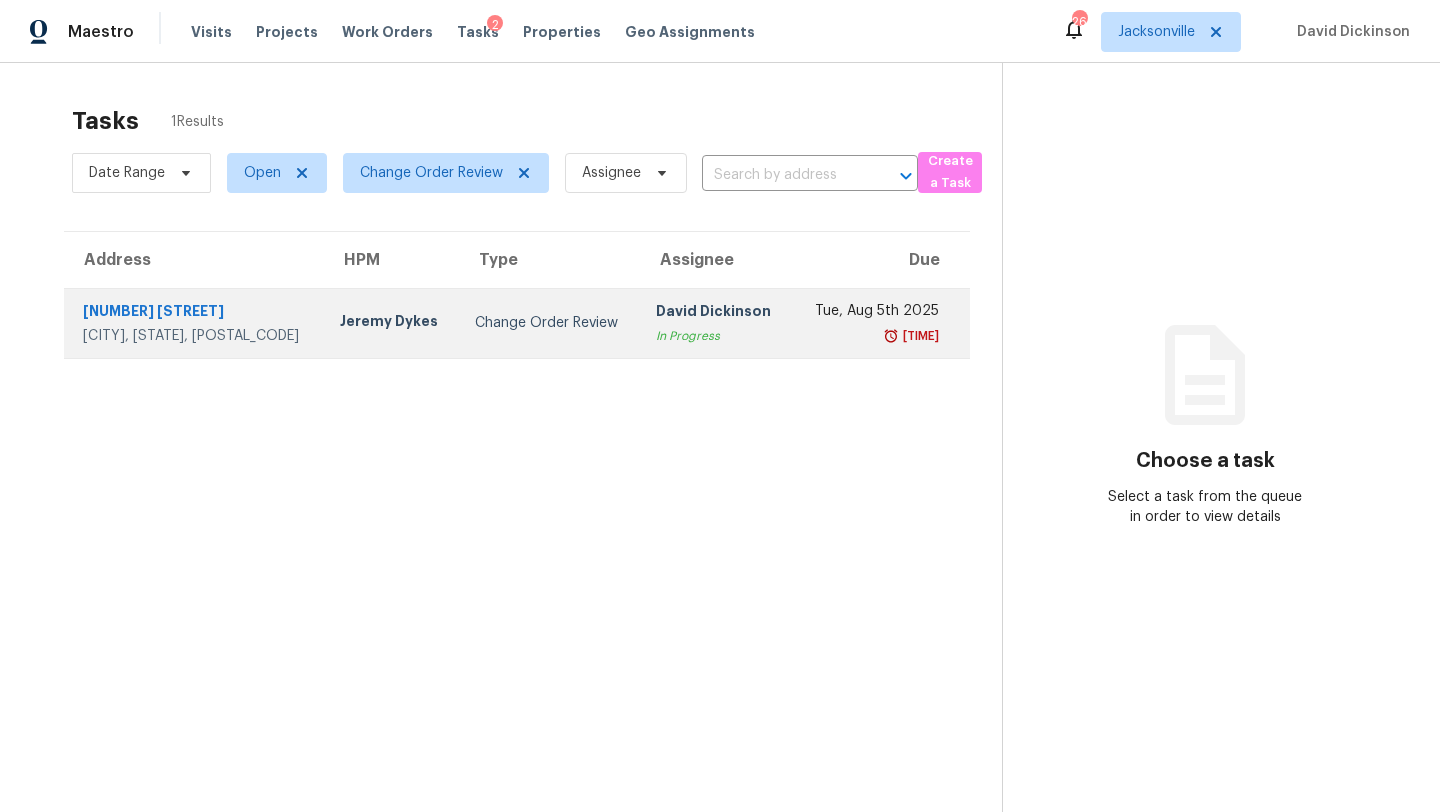 click on "David Dickinson" at bounding box center [716, 313] 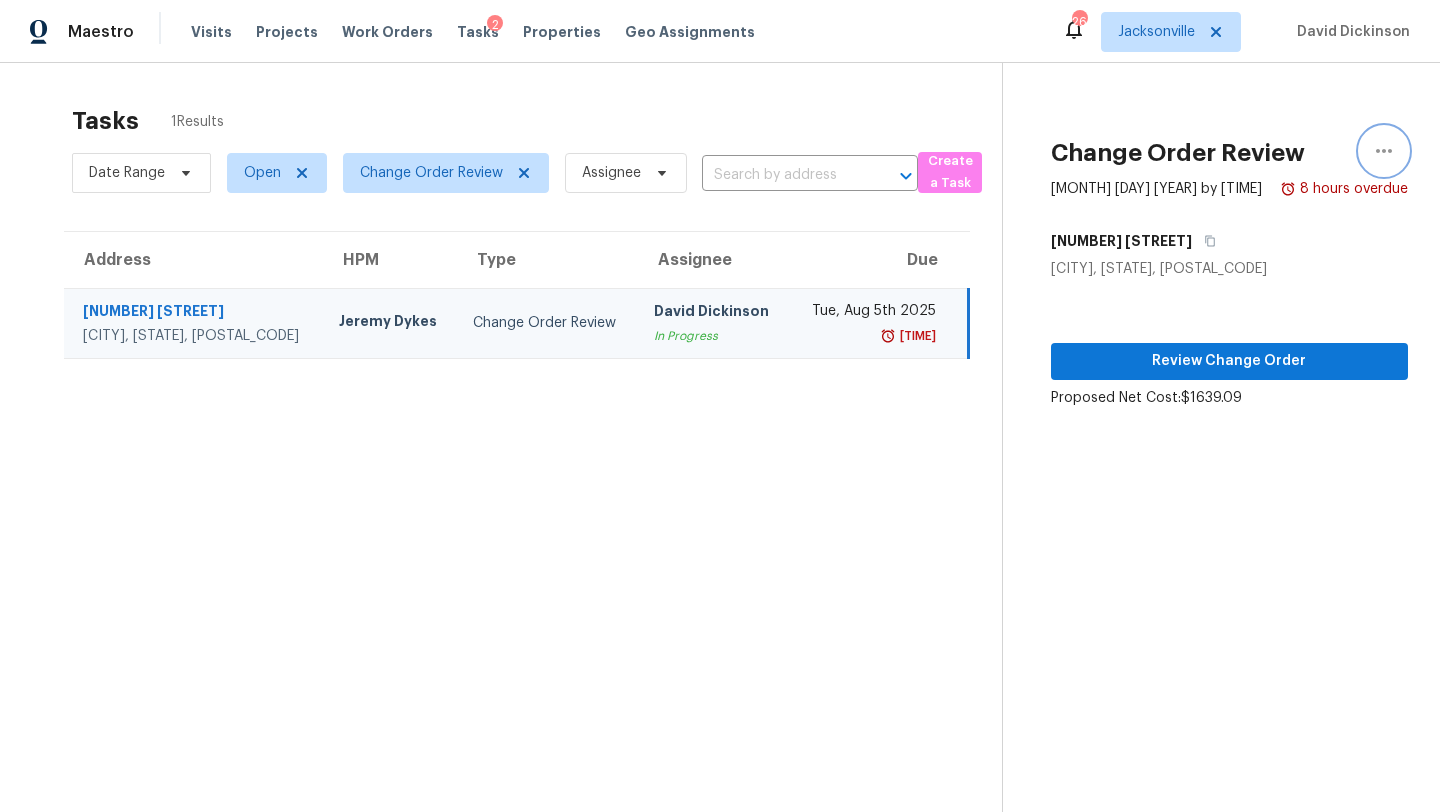 click 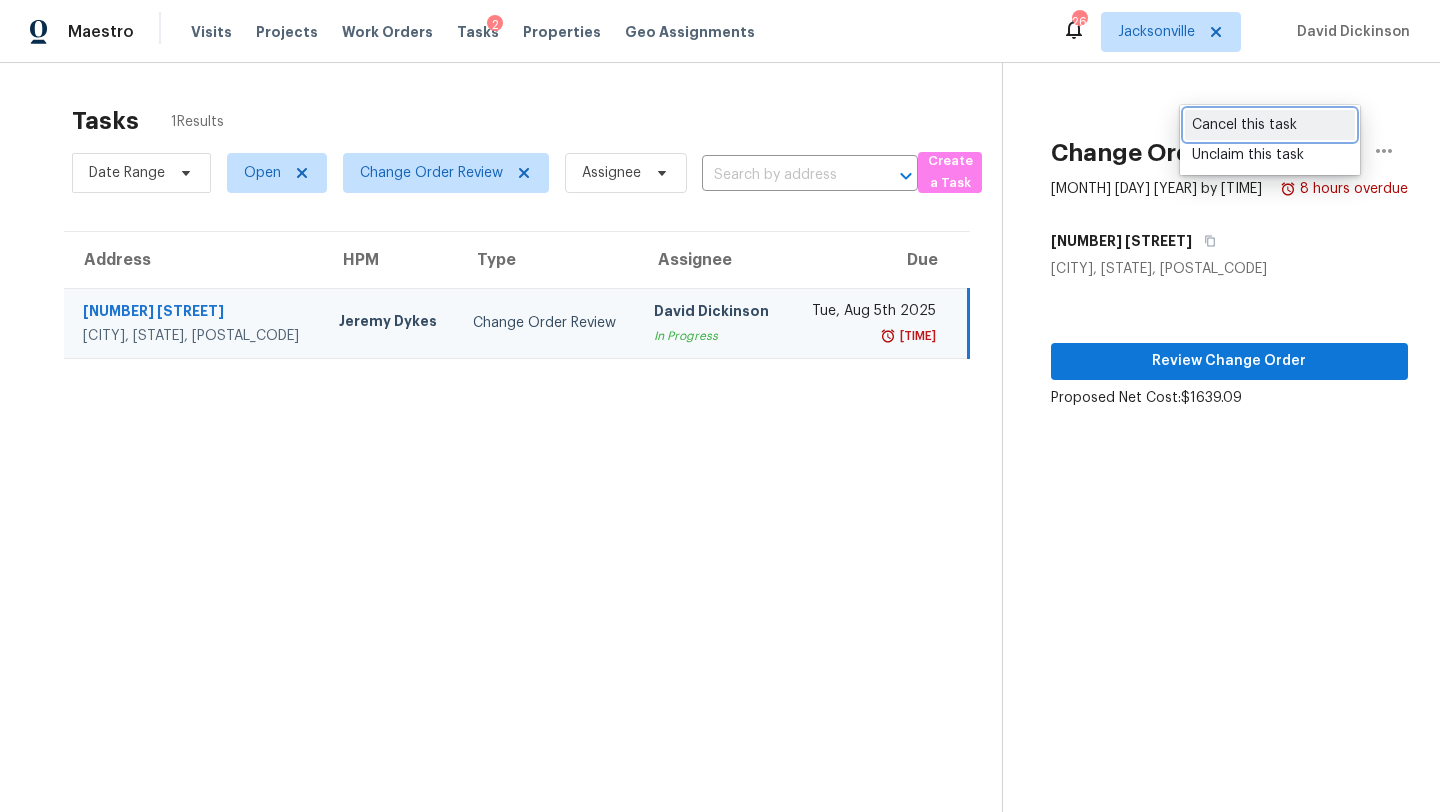 click on "Cancel this task" at bounding box center [1270, 125] 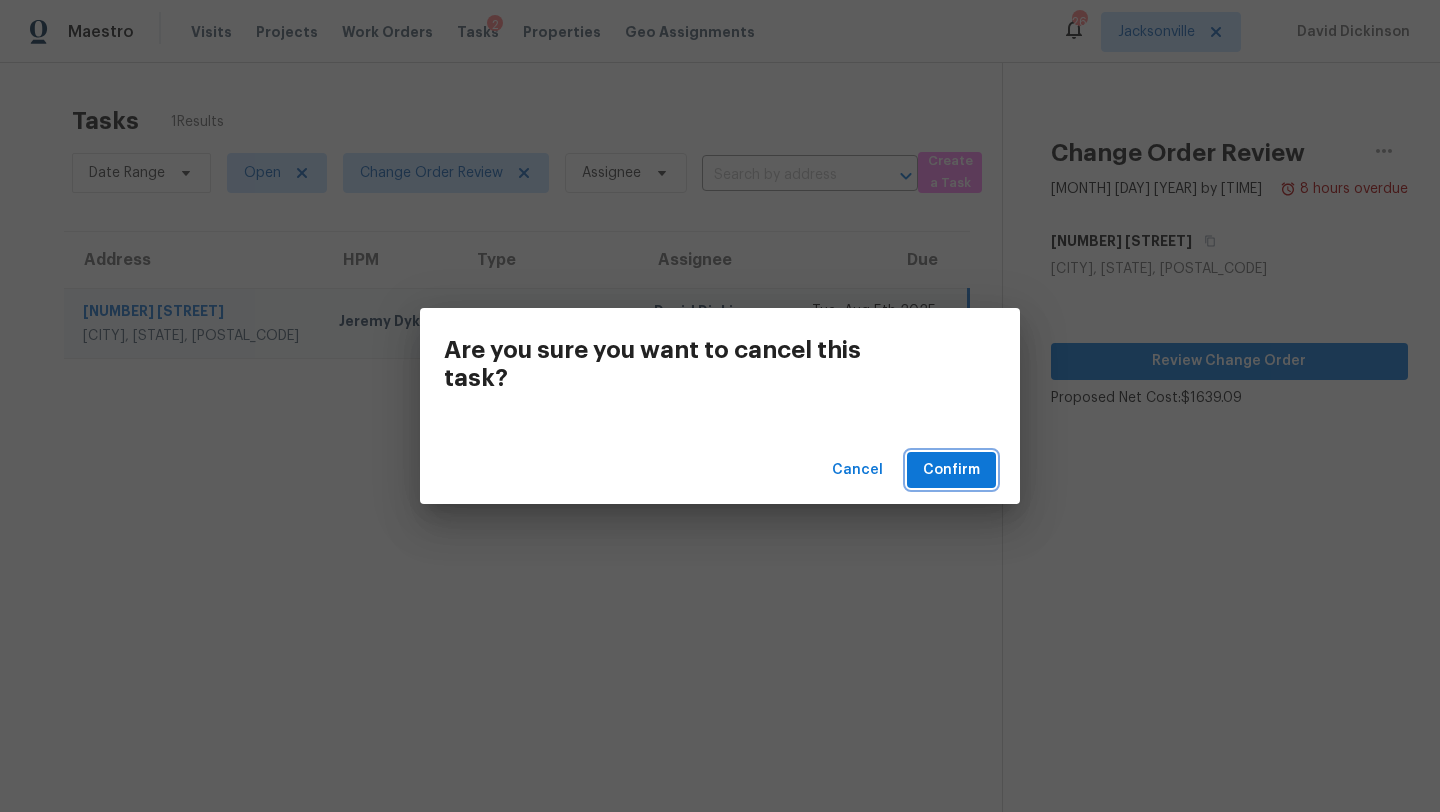 click on "Confirm" at bounding box center [951, 470] 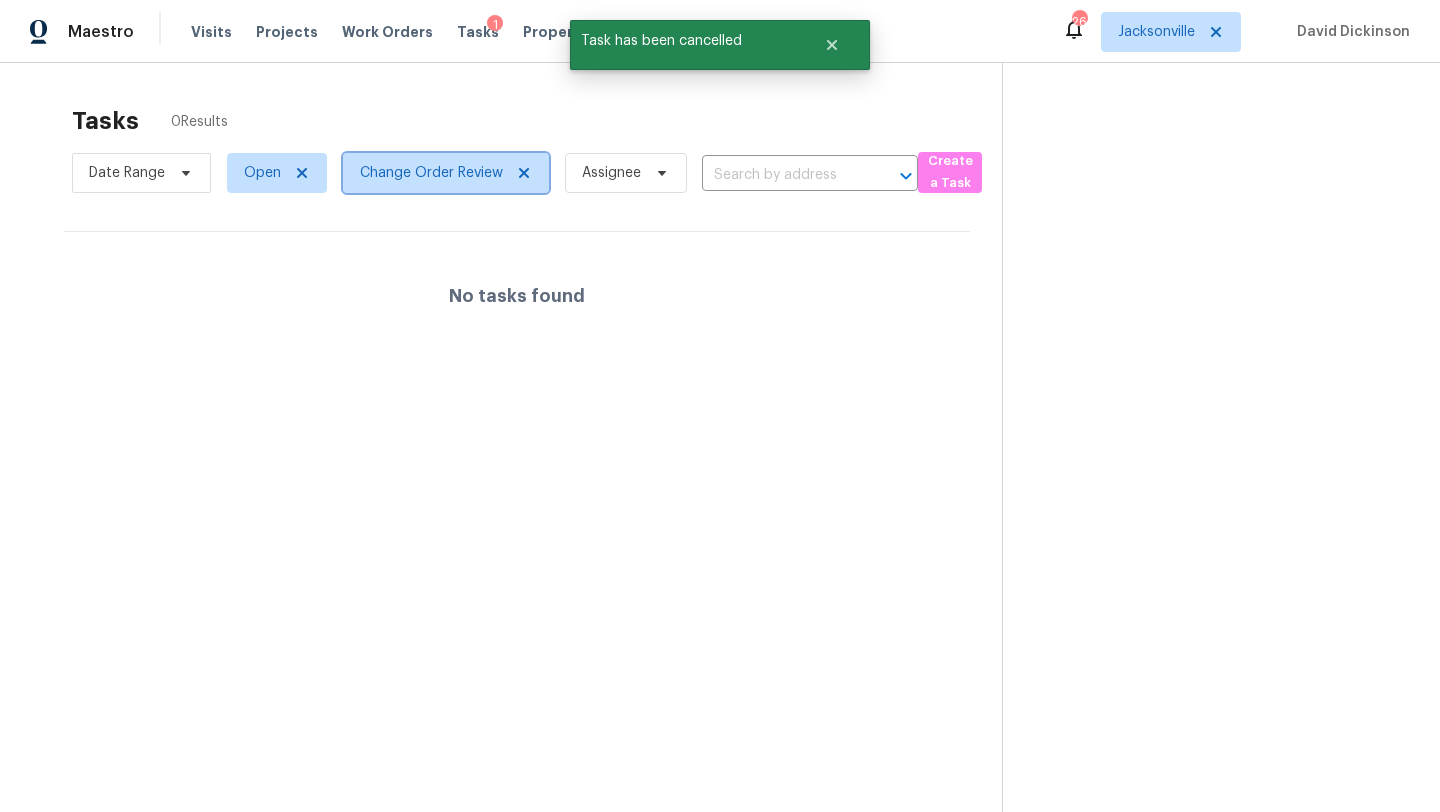 click on "Change Order Review" at bounding box center (431, 173) 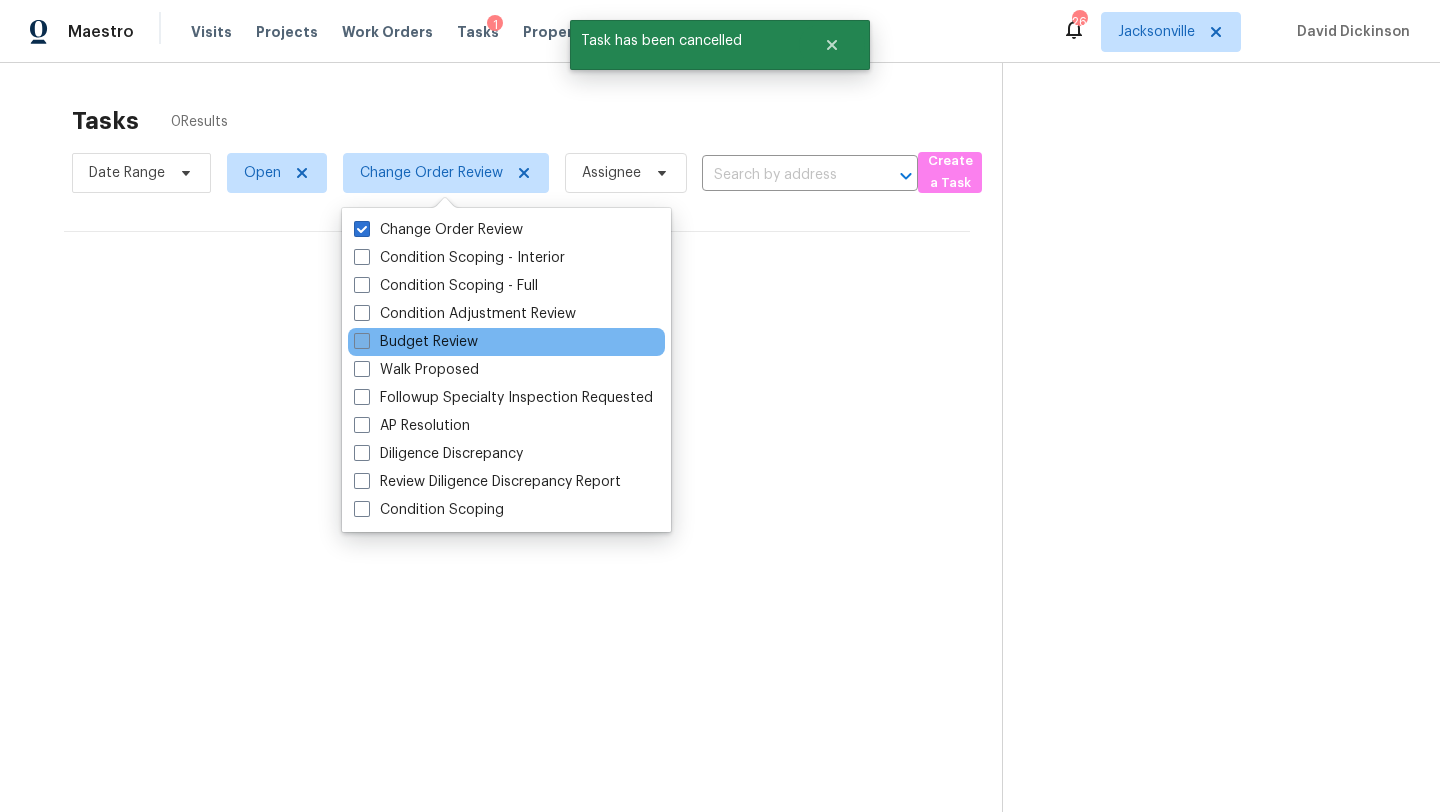 click on "Budget Review" at bounding box center [416, 342] 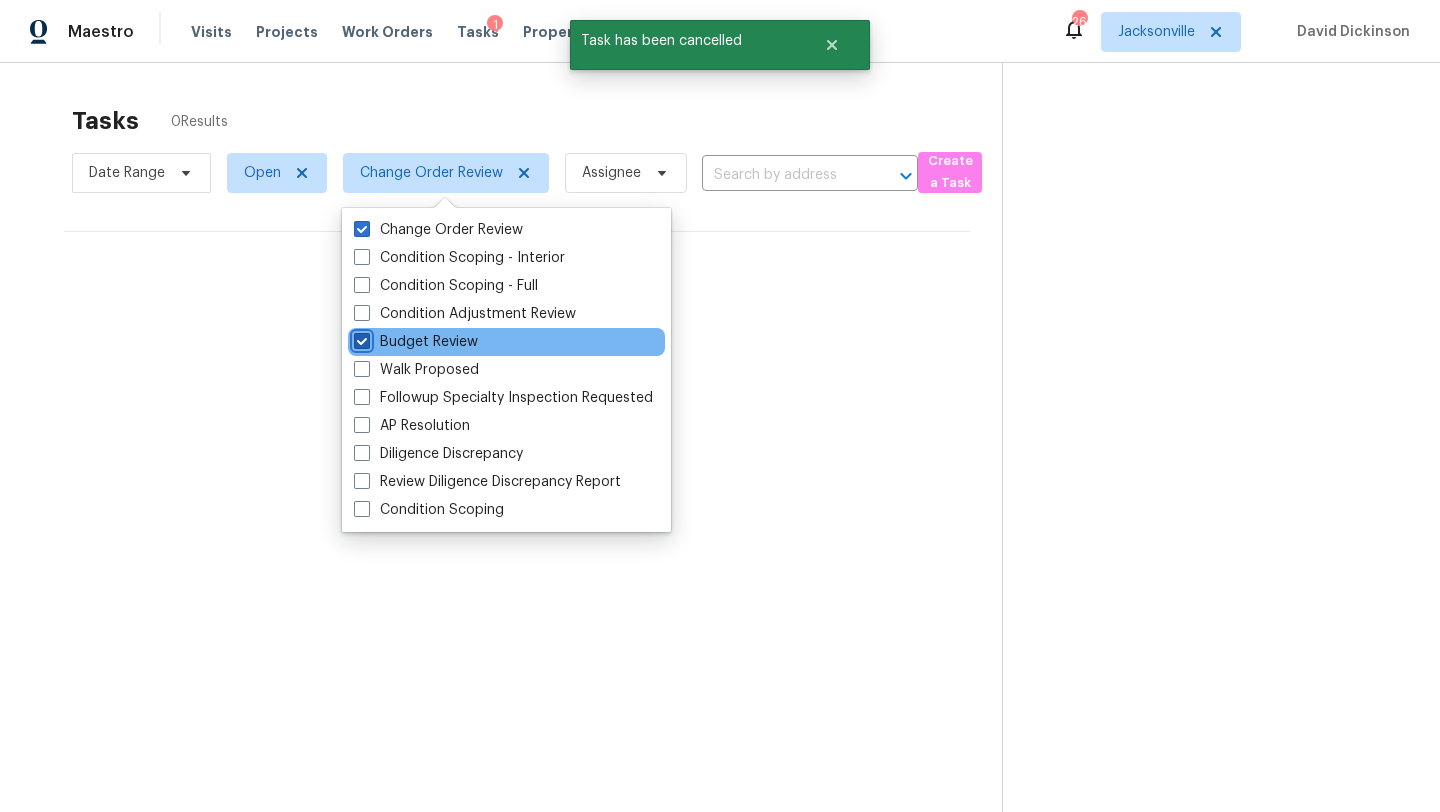 checkbox on "true" 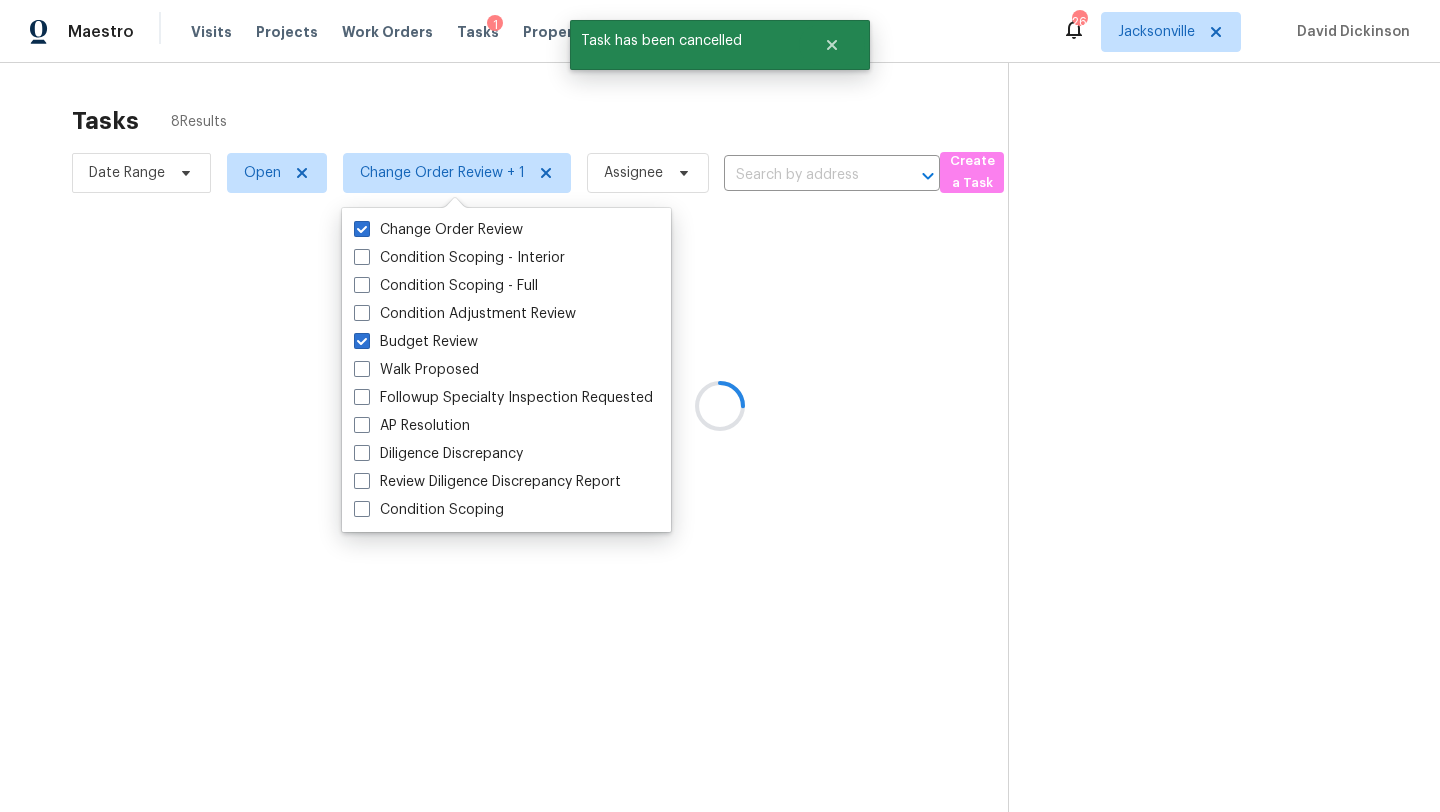 click on "Tasks 8  Results" at bounding box center [540, 121] 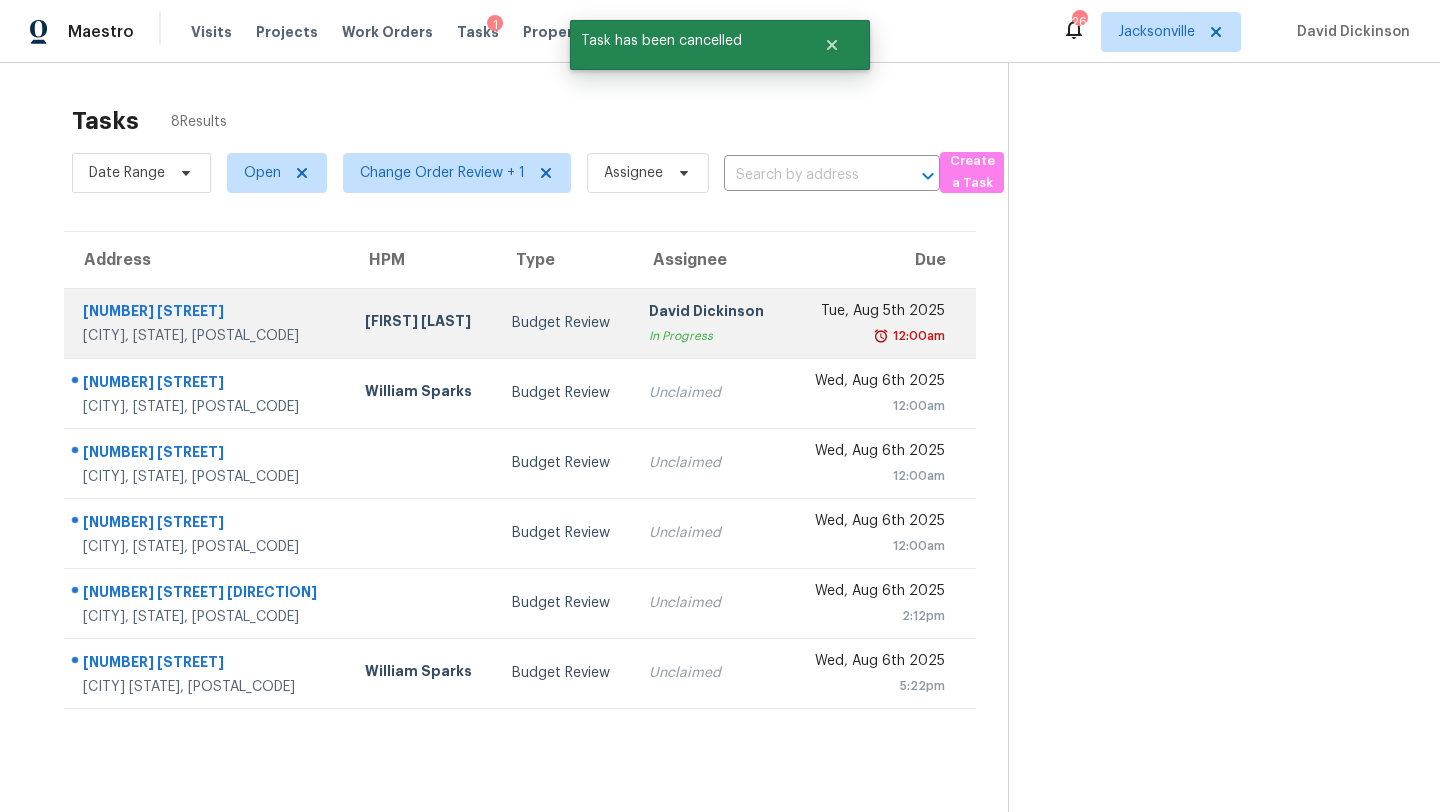 click on "Budget Review" at bounding box center [564, 323] 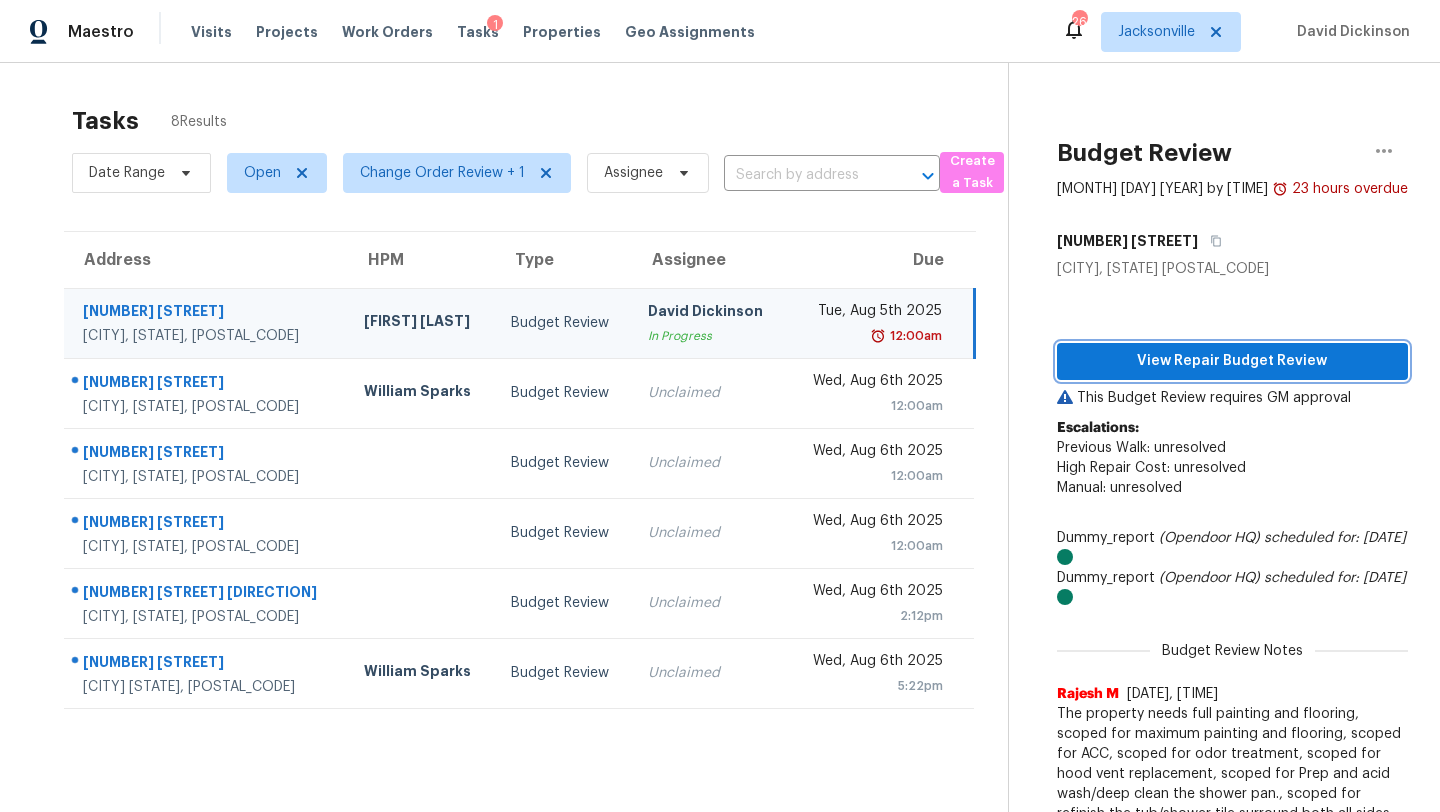 click on "View Repair Budget Review" at bounding box center [1232, 361] 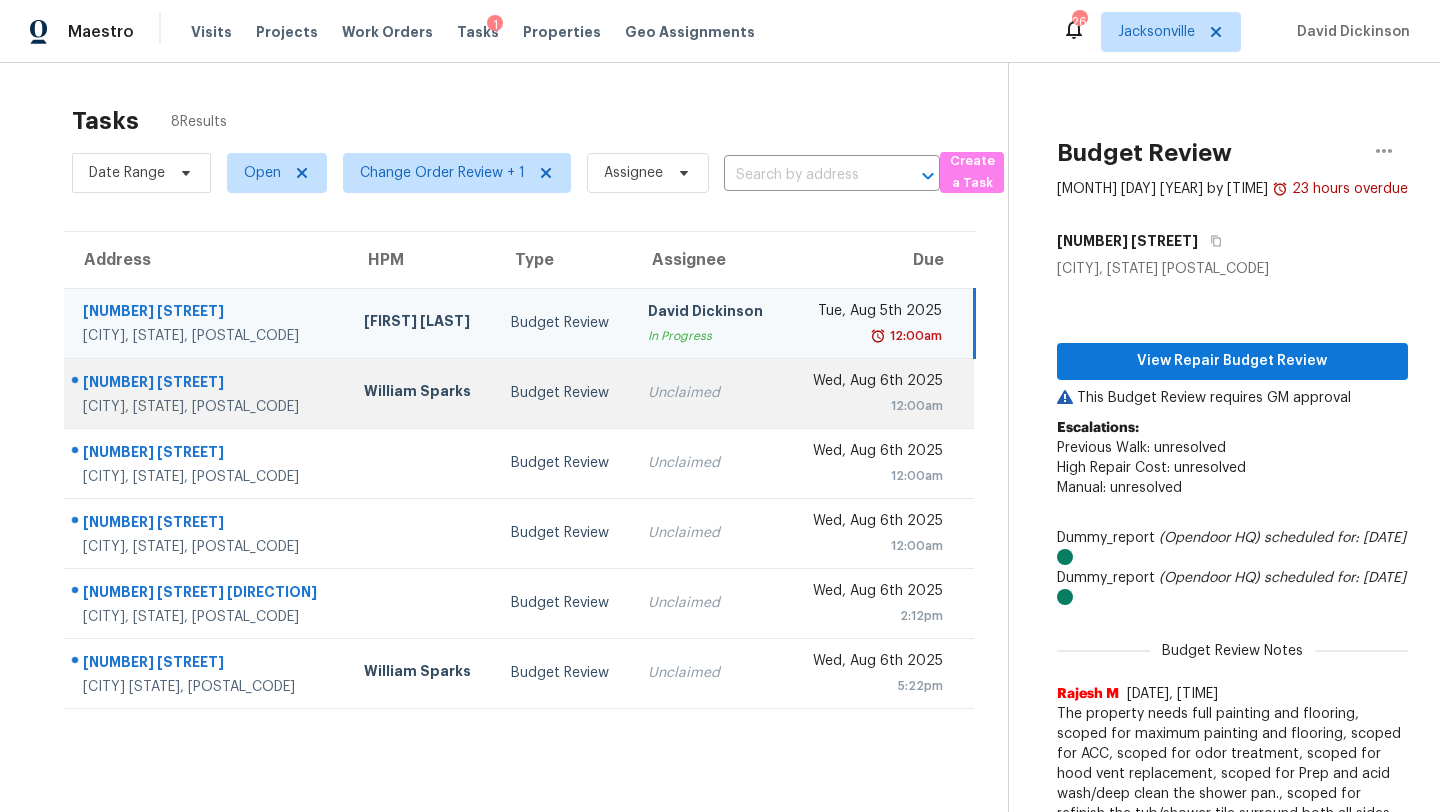 click on "Unclaimed" at bounding box center (709, 393) 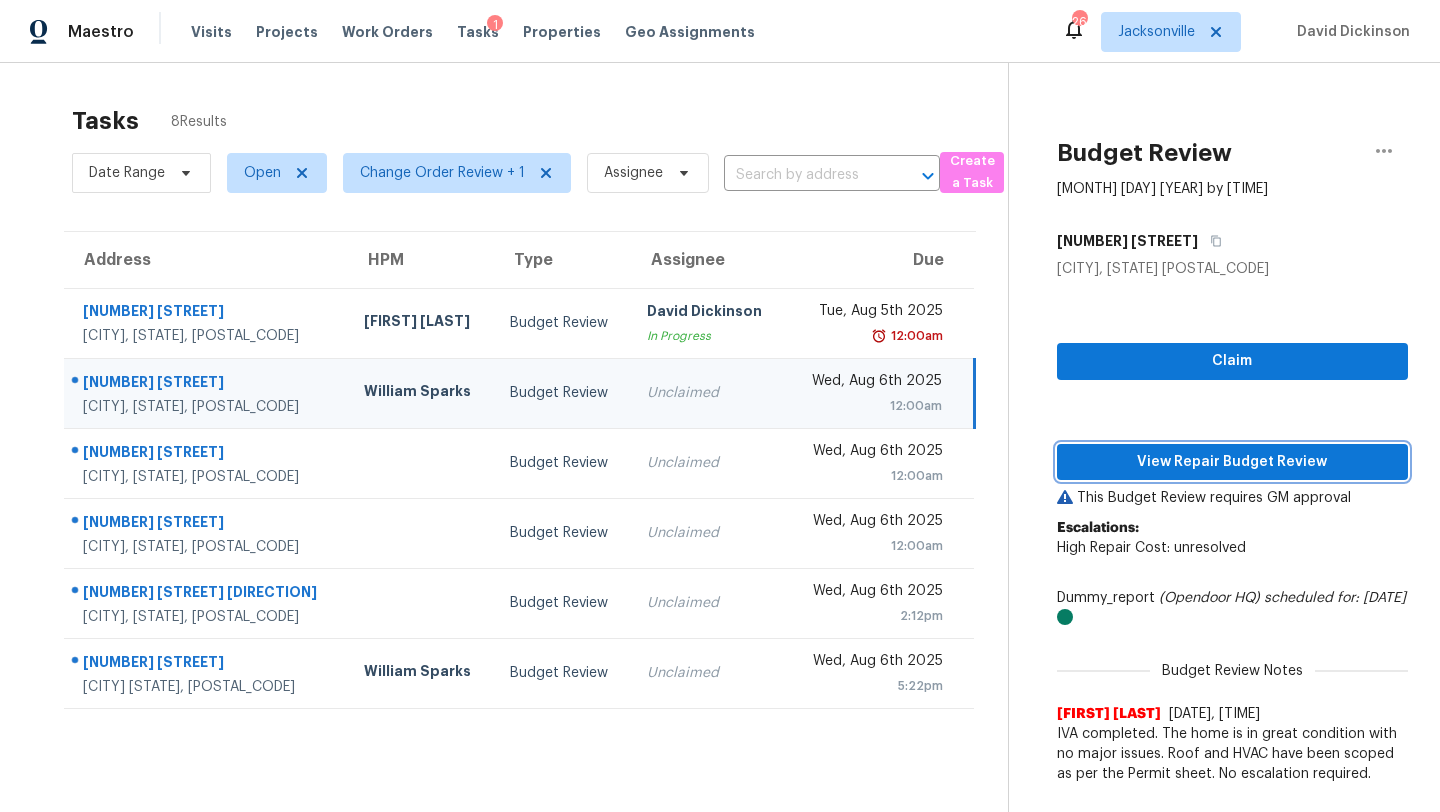 click on "View Repair Budget Review" at bounding box center (1232, 462) 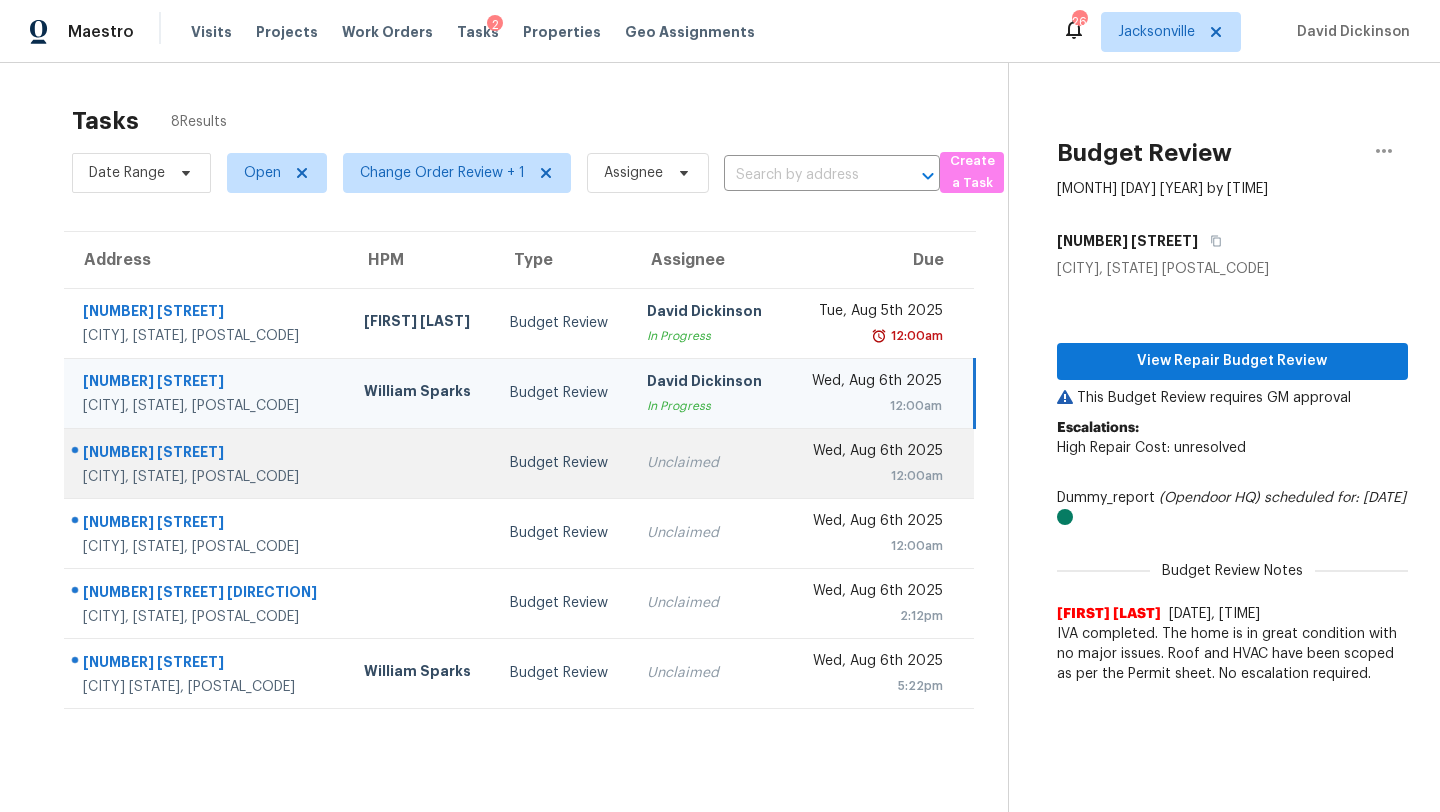 click on "Unclaimed" at bounding box center (708, 463) 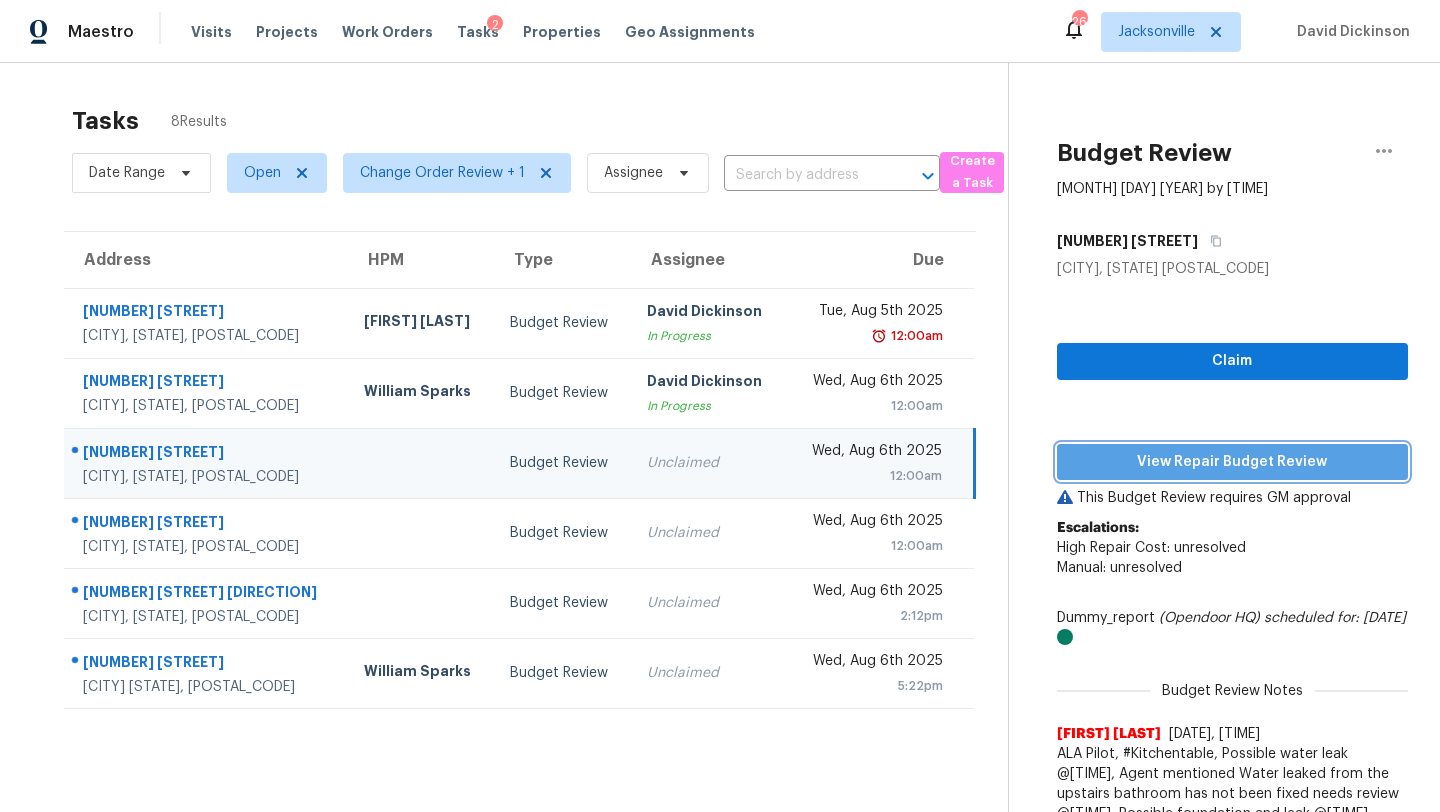 click on "View Repair Budget Review" at bounding box center (1232, 462) 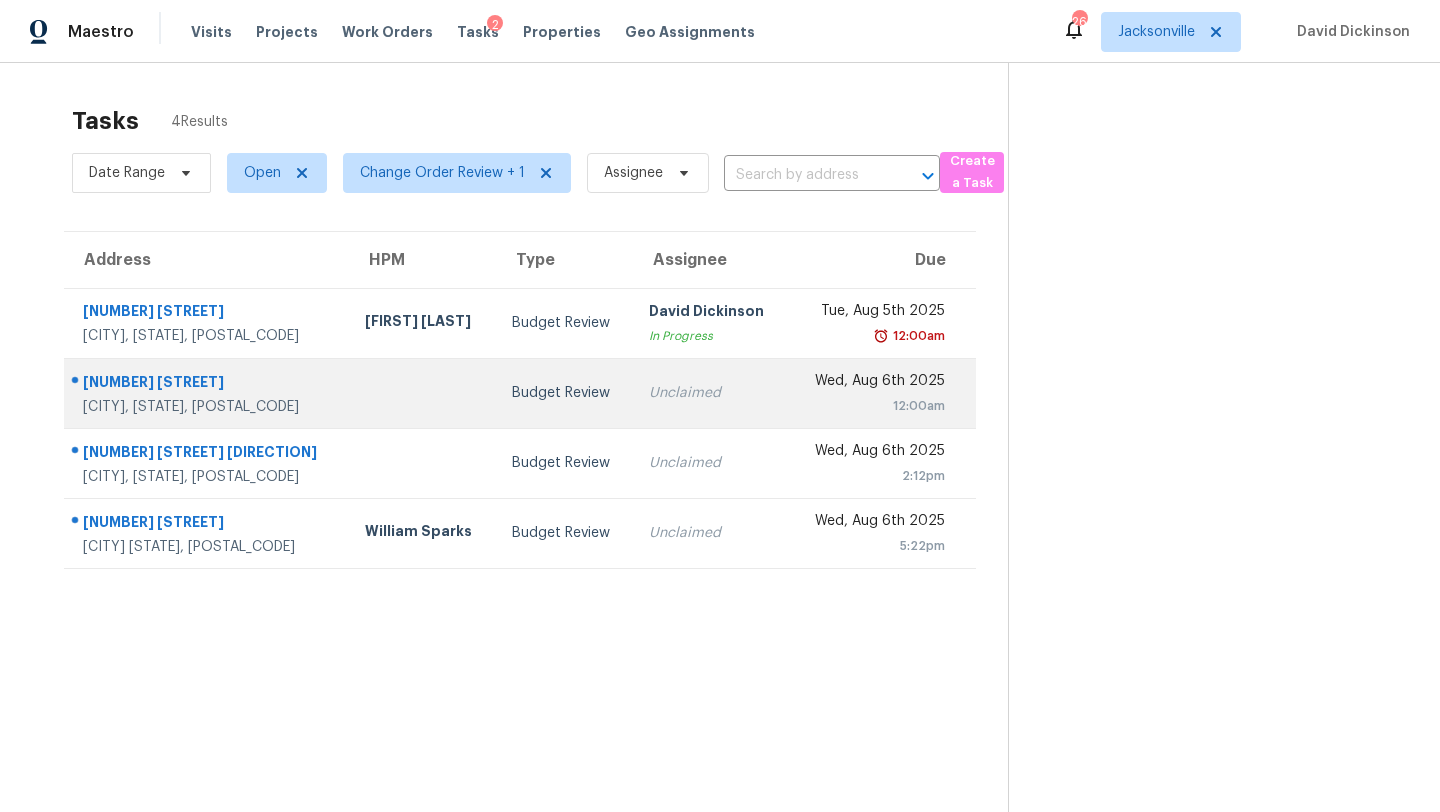 click at bounding box center [422, 393] 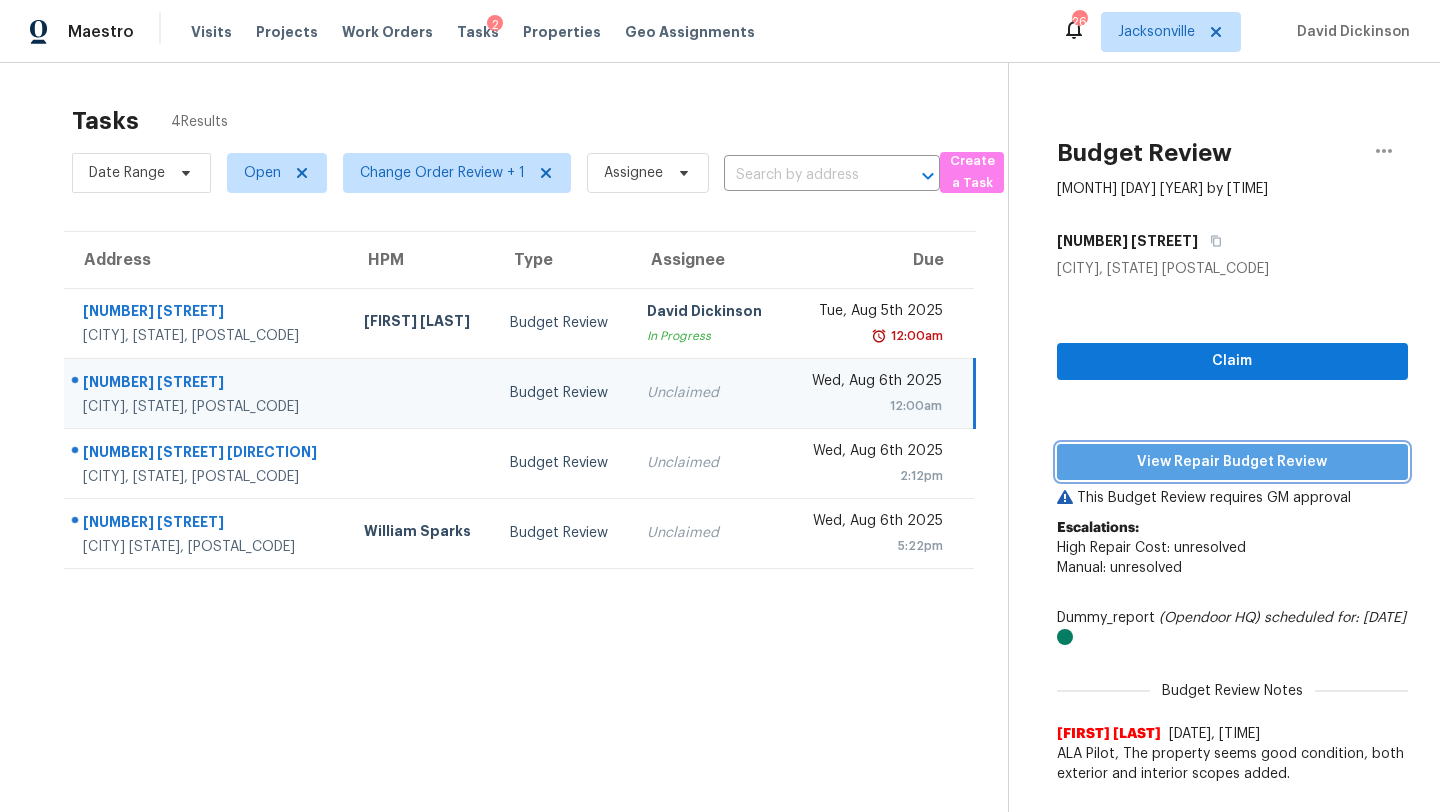 click on "View Repair Budget Review" at bounding box center (1232, 462) 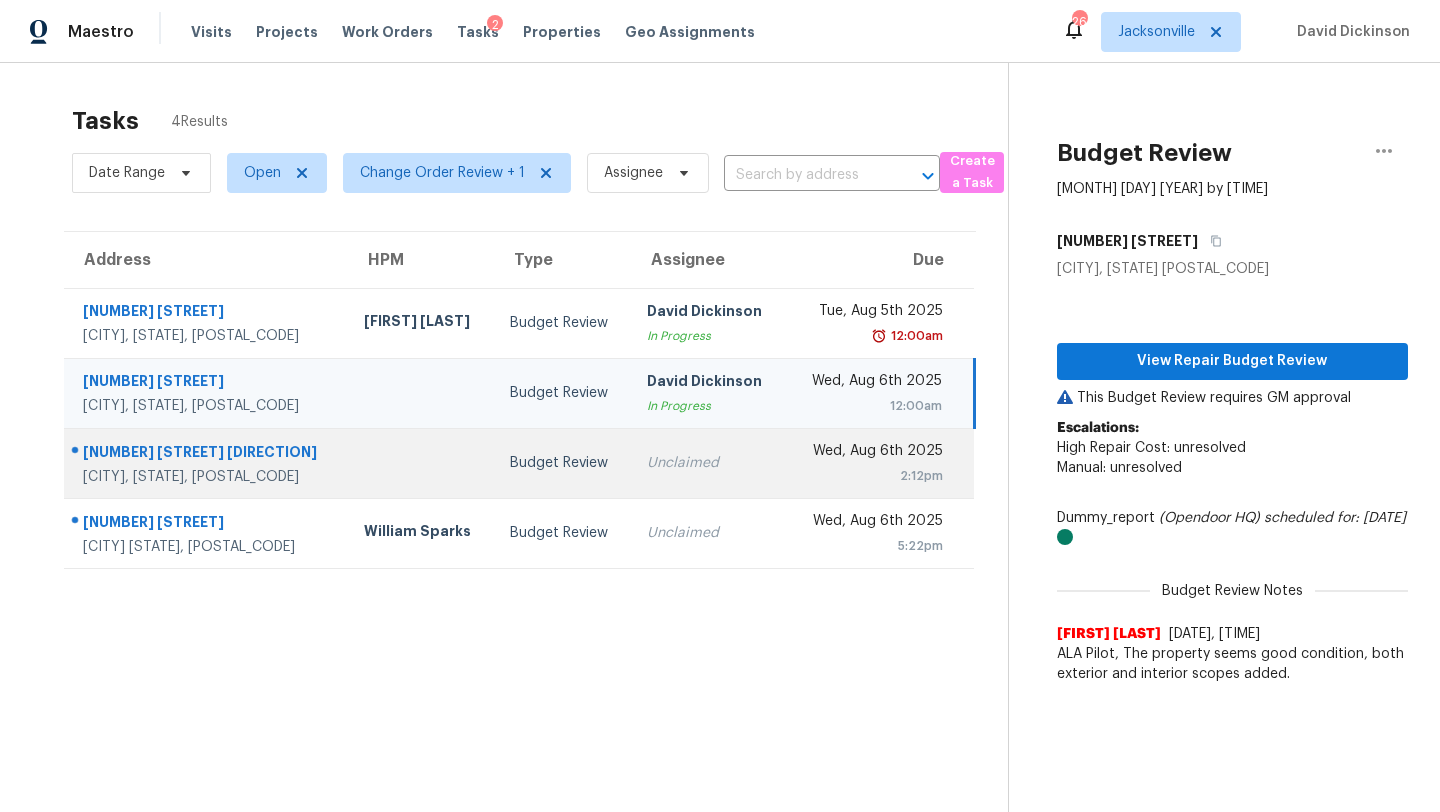 click on "Unclaimed" at bounding box center [708, 463] 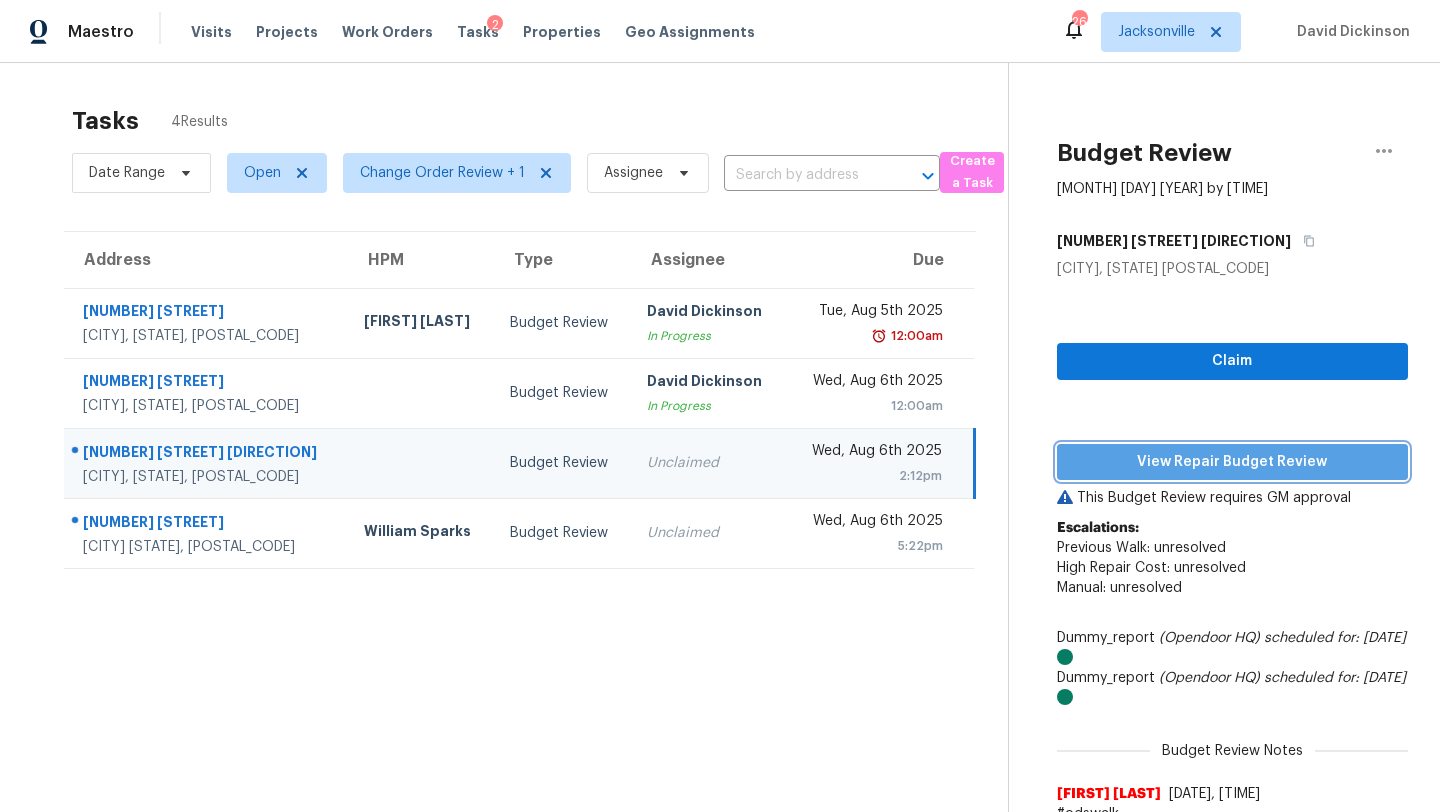 click on "View Repair Budget Review" at bounding box center (1232, 462) 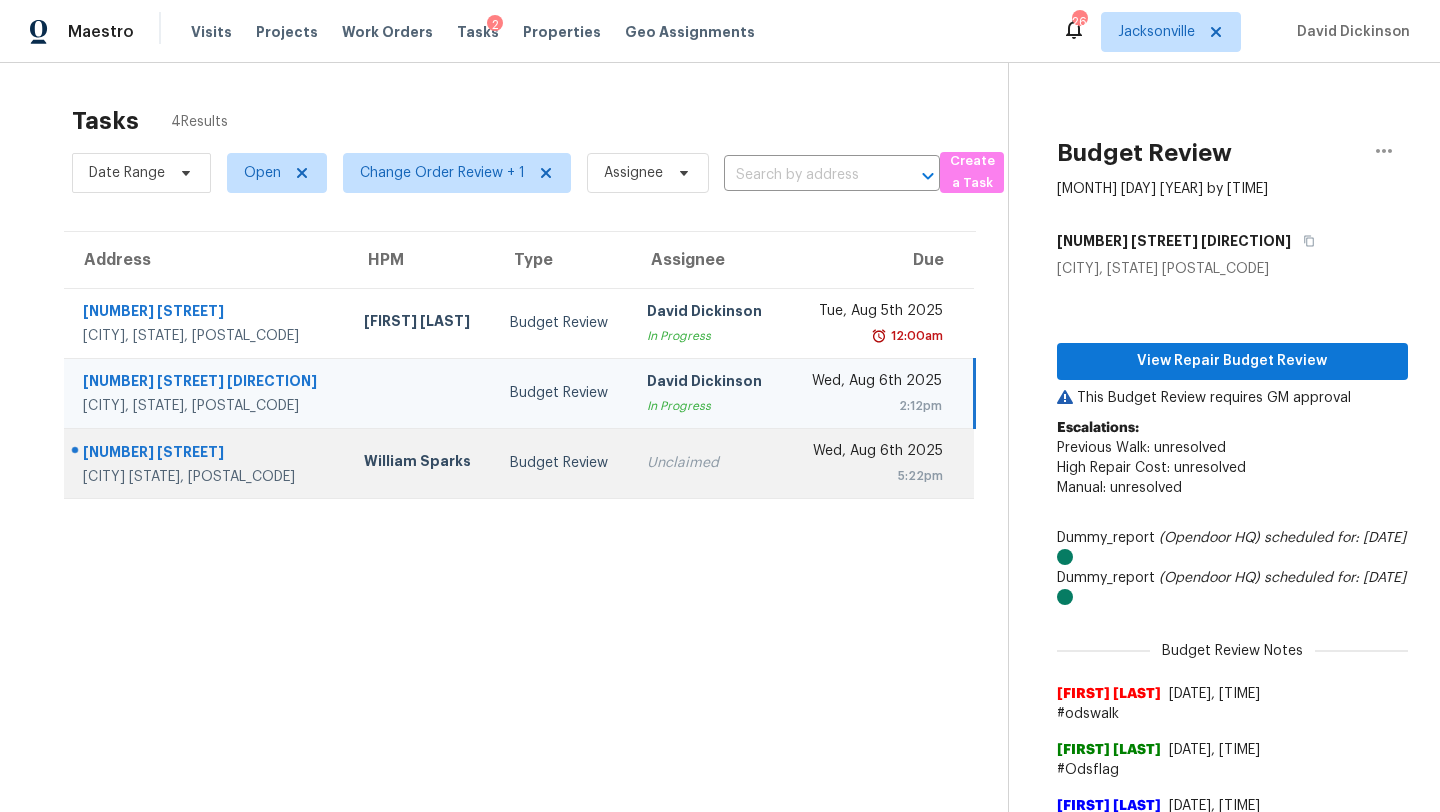 click on "Unclaimed" at bounding box center (708, 463) 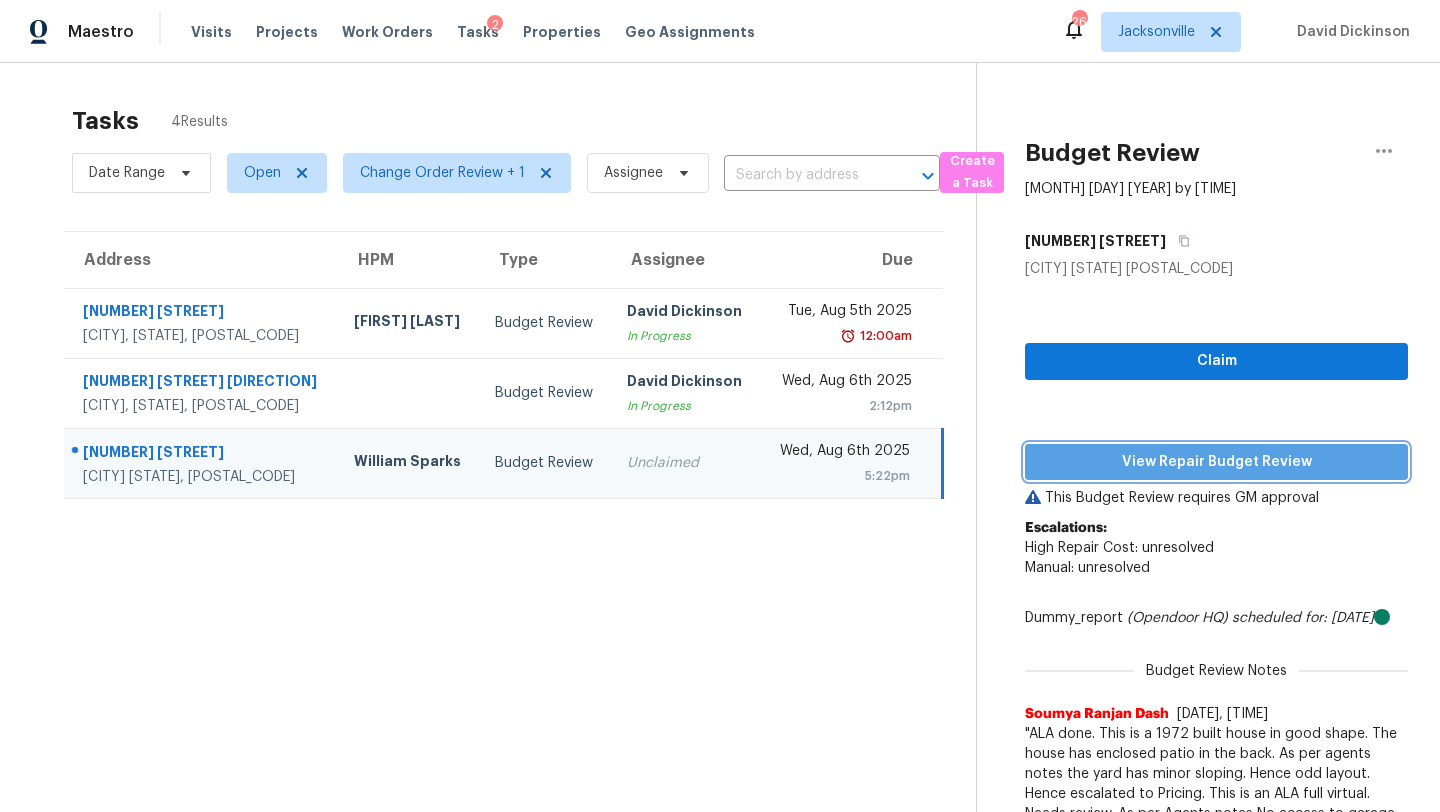 click on "View Repair Budget Review" at bounding box center (1216, 462) 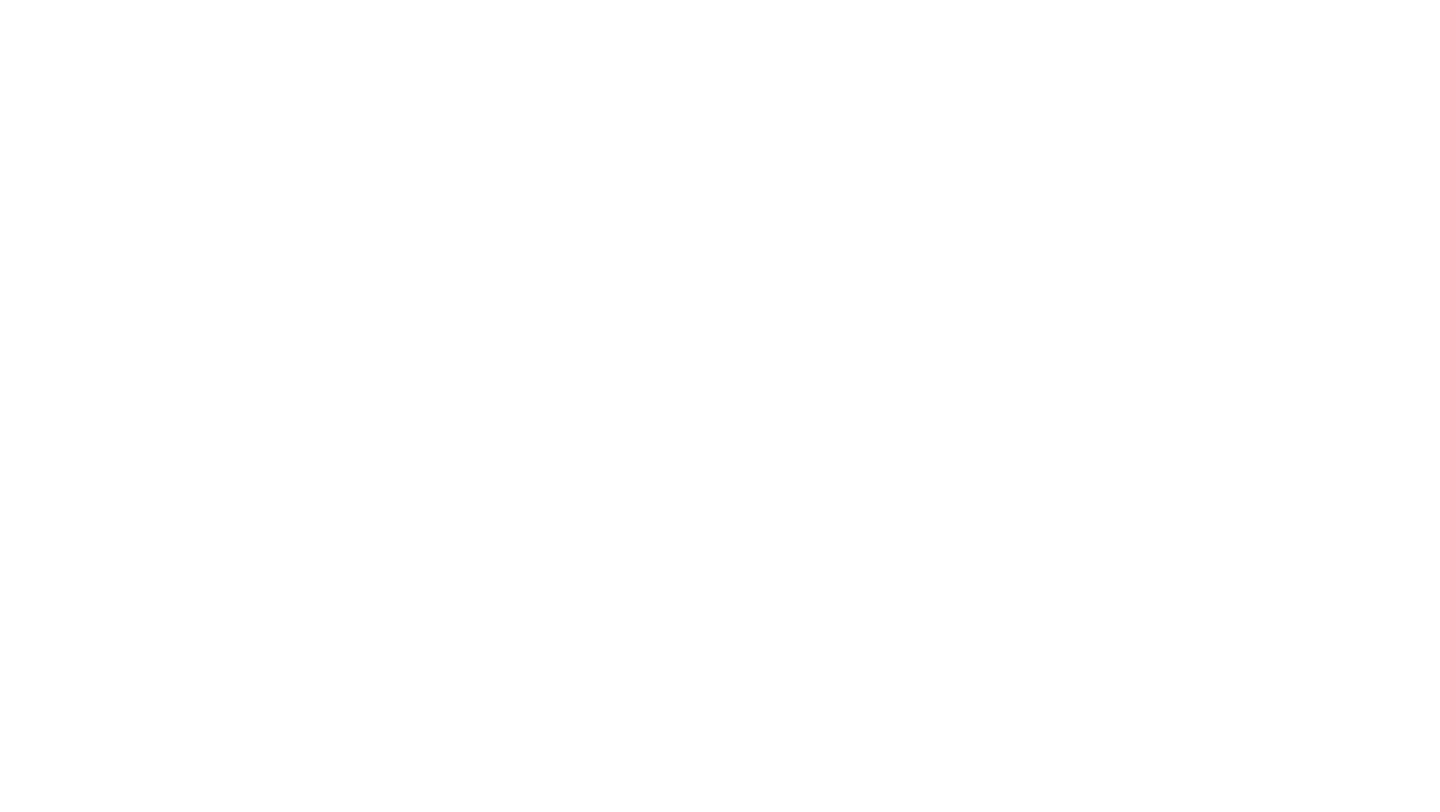 scroll, scrollTop: 0, scrollLeft: 0, axis: both 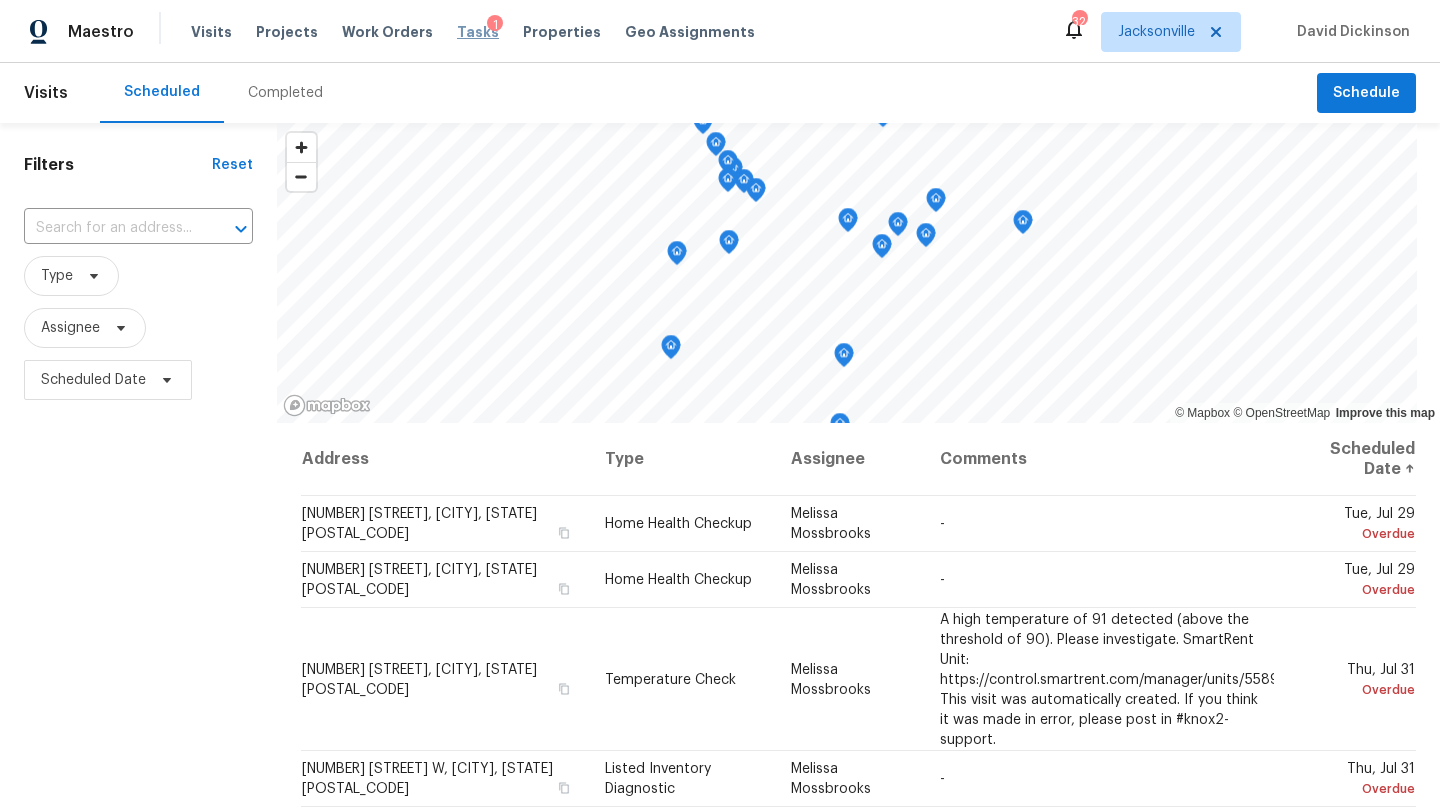 click on "Tasks" at bounding box center (478, 32) 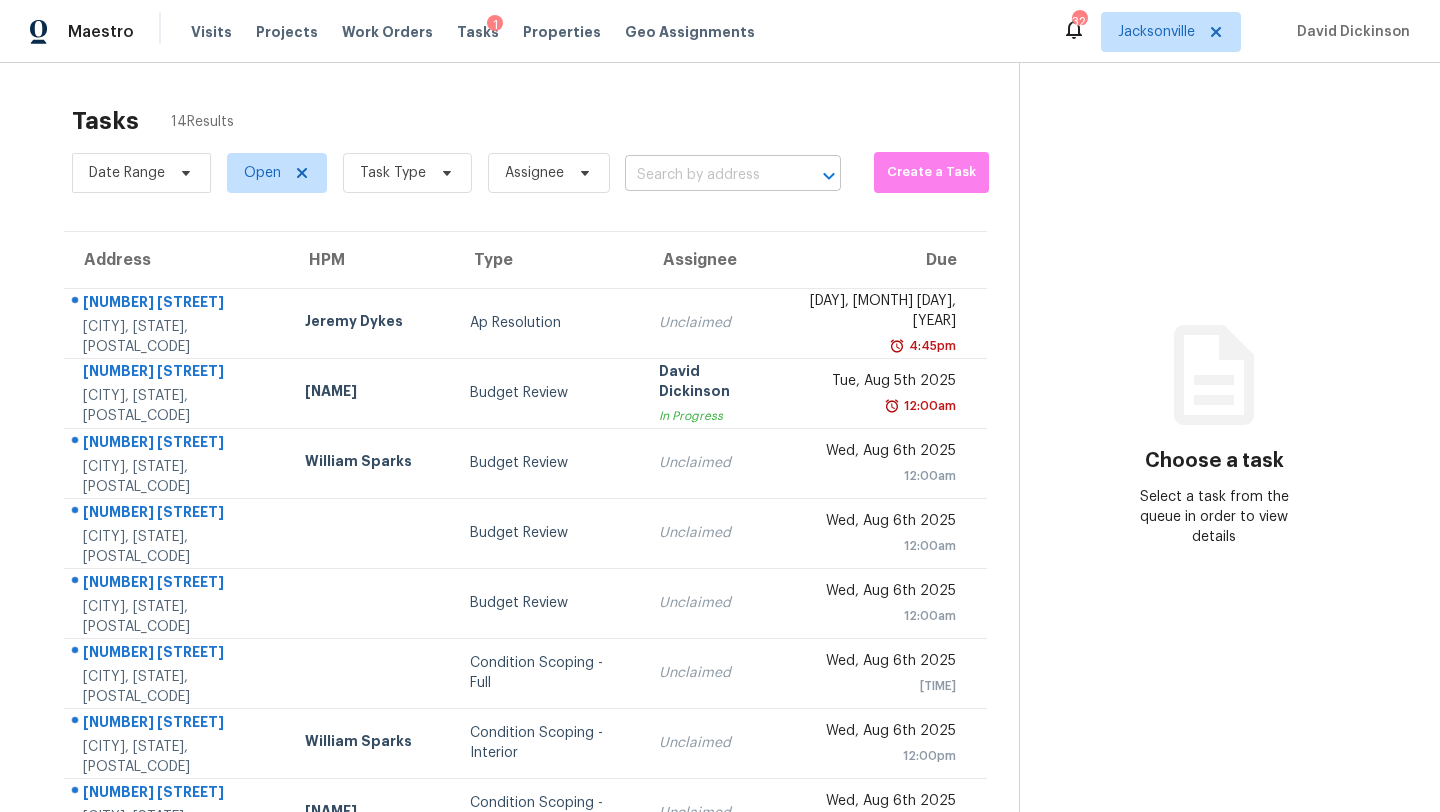 click at bounding box center (705, 175) 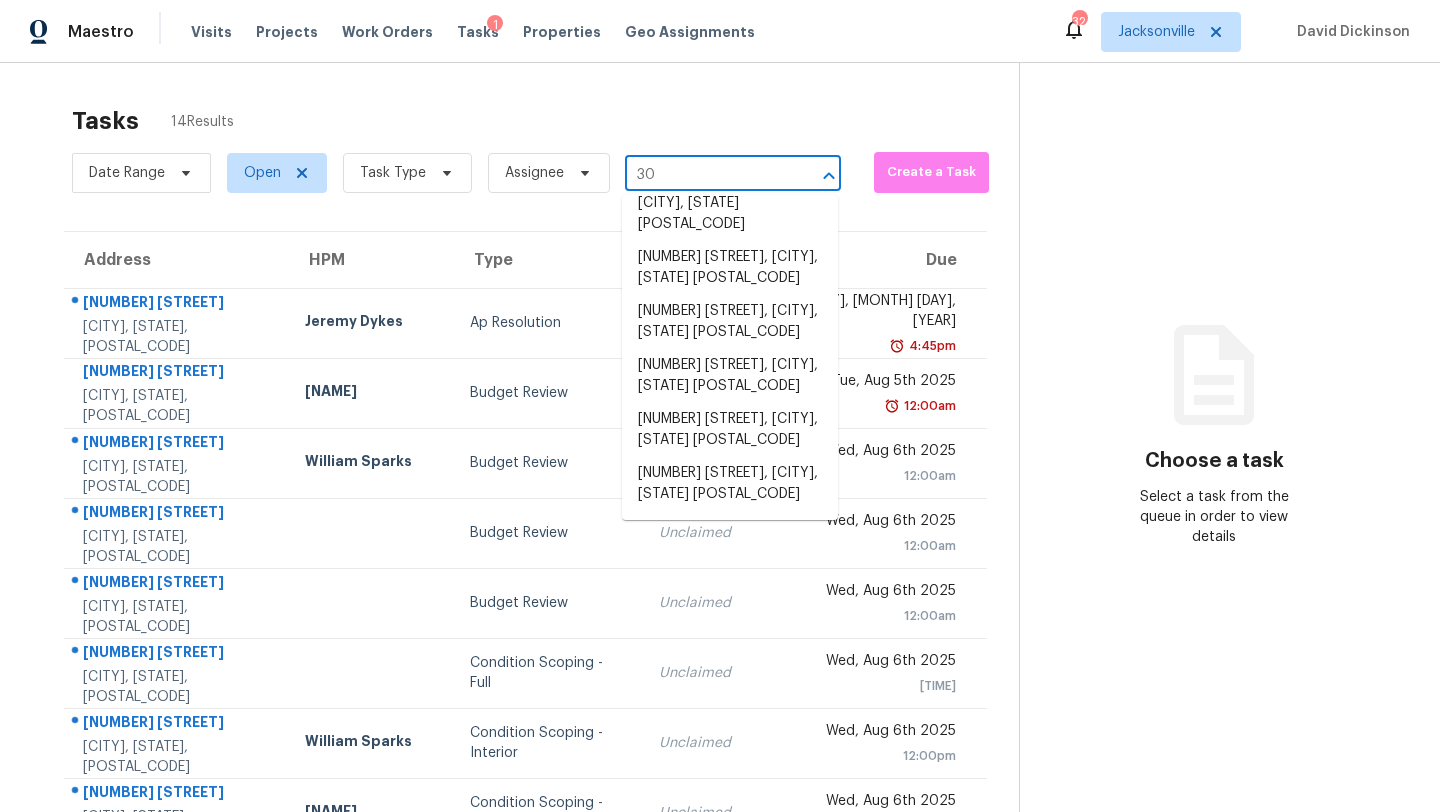 scroll, scrollTop: 653, scrollLeft: 0, axis: vertical 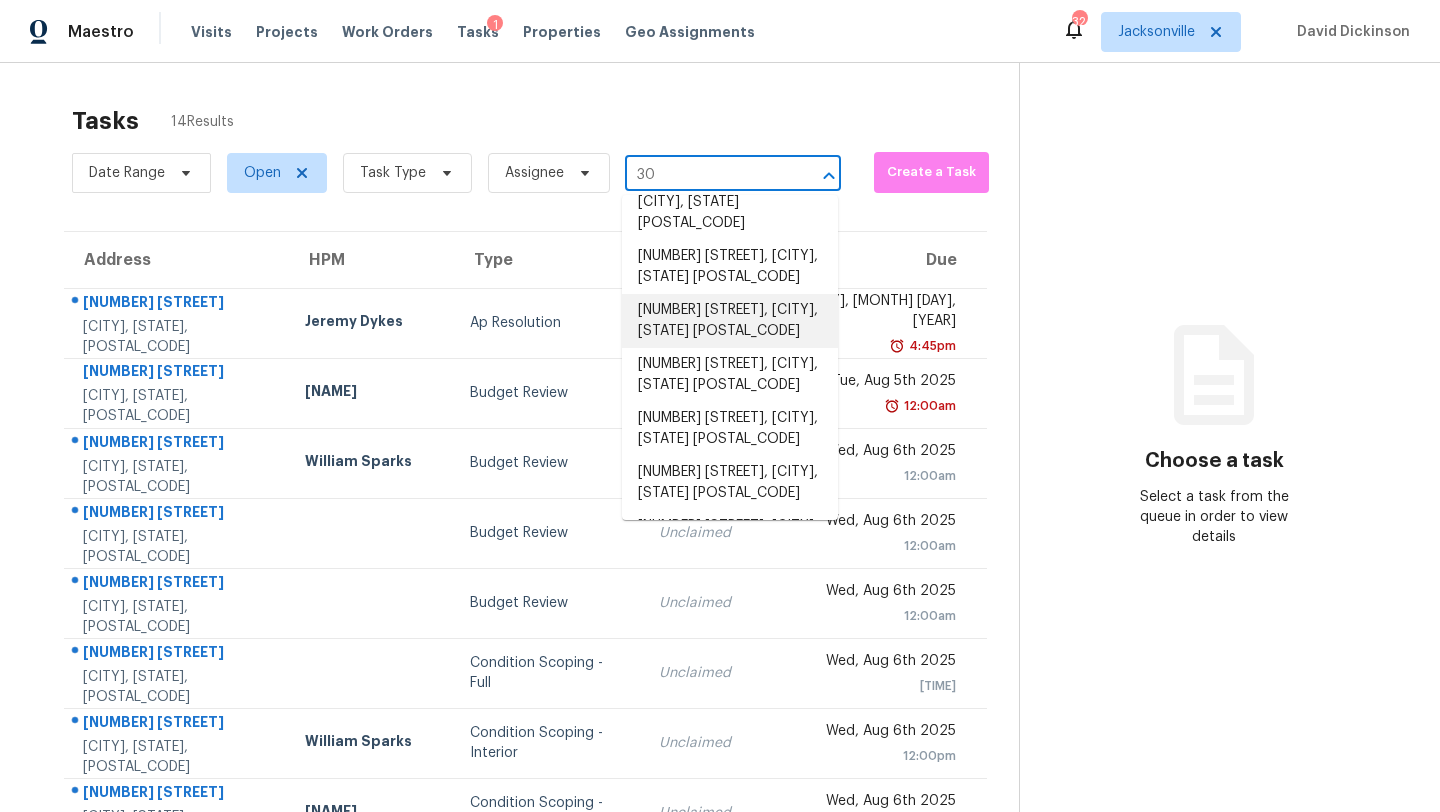 type on "30" 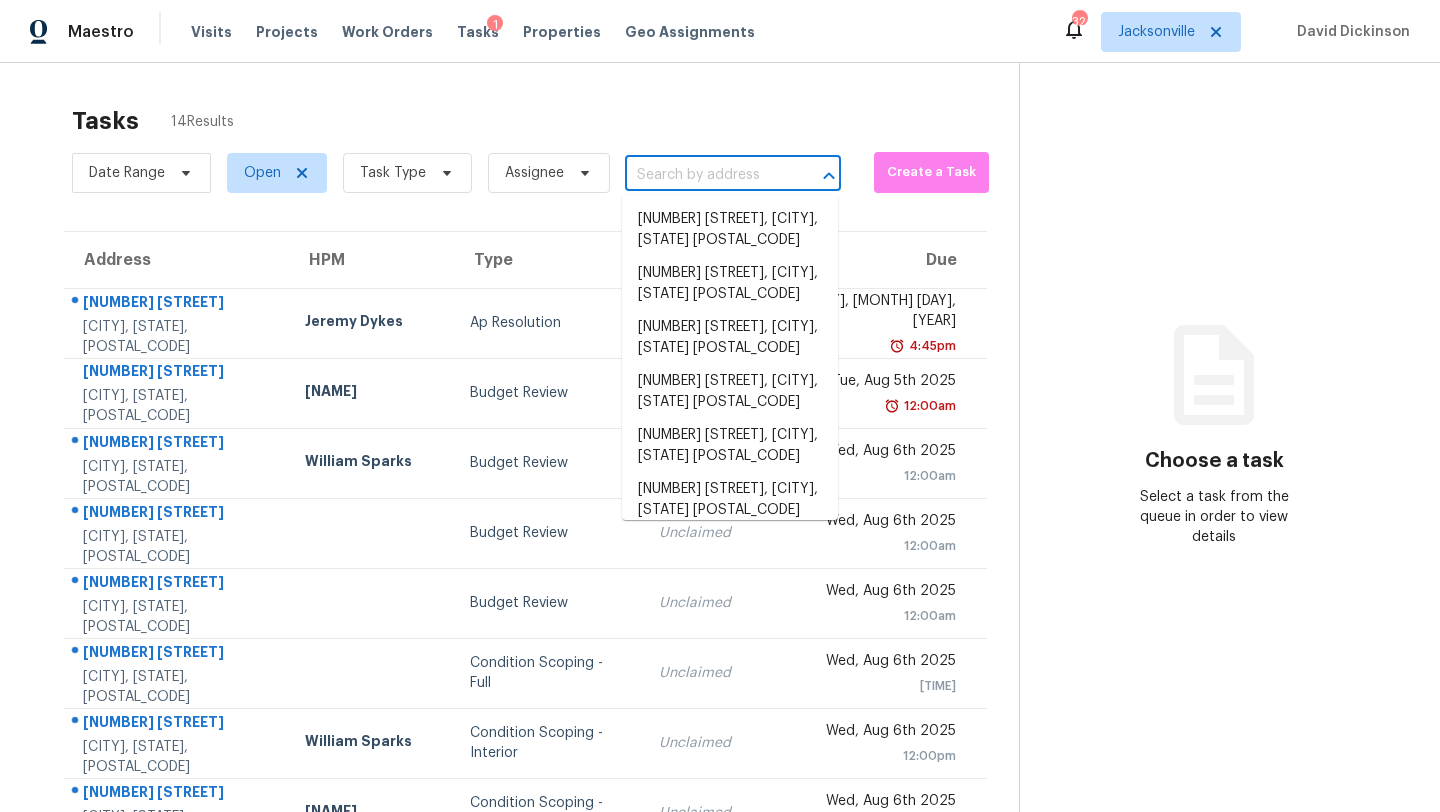 scroll, scrollTop: 439, scrollLeft: 0, axis: vertical 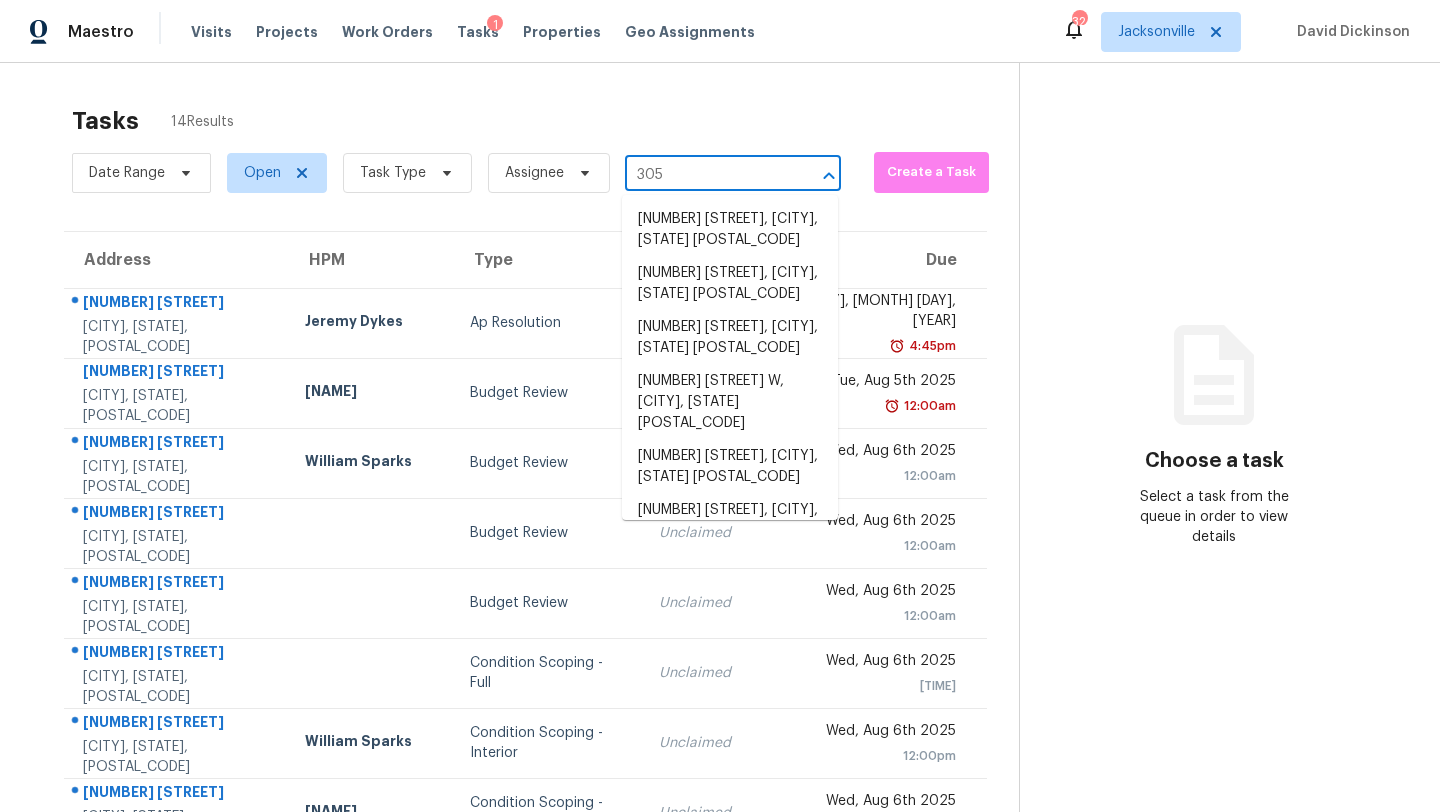 type on "3055" 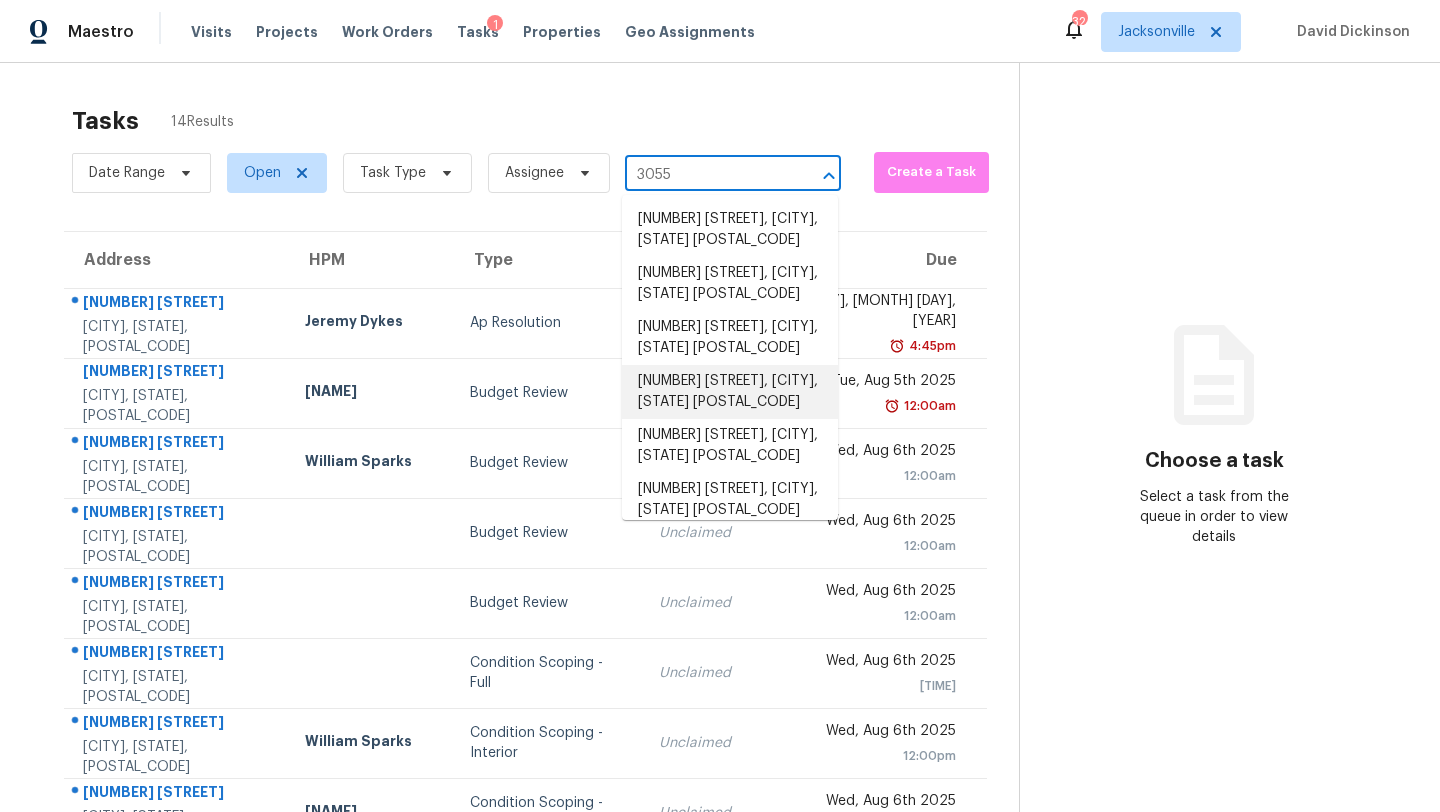 scroll, scrollTop: 15, scrollLeft: 0, axis: vertical 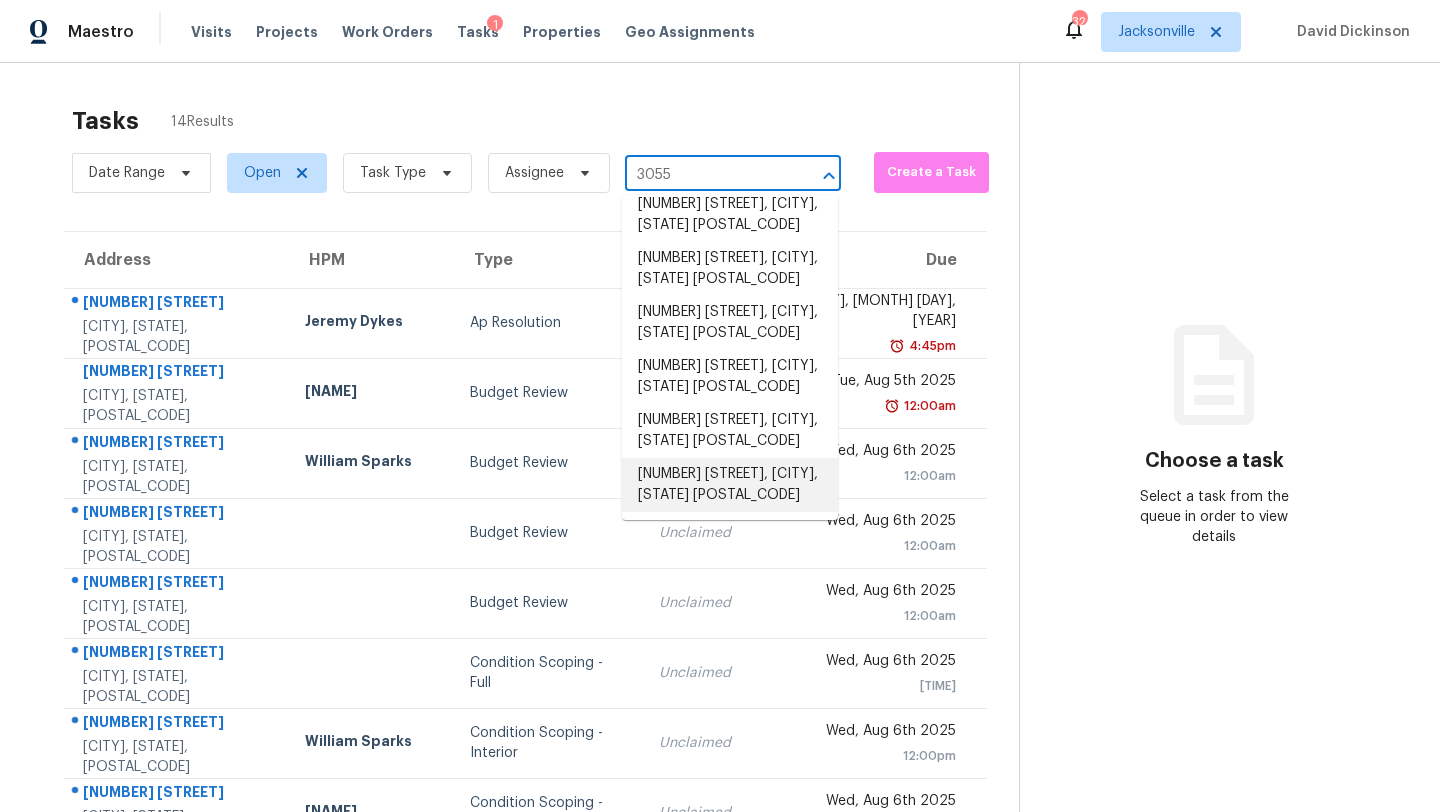 click on "[NUMBER] [STREET], [CITY], [STATE] [POSTAL_CODE]" at bounding box center [730, 485] 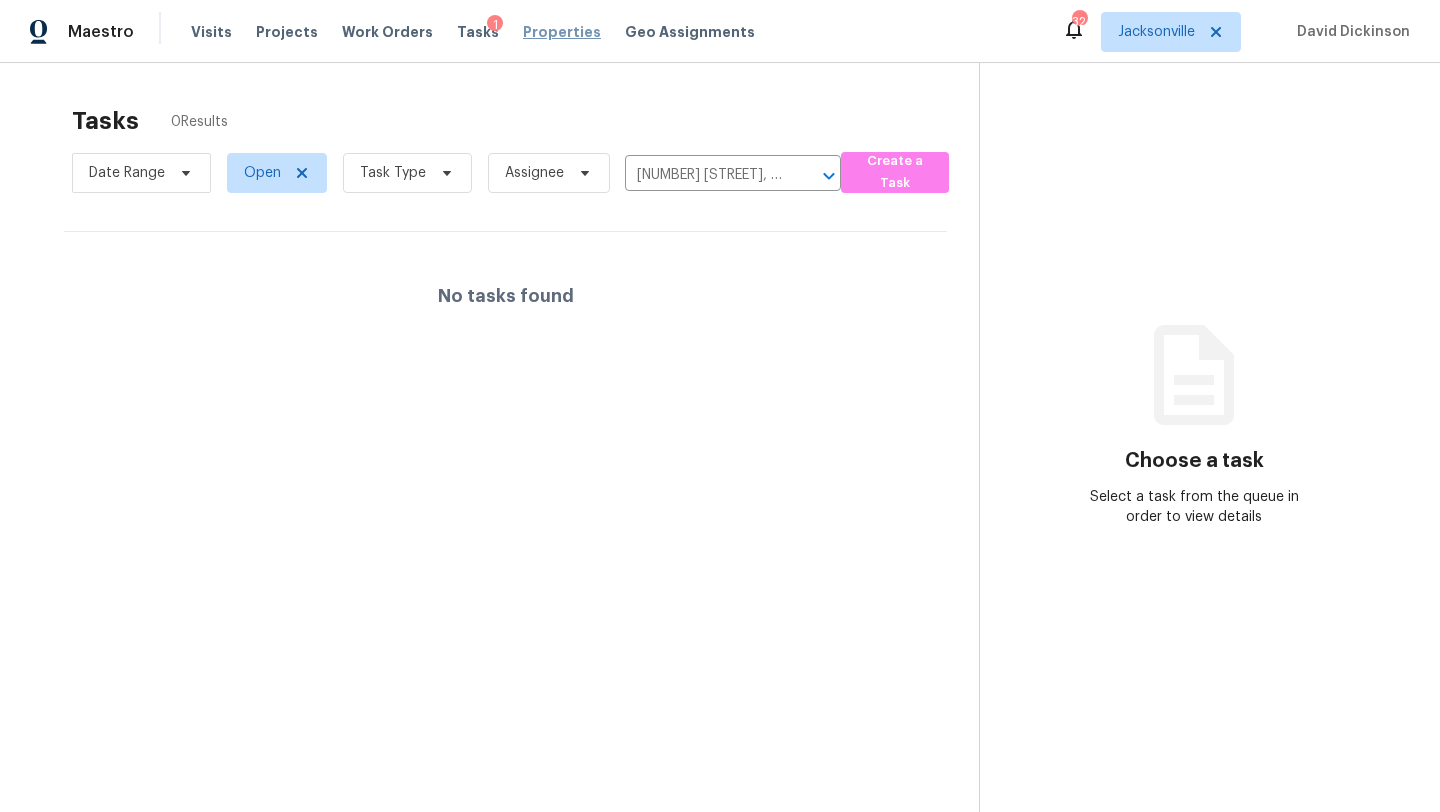 click on "Properties" at bounding box center [562, 32] 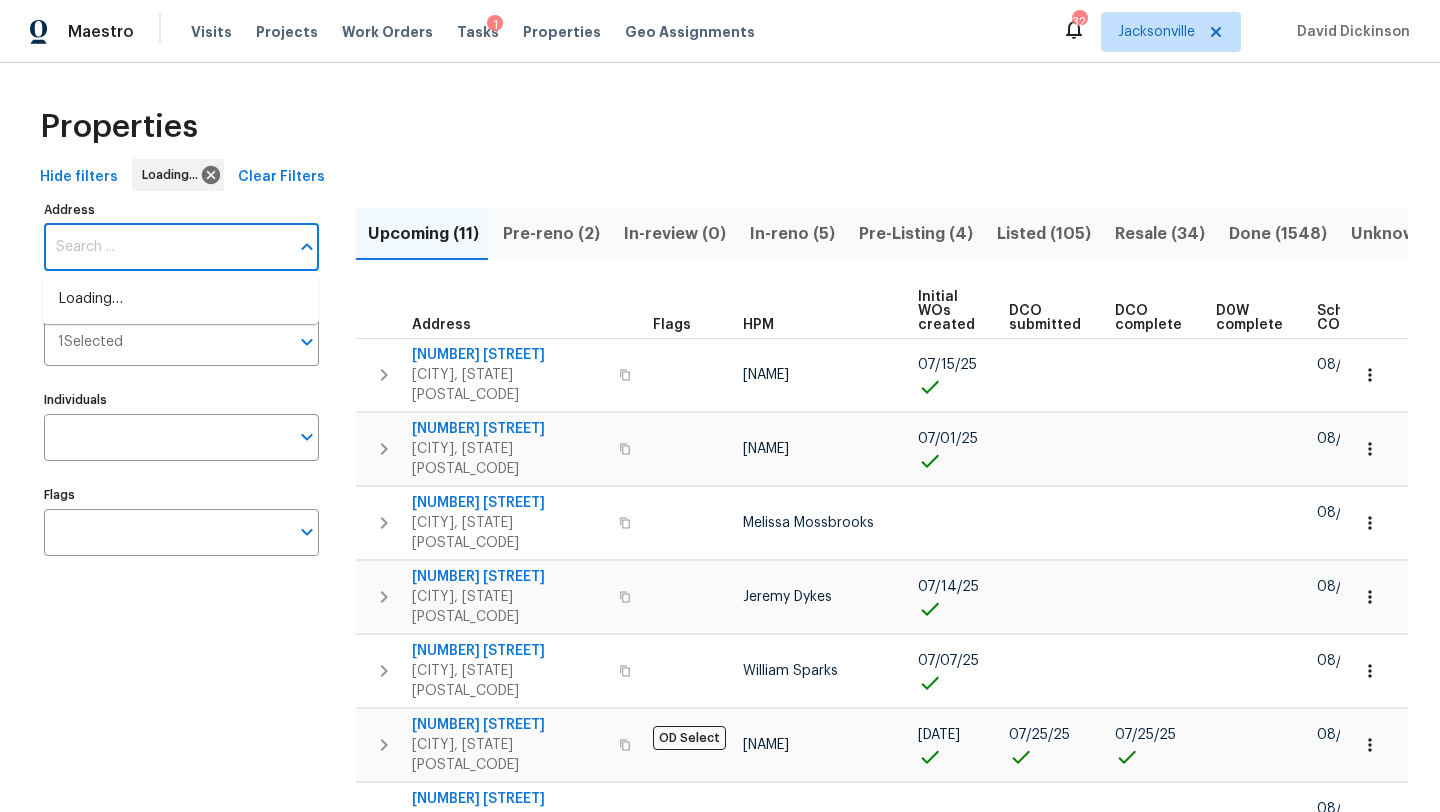 click on "Address" at bounding box center [166, 247] 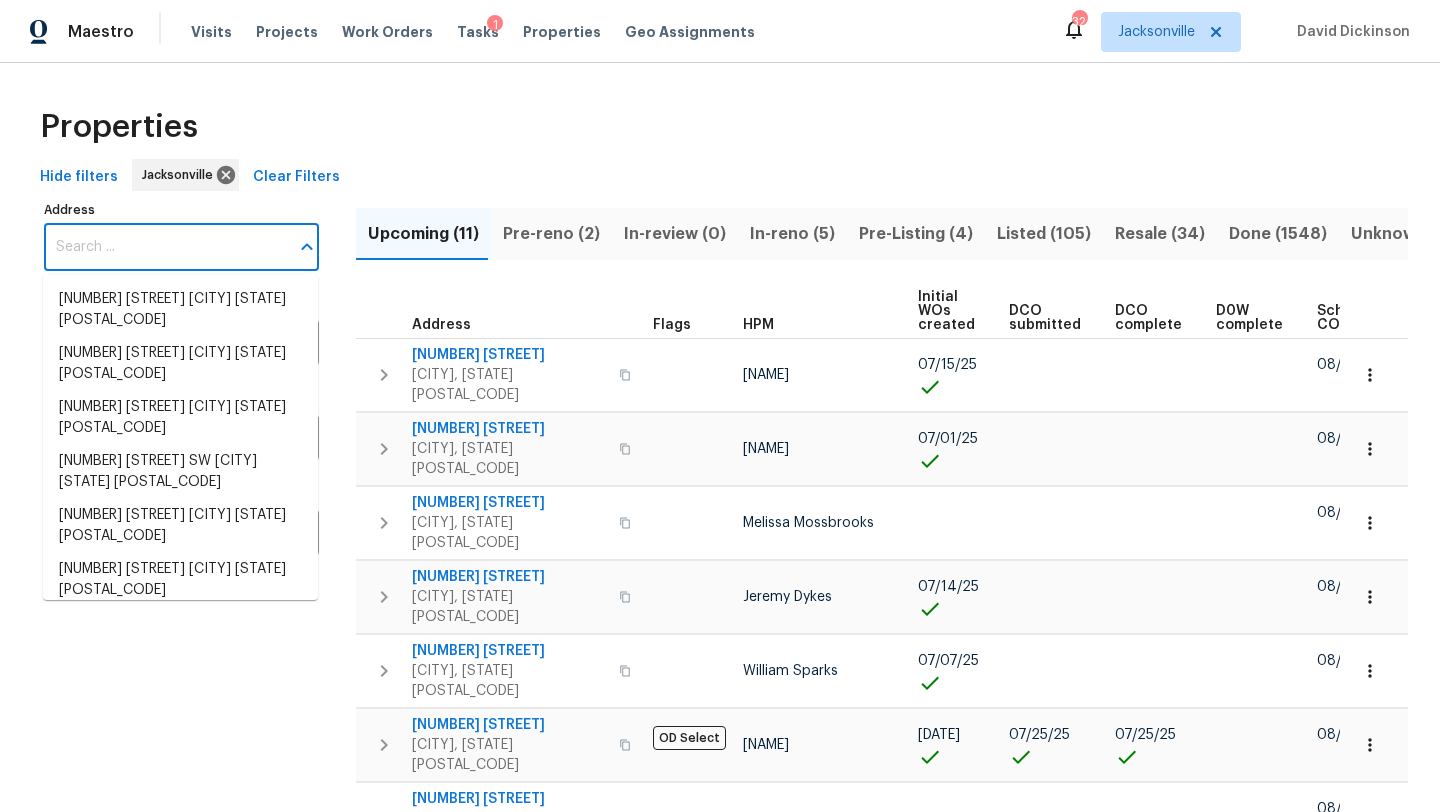 click on "Address" at bounding box center (166, 247) 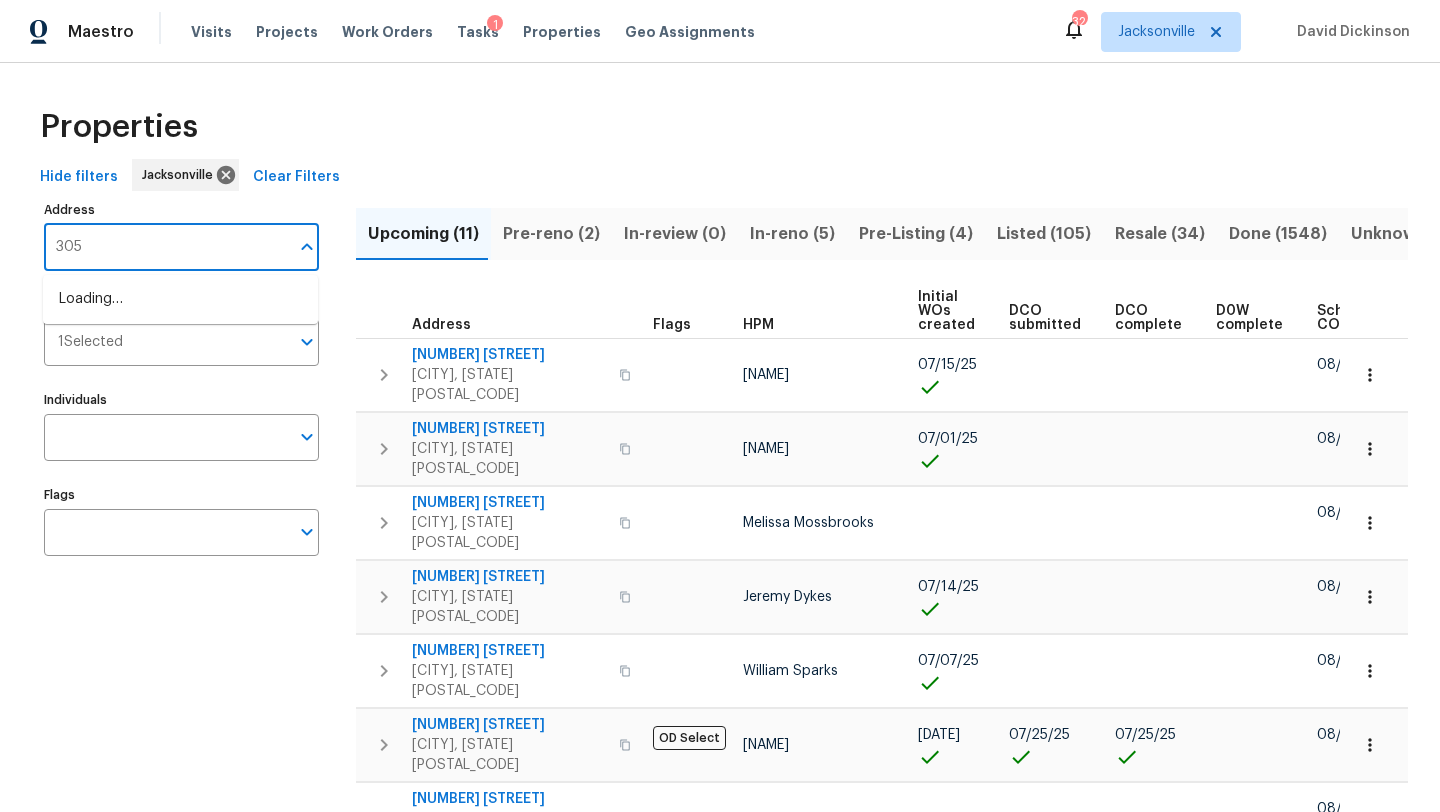 type on "3055" 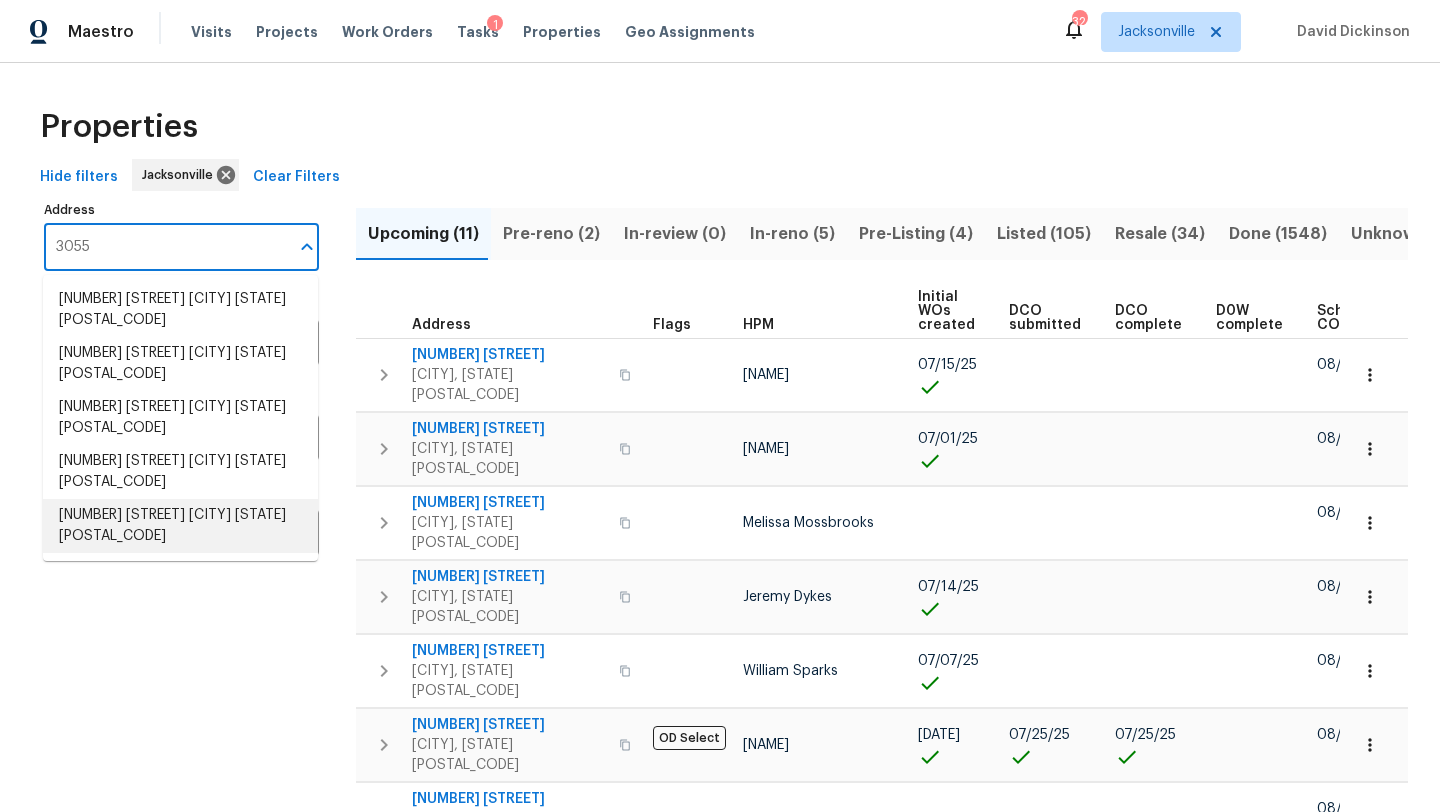 click on "[NUMBER] [STREET] [CITY] [STATE] [POSTAL_CODE]" at bounding box center [180, 526] 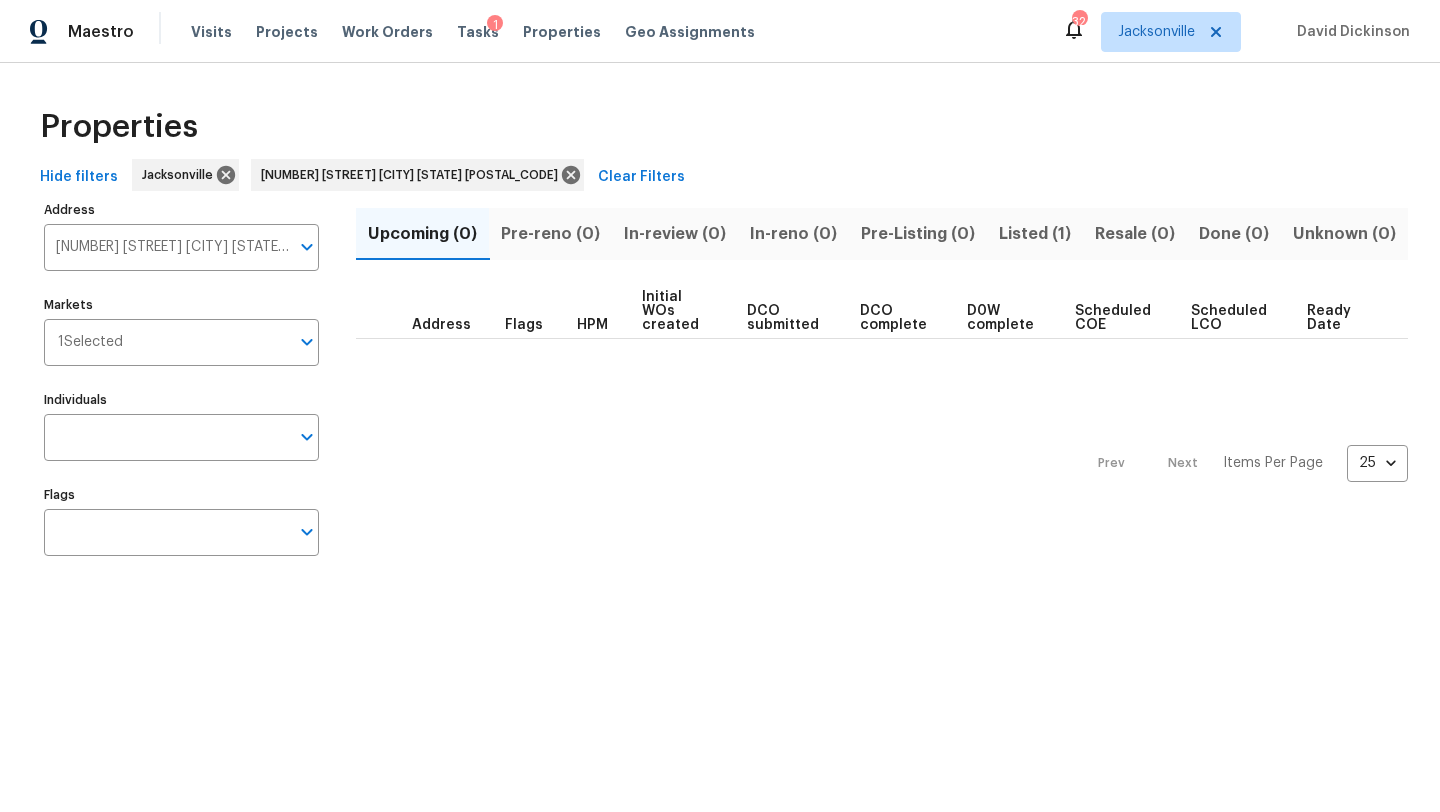 click on "Listed (1)" at bounding box center [1035, 234] 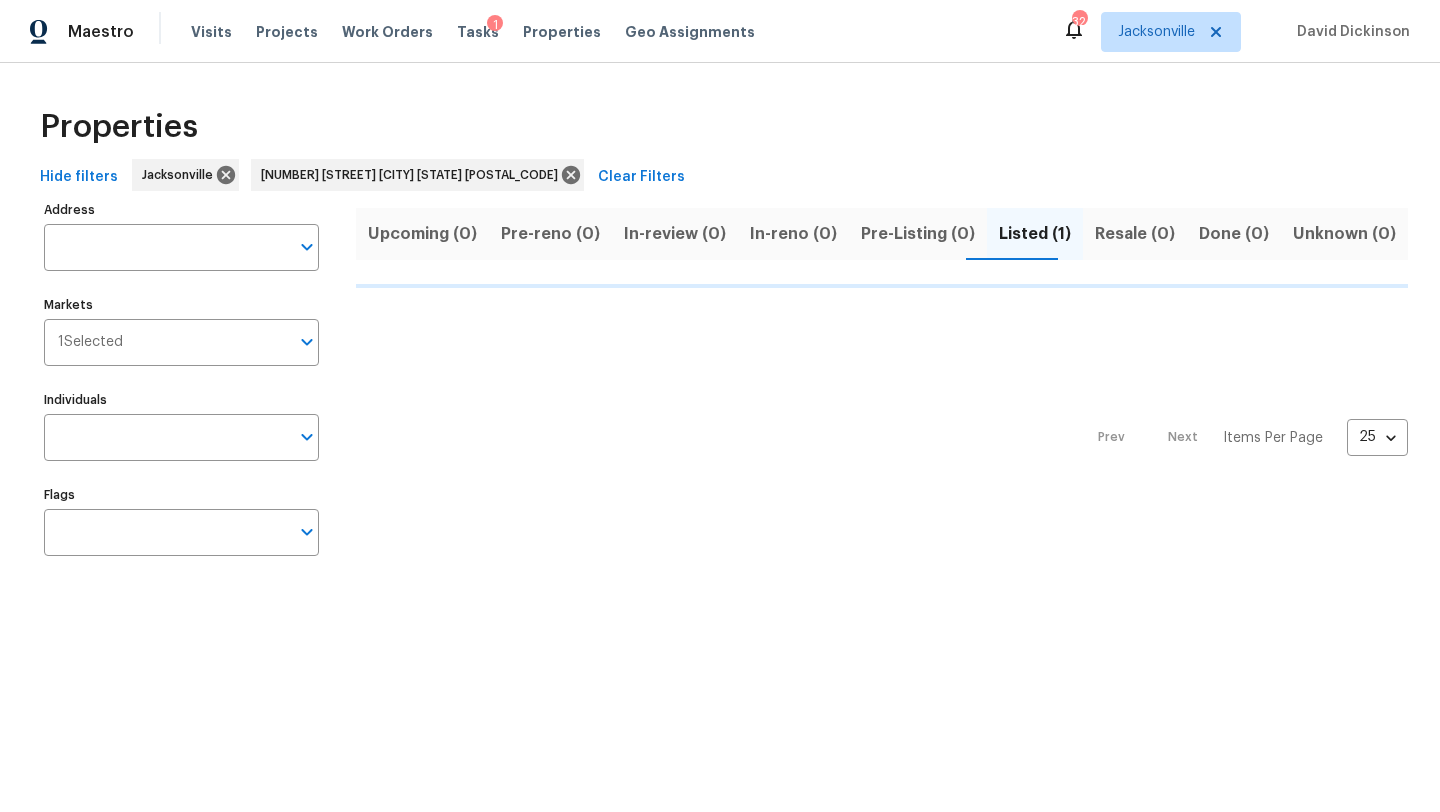 type on "3055 Nautilus Rd Middleburg FL 32068" 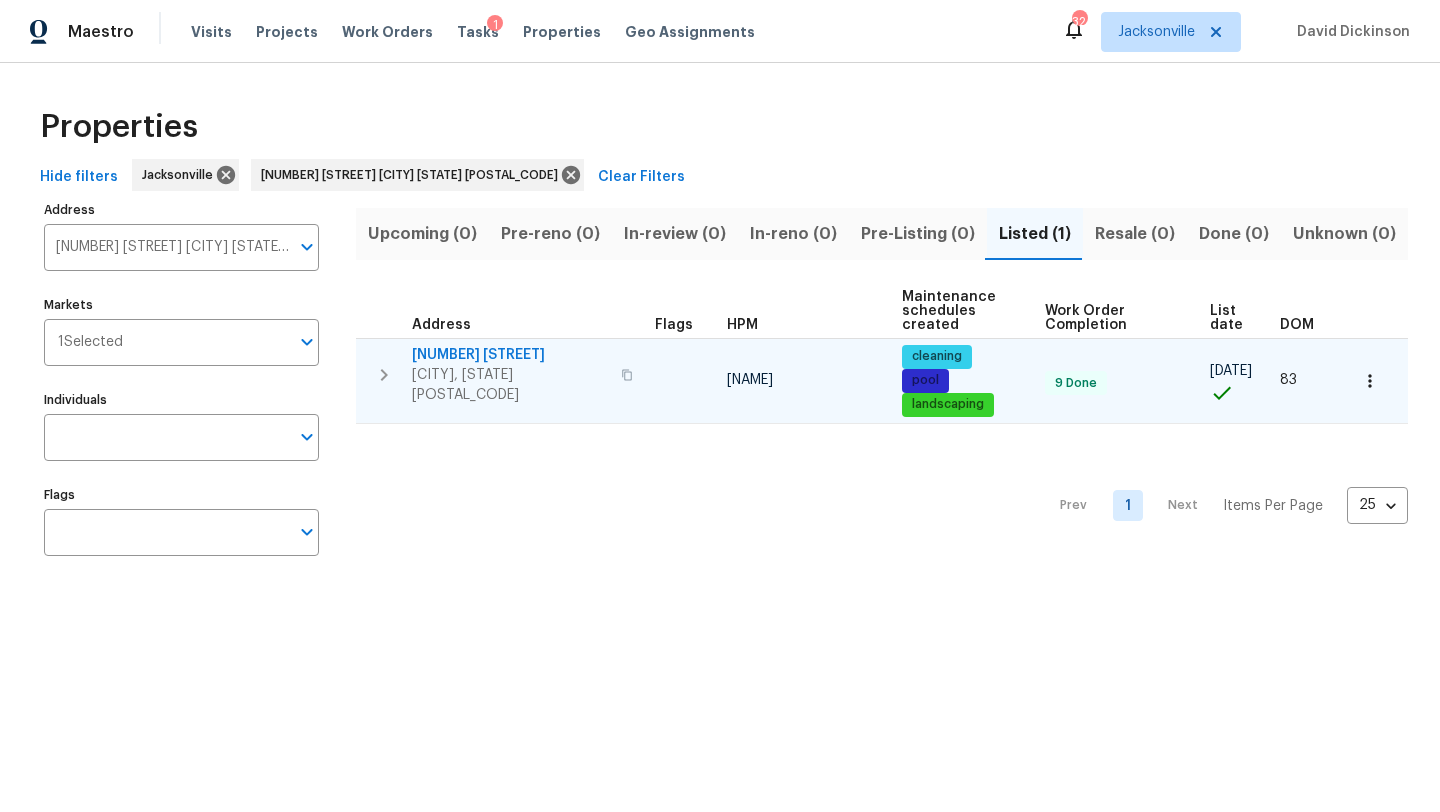 click on "3055 Nautilus Rd" at bounding box center (510, 355) 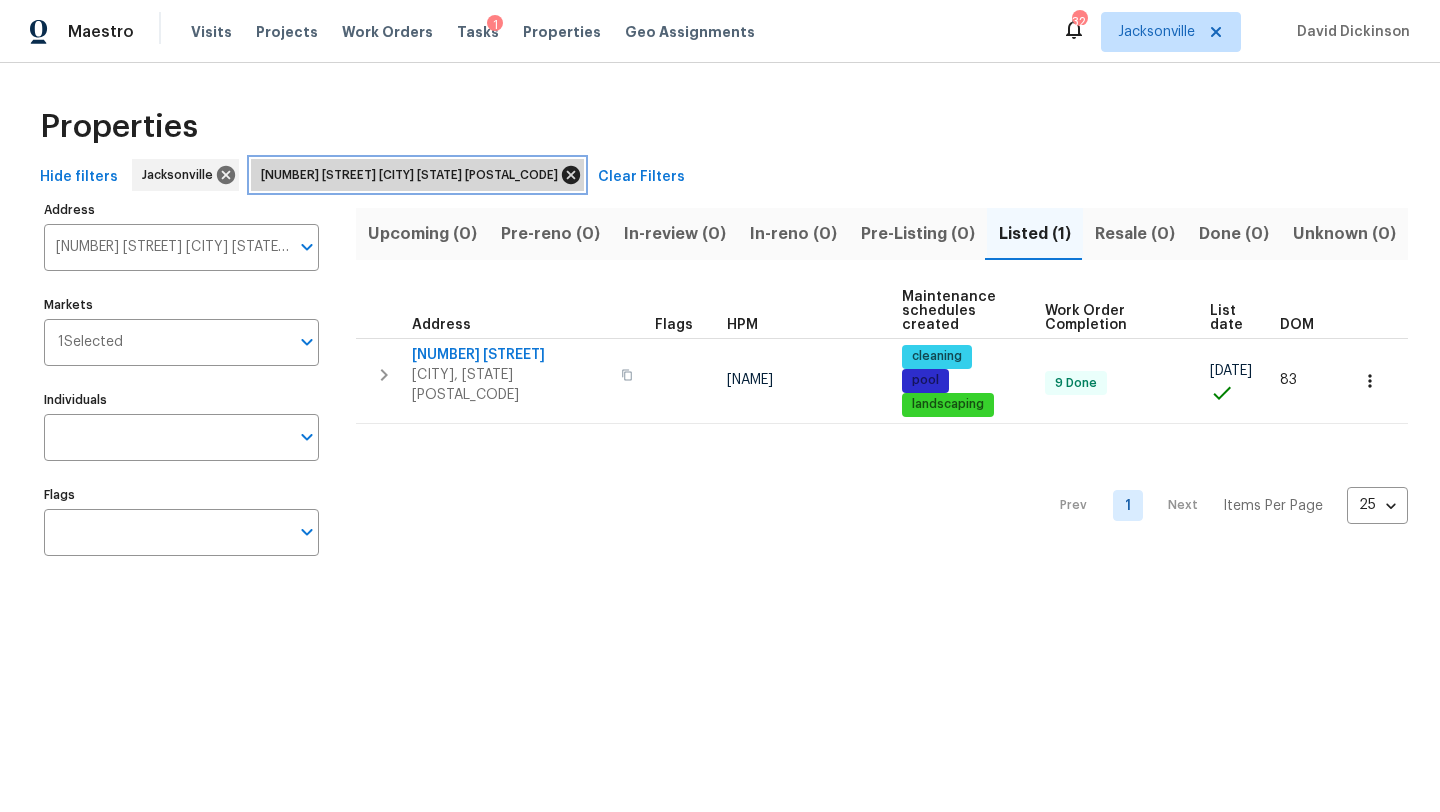 click 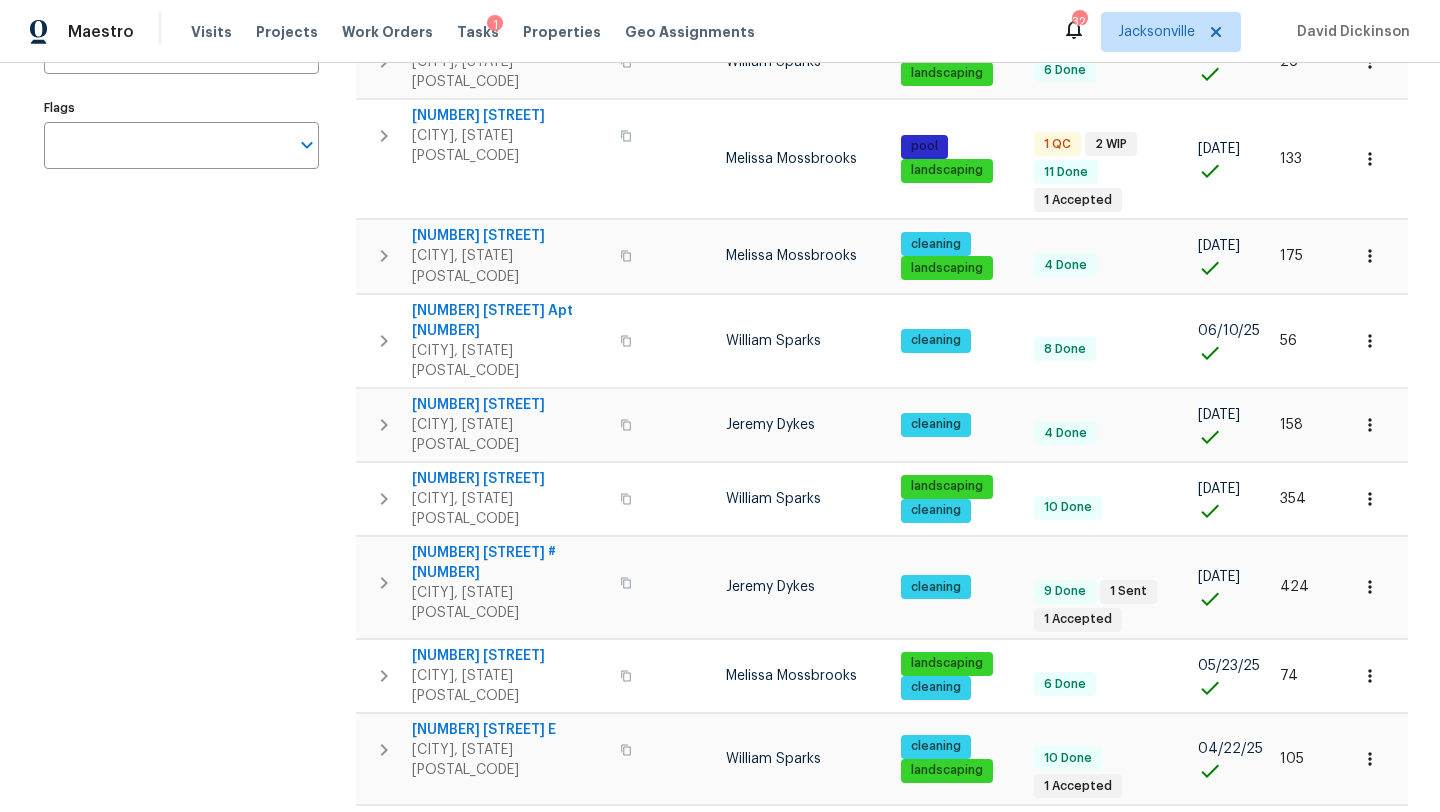 scroll, scrollTop: 357, scrollLeft: 0, axis: vertical 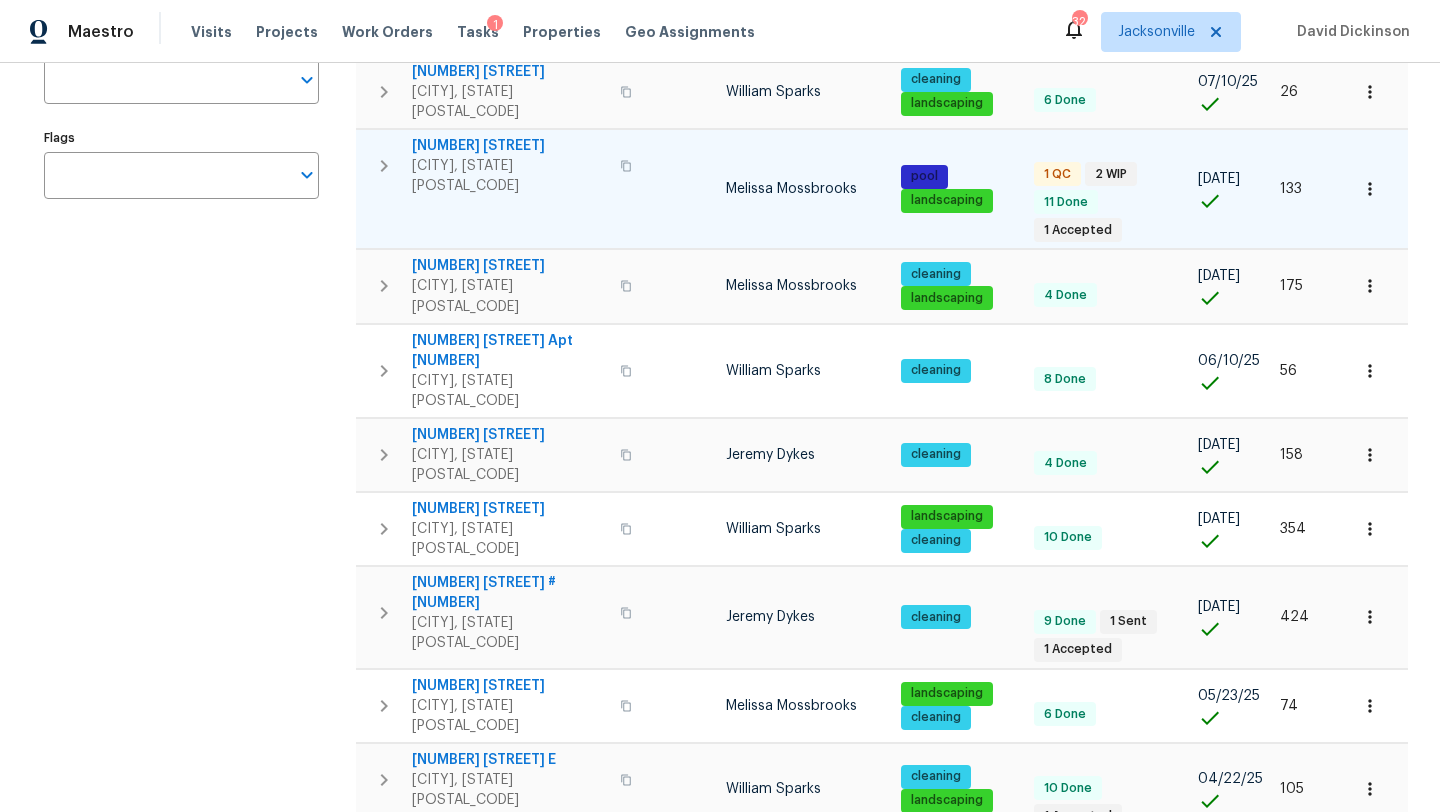 click on "2212 Broad Water Ct" at bounding box center [510, 146] 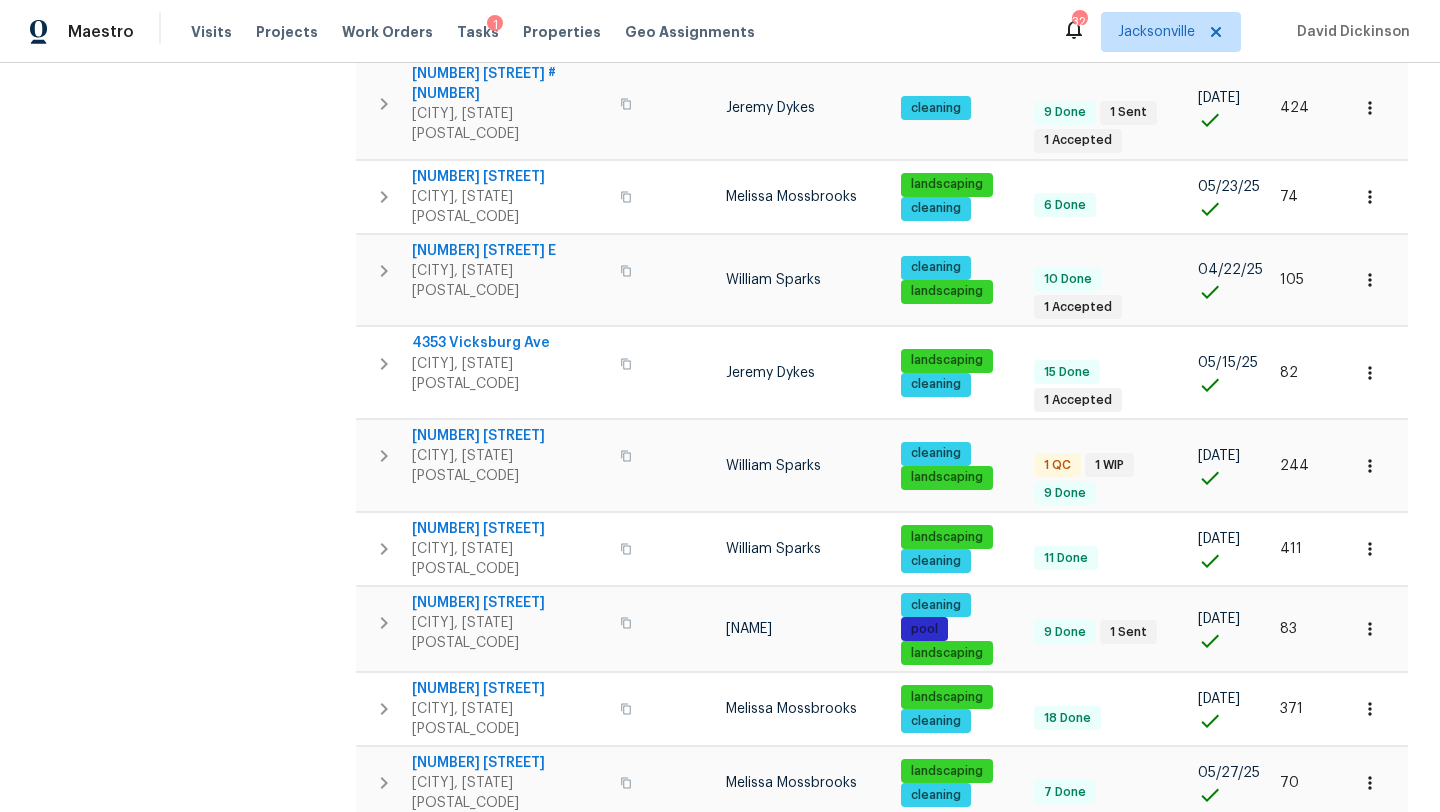 scroll, scrollTop: 869, scrollLeft: 0, axis: vertical 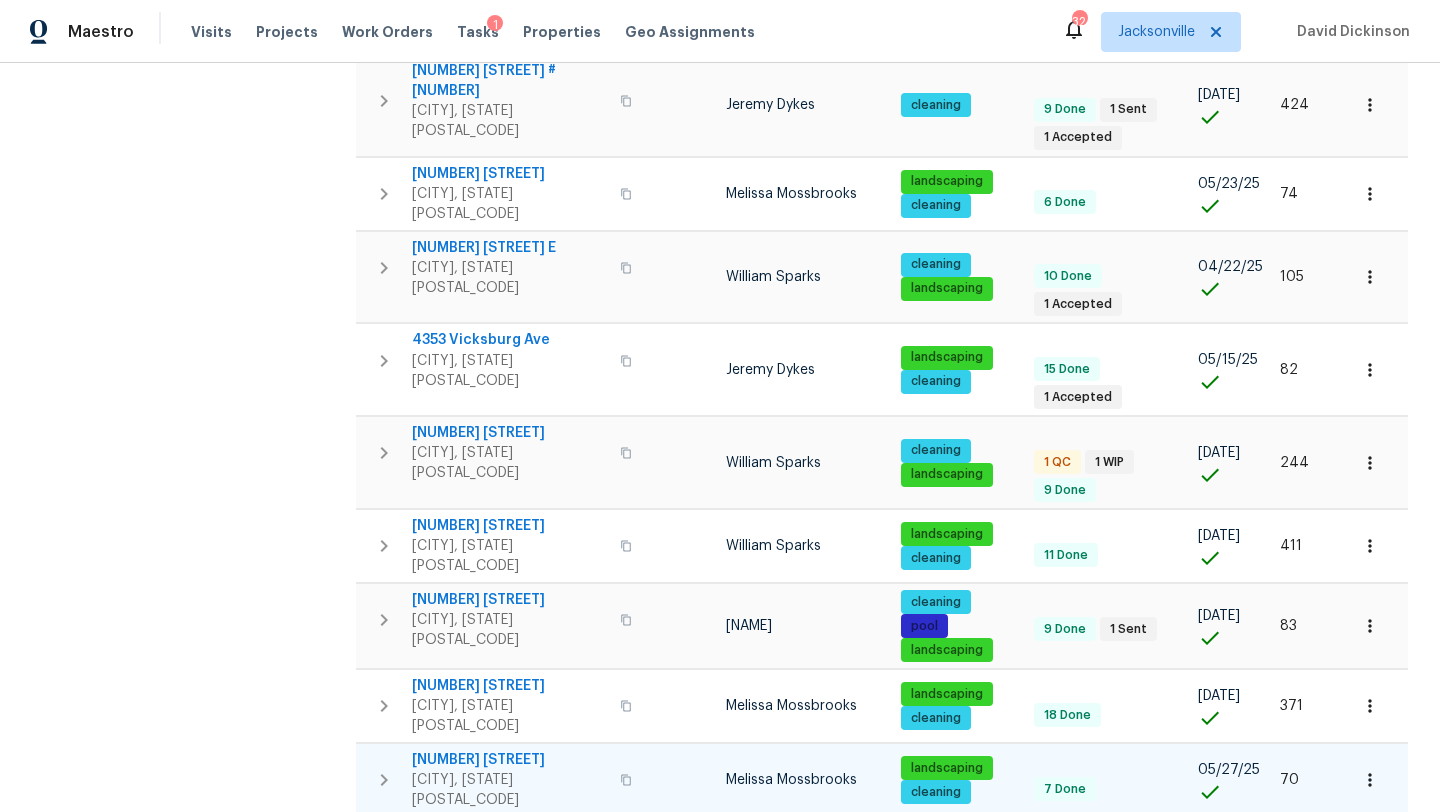click on "624 Staffordshire Dr" at bounding box center (510, 760) 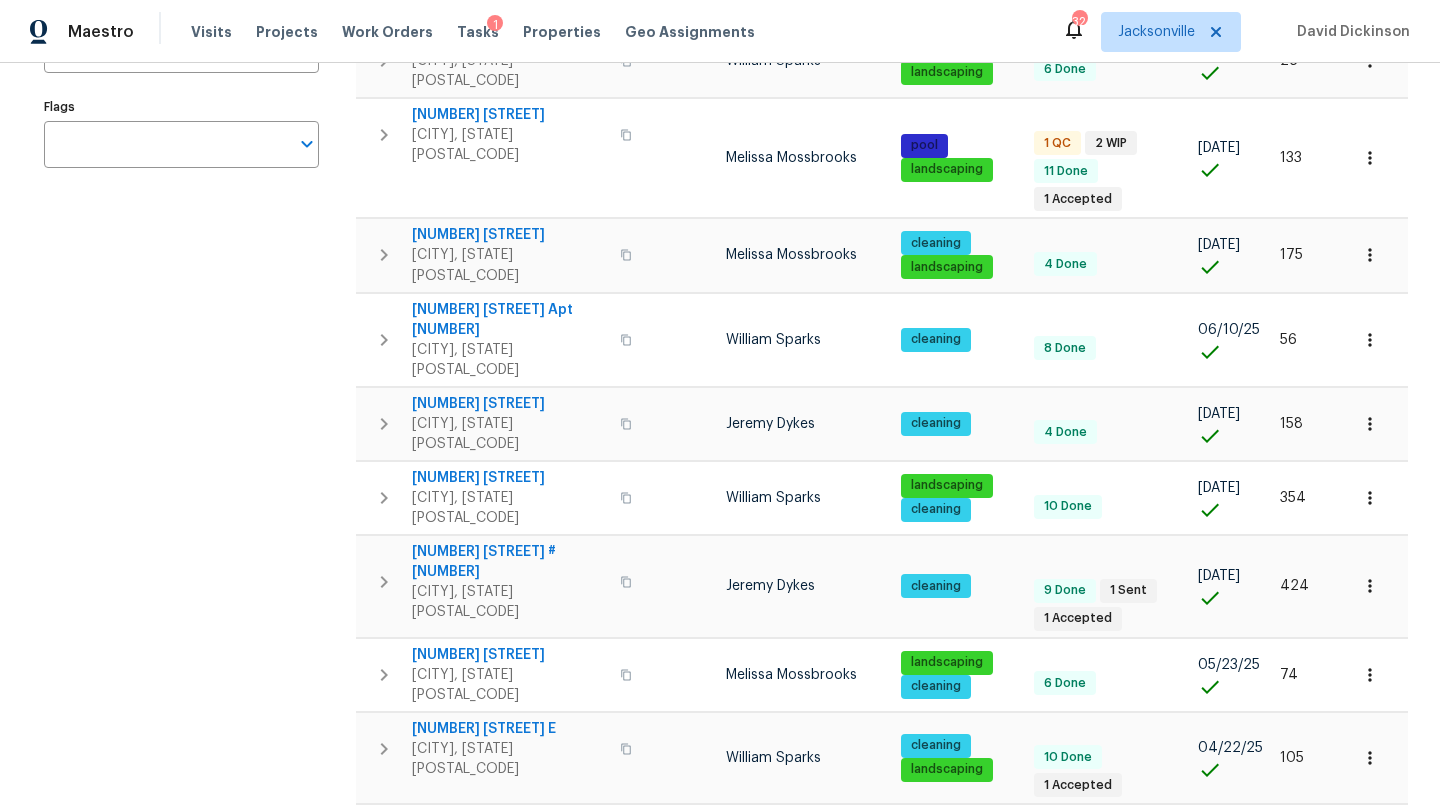 scroll, scrollTop: 0, scrollLeft: 0, axis: both 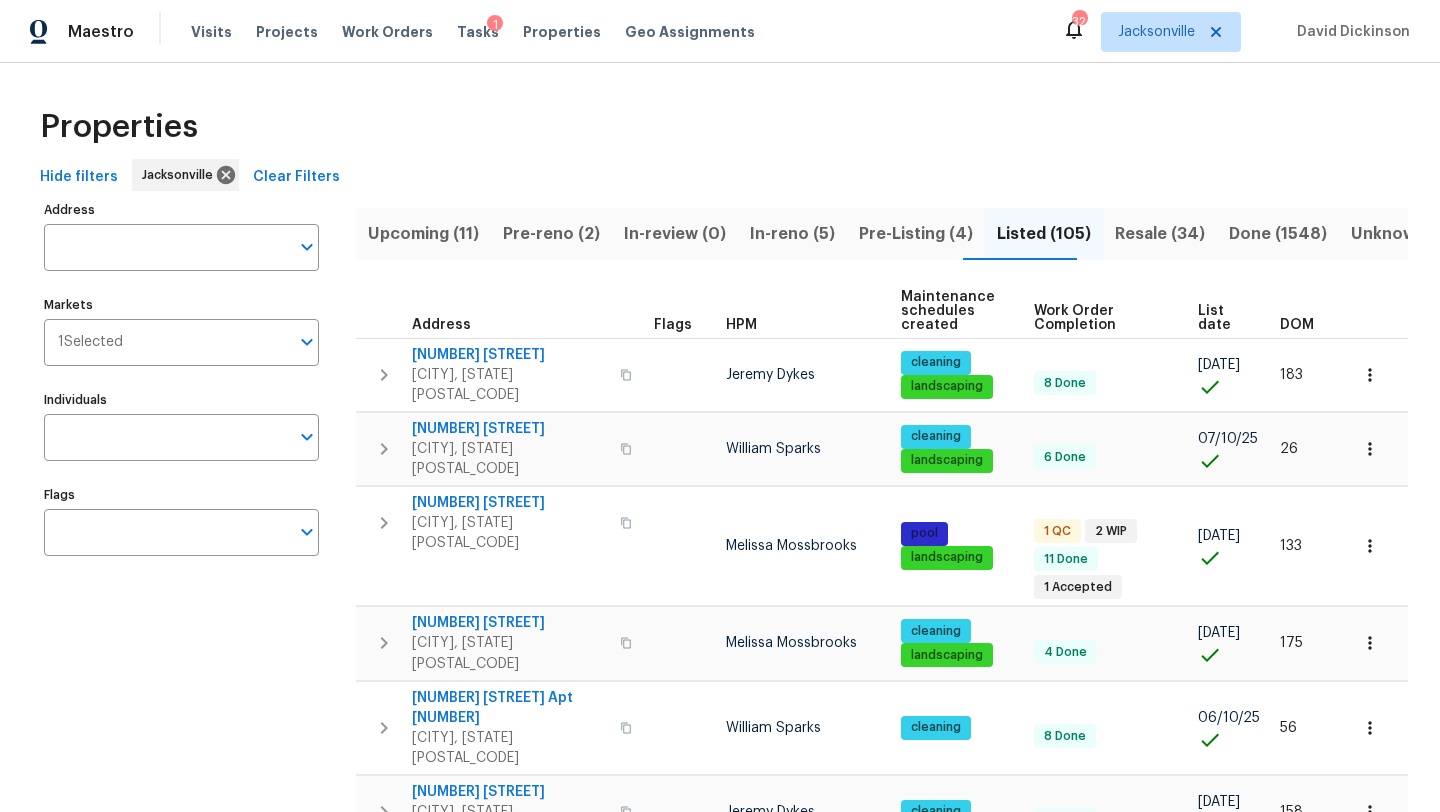 click on "DOM" at bounding box center (1297, 325) 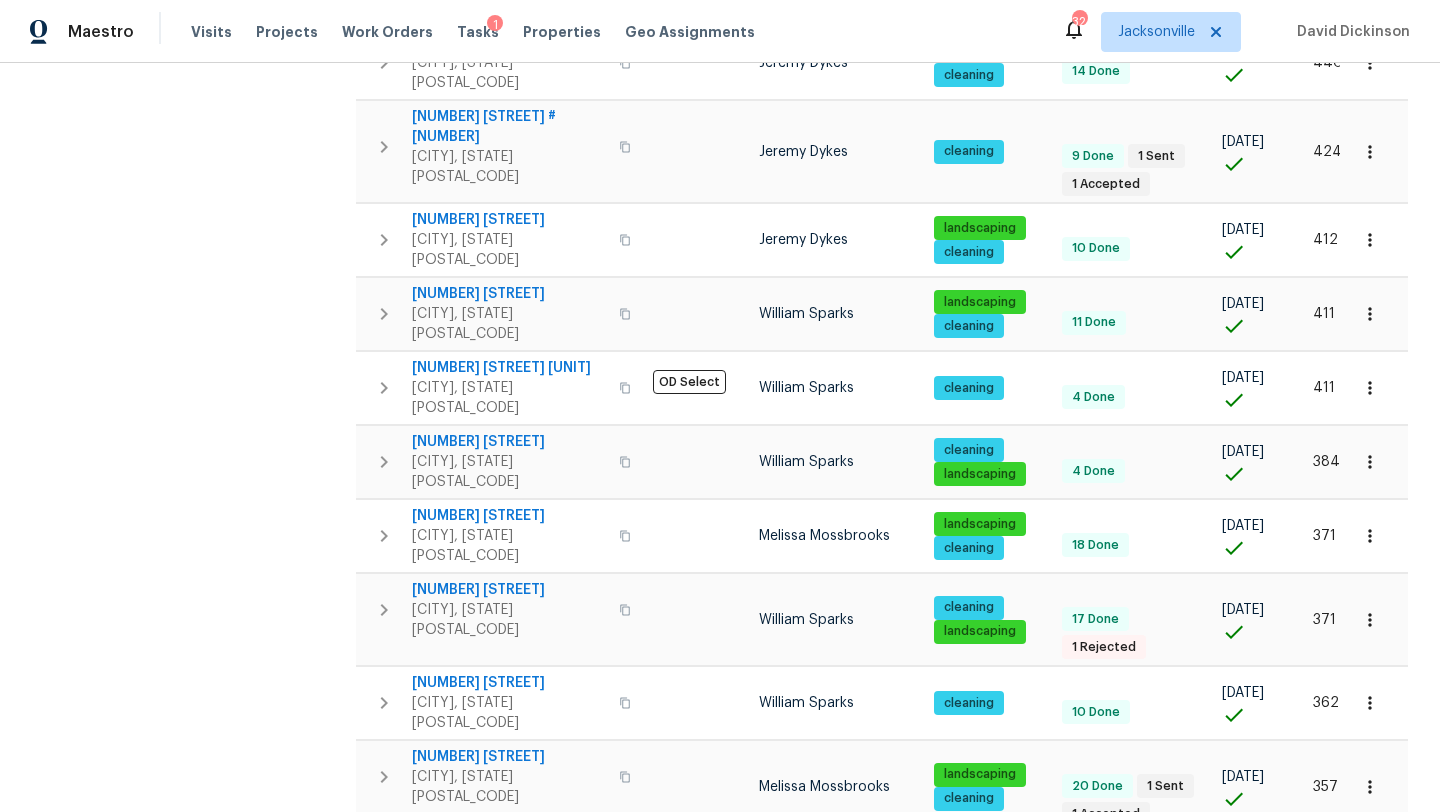 scroll, scrollTop: 760, scrollLeft: 0, axis: vertical 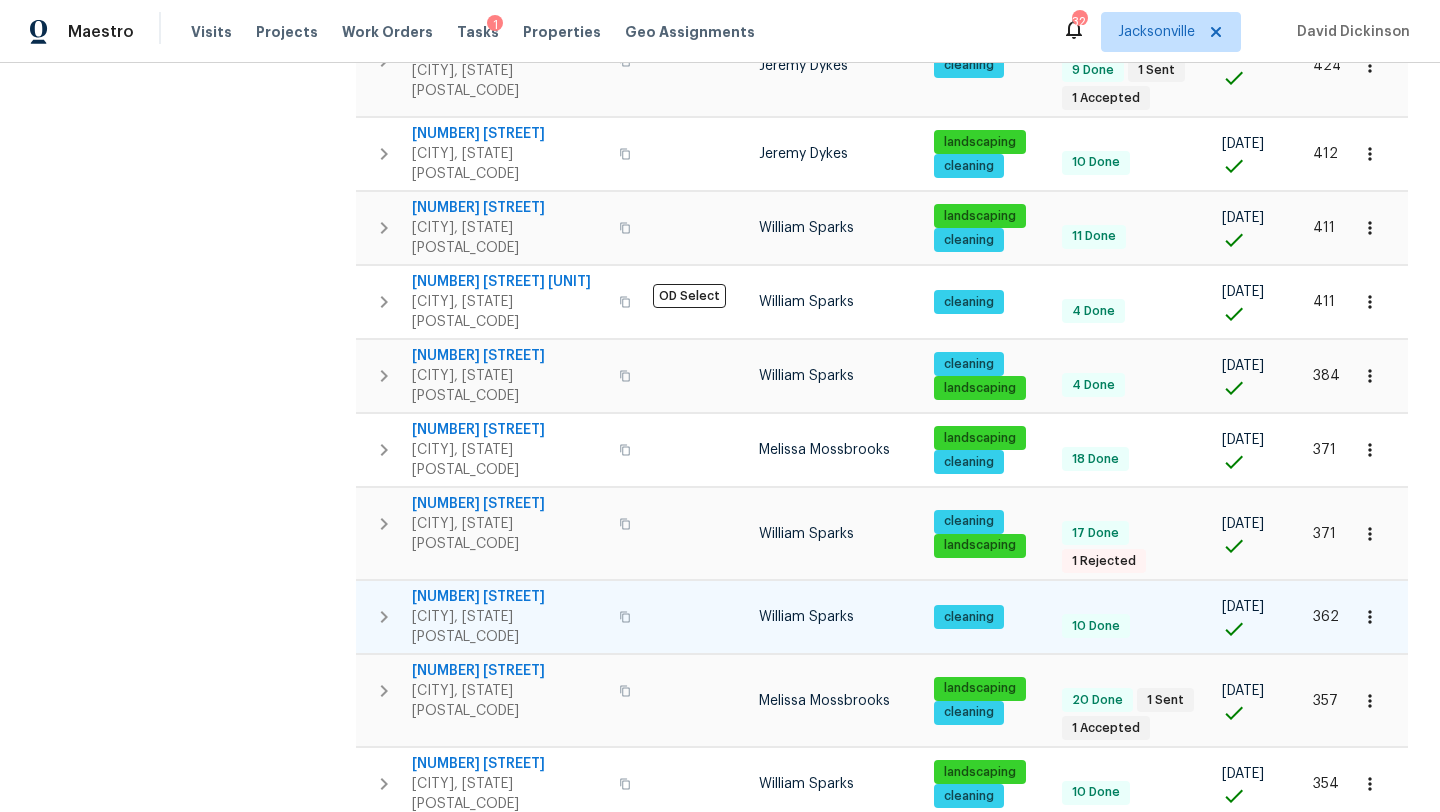 click on "3538 Chestnut Hill Ct" at bounding box center (509, 597) 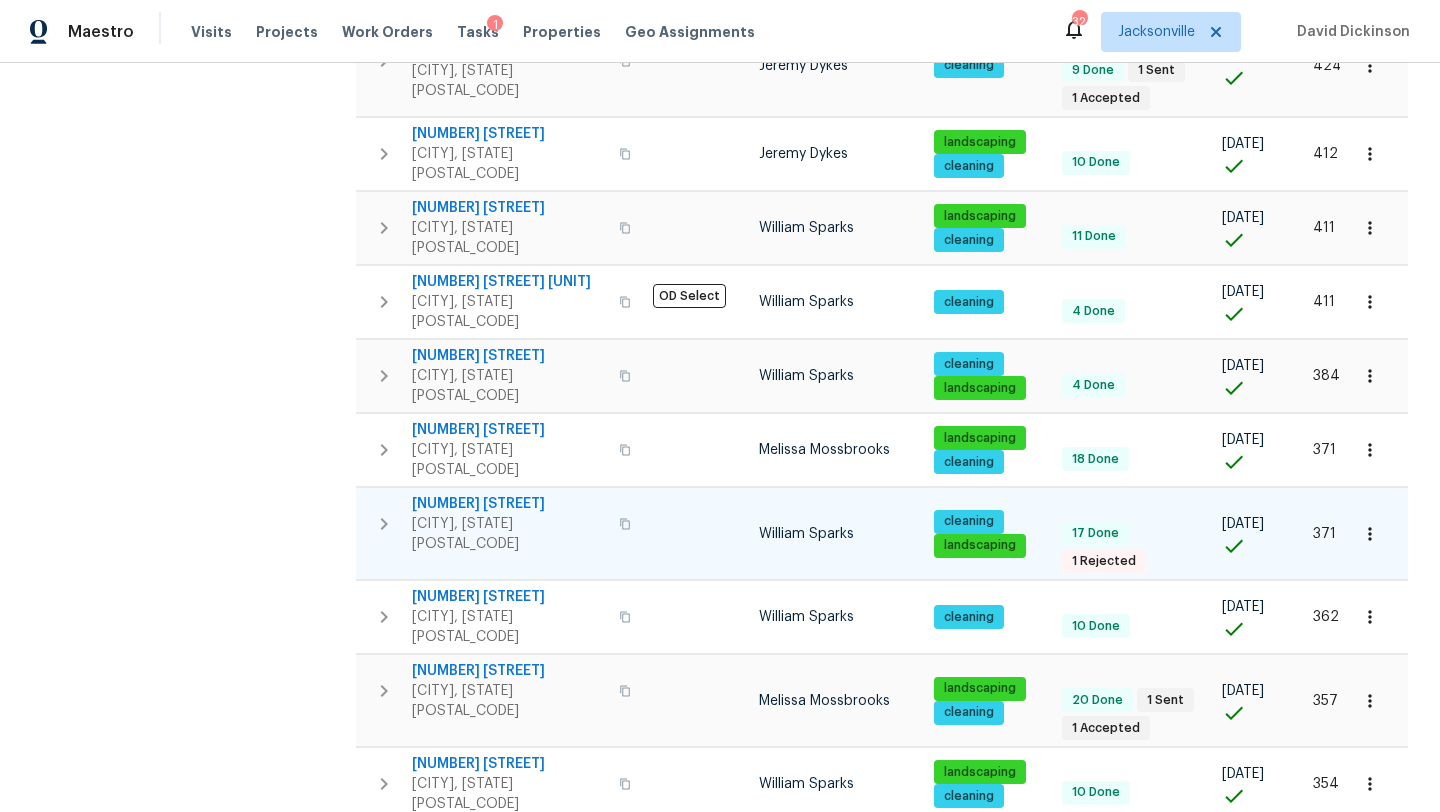 scroll, scrollTop: 1330, scrollLeft: 0, axis: vertical 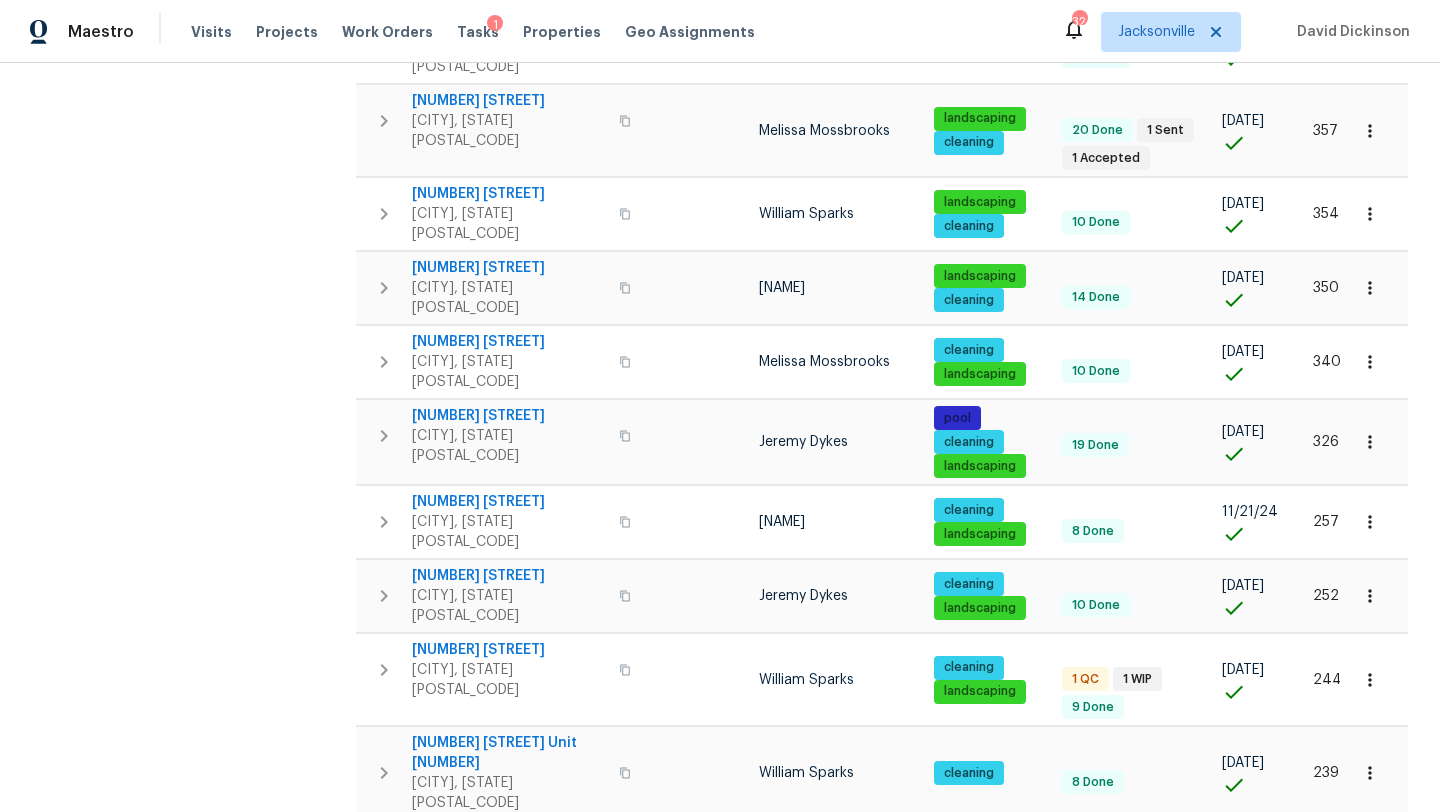click on "Maestro Visits Projects Work Orders Tasks 1 Properties Geo Assignments 32 Jacksonville David Dickinson Properties Hide filters Jacksonville Clear Filters Address Address Markets 1  Selected Markets Individuals Individuals Flags Flags Upcoming (11) Pre-reno (2) In-review (0) In-reno (5) Pre-Listing (4) Listed (105) Resale (34) Done (1548) Unknown (0) Address Flags HPM Maintenance schedules created Work Order Completion List date DOM 3686 Smithfield St Jacksonville, FL 32217 William Sparks cleaning landscaping 1 QC 1 WIP 19 Done 12/20/23 594 102 Courageous Ct N # 102 Jacksonville, FL 32233 Melissa Mossbrooks cleaning 24 Done 1 Accepted 03/04/24 519 606 Jackson Ave N Jacksonville, FL 32220 Warehousing Jeremy Dykes landscaping cleaning 1 WIP 21 Done 03/21/24 502 8815 Bronson Ln Jacksonville, FL 32219 Jeremy Dykes landscaping cleaning 1 QC 19 Done 1 Rejected 04/30/24 462 6332 Louis Clark Ct Jacksonville, FL 32222 Jeremy Dykes landscaping cleaning 14 Done 05/22/24 440 7208 Cypress Cove Rd # 13 Jeremy Dykes cleaning" at bounding box center (720, 406) 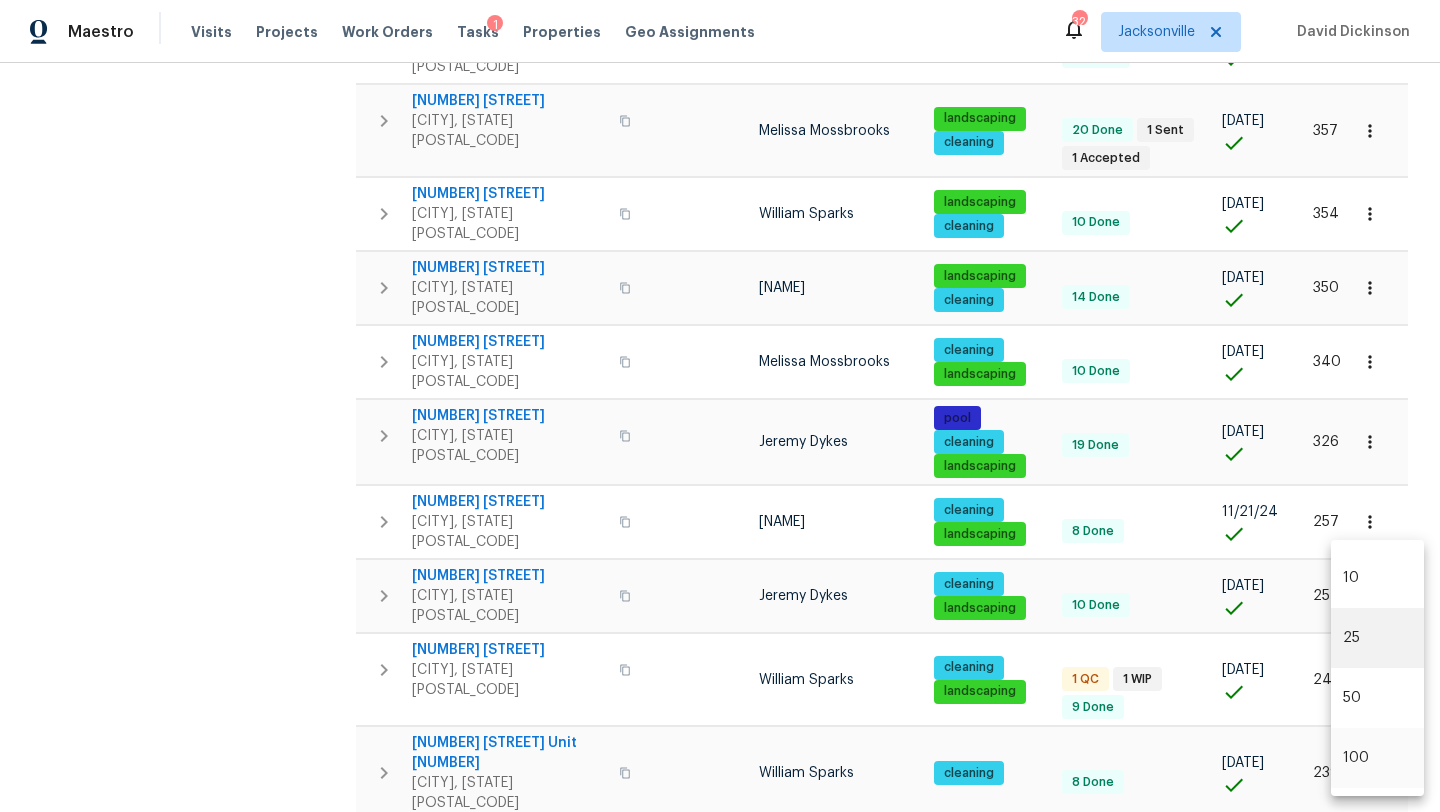 click on "100" at bounding box center [1377, 758] 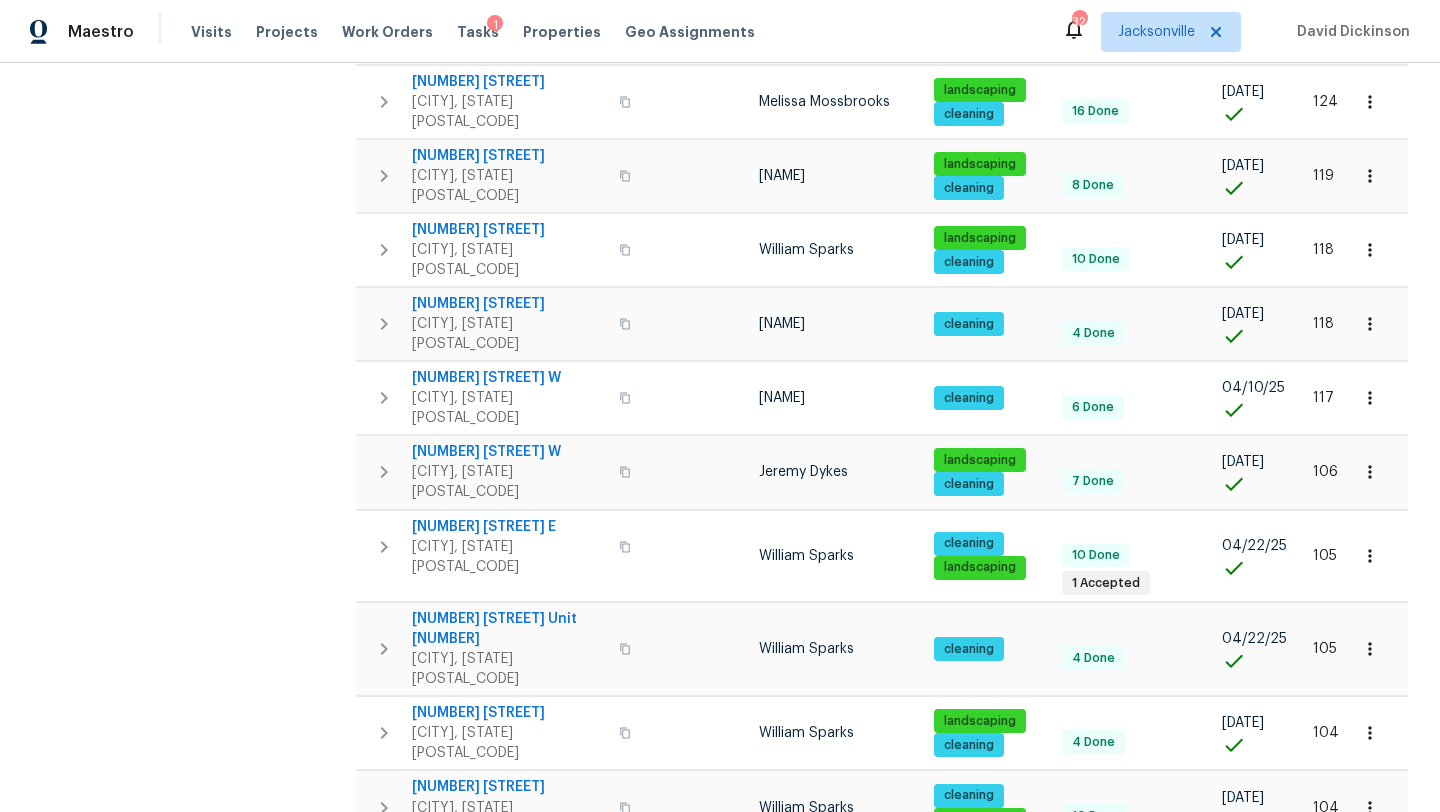 scroll, scrollTop: 4902, scrollLeft: 0, axis: vertical 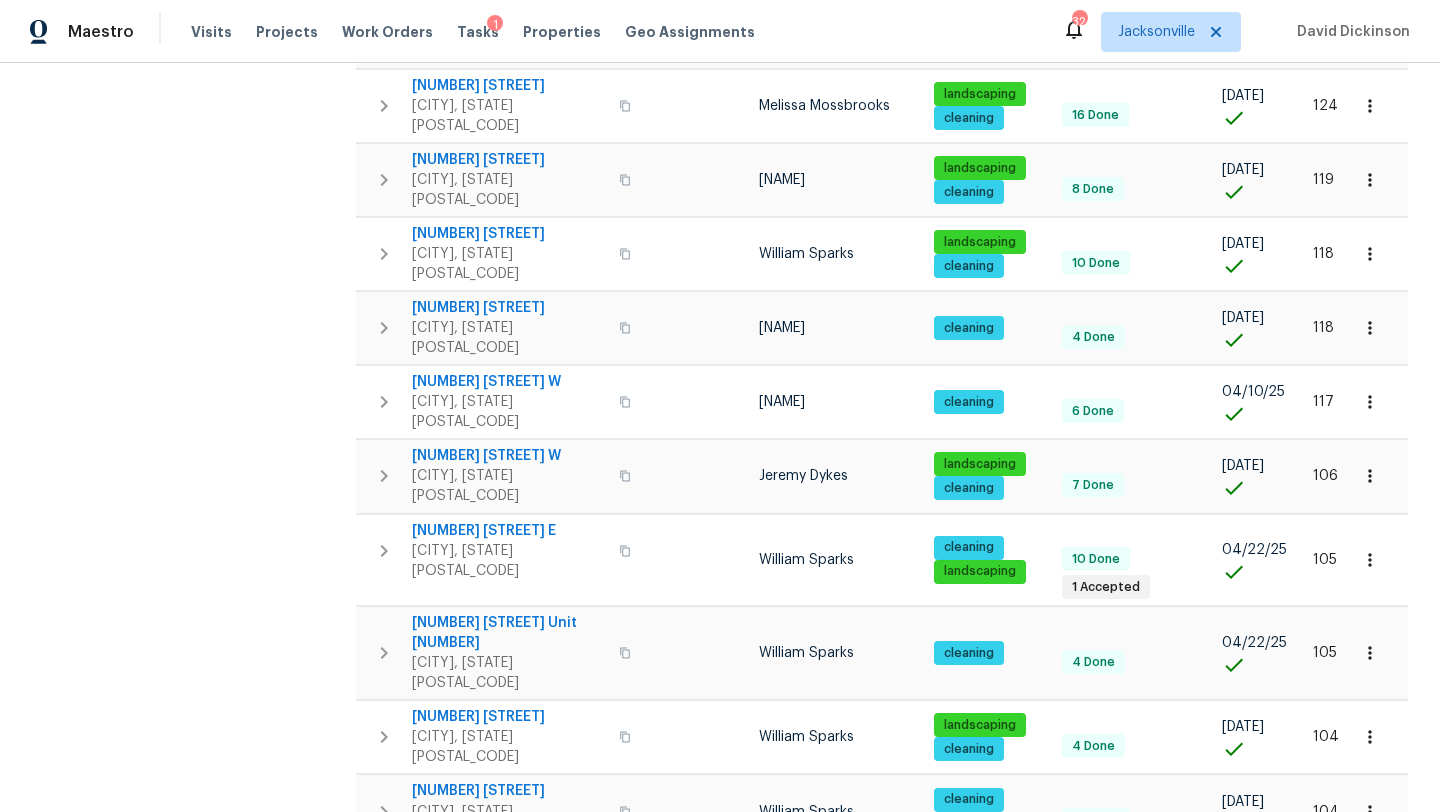 click on "[NUMBER] [STREET]" at bounding box center (509, 1612) 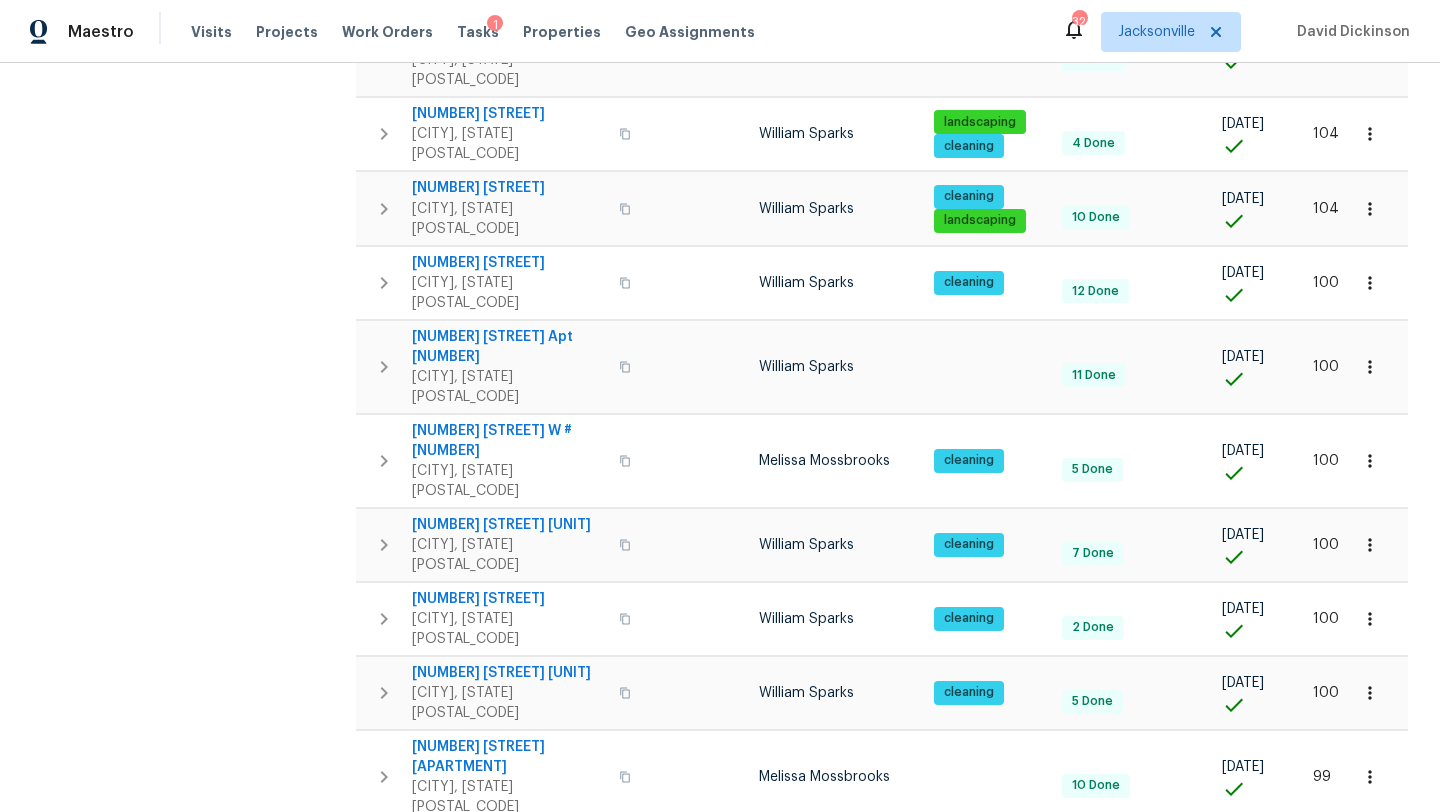 scroll, scrollTop: 5524, scrollLeft: 0, axis: vertical 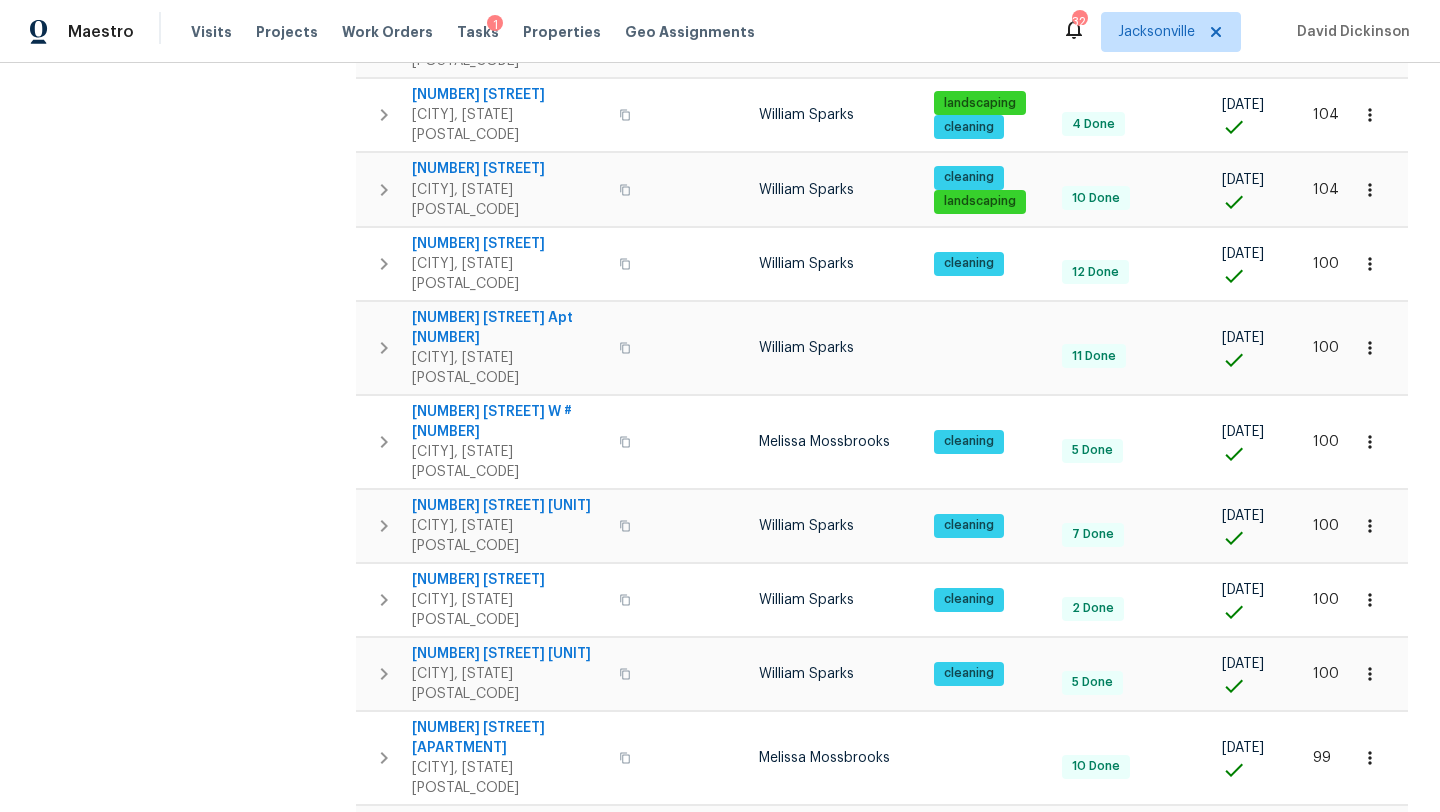 click on "[NUMBER] [STREET]" at bounding box center (509, 1613) 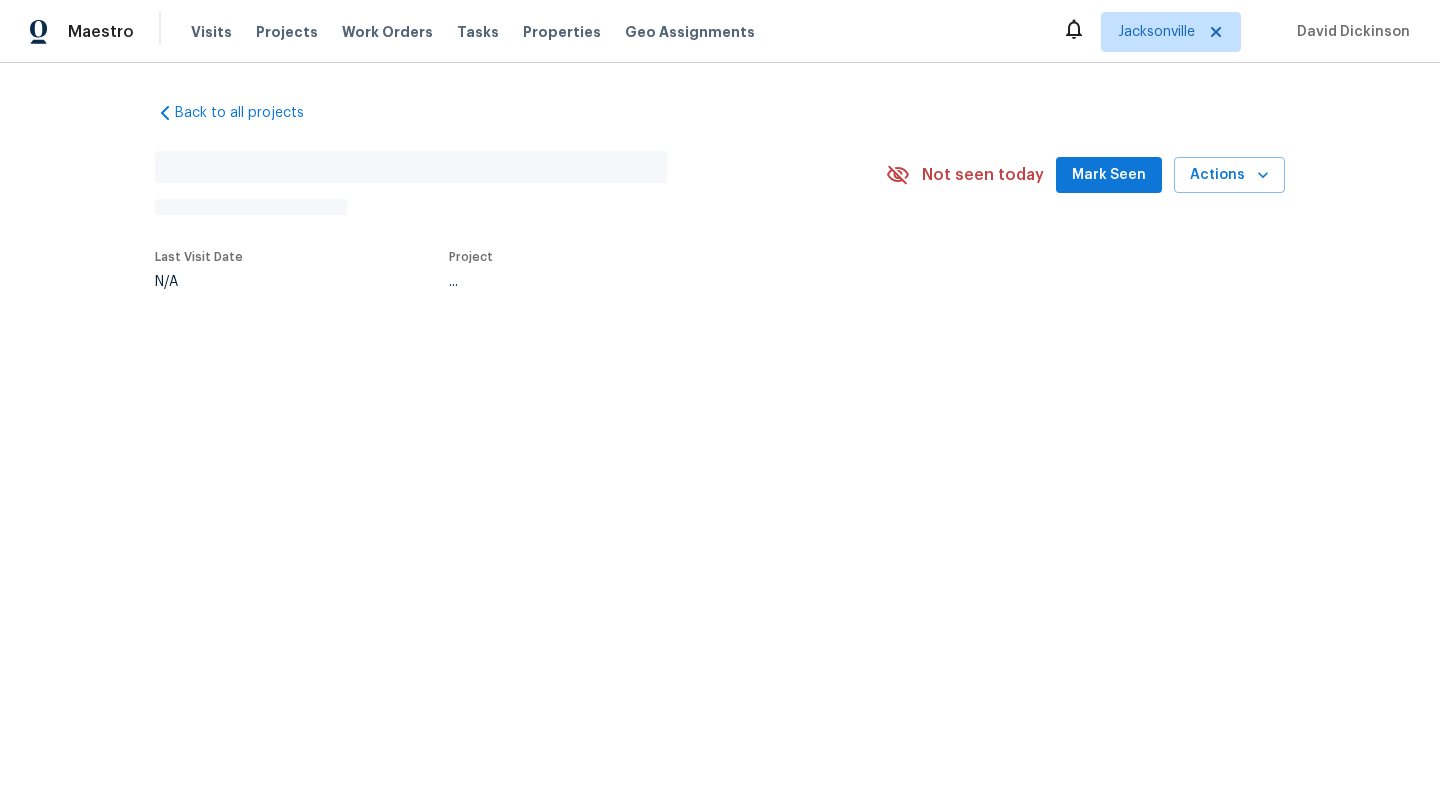 scroll, scrollTop: 0, scrollLeft: 0, axis: both 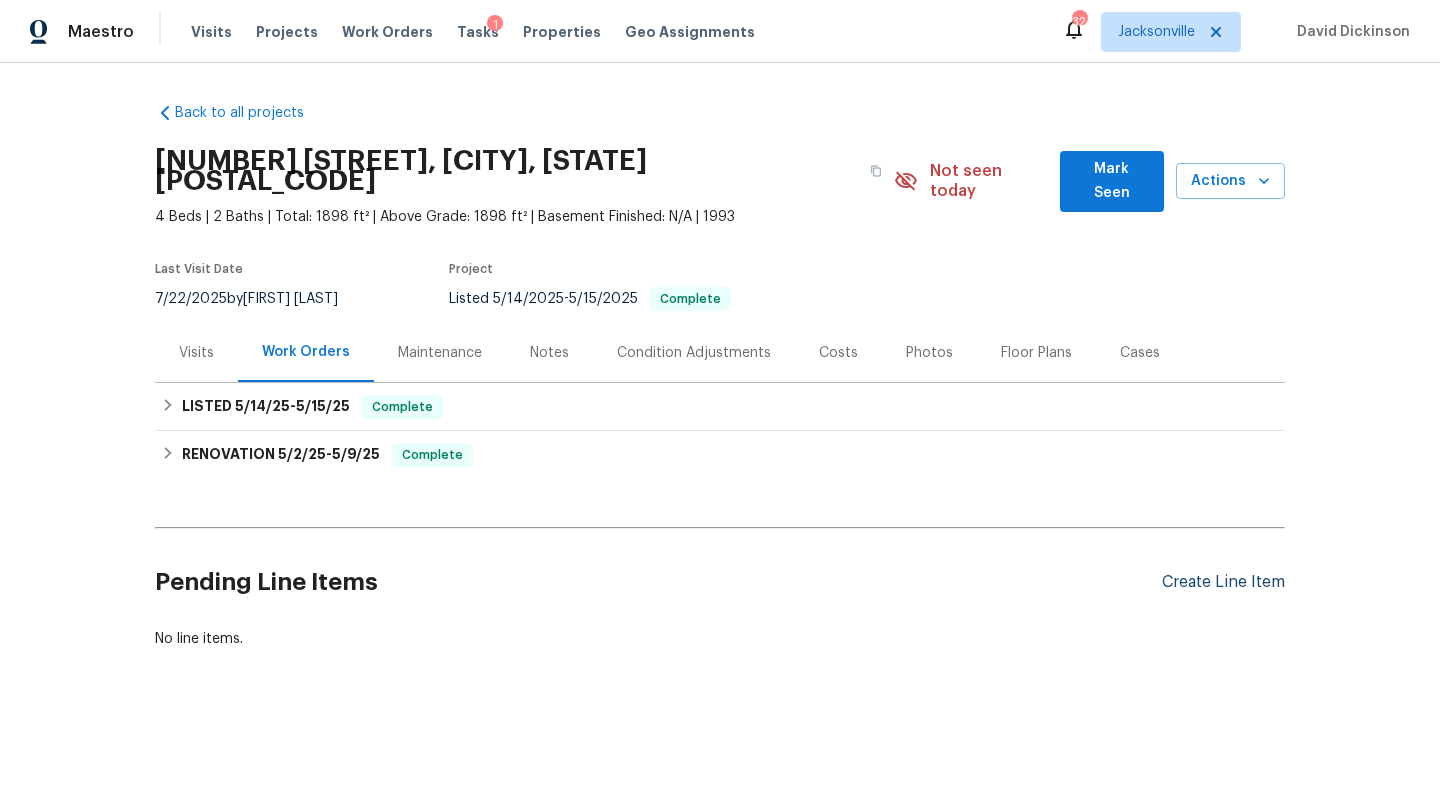 click on "Create Line Item" at bounding box center (1223, 582) 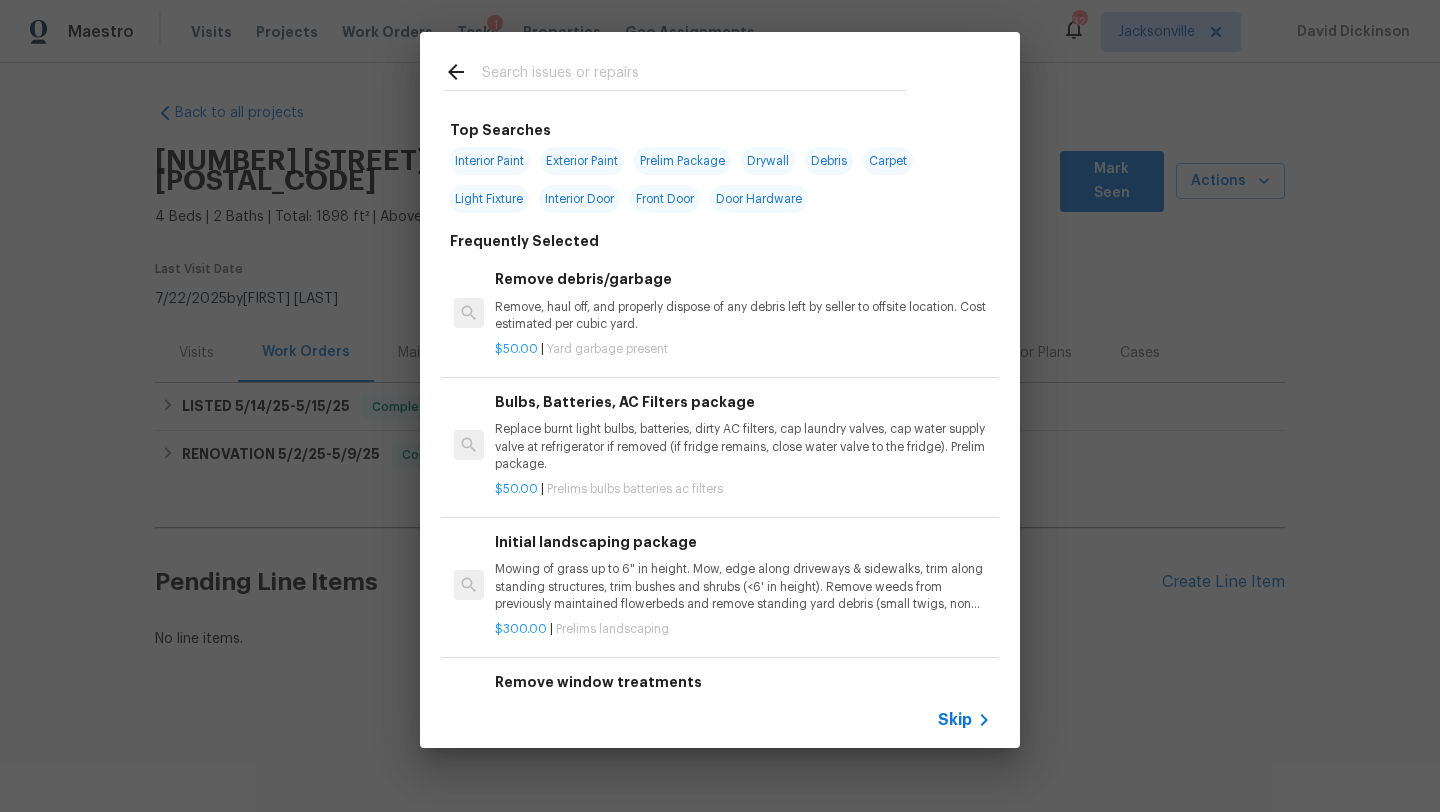 click at bounding box center [694, 75] 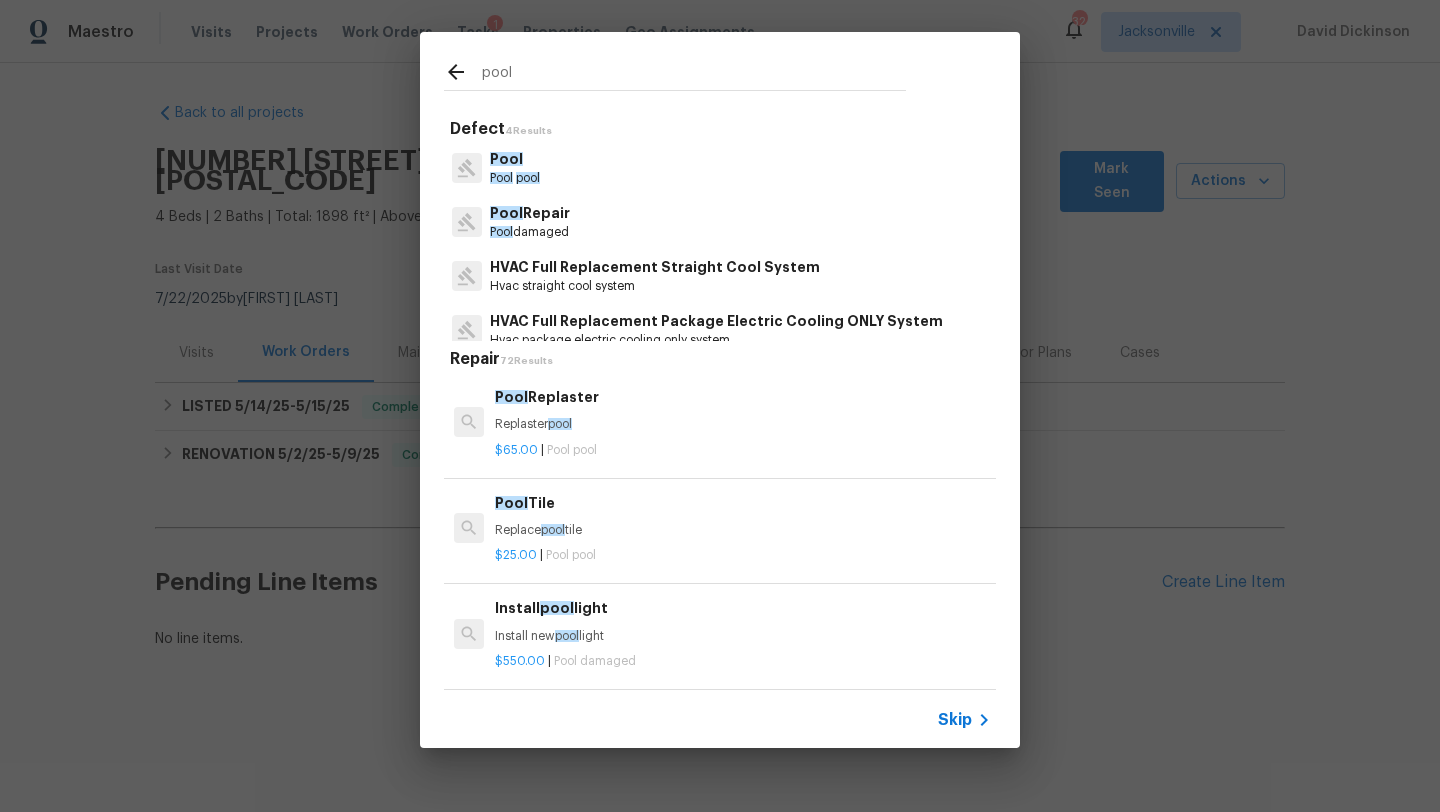 type on "pool" 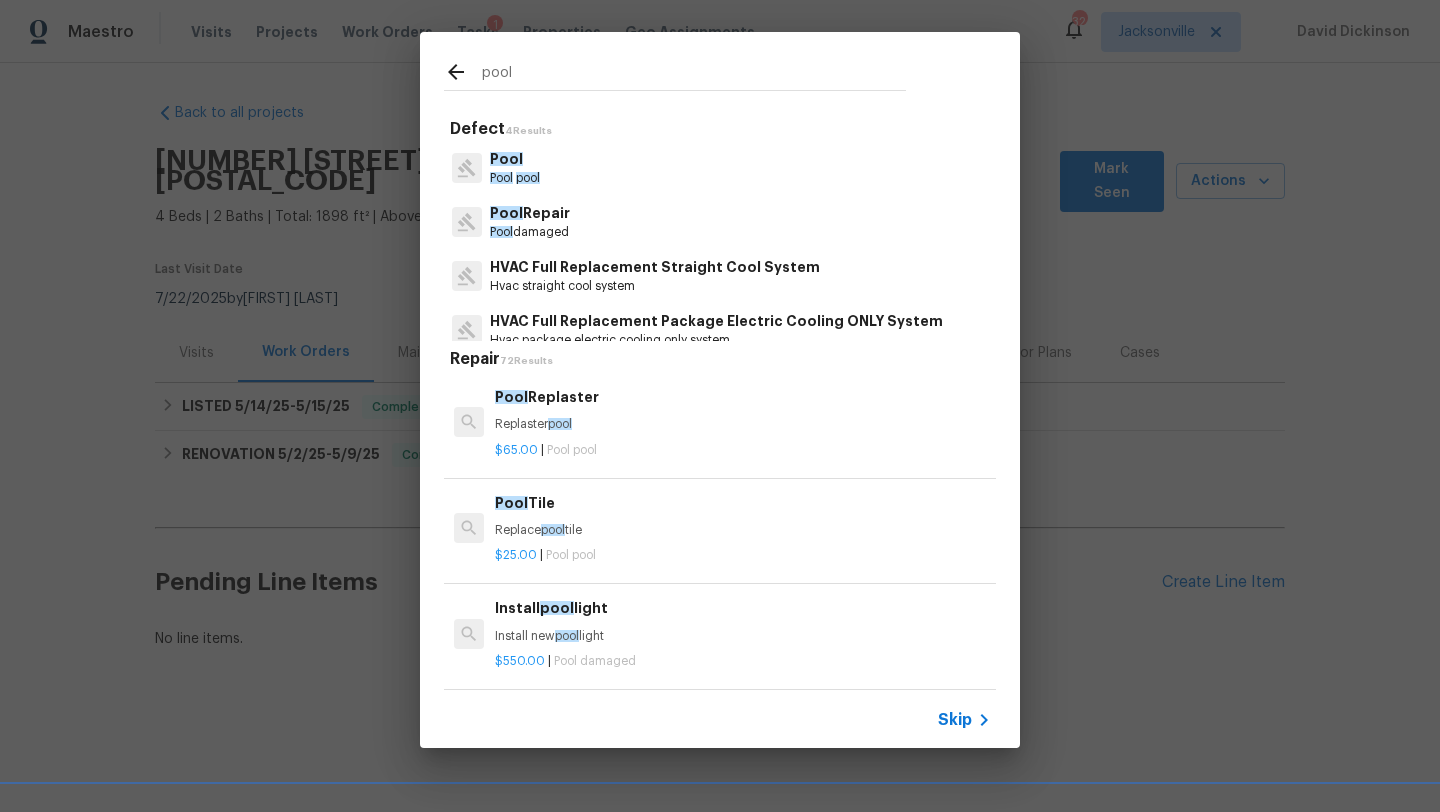 click on "Pool  damaged" at bounding box center (530, 232) 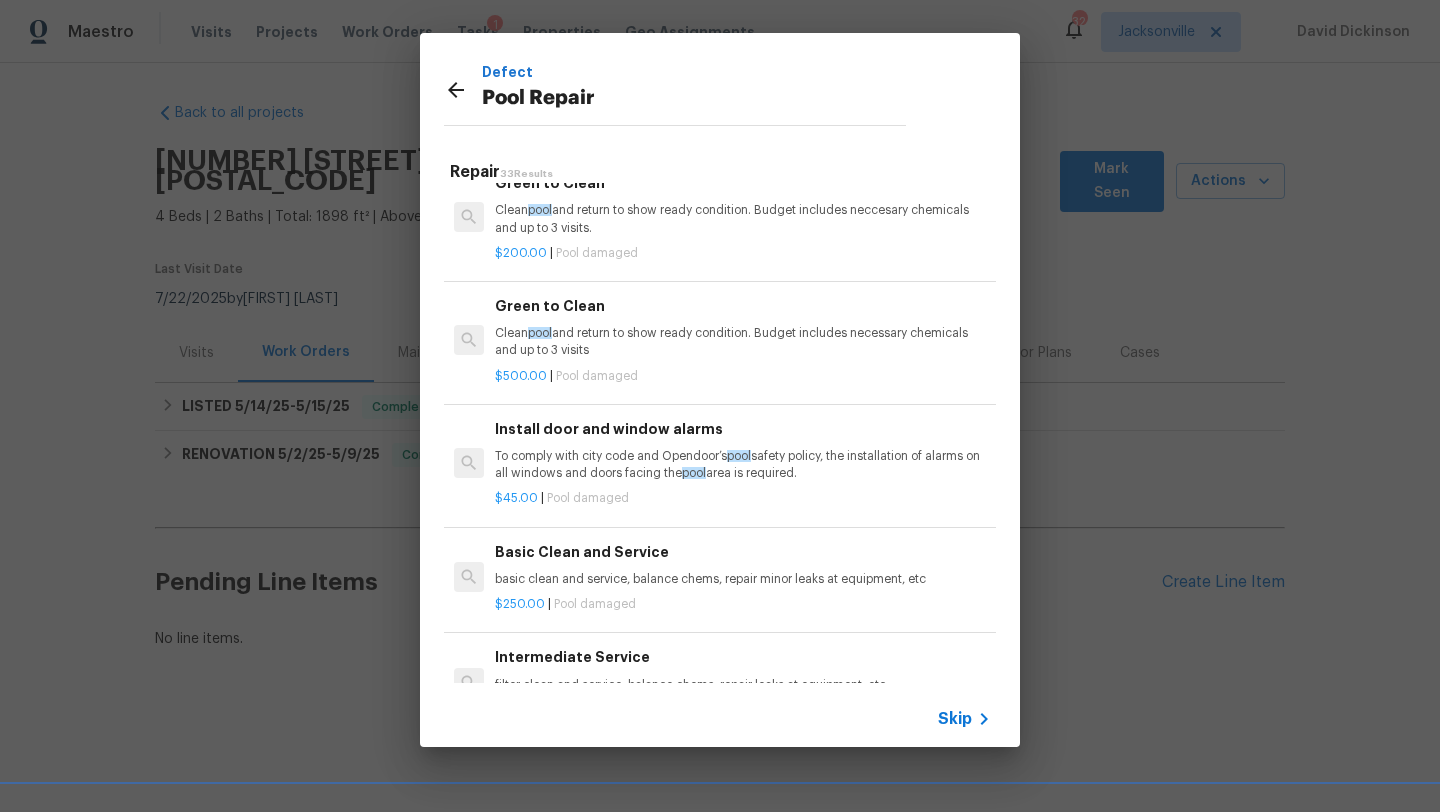 scroll, scrollTop: 2885, scrollLeft: 0, axis: vertical 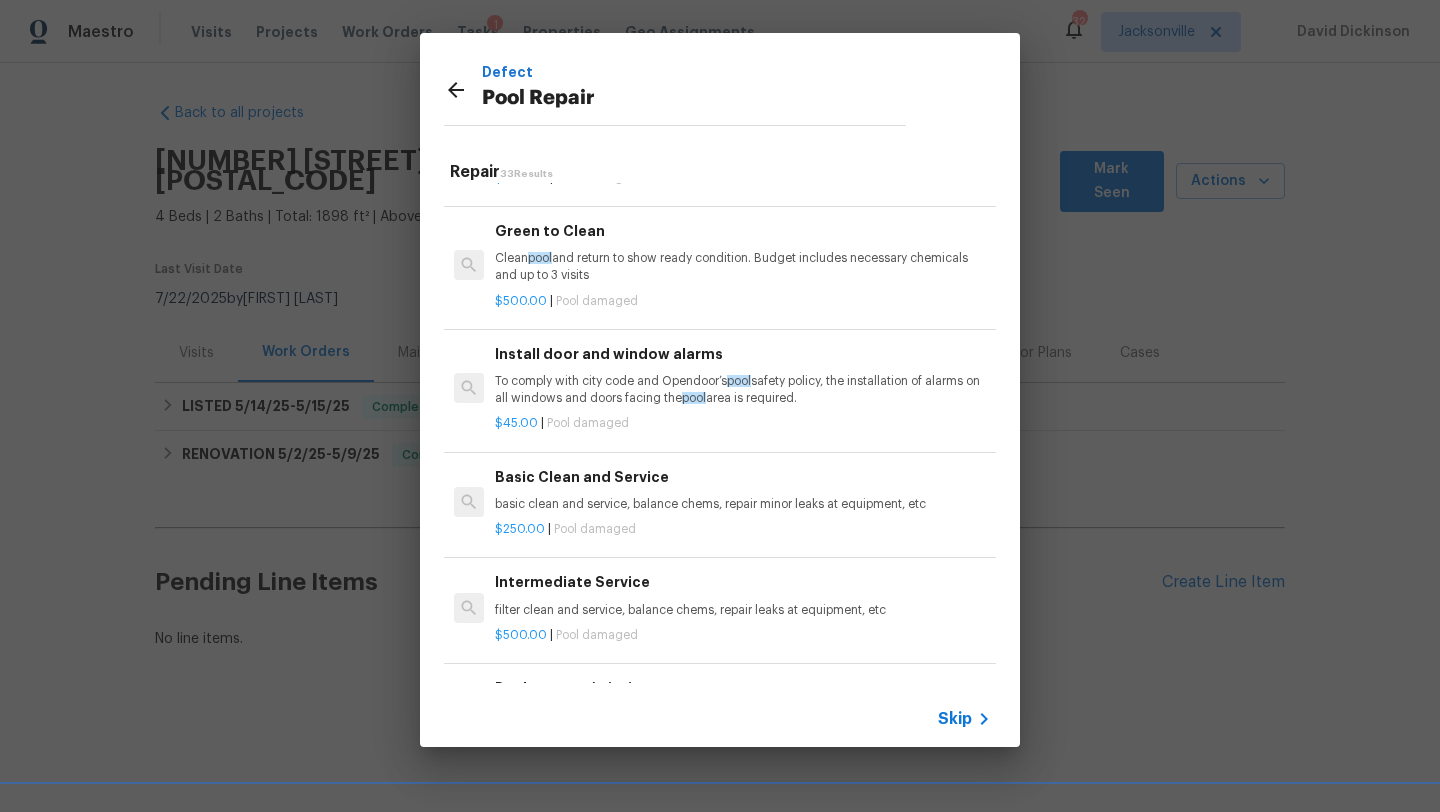 click on "Intermediate Service" at bounding box center (743, 582) 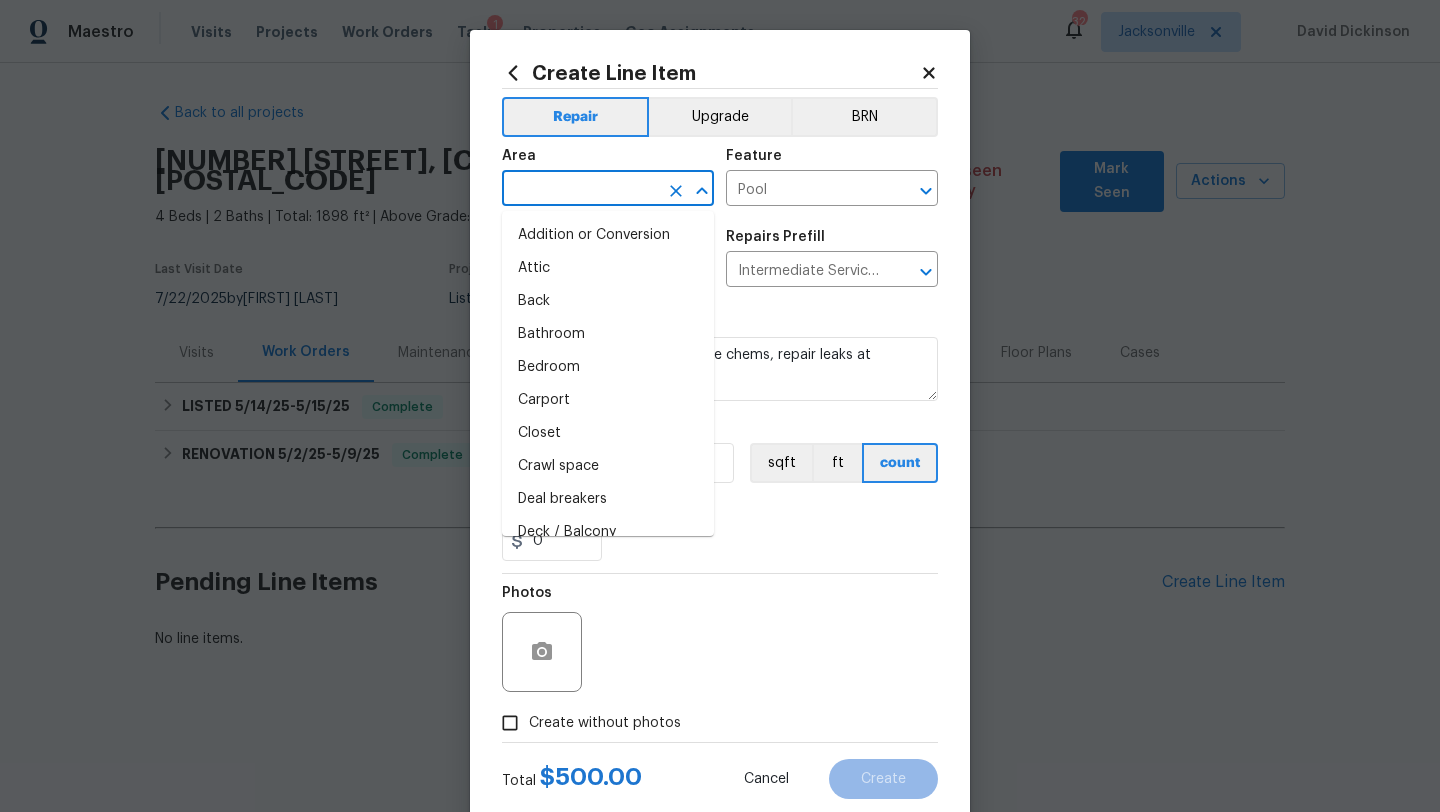 click at bounding box center (580, 190) 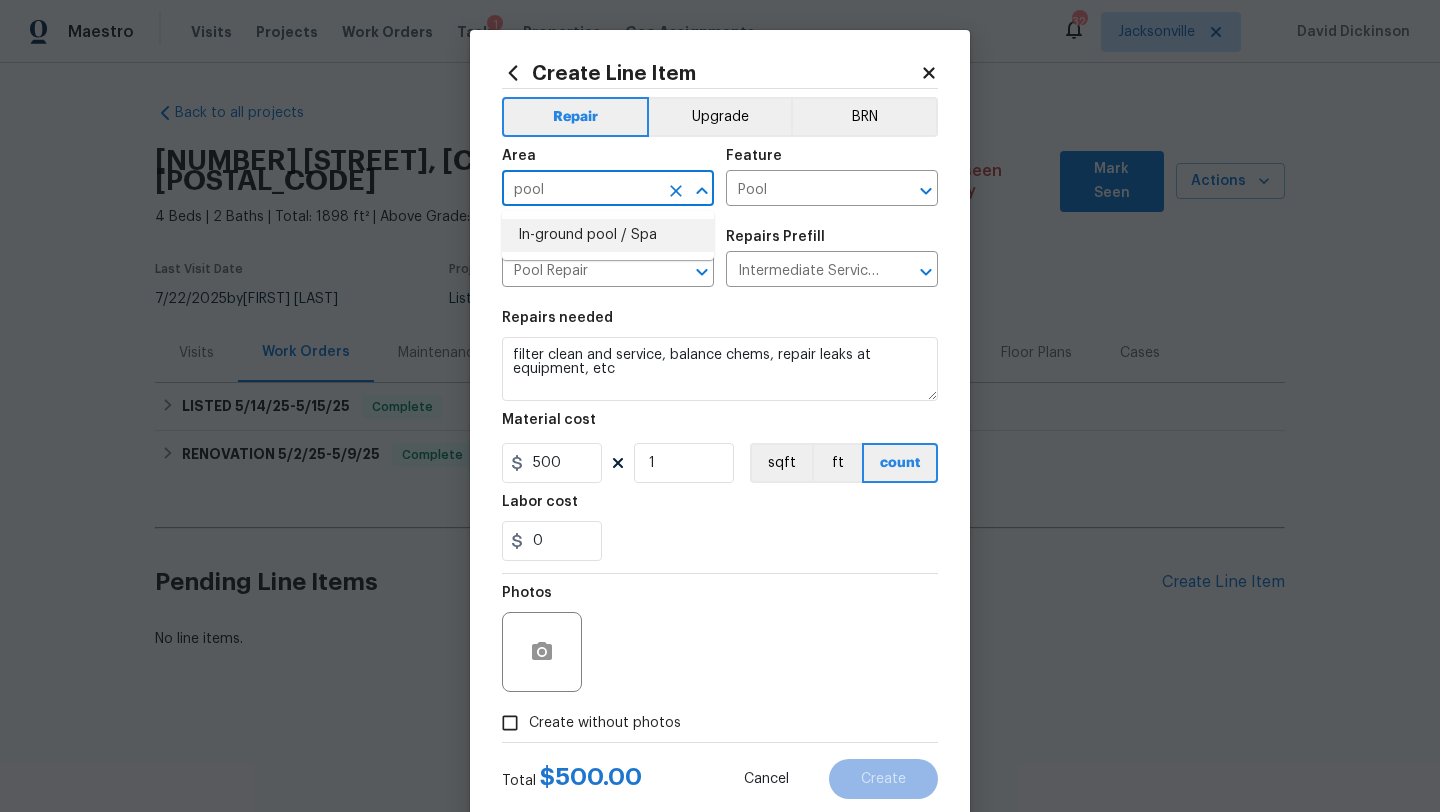 click on "In-ground pool / Spa" at bounding box center [608, 235] 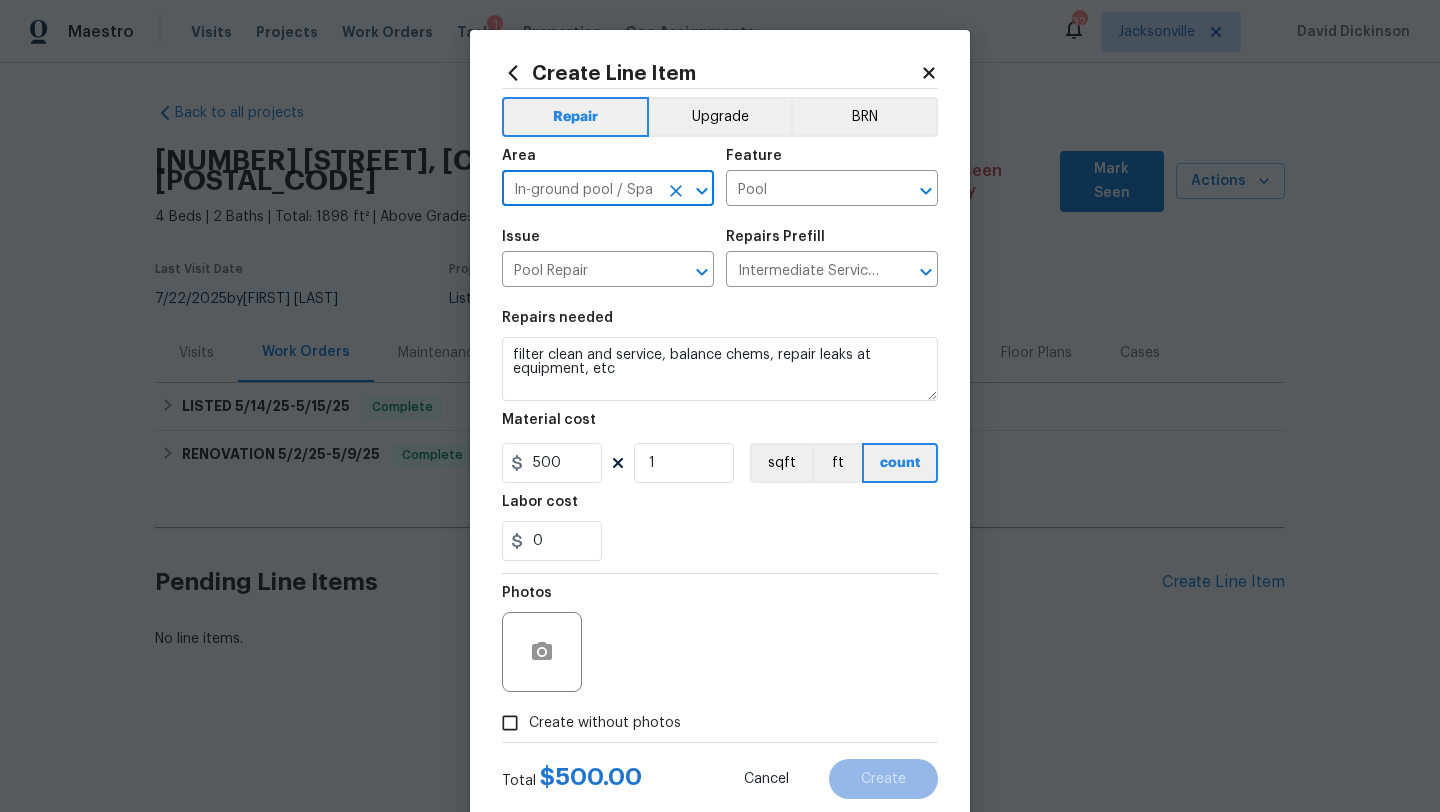 type on "In-ground pool / Spa" 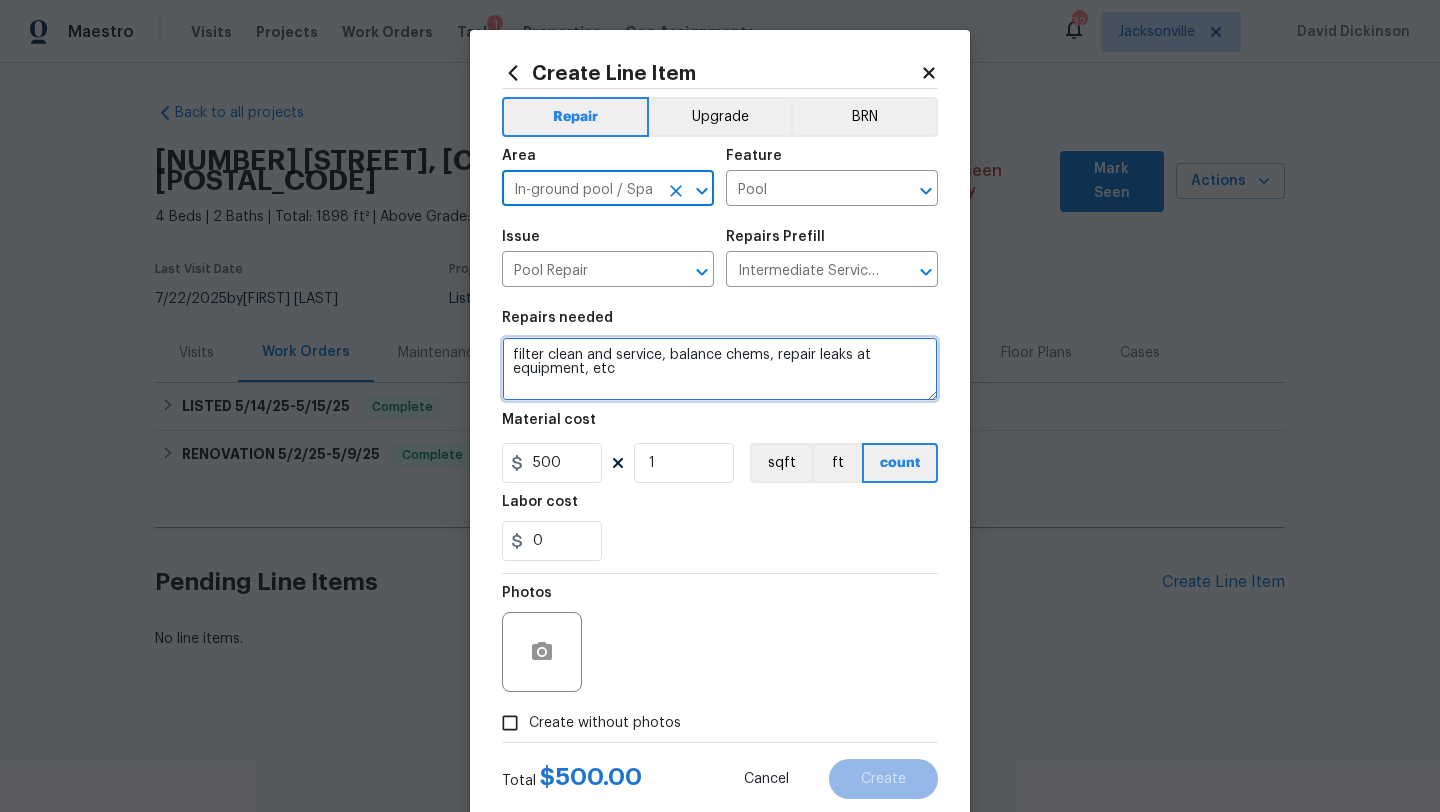 click on "filter clean and service, balance chems, repair leaks at equipment, etc" at bounding box center (720, 369) 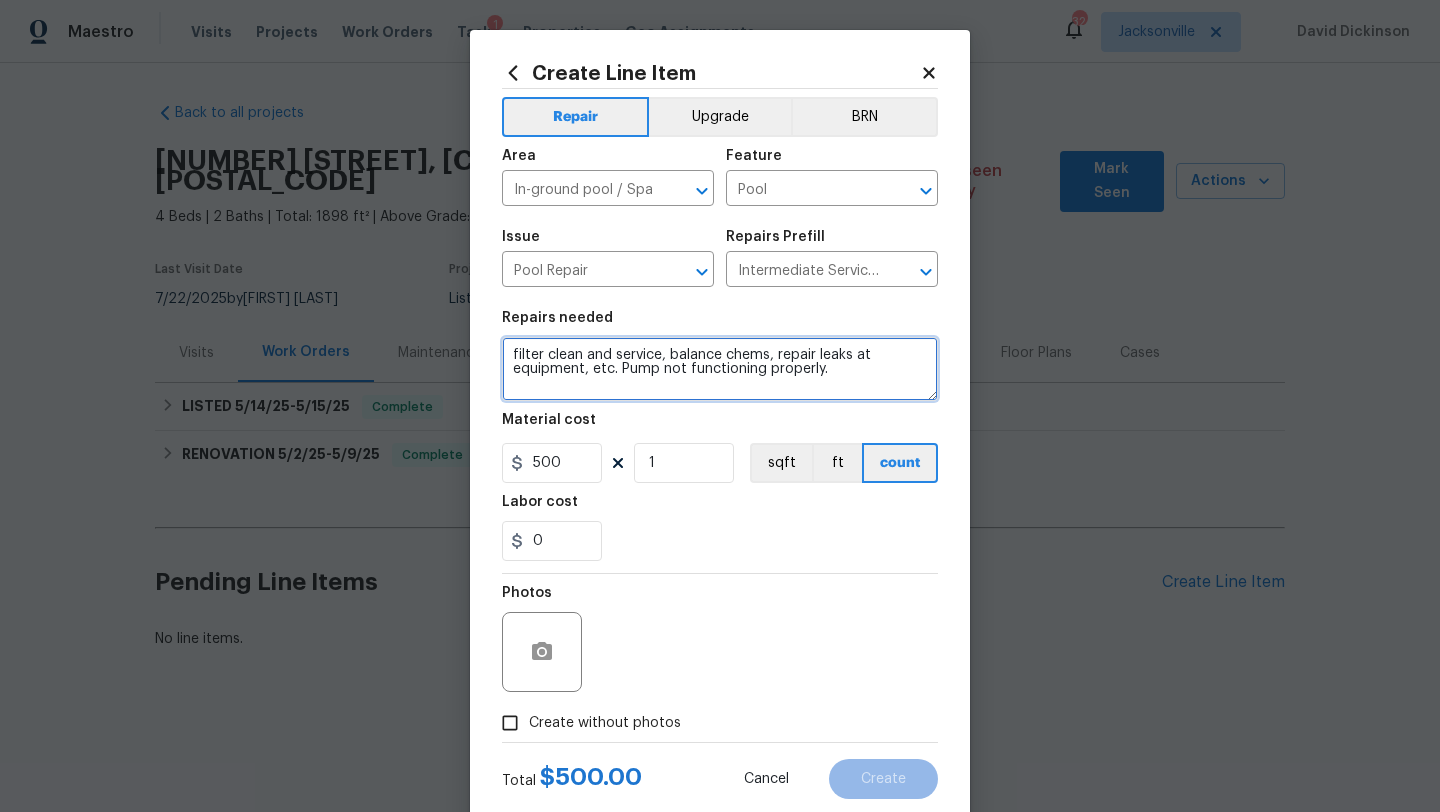 scroll, scrollTop: 50, scrollLeft: 0, axis: vertical 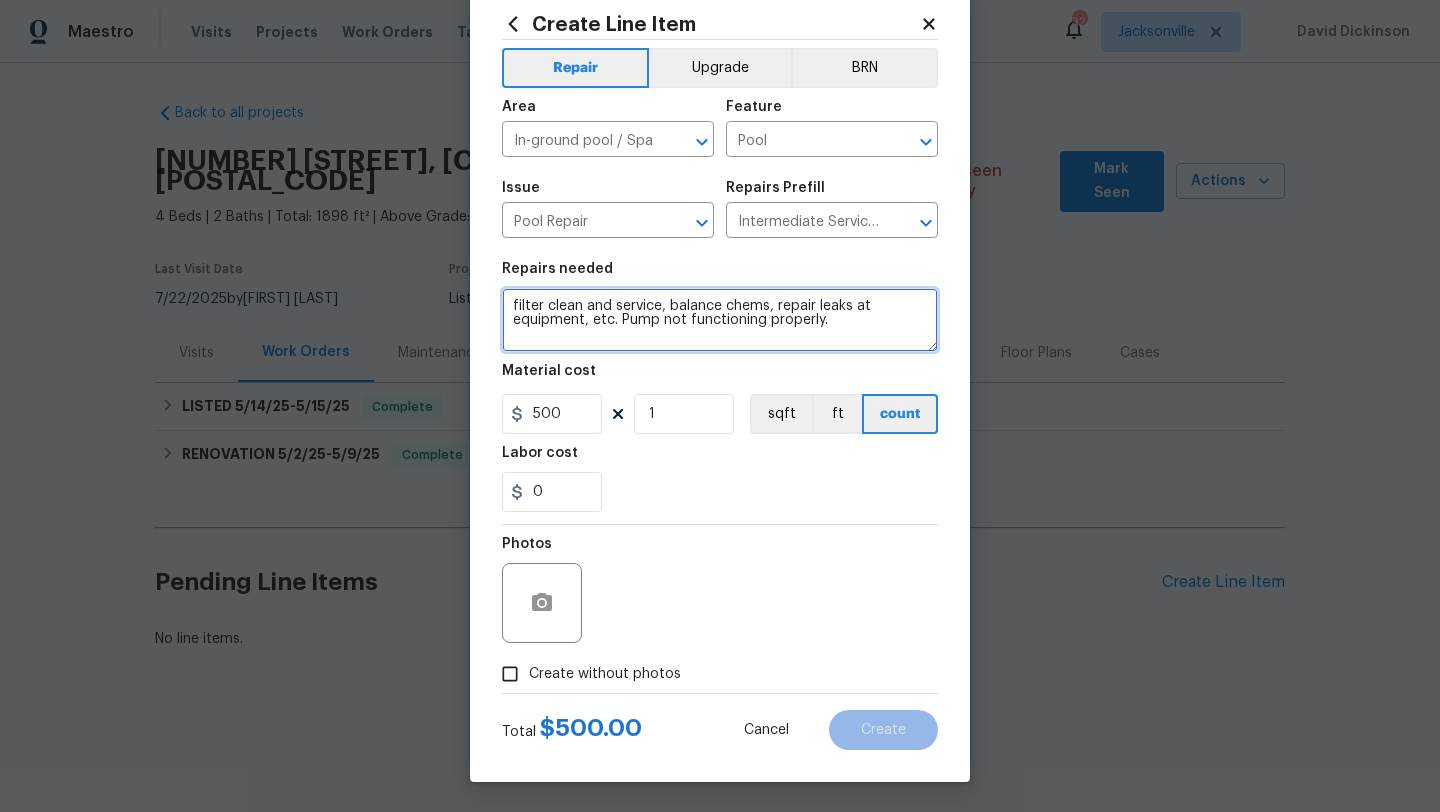 type on "filter clean and service, balance chems, repair leaks at equipment, etc. Pump not functioning properly." 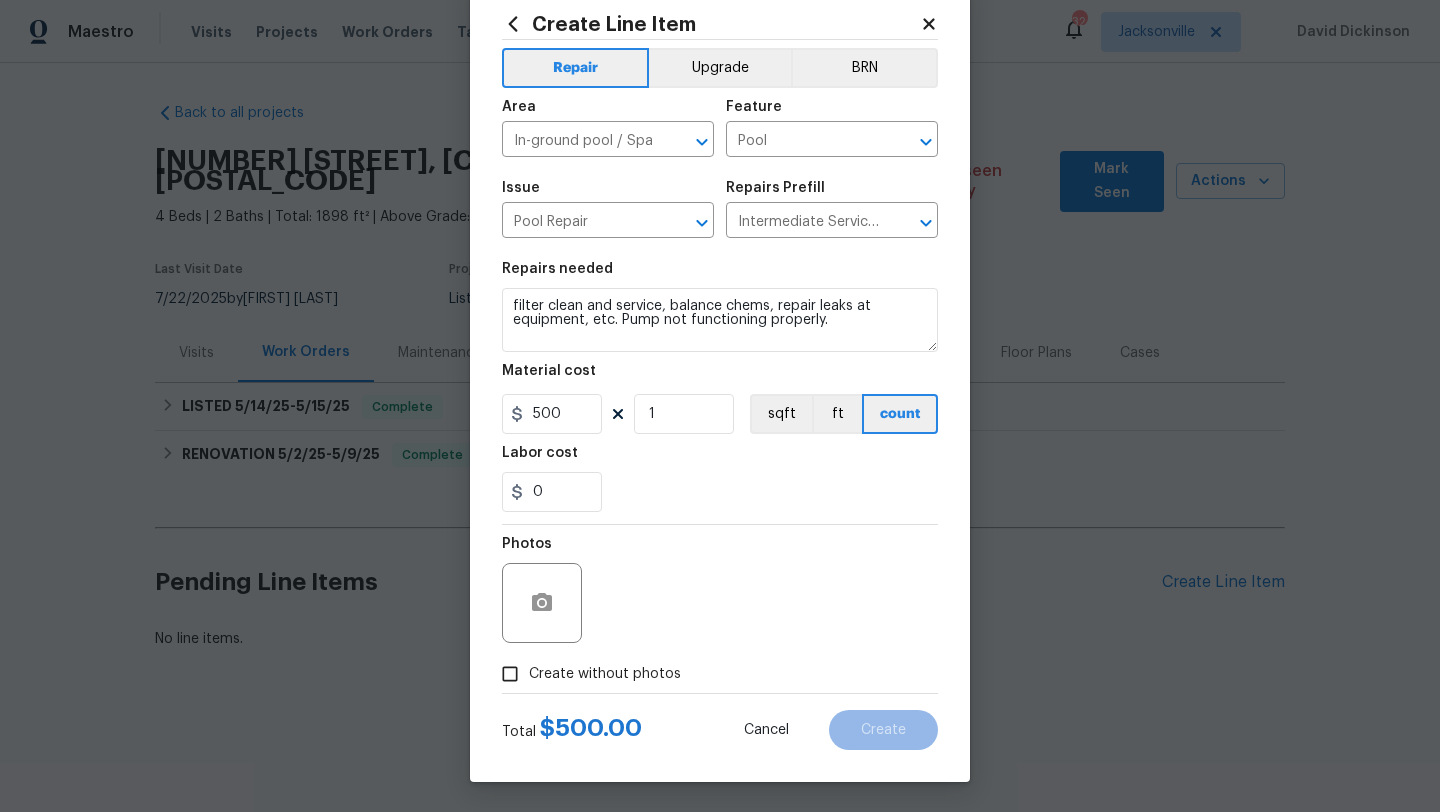click on "Create without photos" at bounding box center [586, 674] 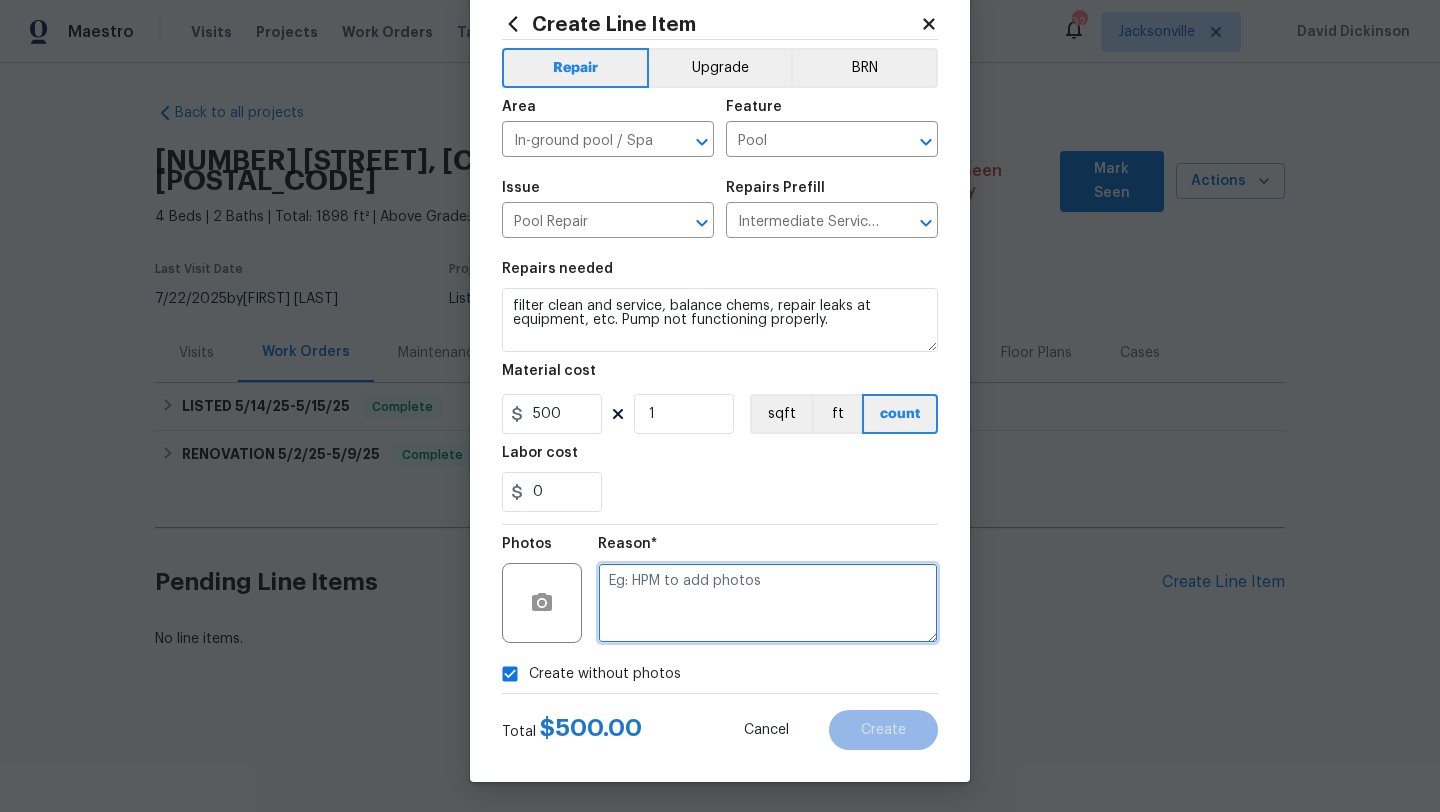 click at bounding box center (768, 603) 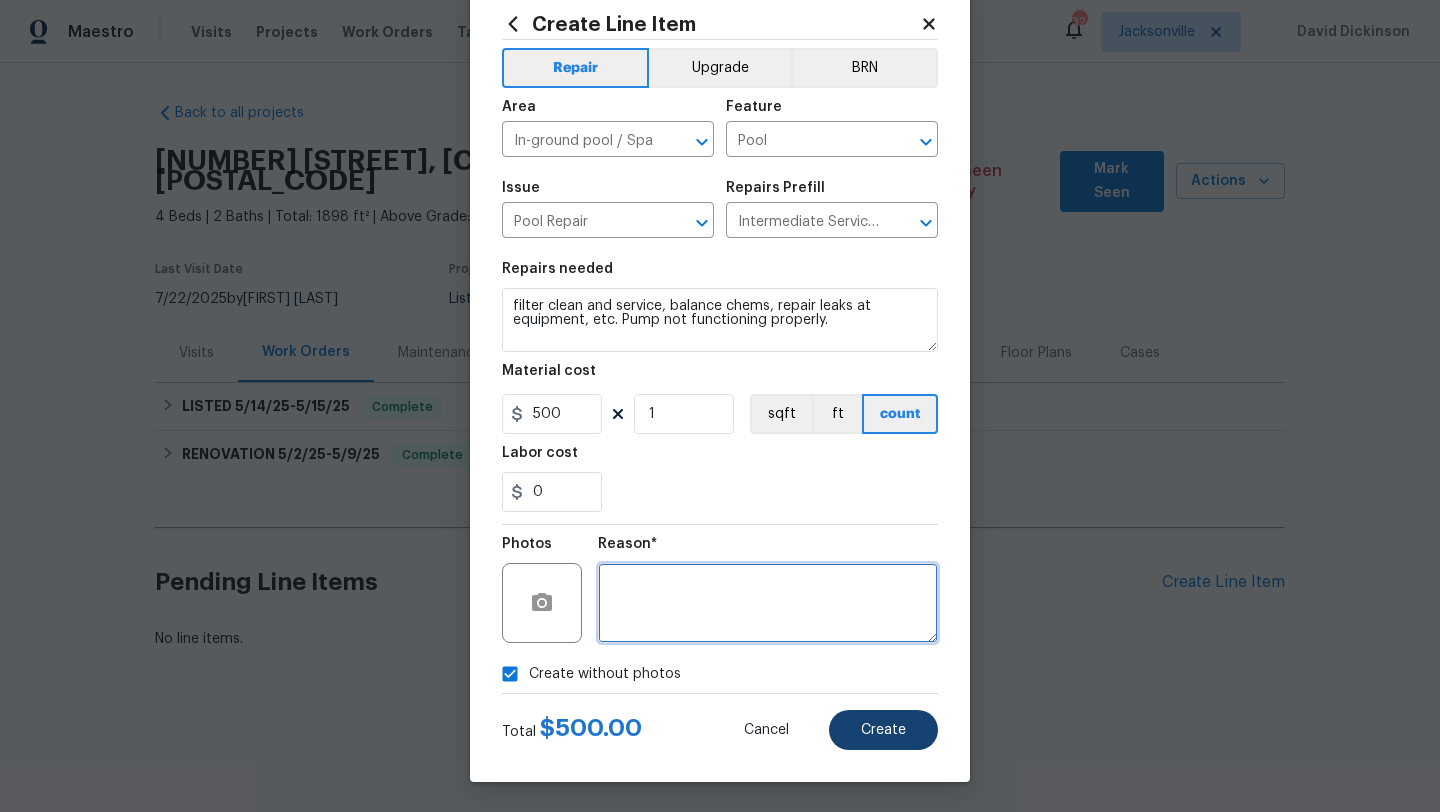 type 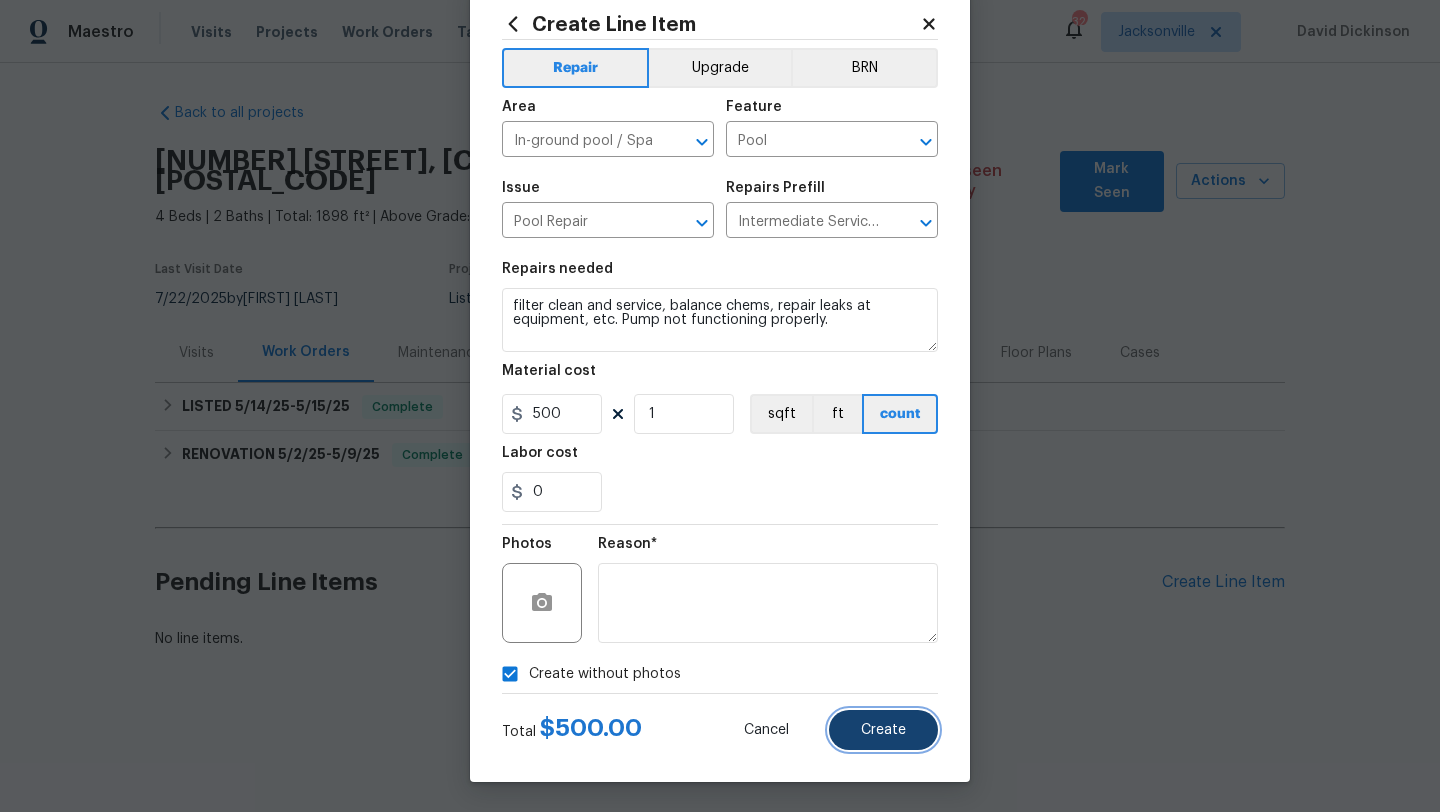 click on "Create" at bounding box center (883, 730) 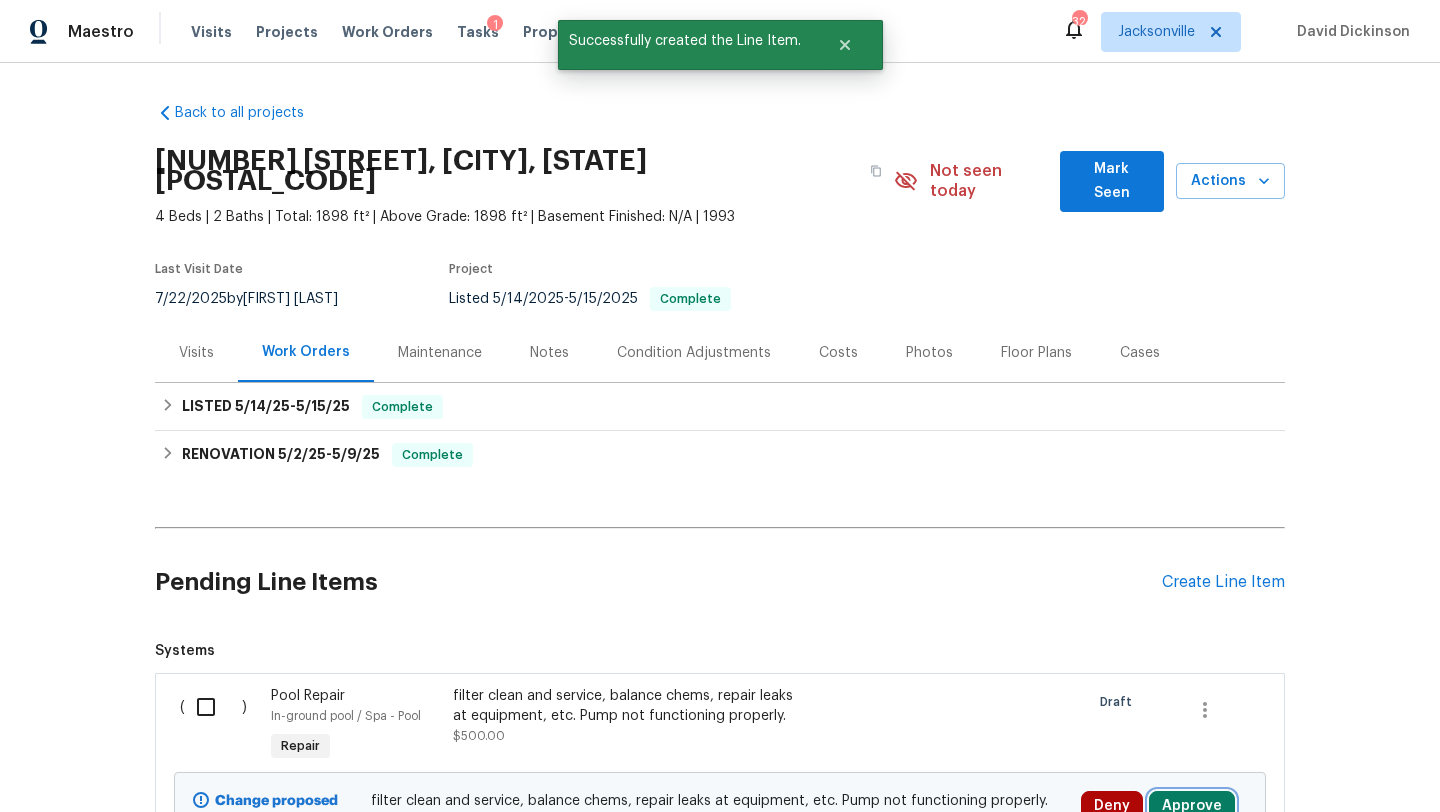 click on "Approve" at bounding box center (1192, 806) 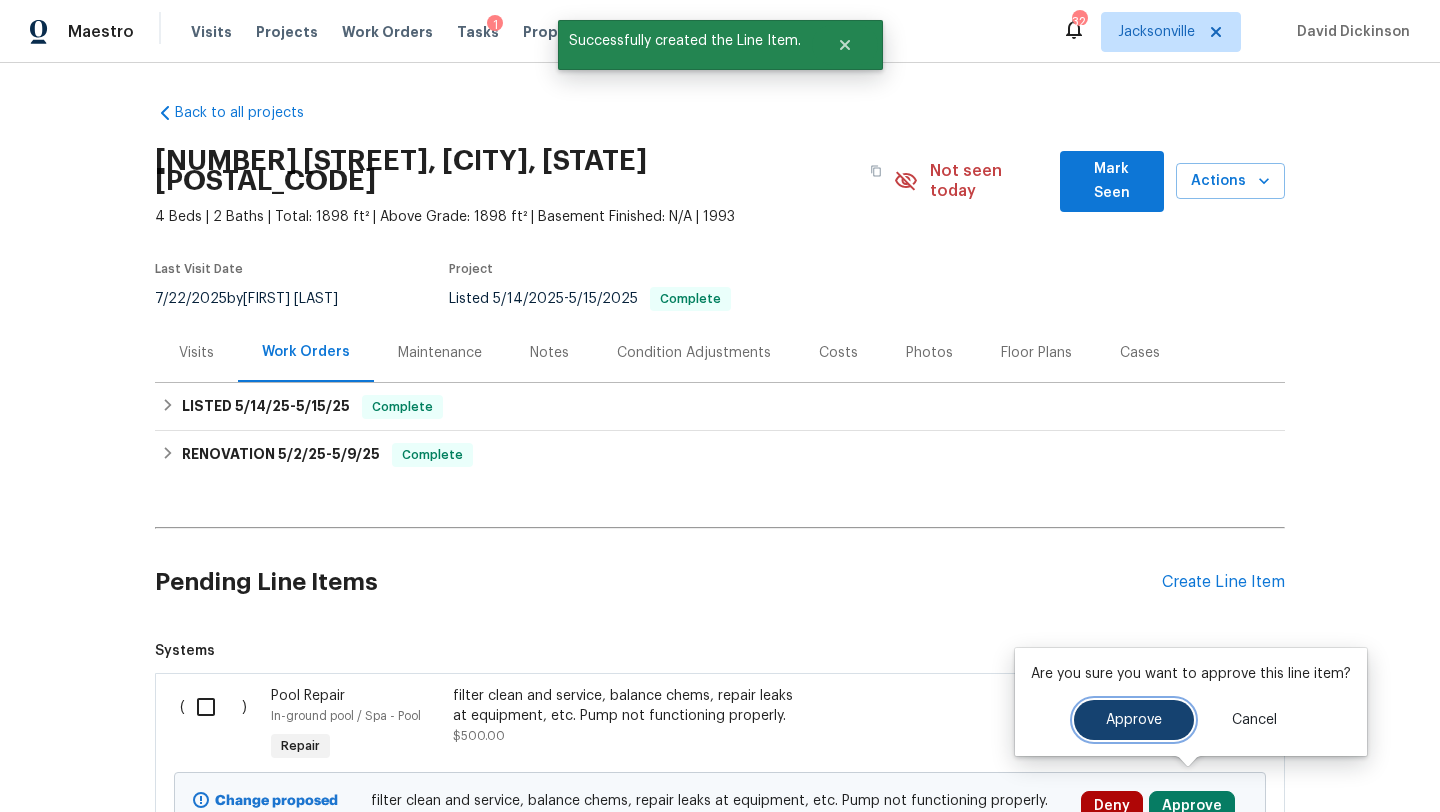 click on "Approve" at bounding box center [1134, 720] 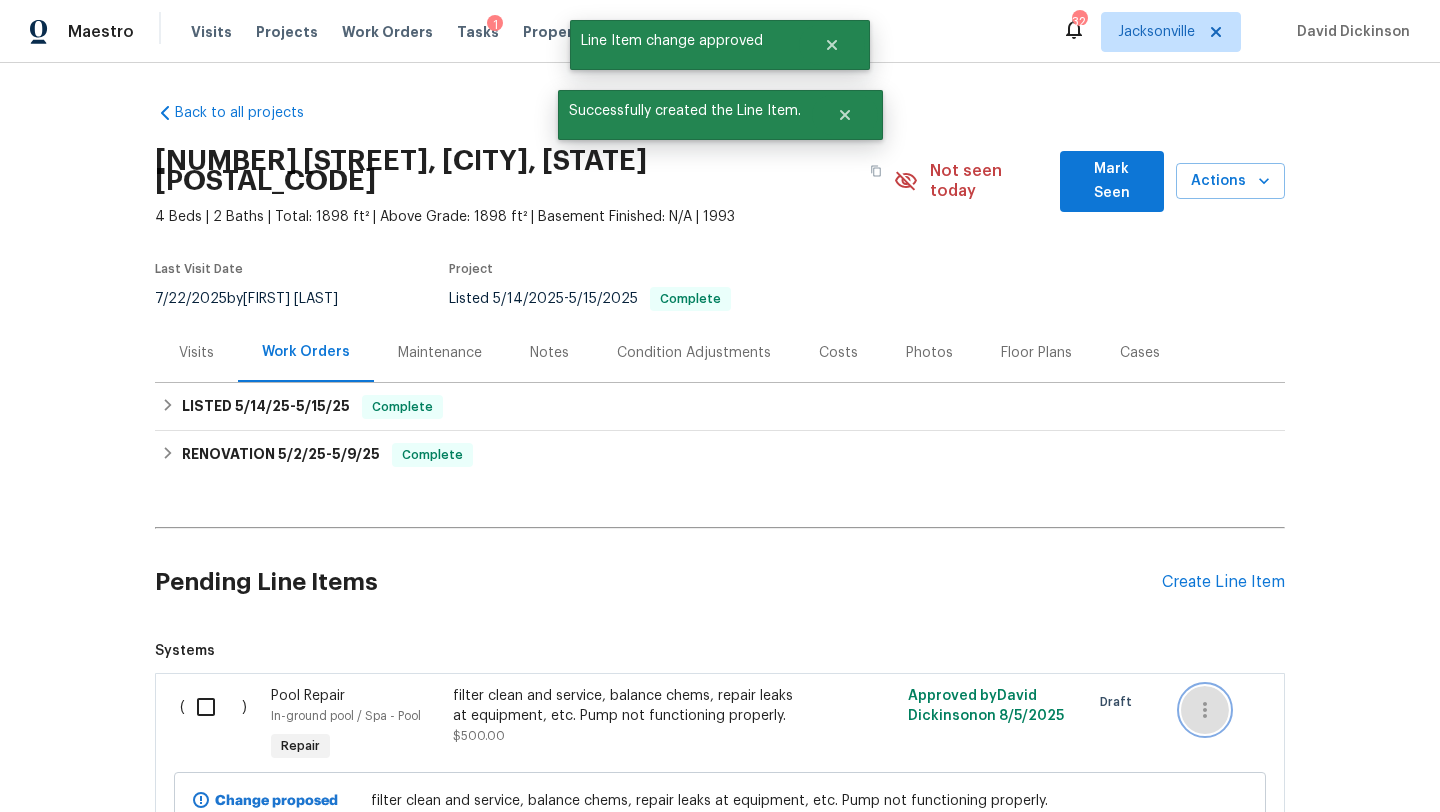 click 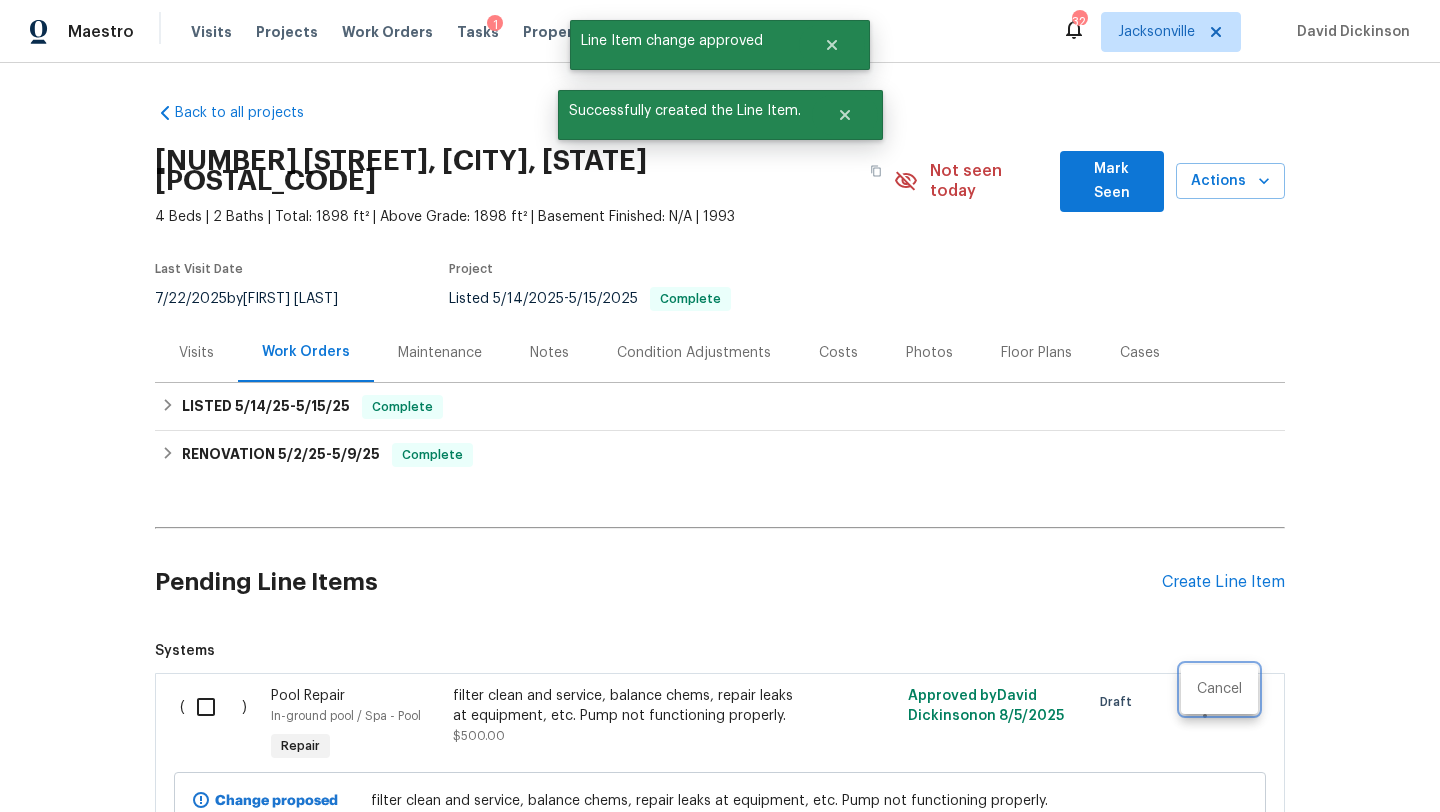 click at bounding box center (720, 406) 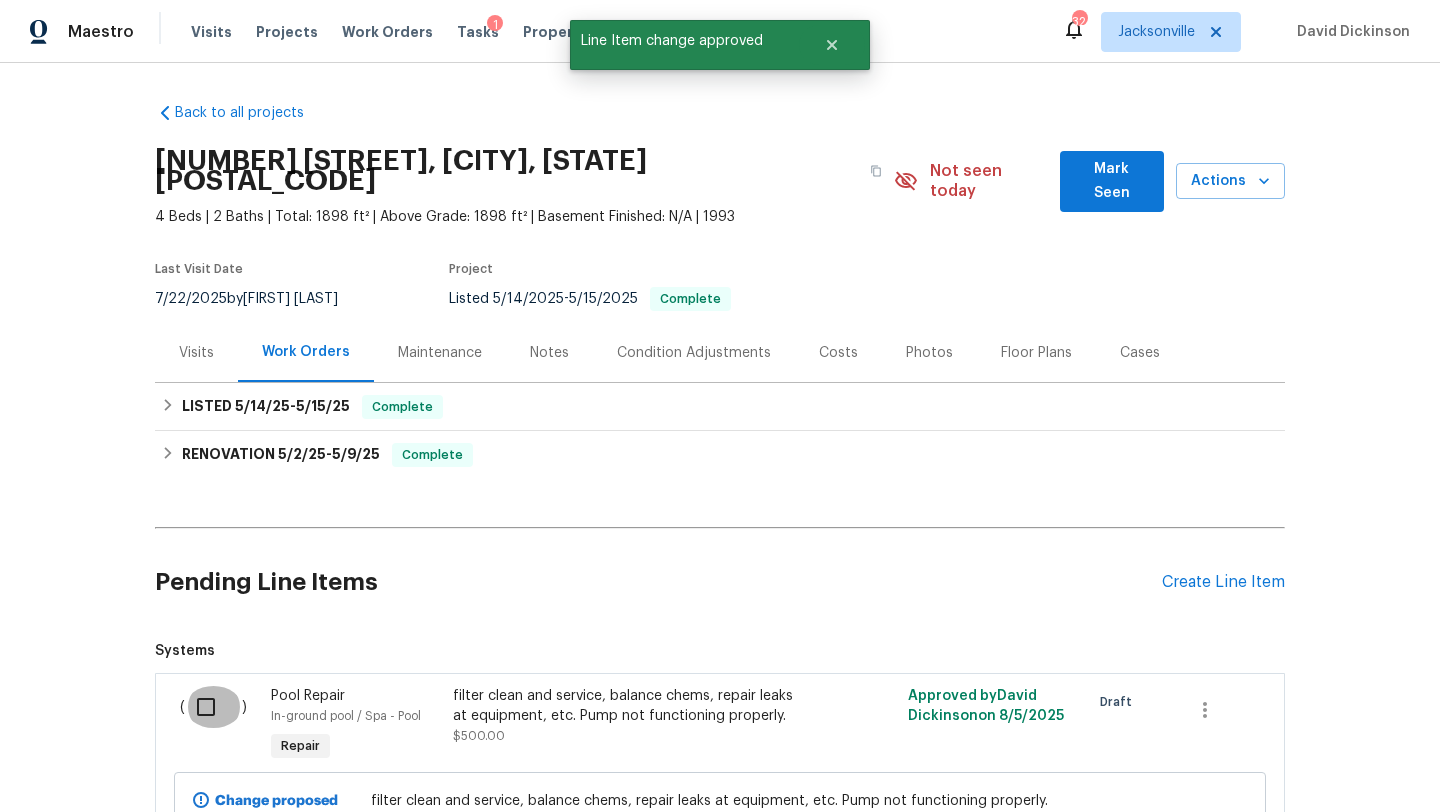 click at bounding box center [213, 707] 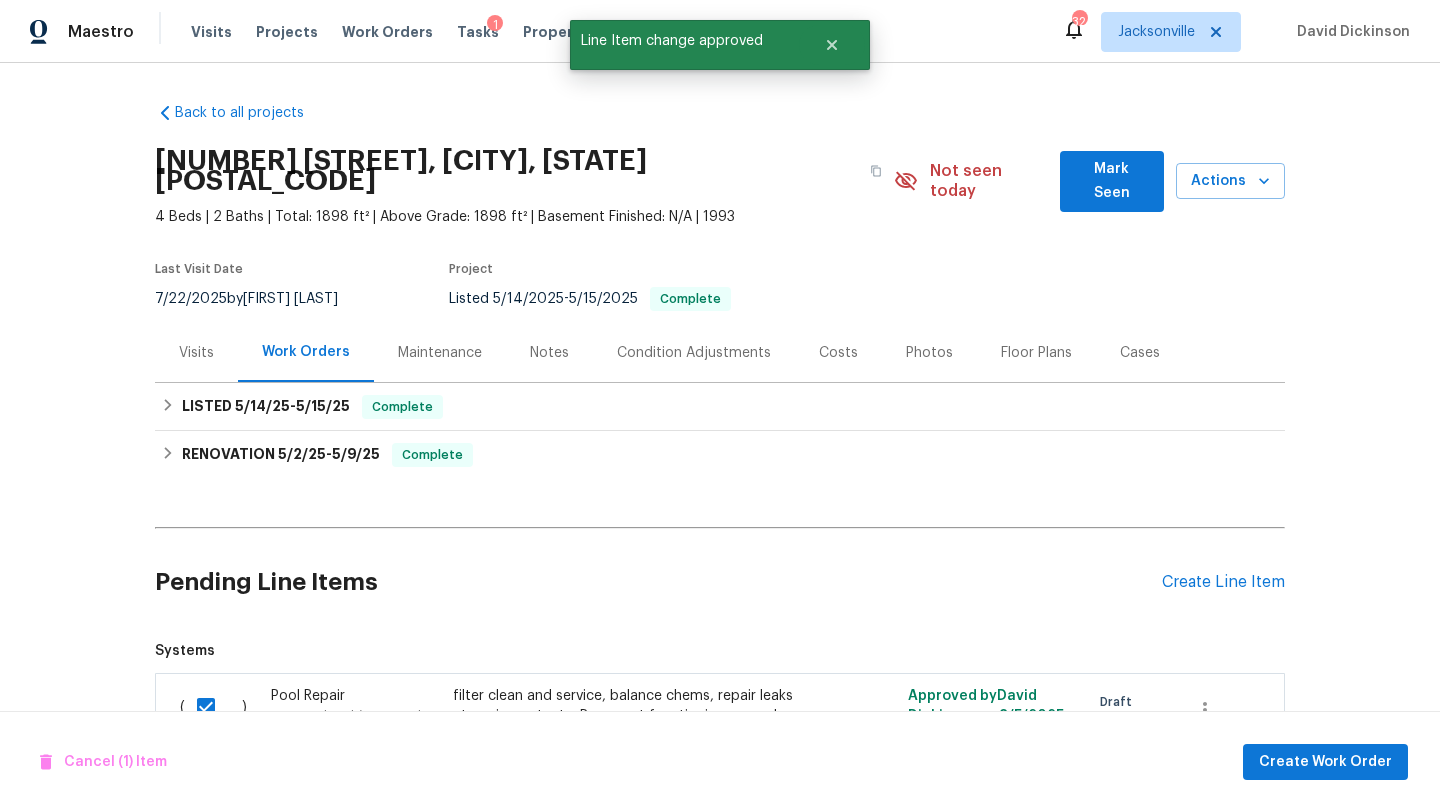 scroll, scrollTop: 181, scrollLeft: 0, axis: vertical 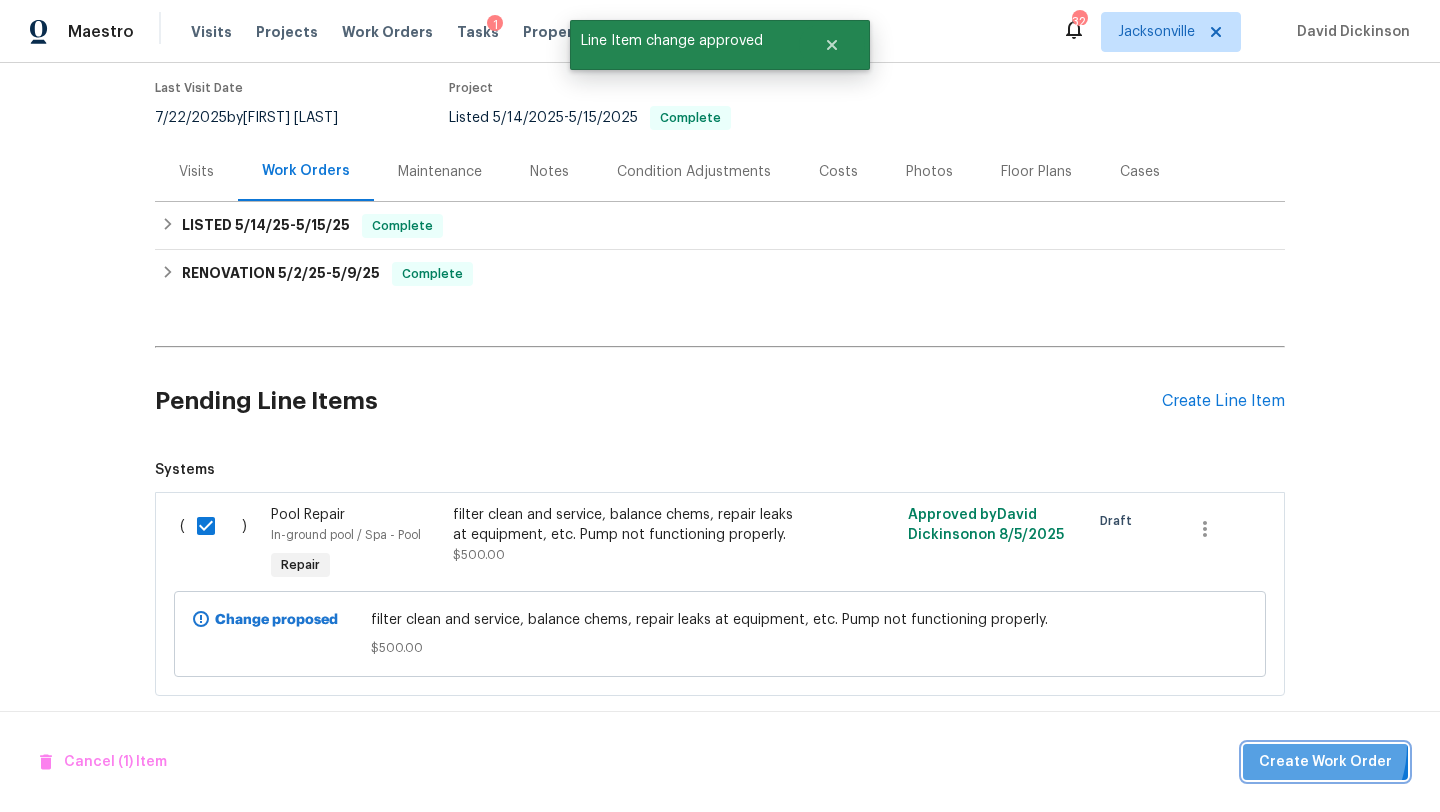click on "Create Work Order" at bounding box center (1325, 762) 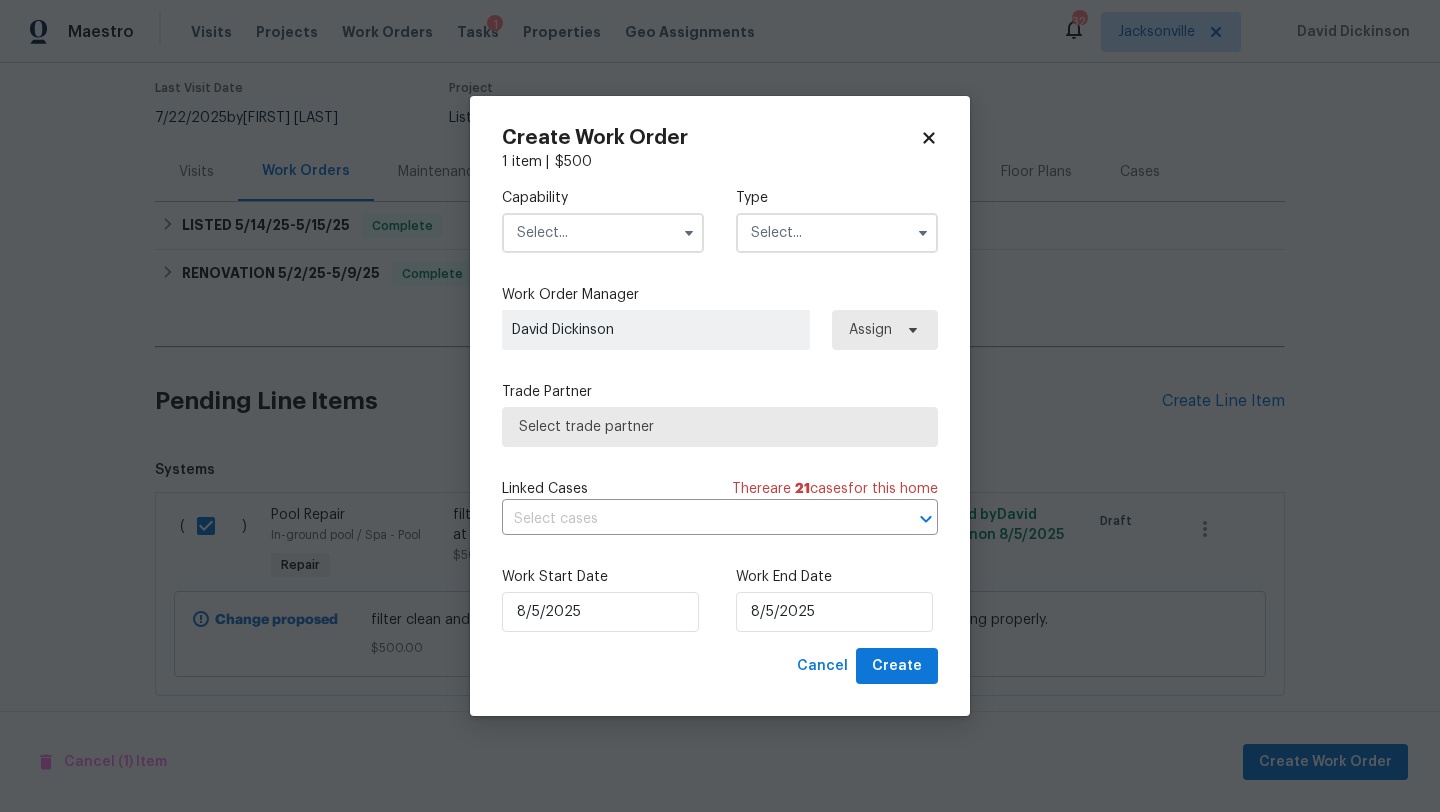 click at bounding box center [603, 233] 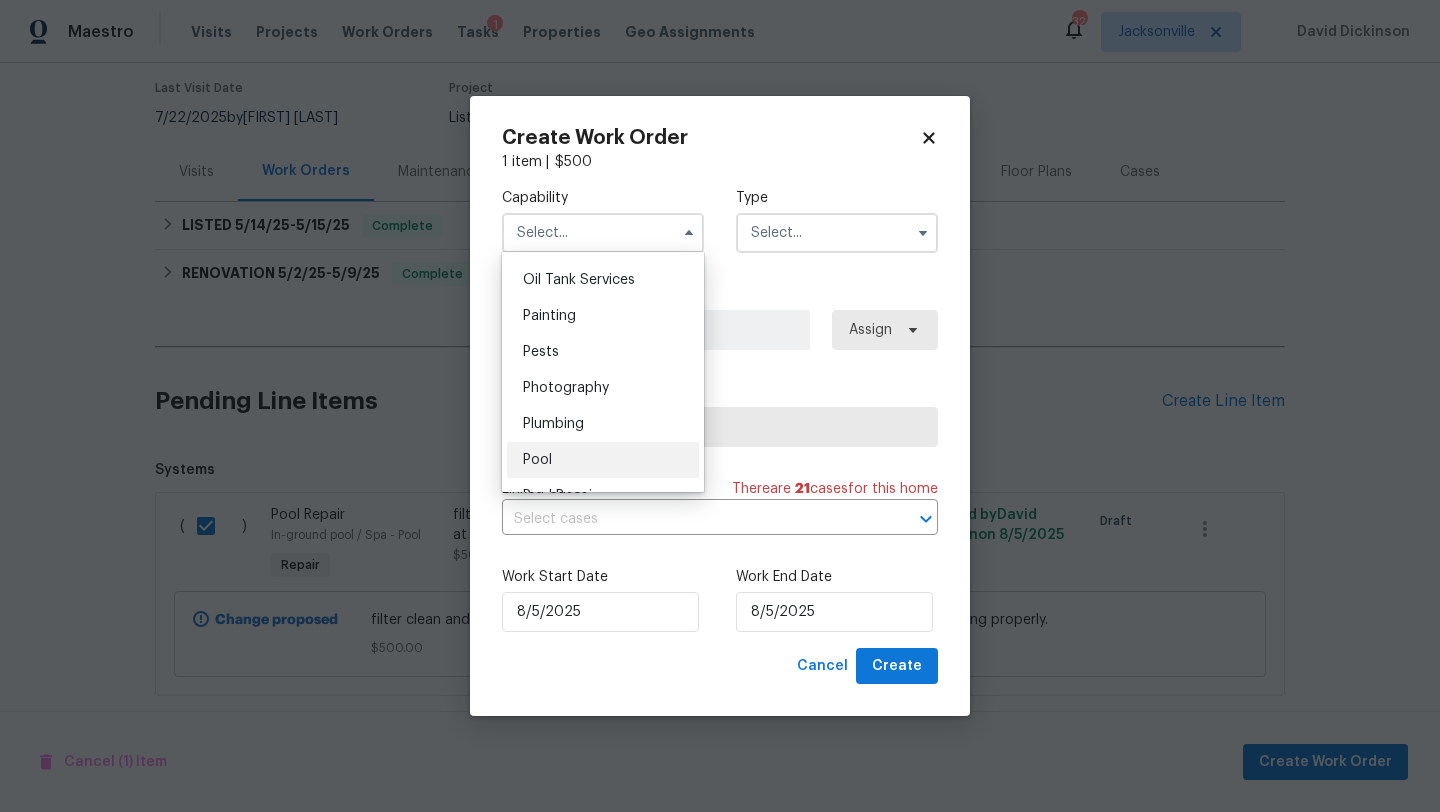scroll, scrollTop: 1644, scrollLeft: 0, axis: vertical 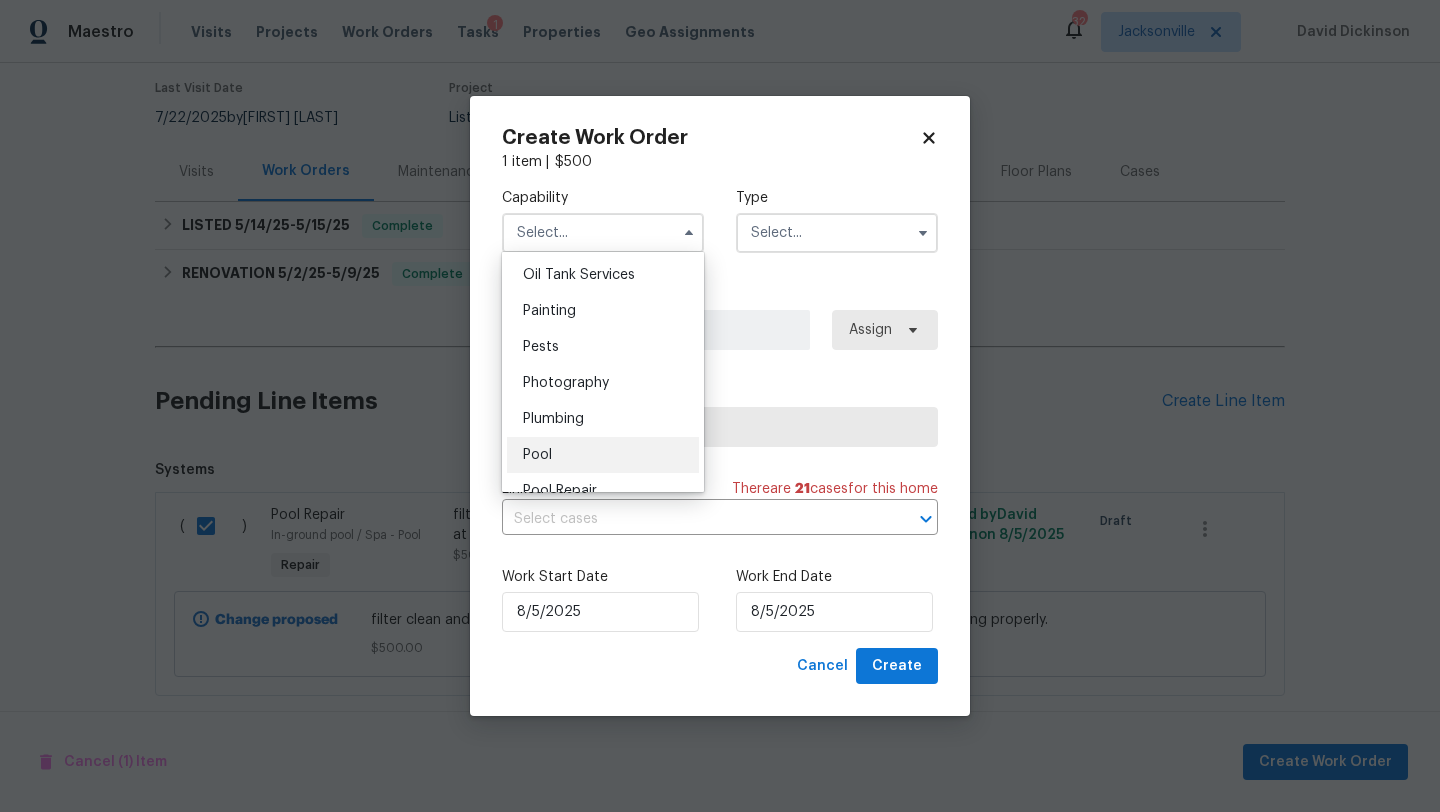 click on "Pool" at bounding box center (603, 455) 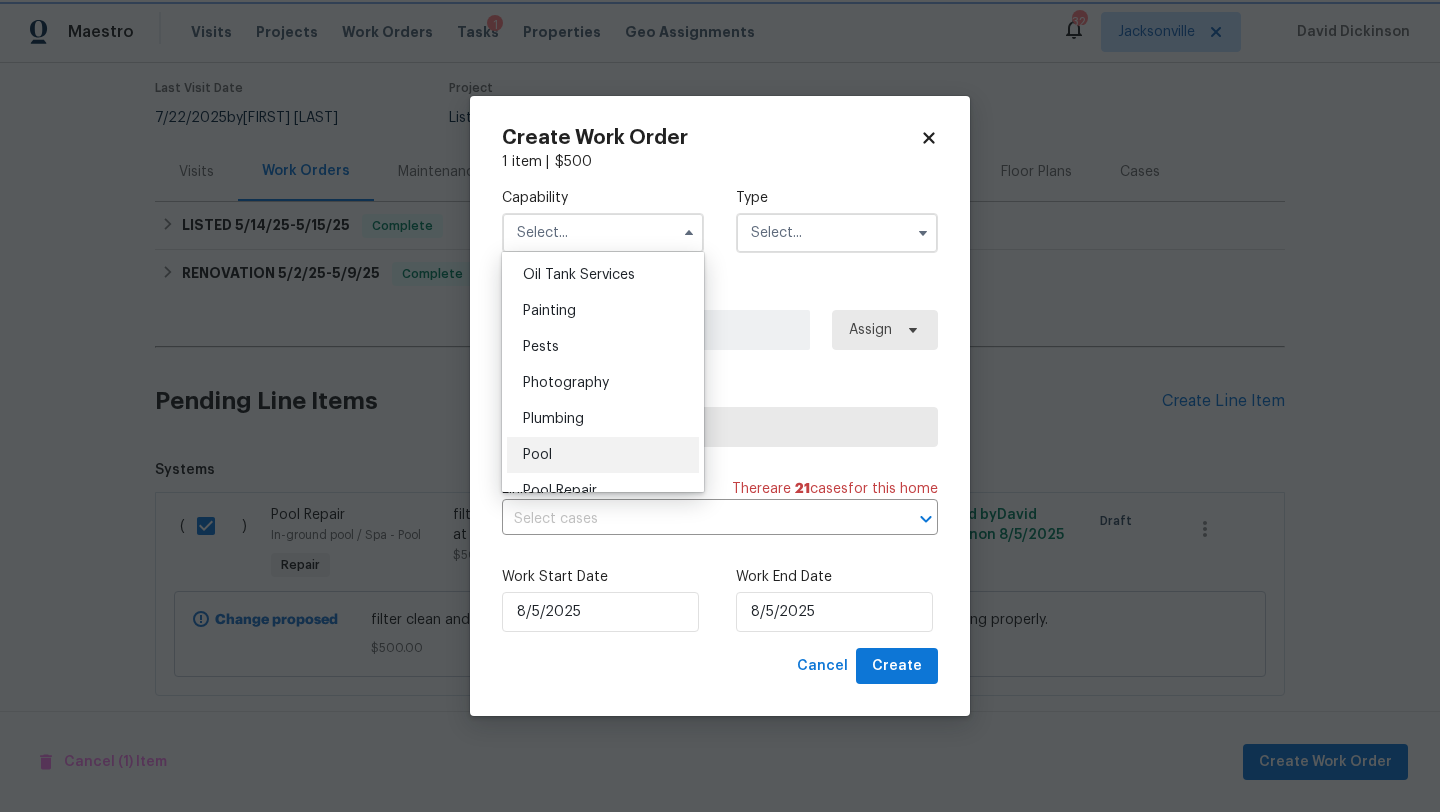 type on "Pool" 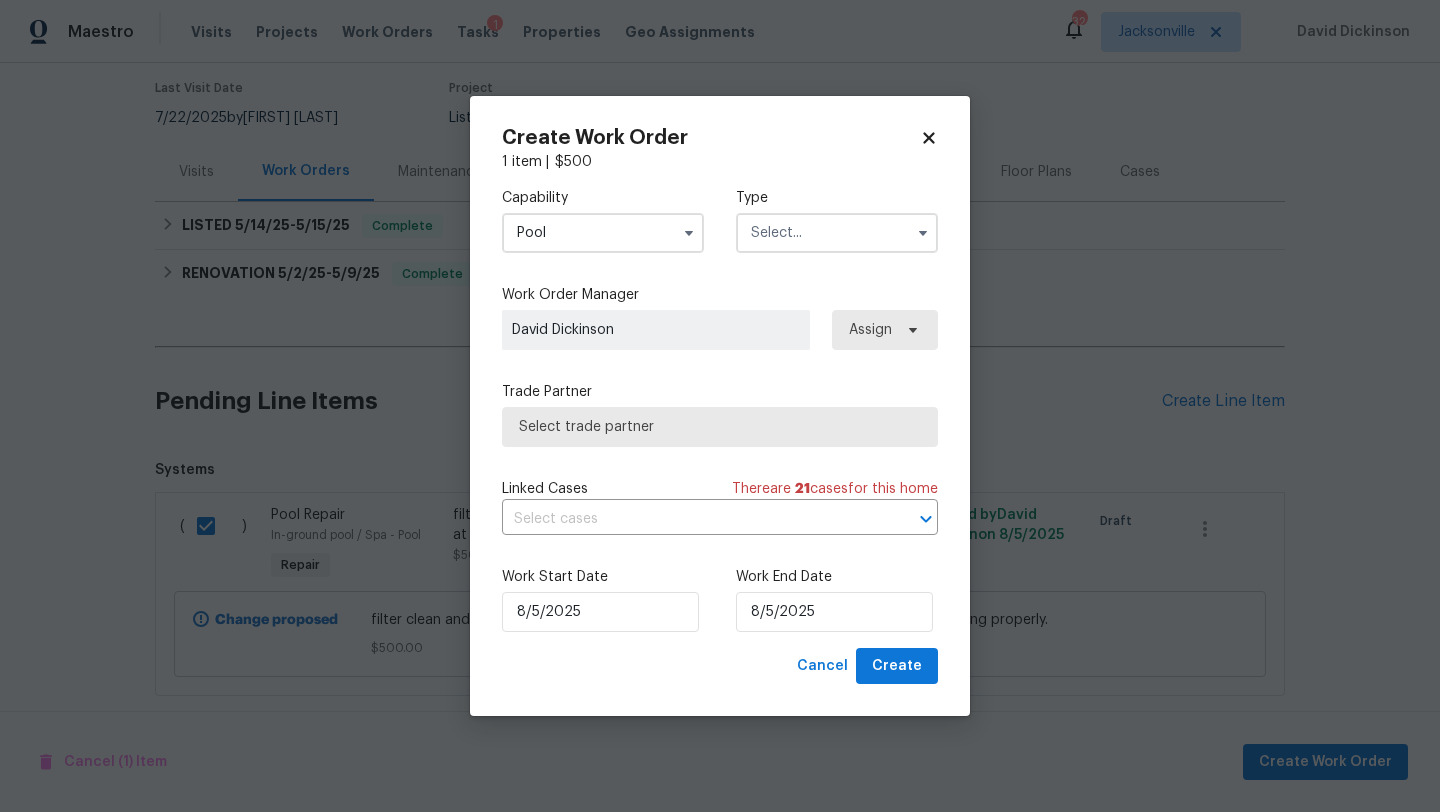 click at bounding box center (837, 233) 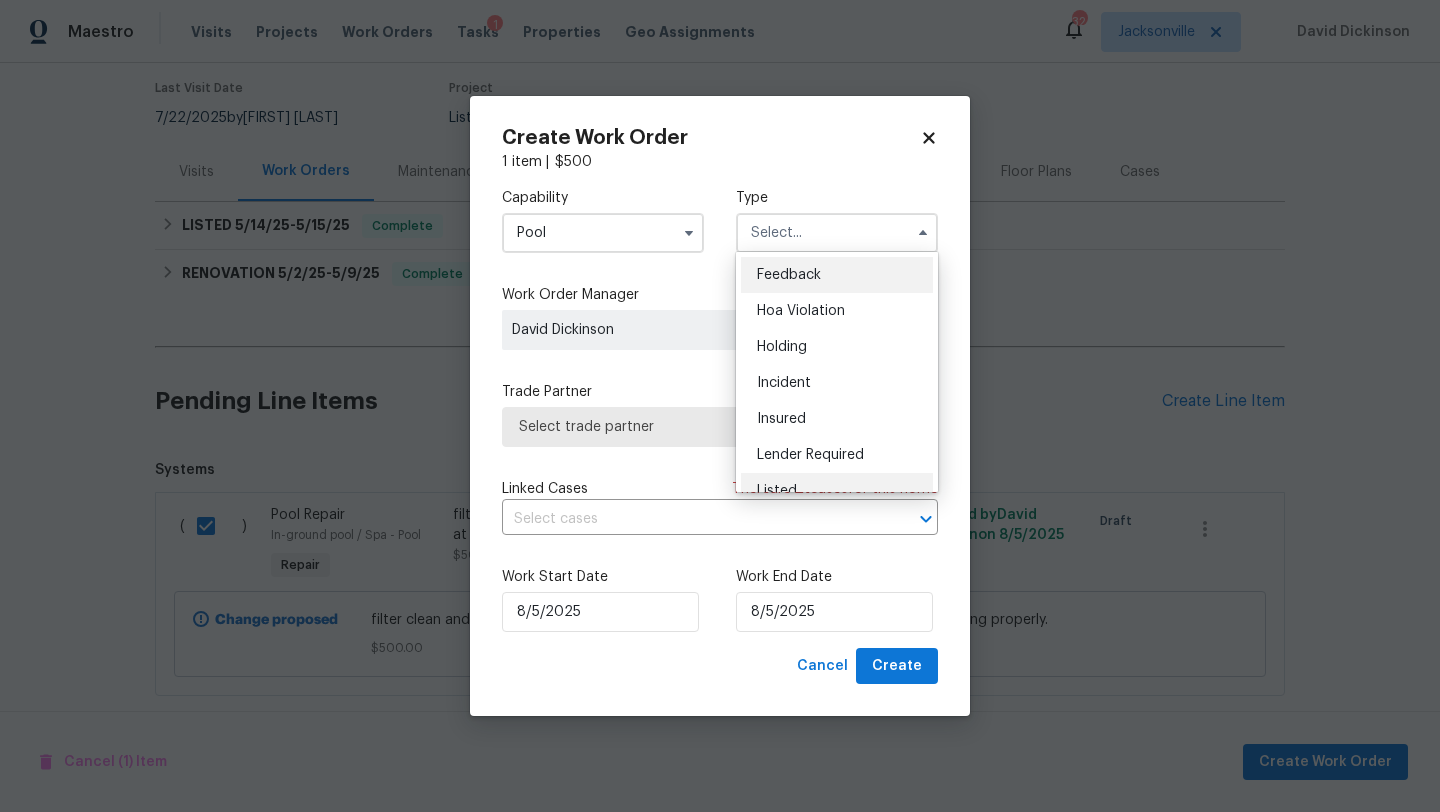 click on "Listed" at bounding box center [777, 491] 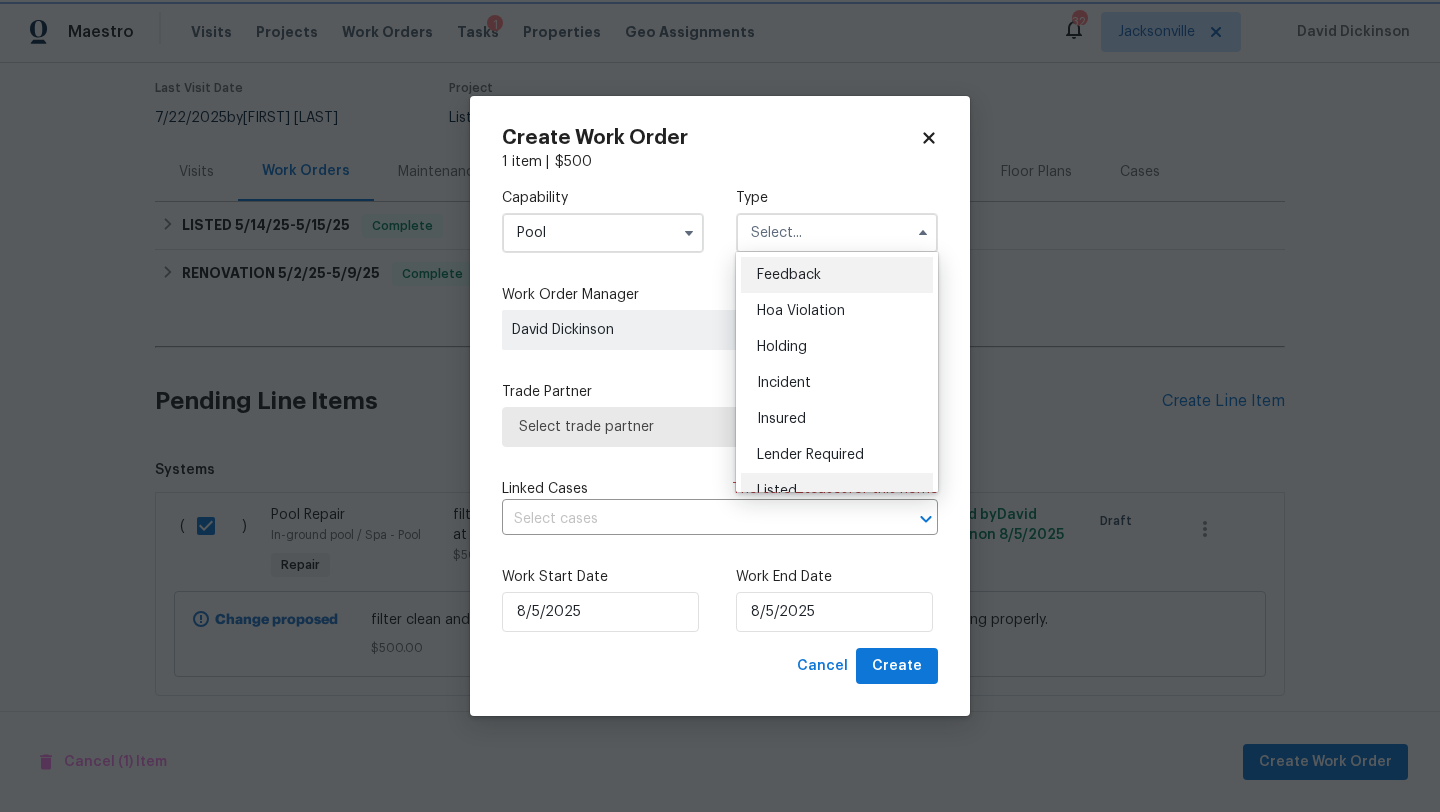 type on "Listed" 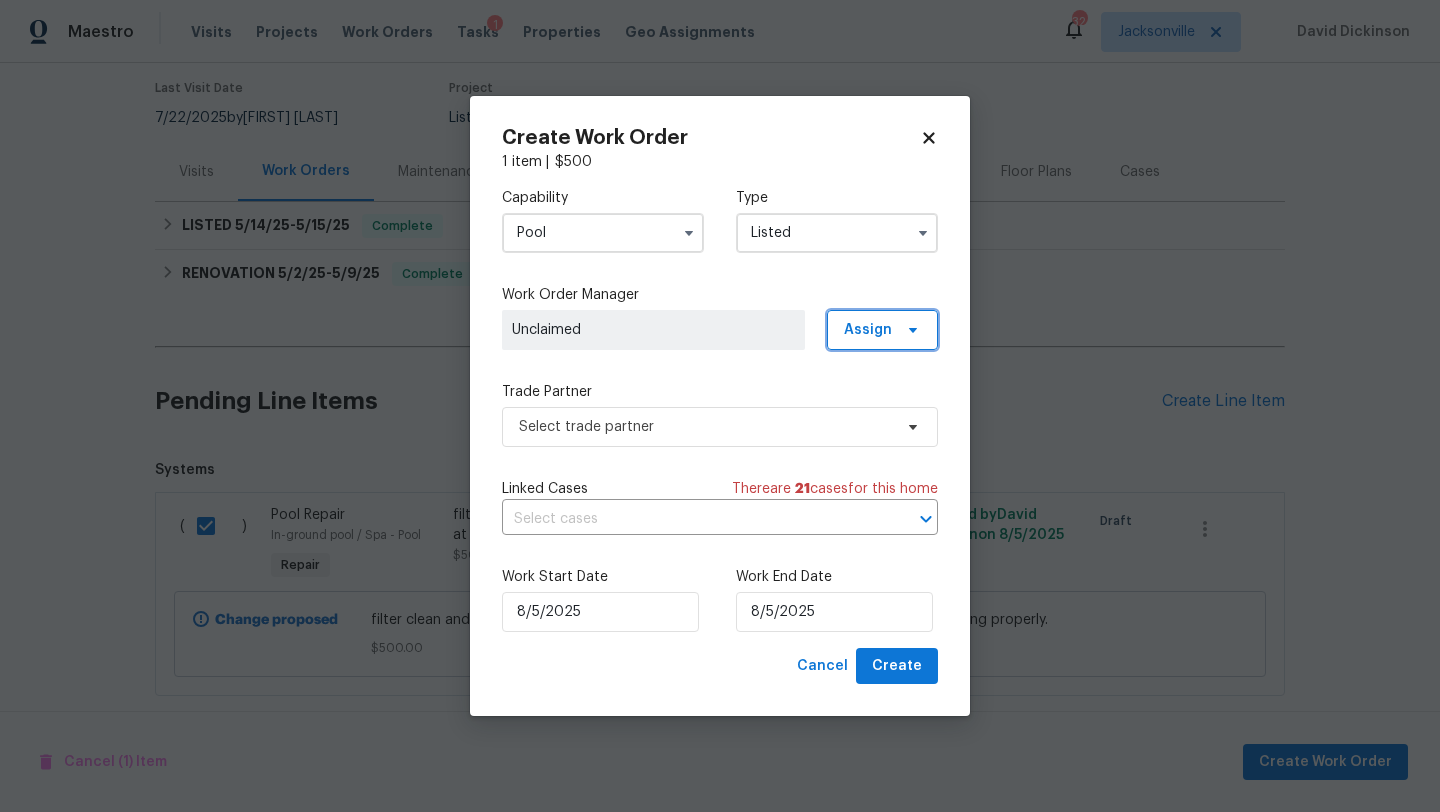 click on "Assign" at bounding box center [882, 330] 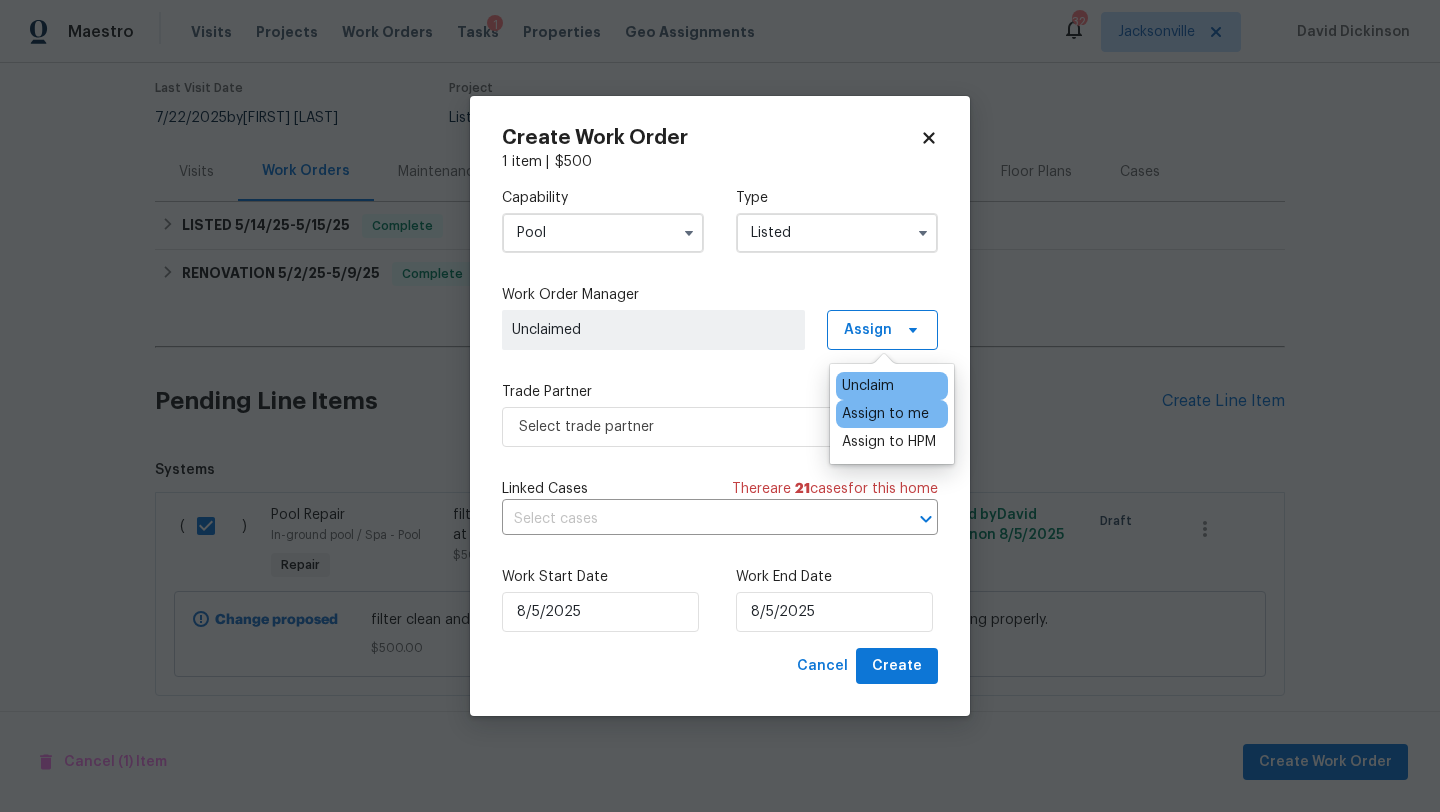 click on "Assign to me" at bounding box center [885, 414] 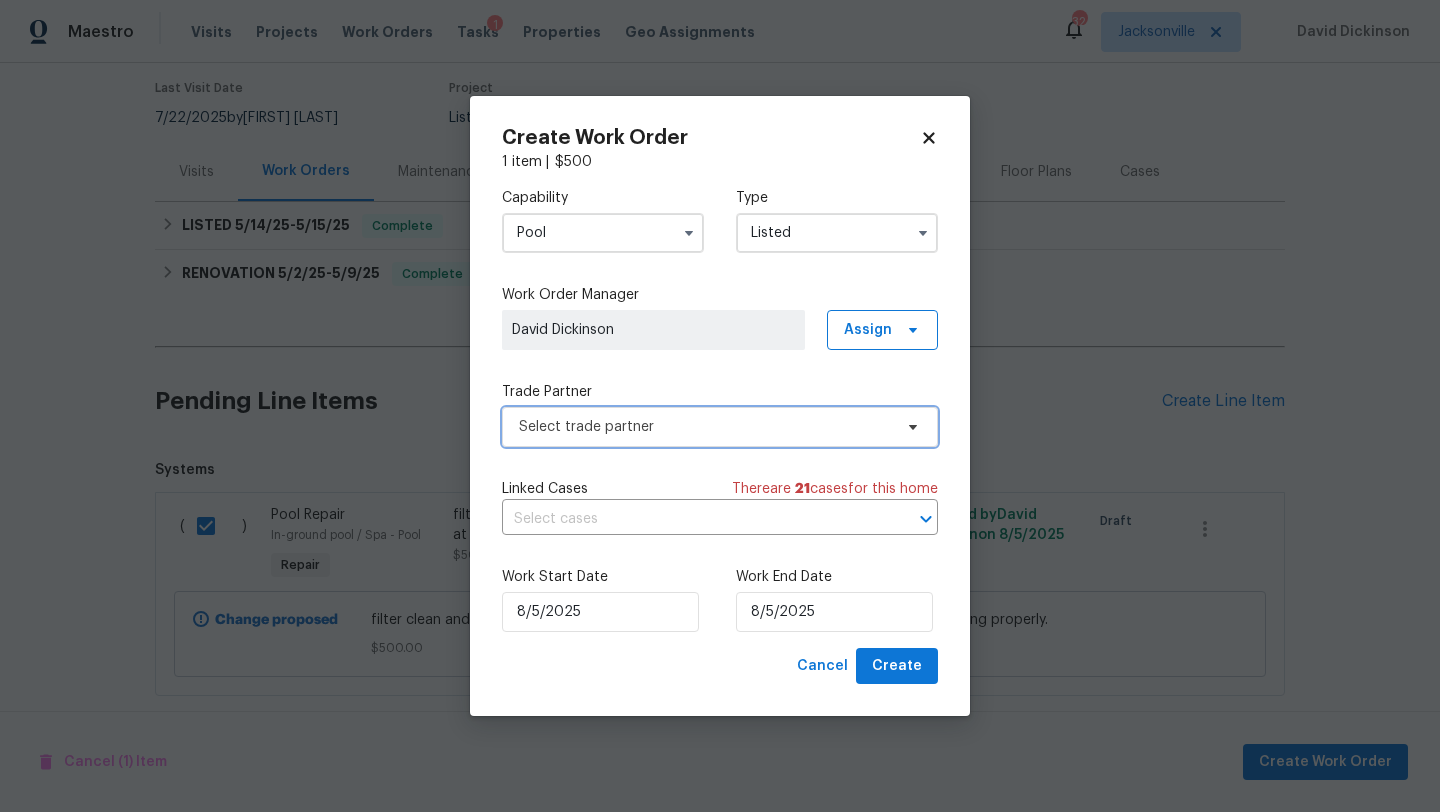 click on "Select trade partner" at bounding box center (705, 427) 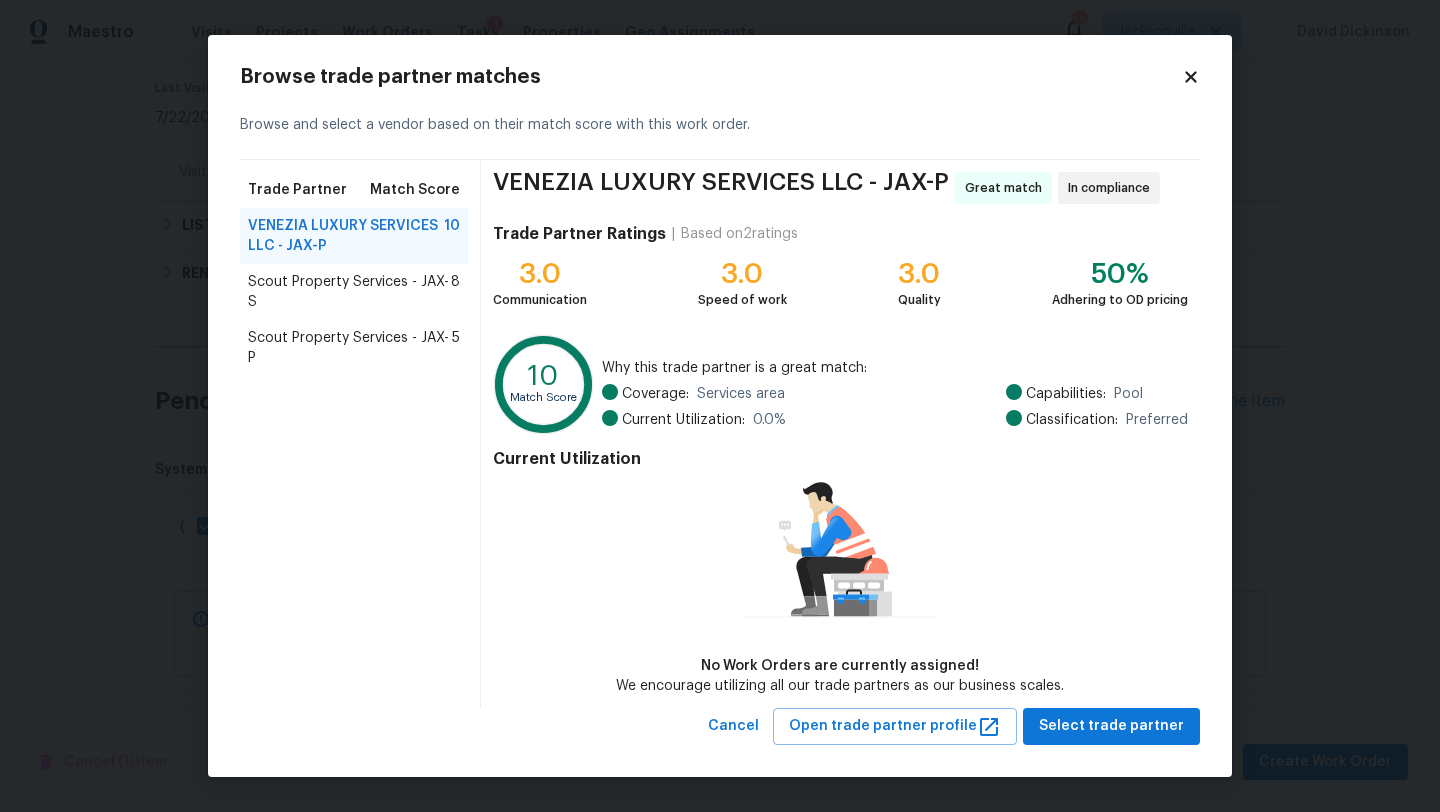 click on "Scout Property Services - JAX-S" at bounding box center [349, 292] 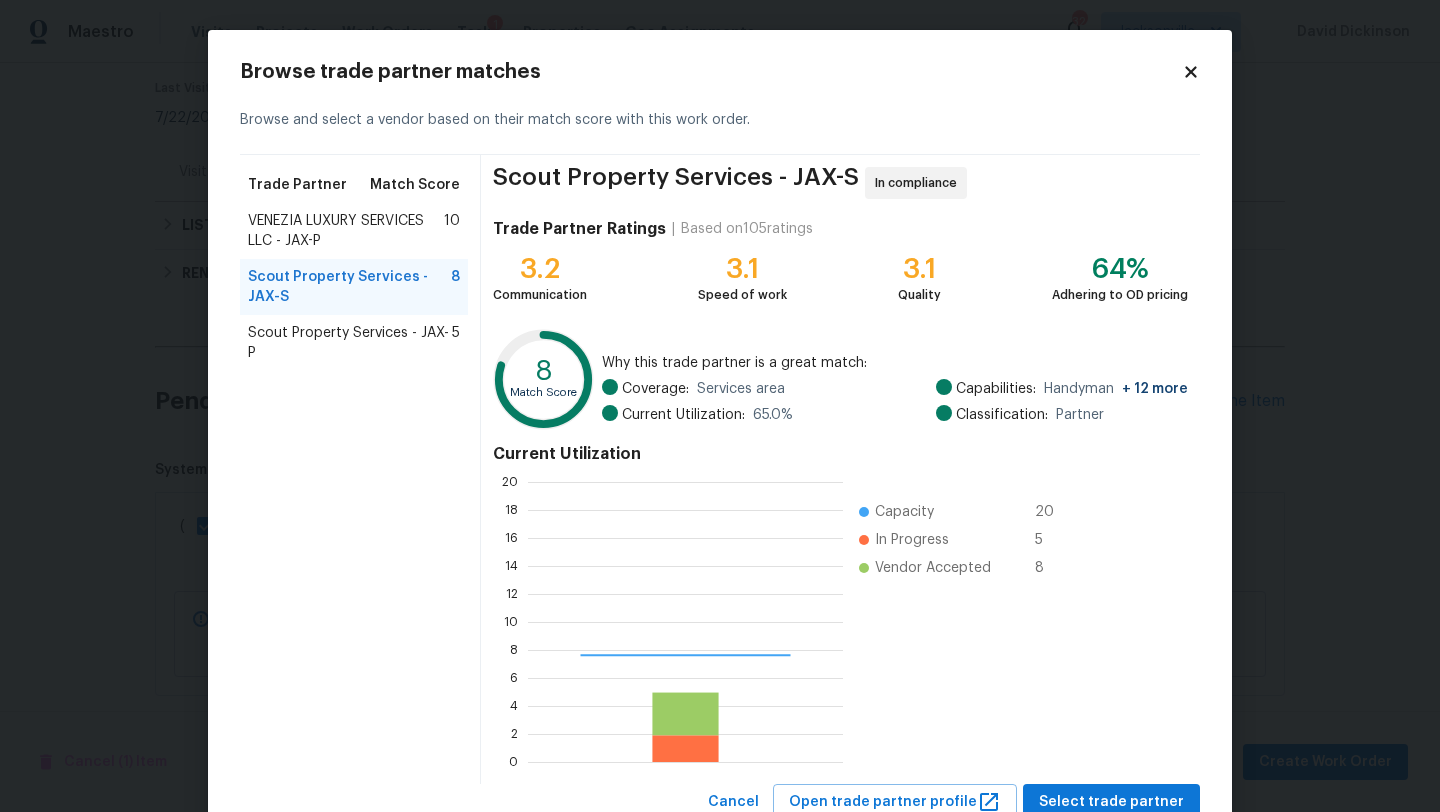 scroll, scrollTop: 2, scrollLeft: 2, axis: both 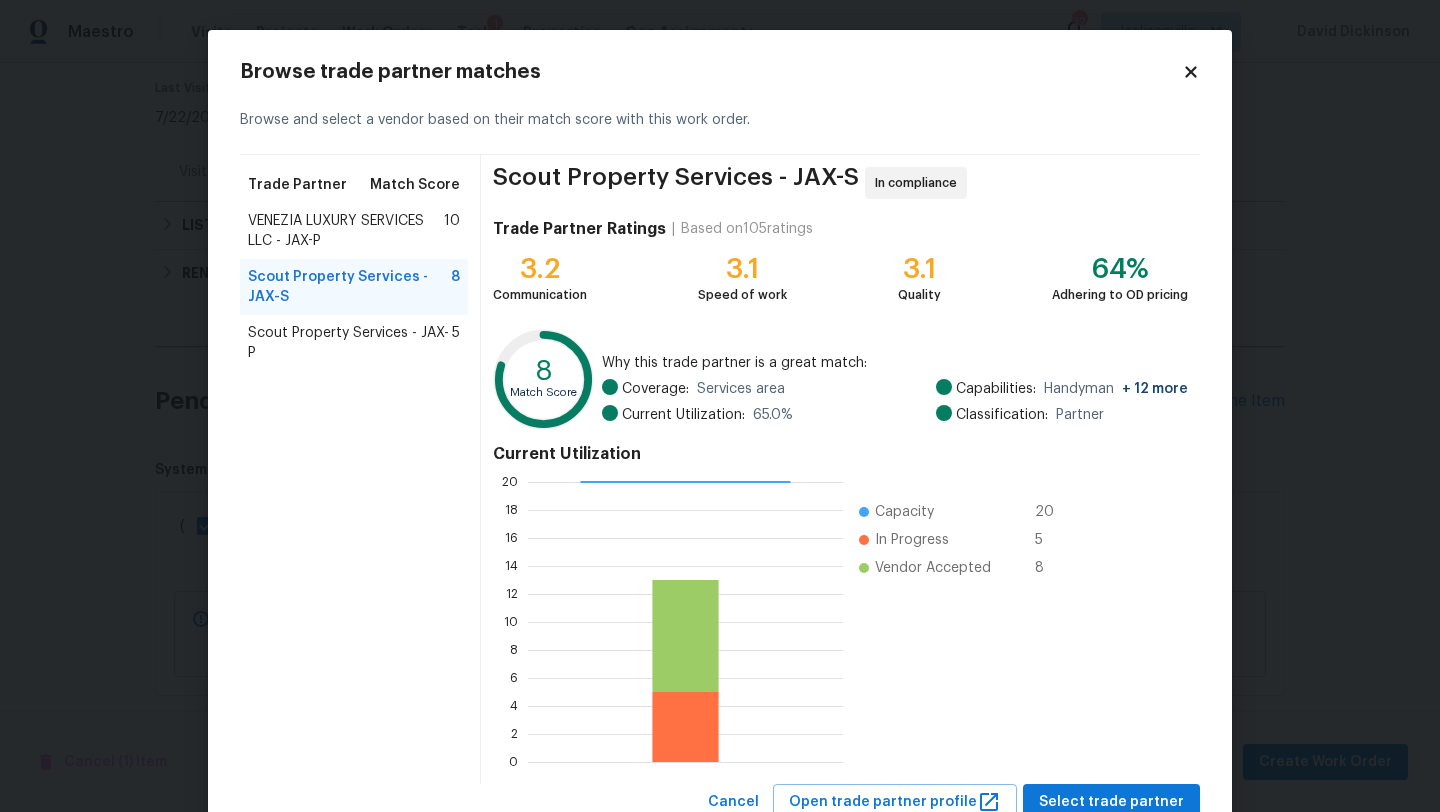 click on "Scout Property Services - JAX-P" at bounding box center [350, 343] 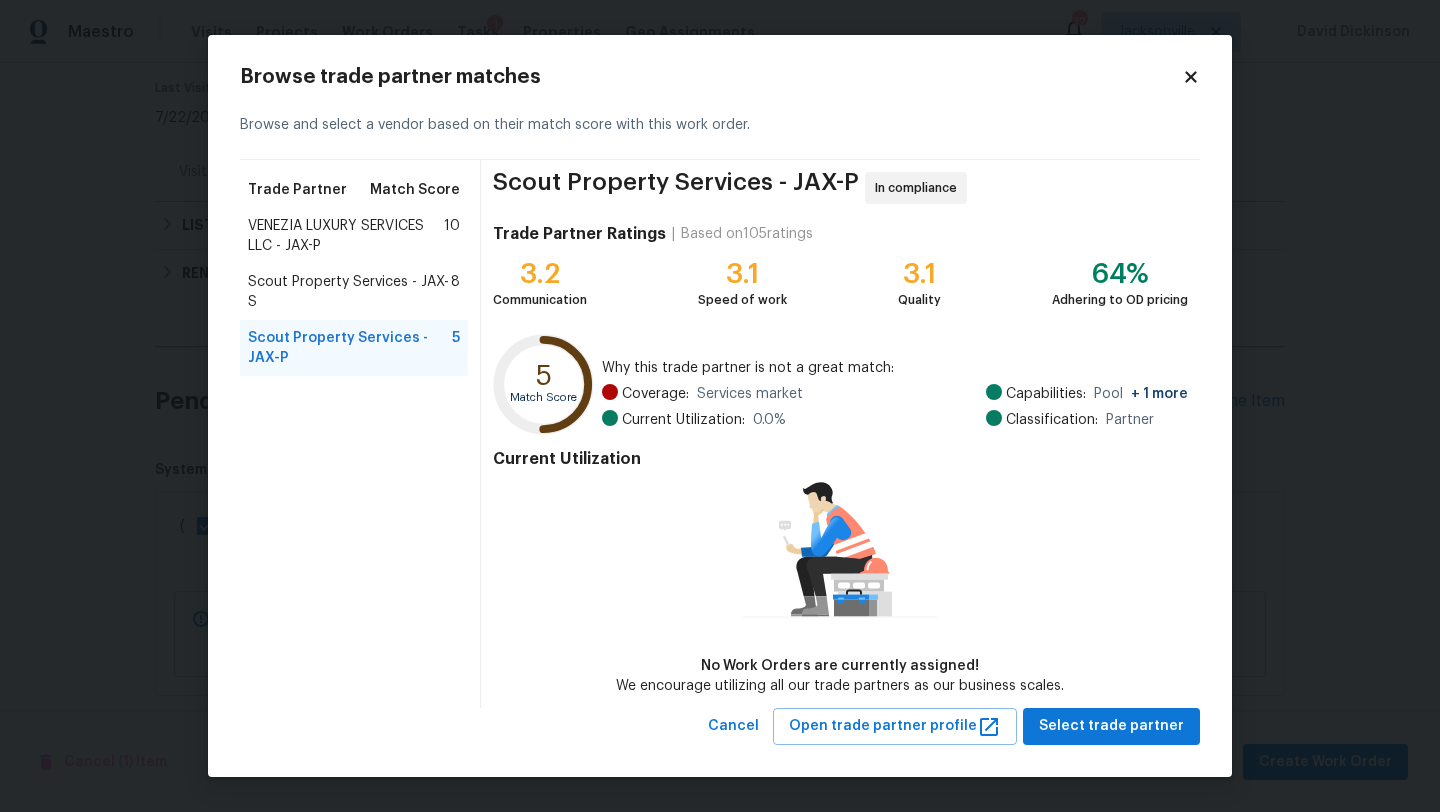 click on "Scout Property Services - JAX-S" at bounding box center [349, 292] 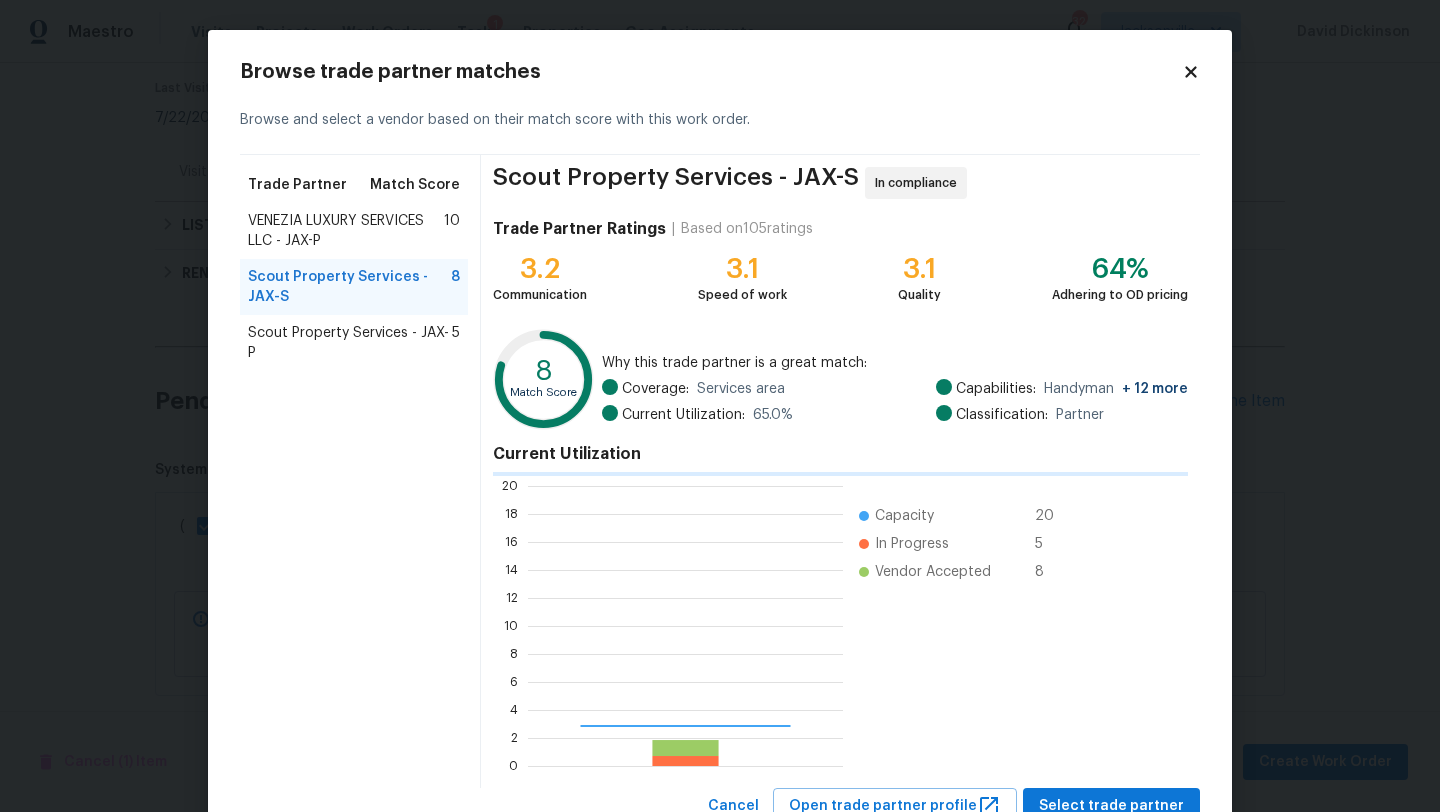 scroll, scrollTop: 2, scrollLeft: 2, axis: both 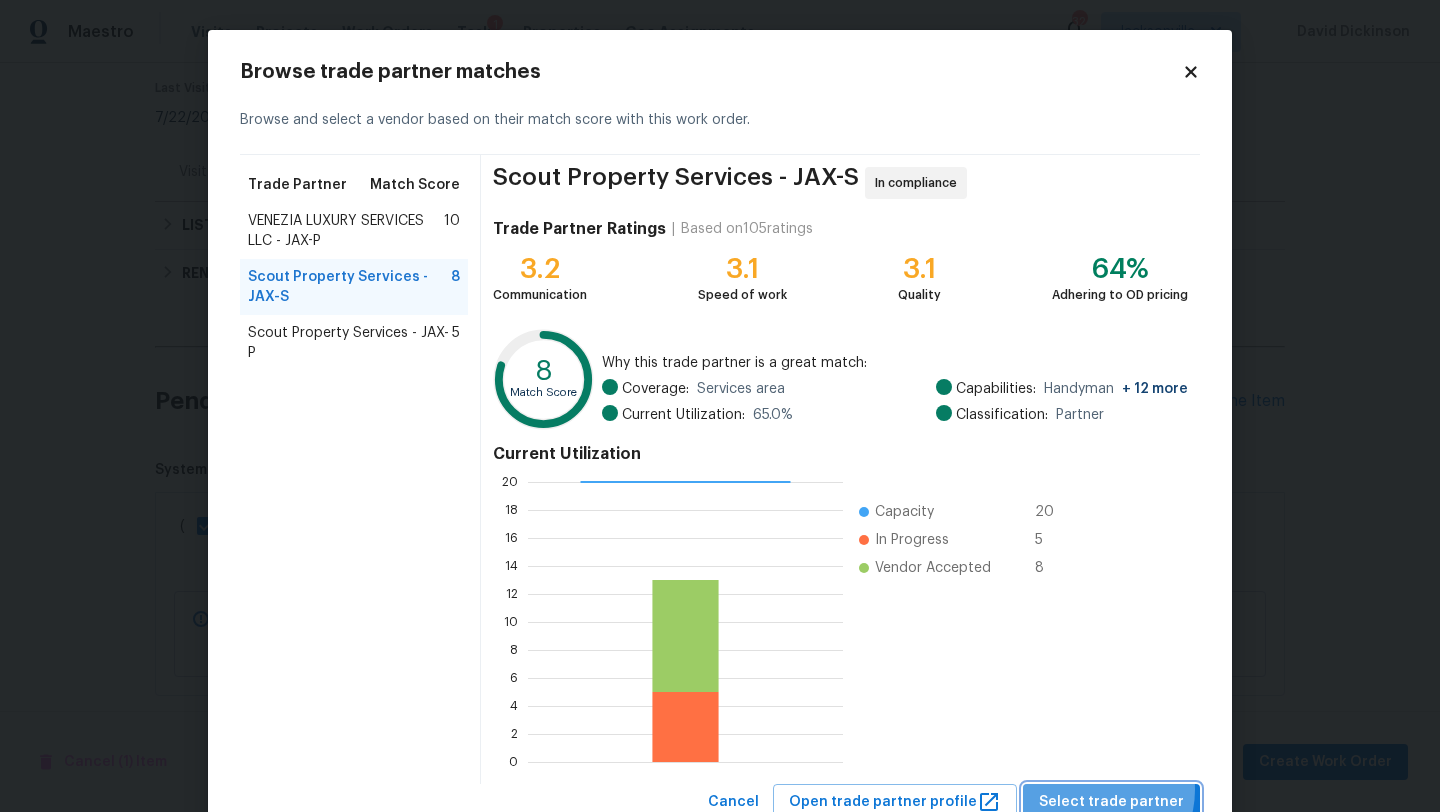 click on "Select trade partner" at bounding box center (1111, 802) 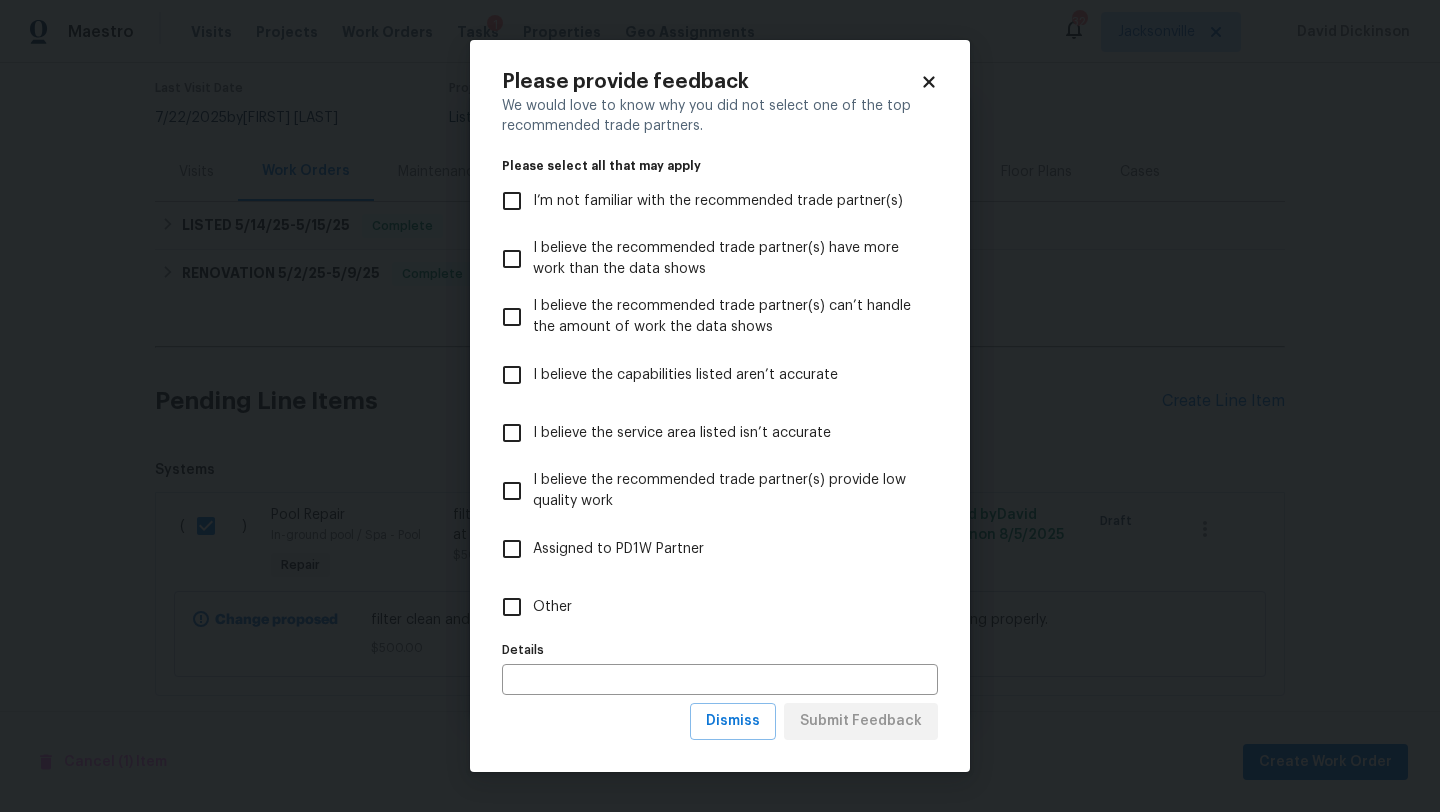 click on "I believe the service area listed isn’t accurate" at bounding box center [706, 433] 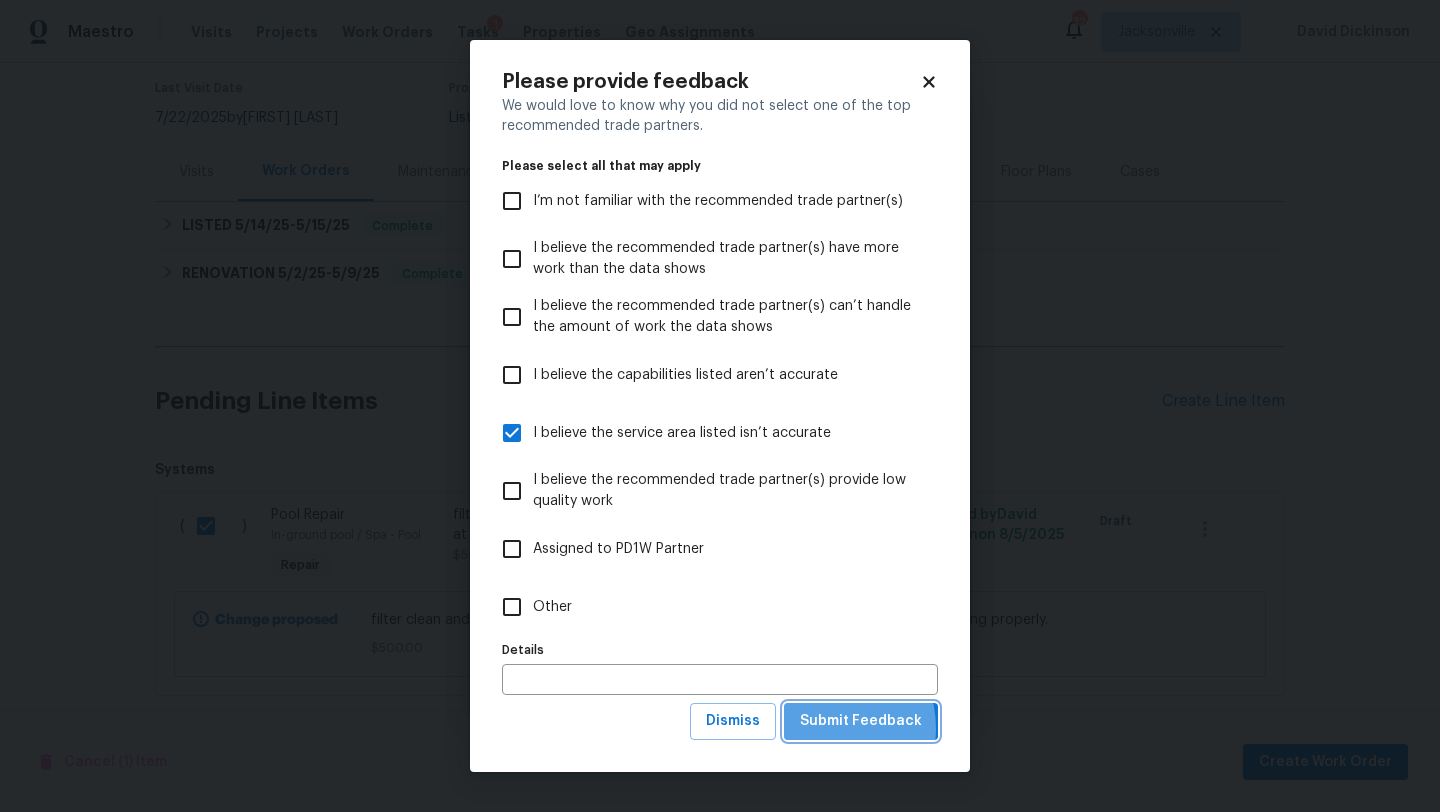 click on "Submit Feedback" at bounding box center (861, 721) 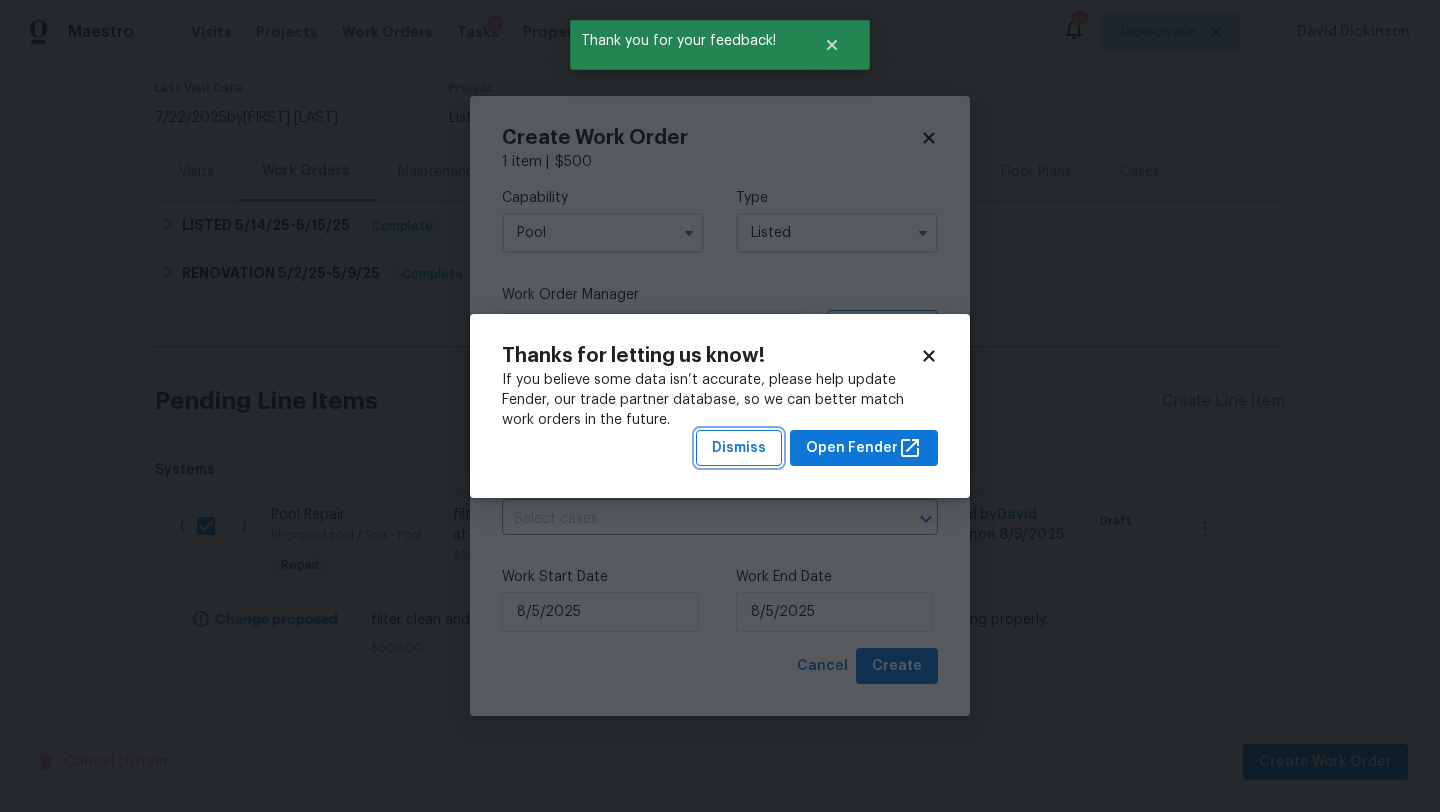 click on "Dismiss" at bounding box center [739, 448] 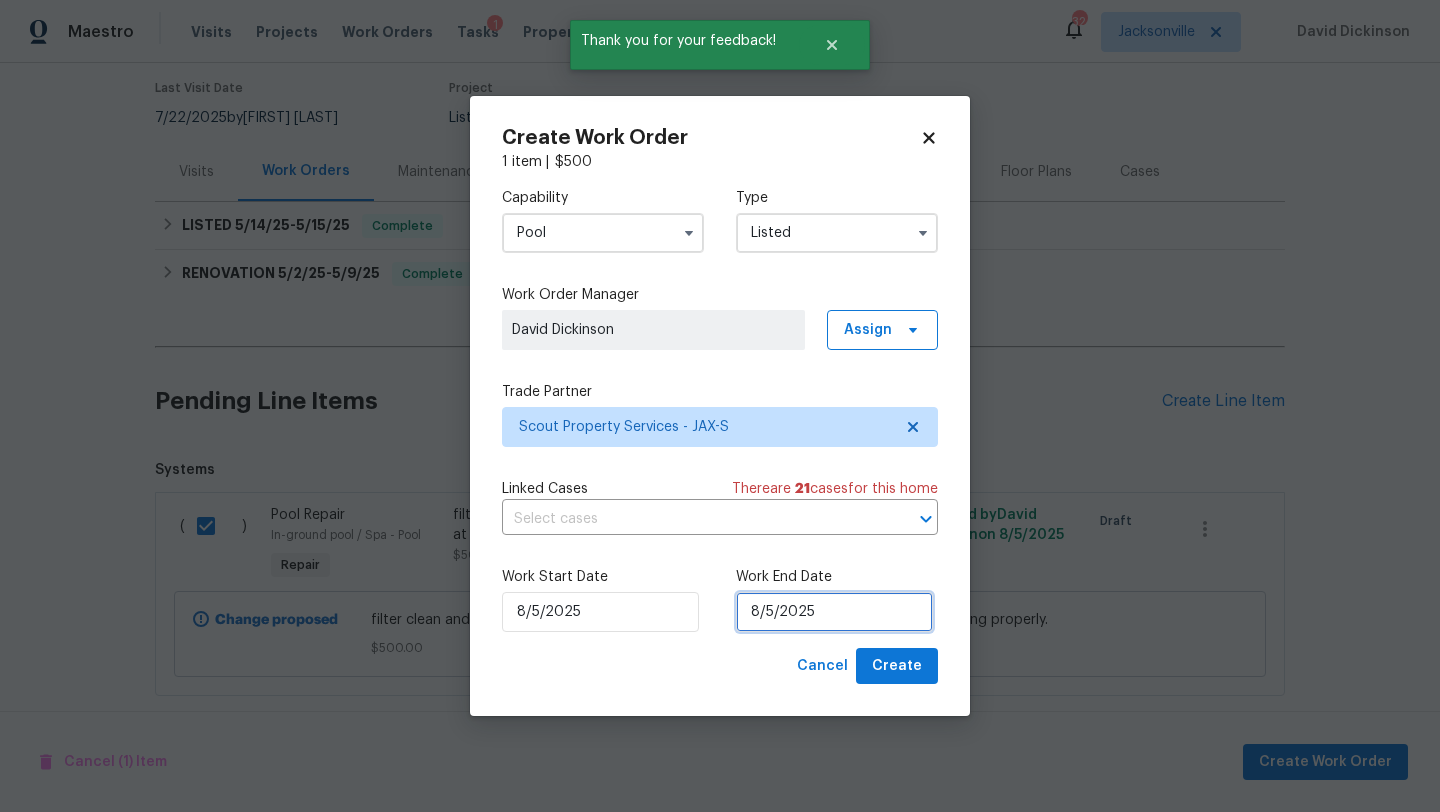 click on "8/5/2025" at bounding box center (834, 612) 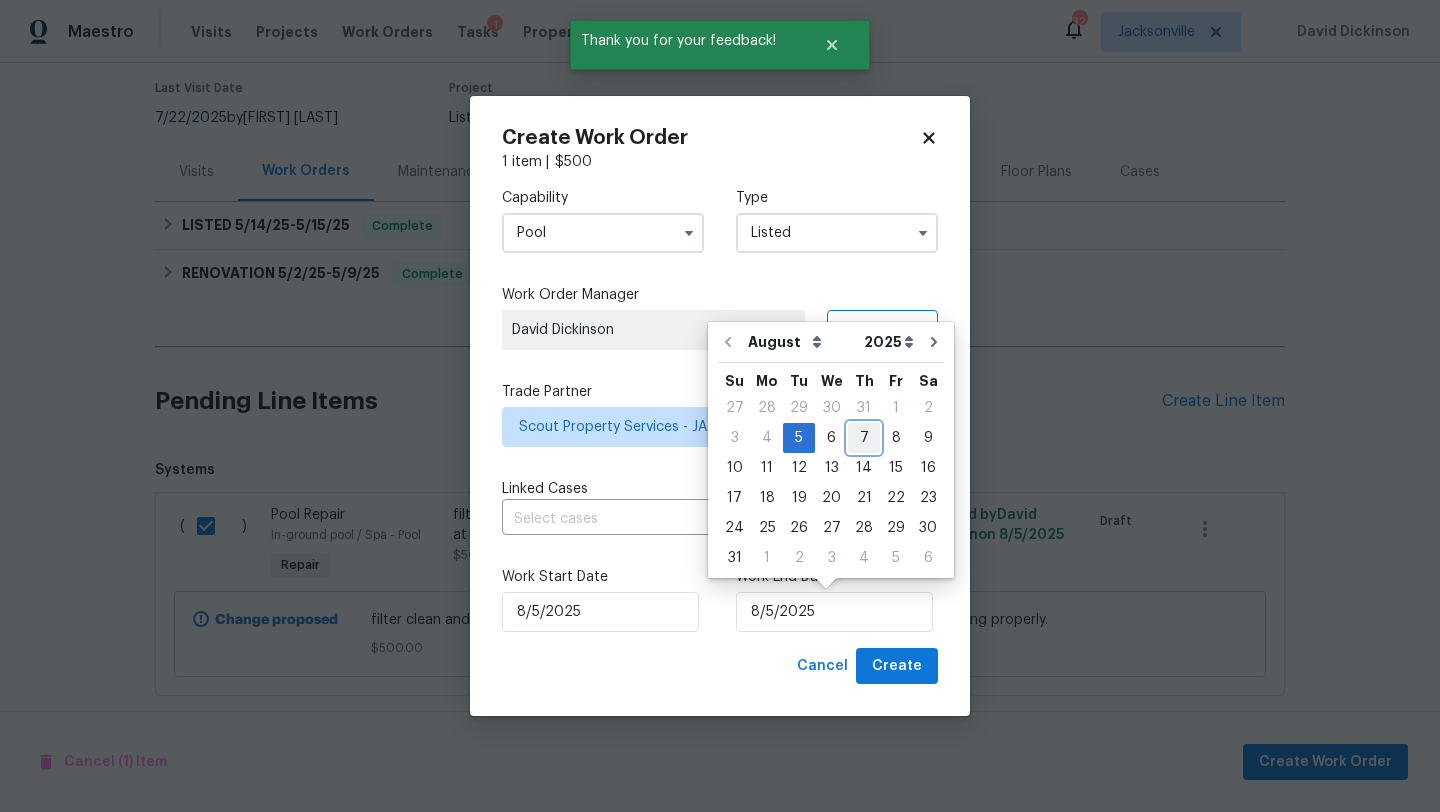 click on "7" at bounding box center (864, 438) 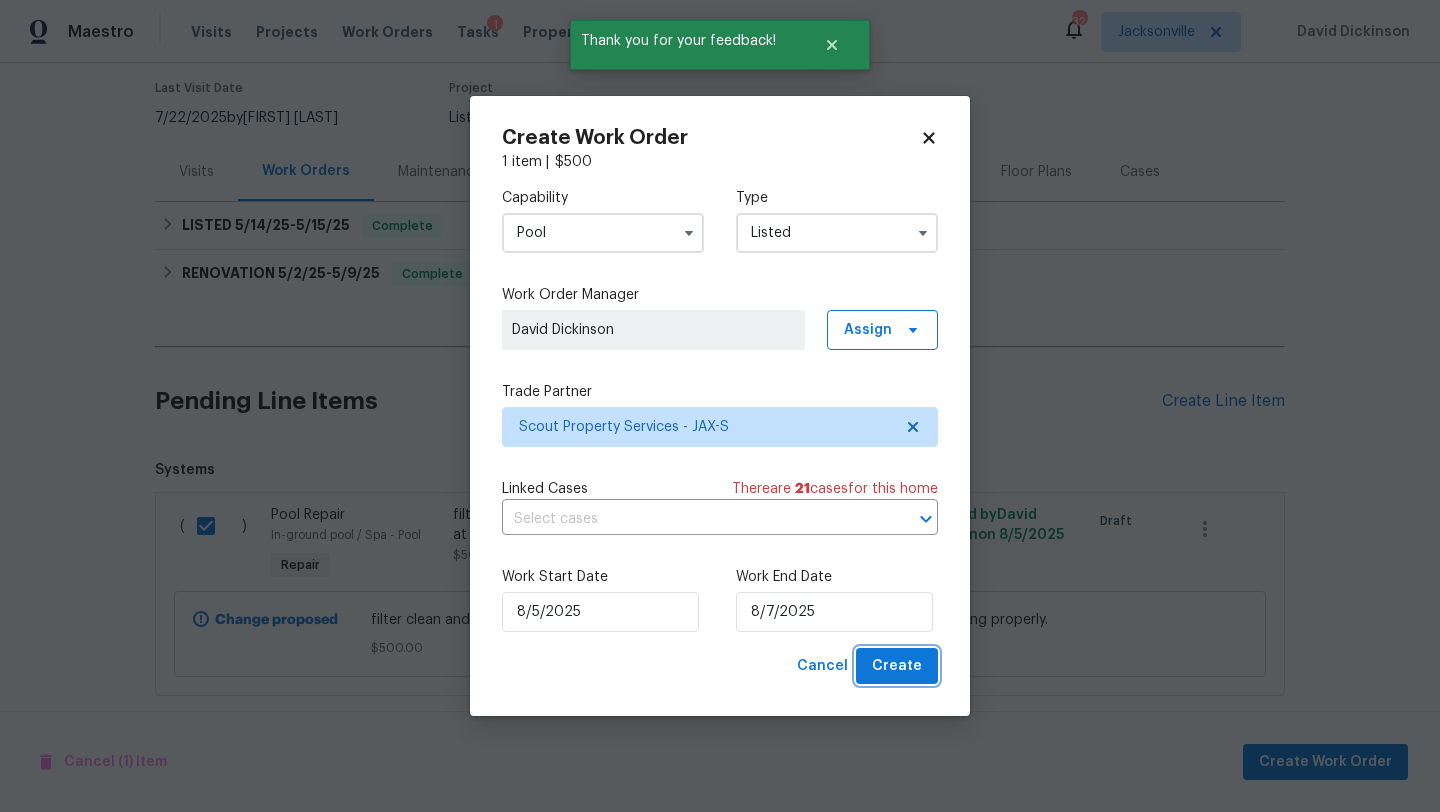 click on "Create" at bounding box center [897, 666] 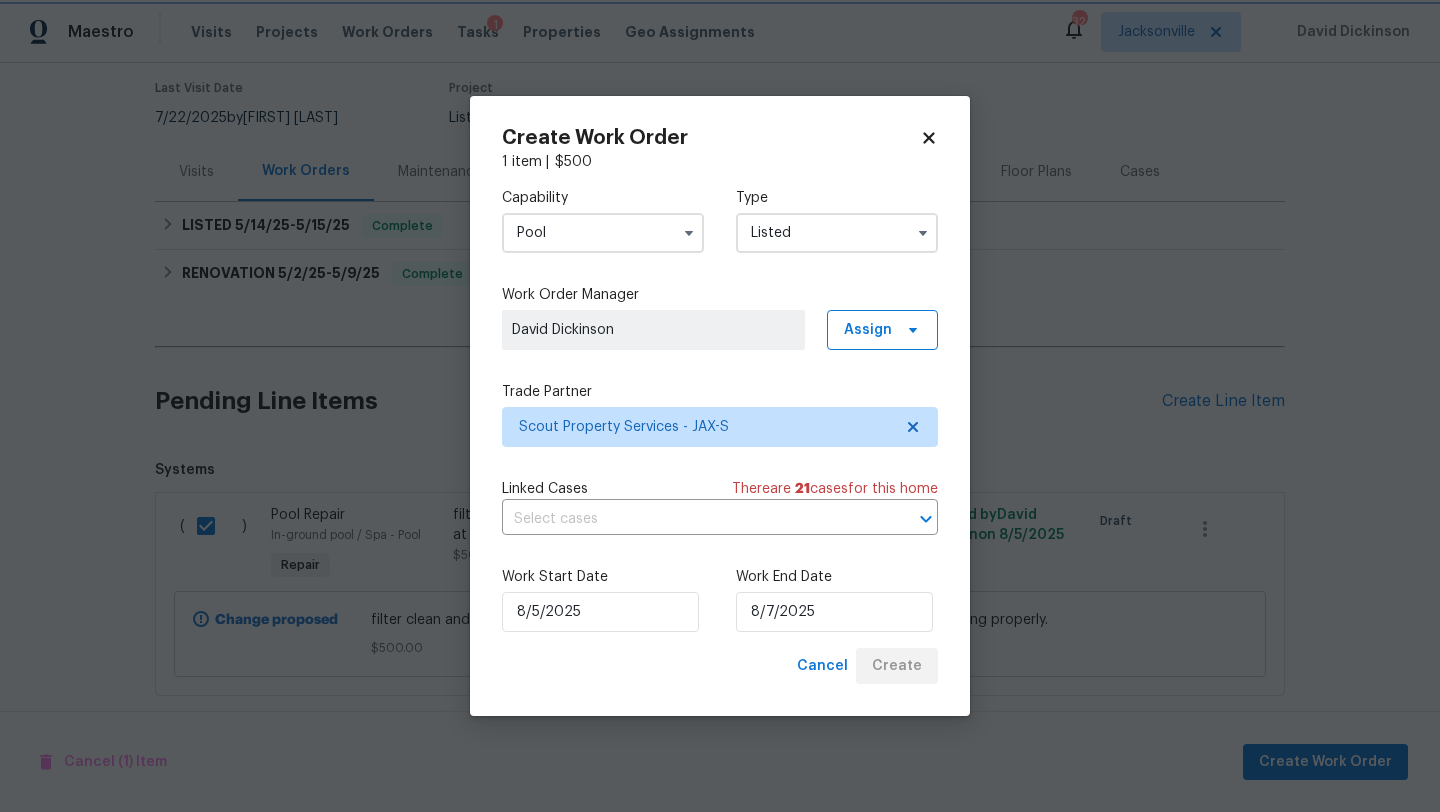 checkbox on "false" 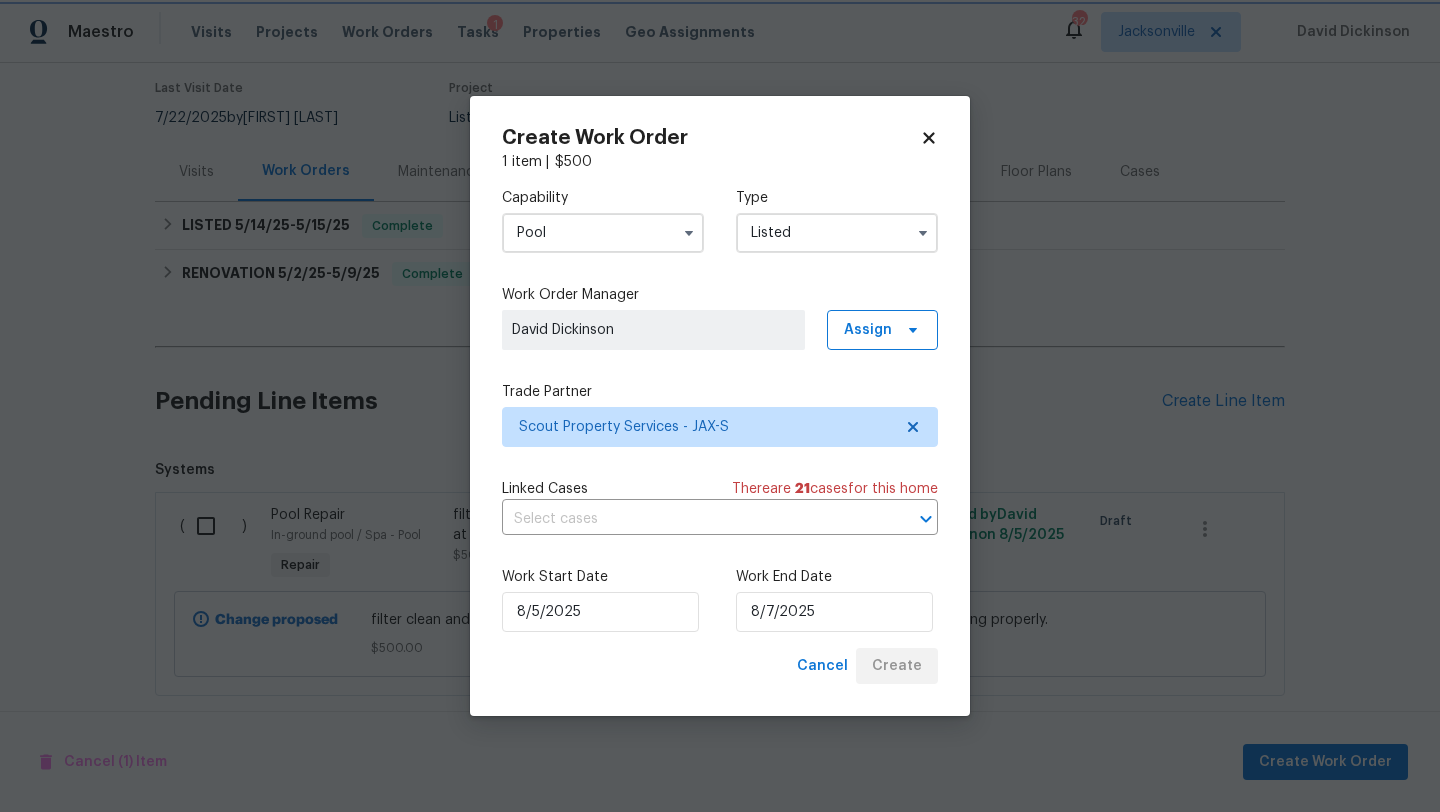 scroll, scrollTop: 1, scrollLeft: 0, axis: vertical 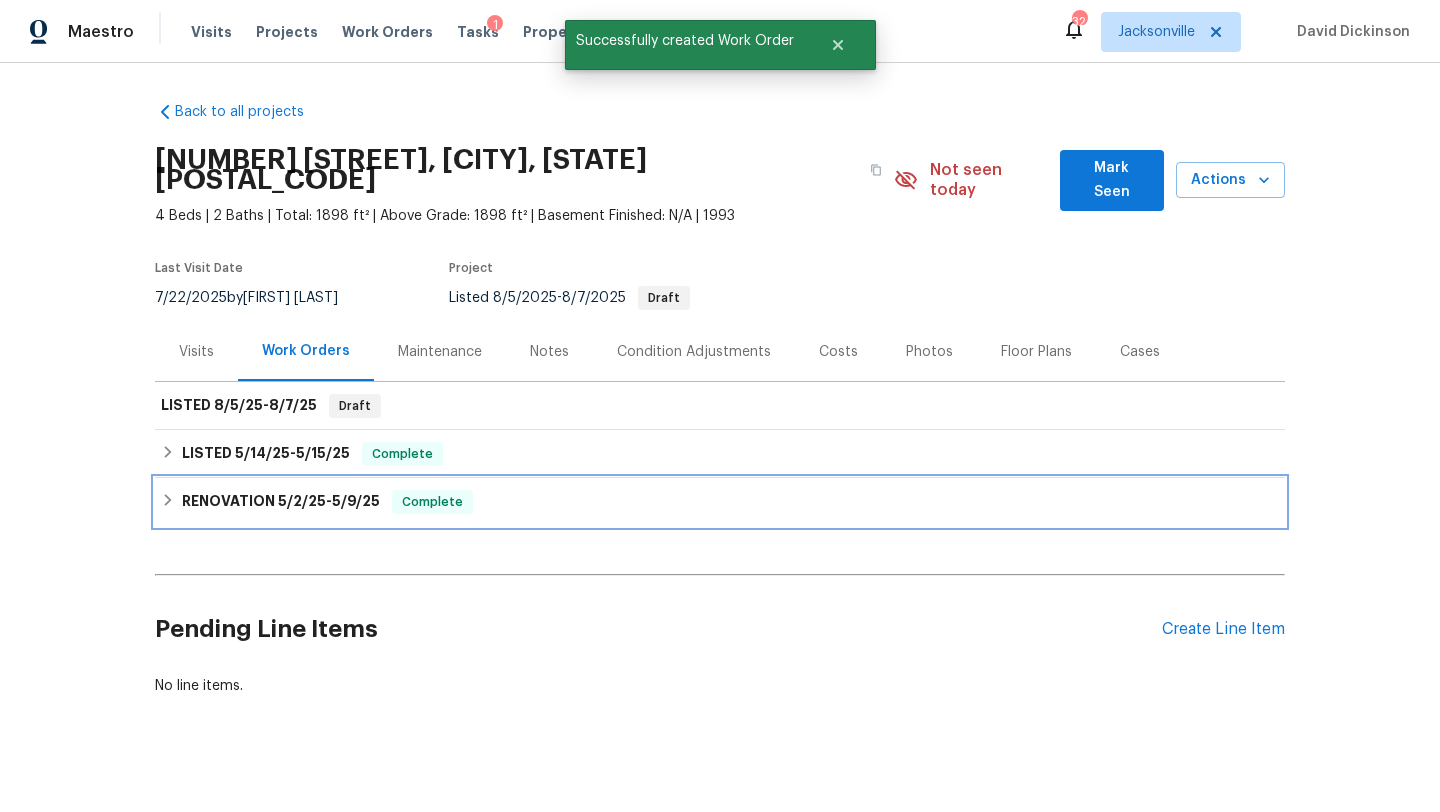 click on "RENOVATION   5/2/25  -  5/9/25 Complete" at bounding box center (720, 502) 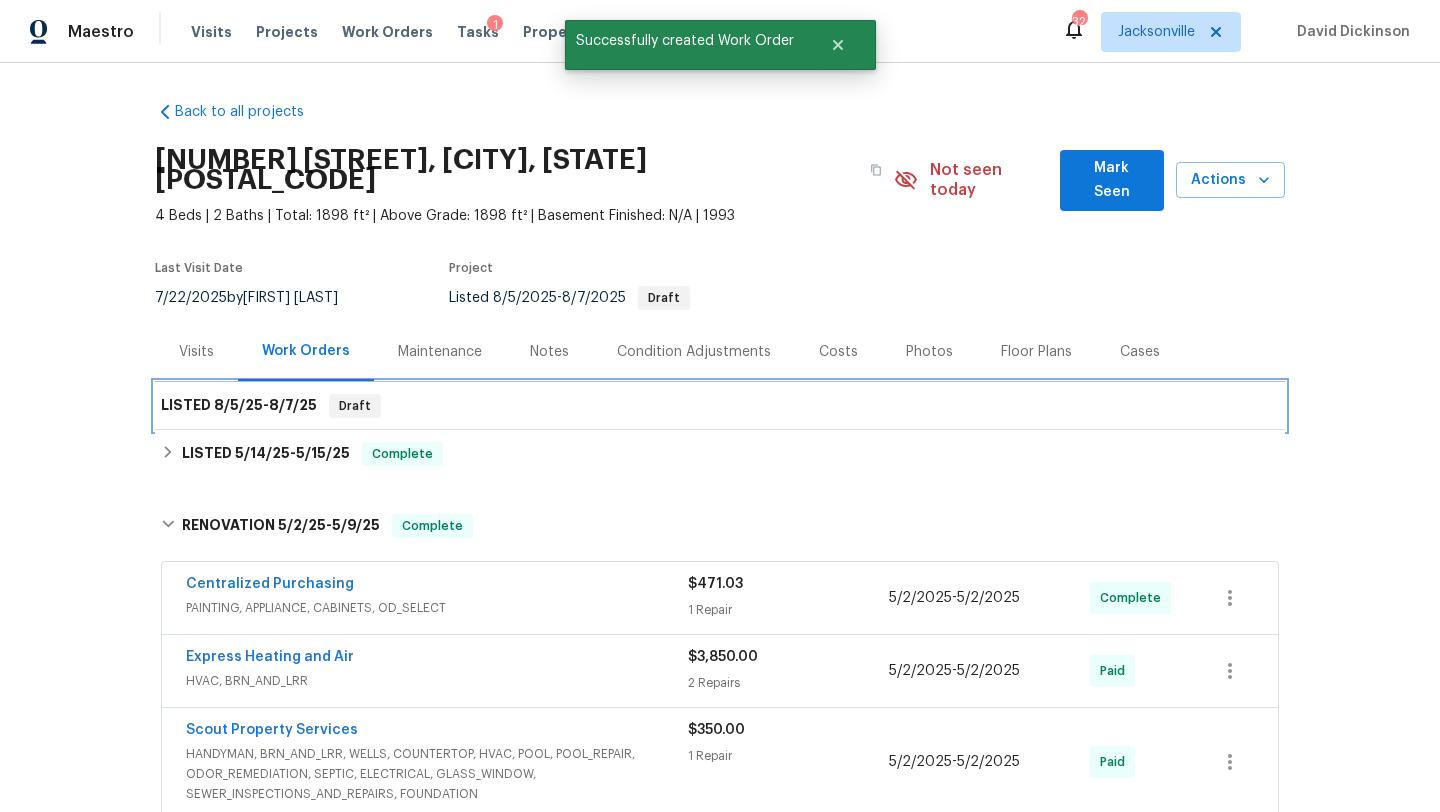 click on "LISTED   8/5/25  -  8/7/25 Draft" at bounding box center [720, 406] 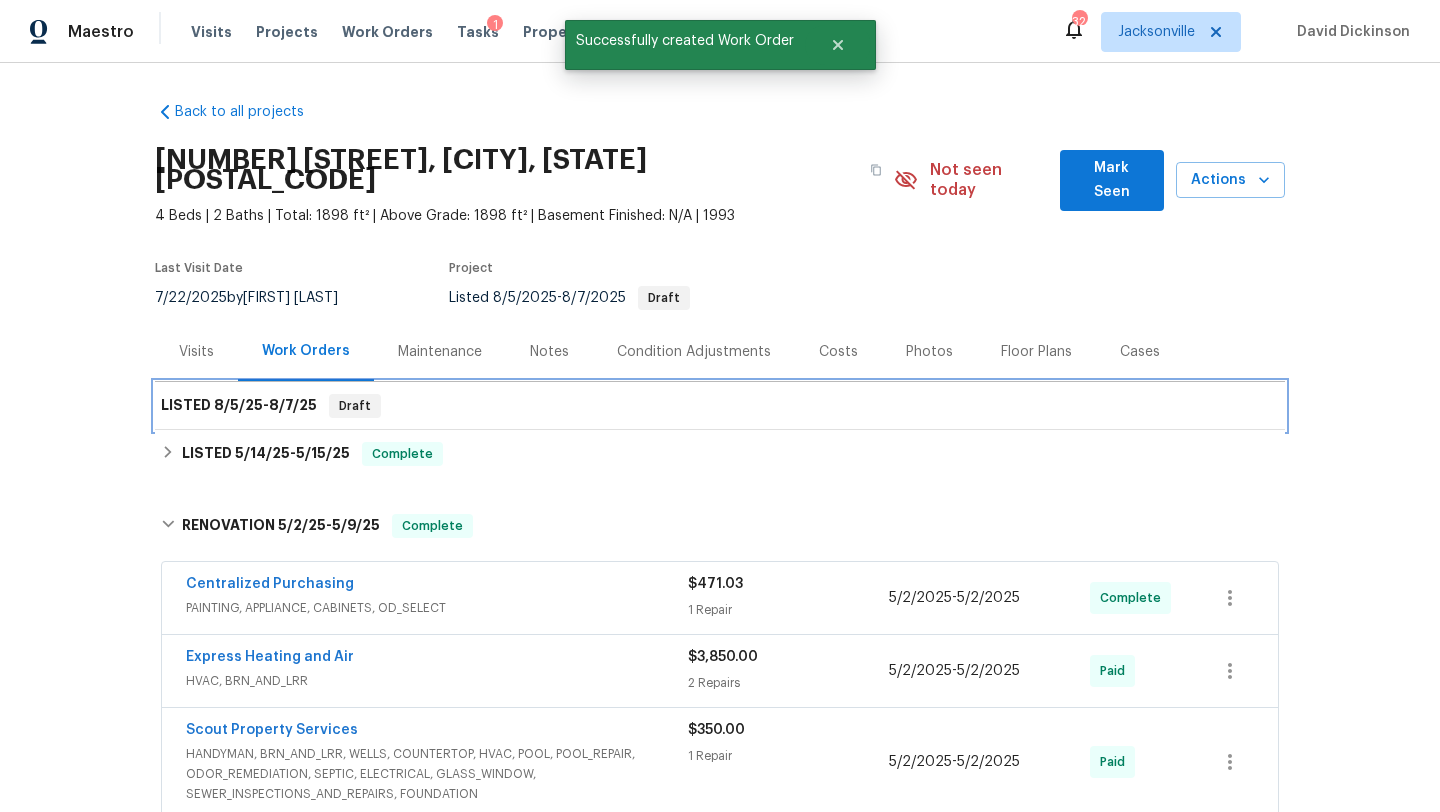 click on "8/5/25" at bounding box center [238, 405] 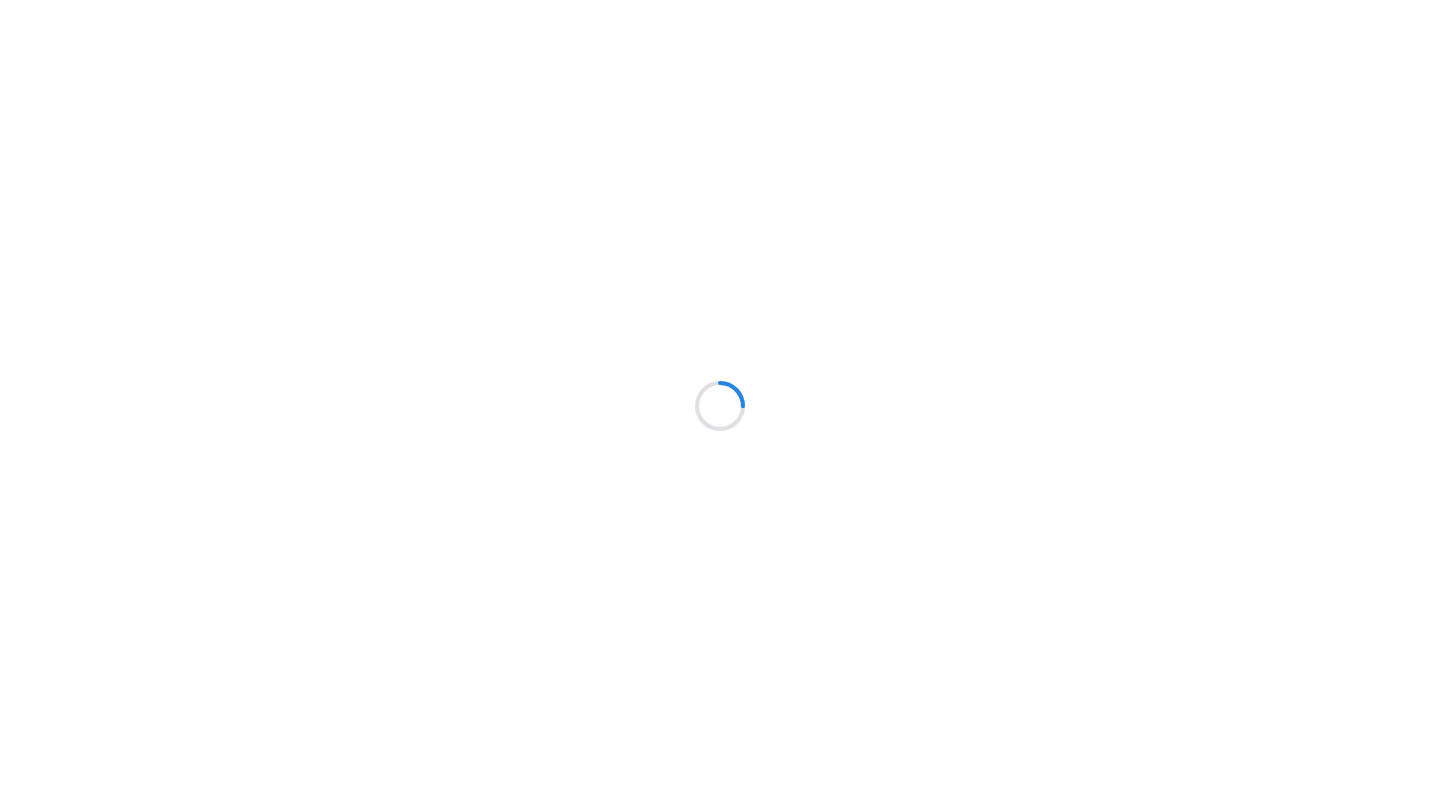 scroll, scrollTop: 0, scrollLeft: 0, axis: both 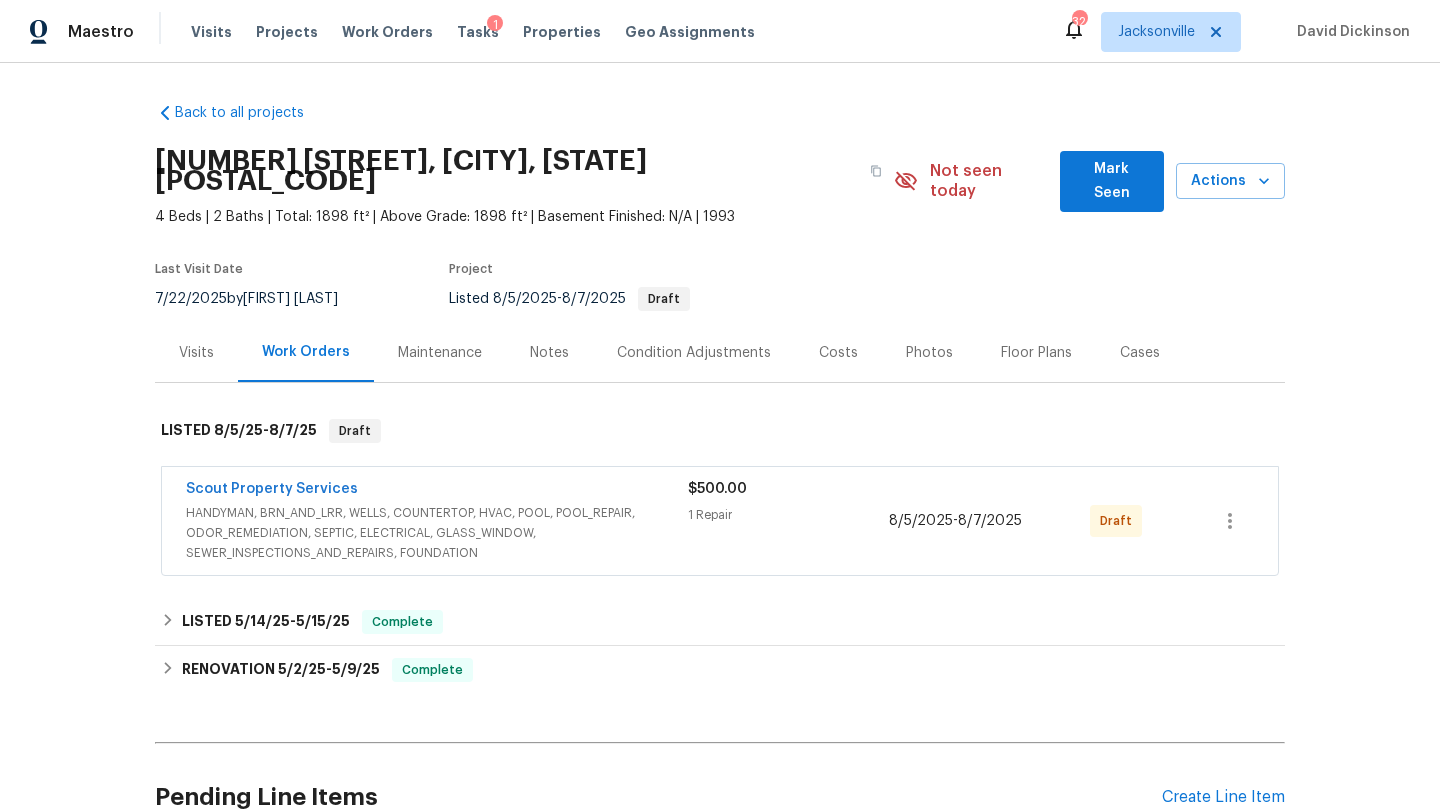 click at bounding box center [1230, 521] 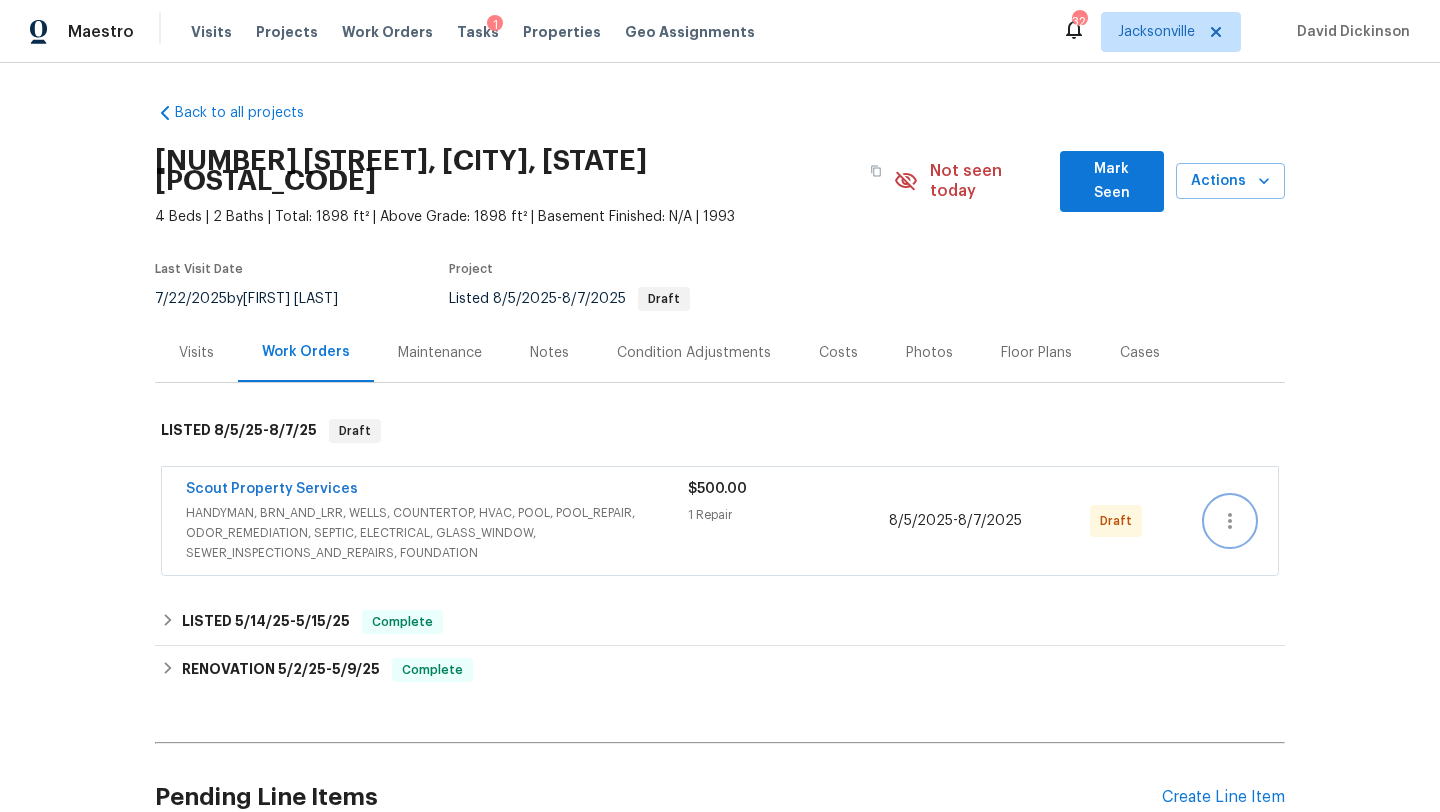 click 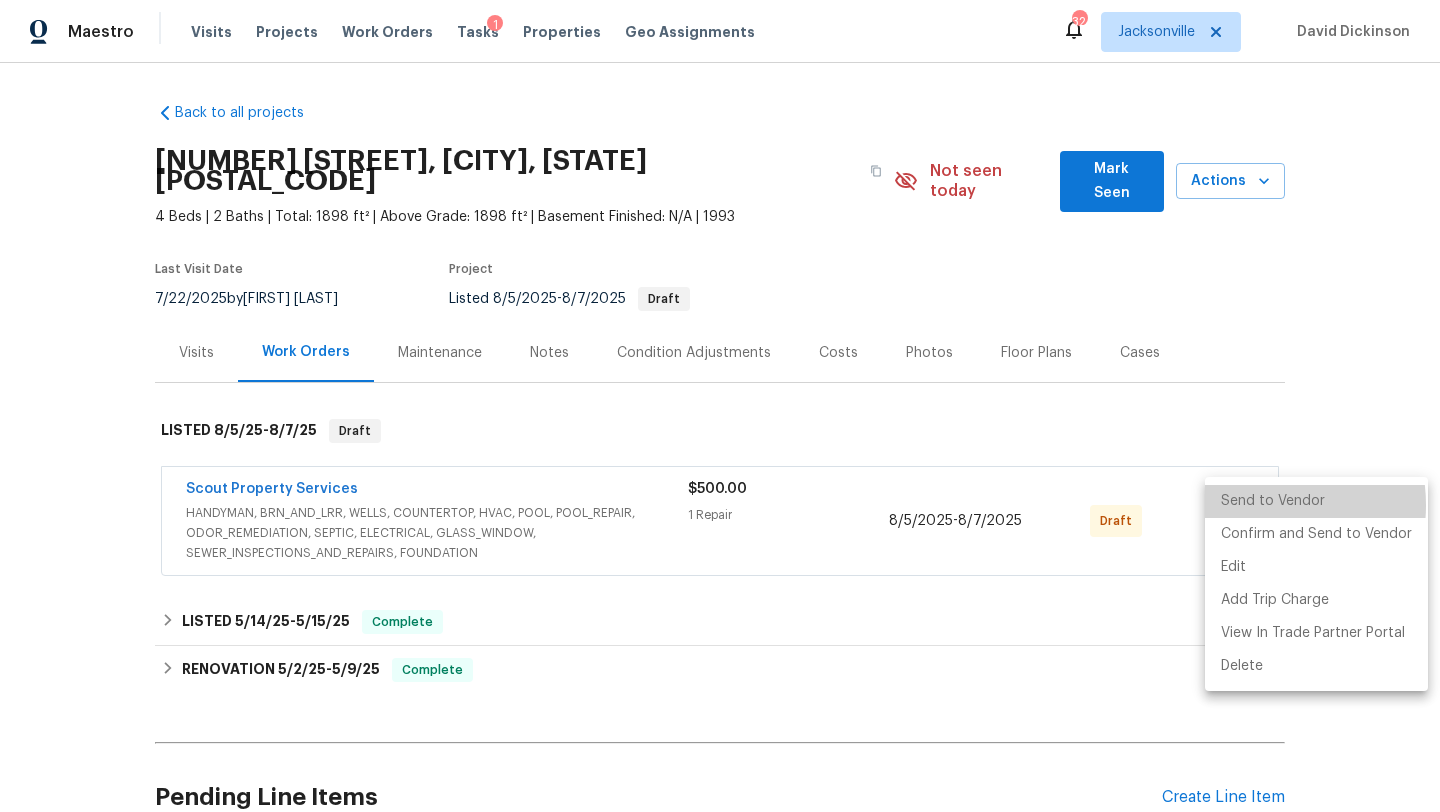 click on "Send to Vendor" at bounding box center [1316, 501] 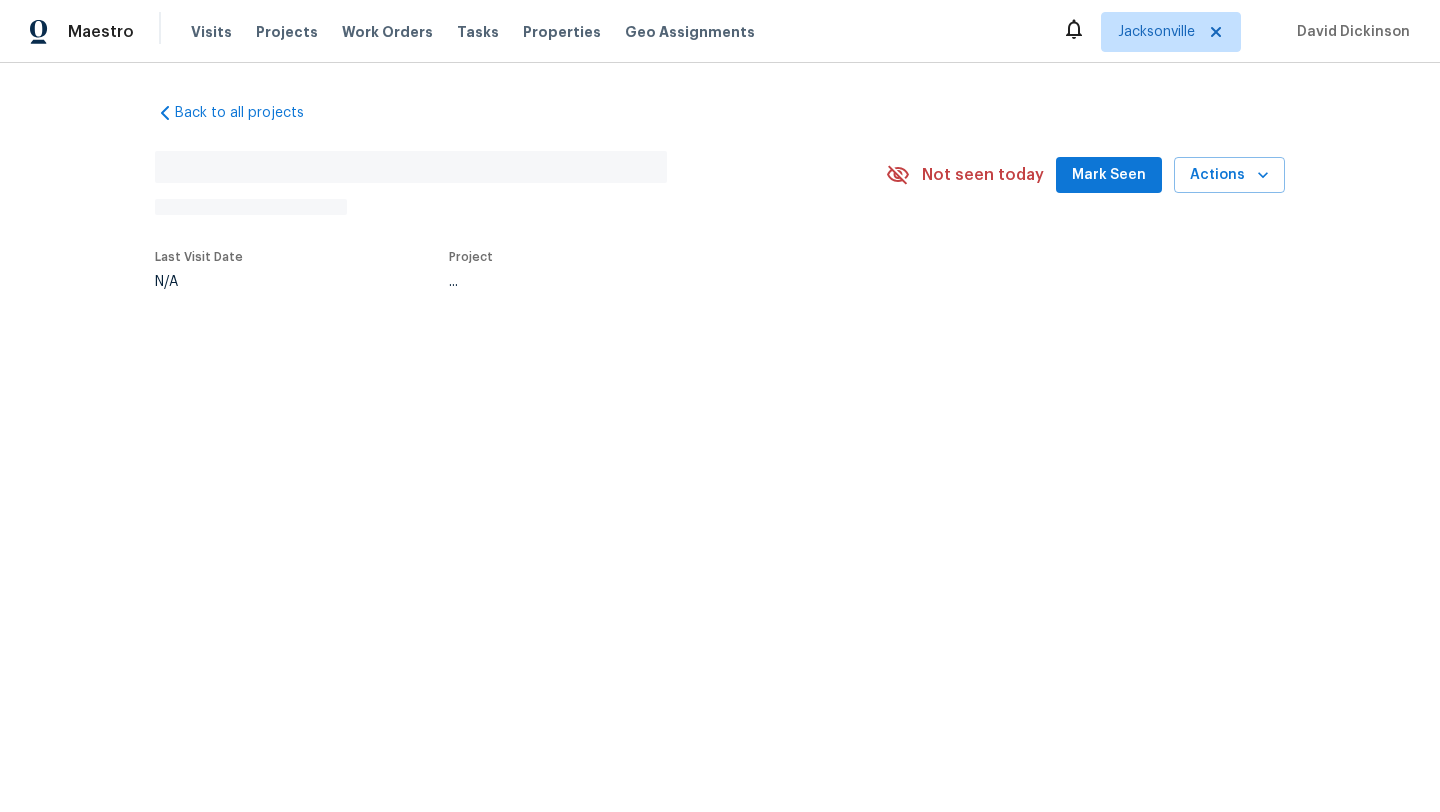 scroll, scrollTop: 0, scrollLeft: 0, axis: both 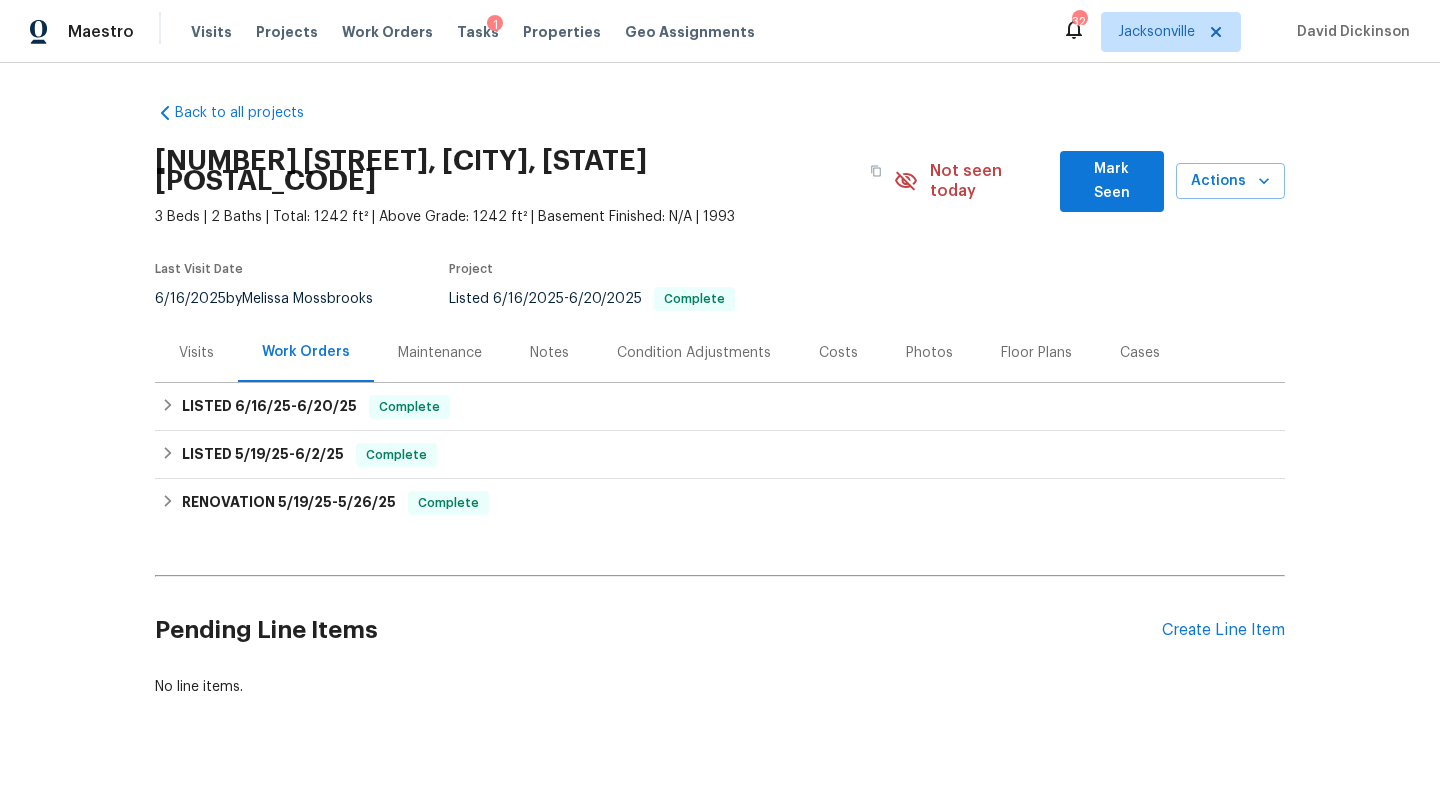click on "Photos" at bounding box center [929, 353] 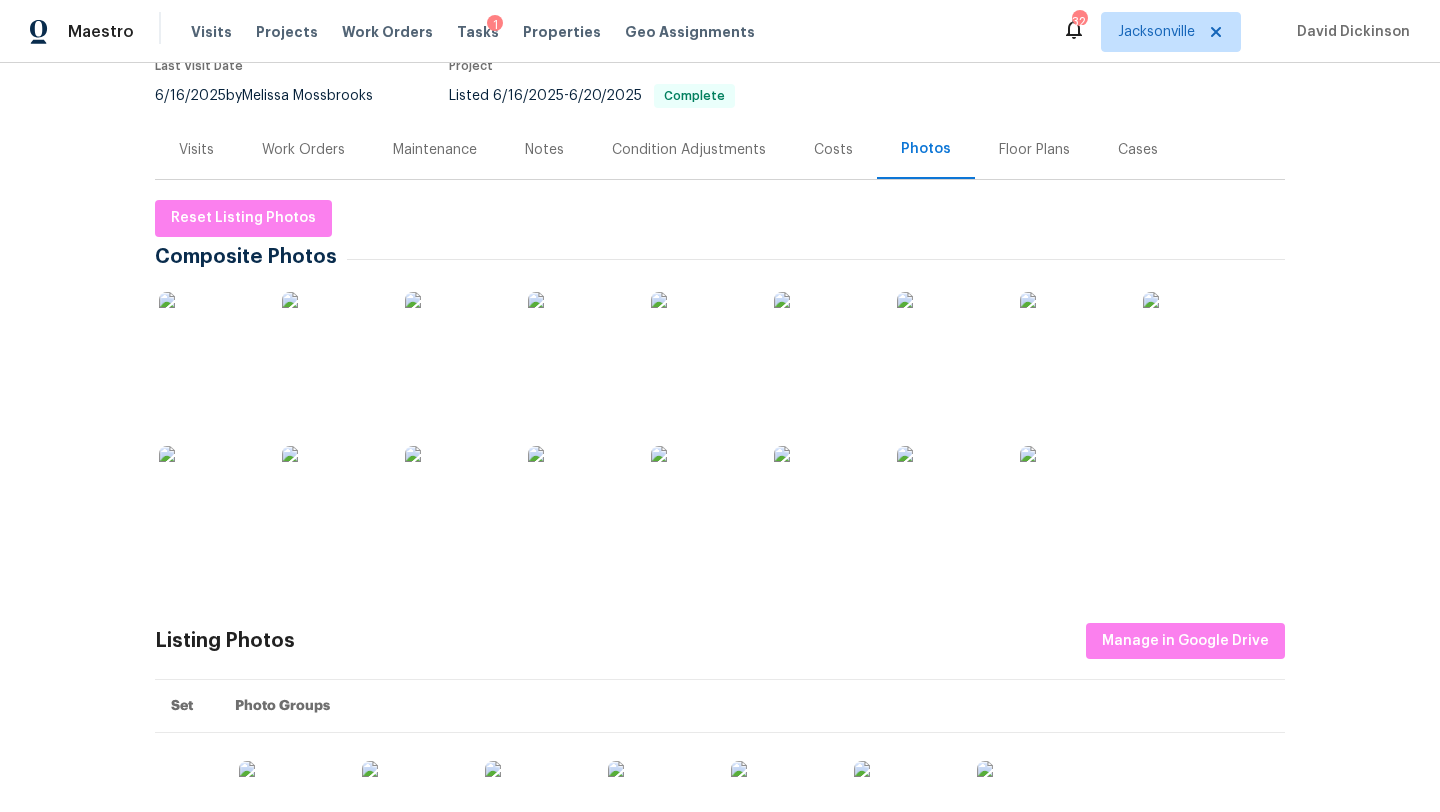 scroll, scrollTop: 206, scrollLeft: 0, axis: vertical 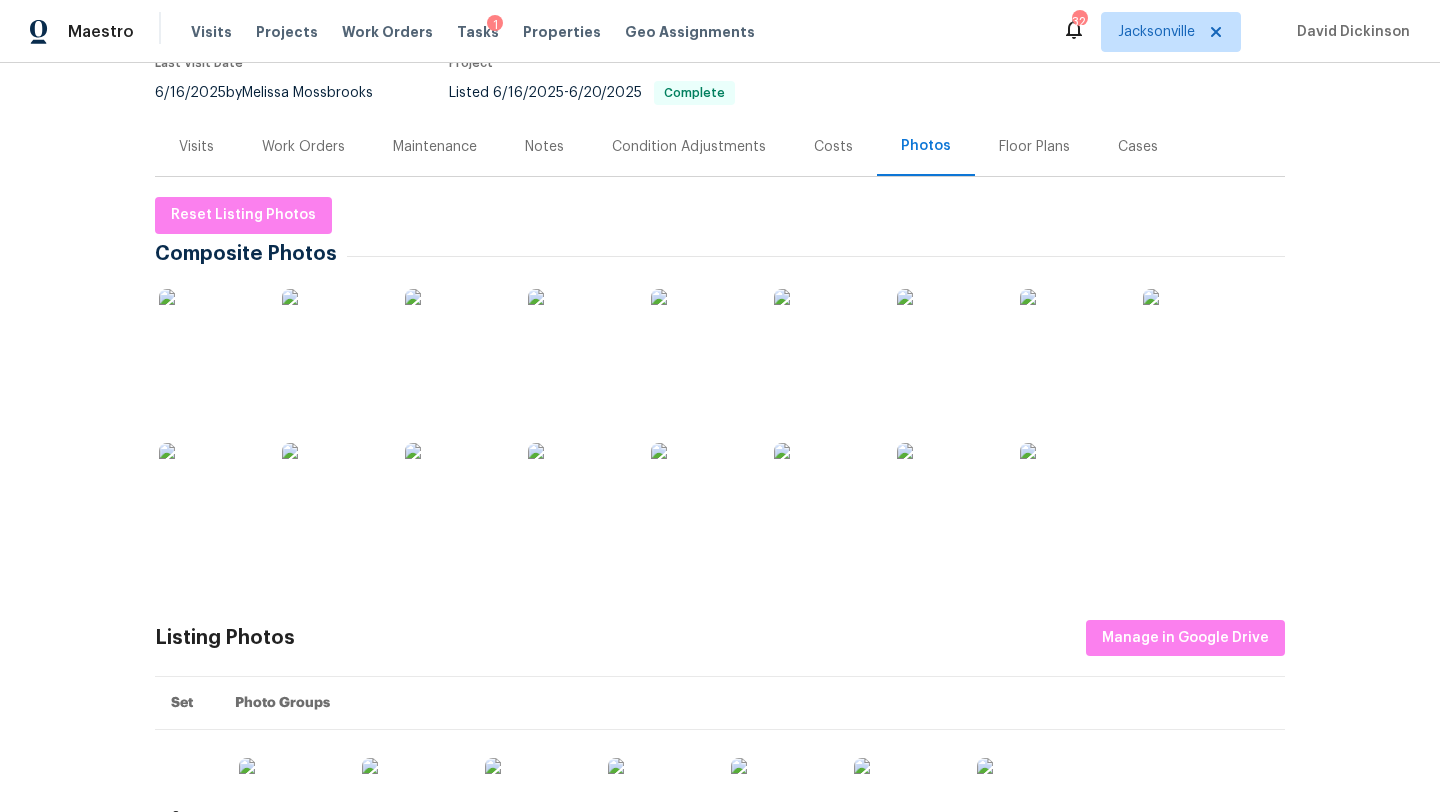 click at bounding box center [1070, 493] 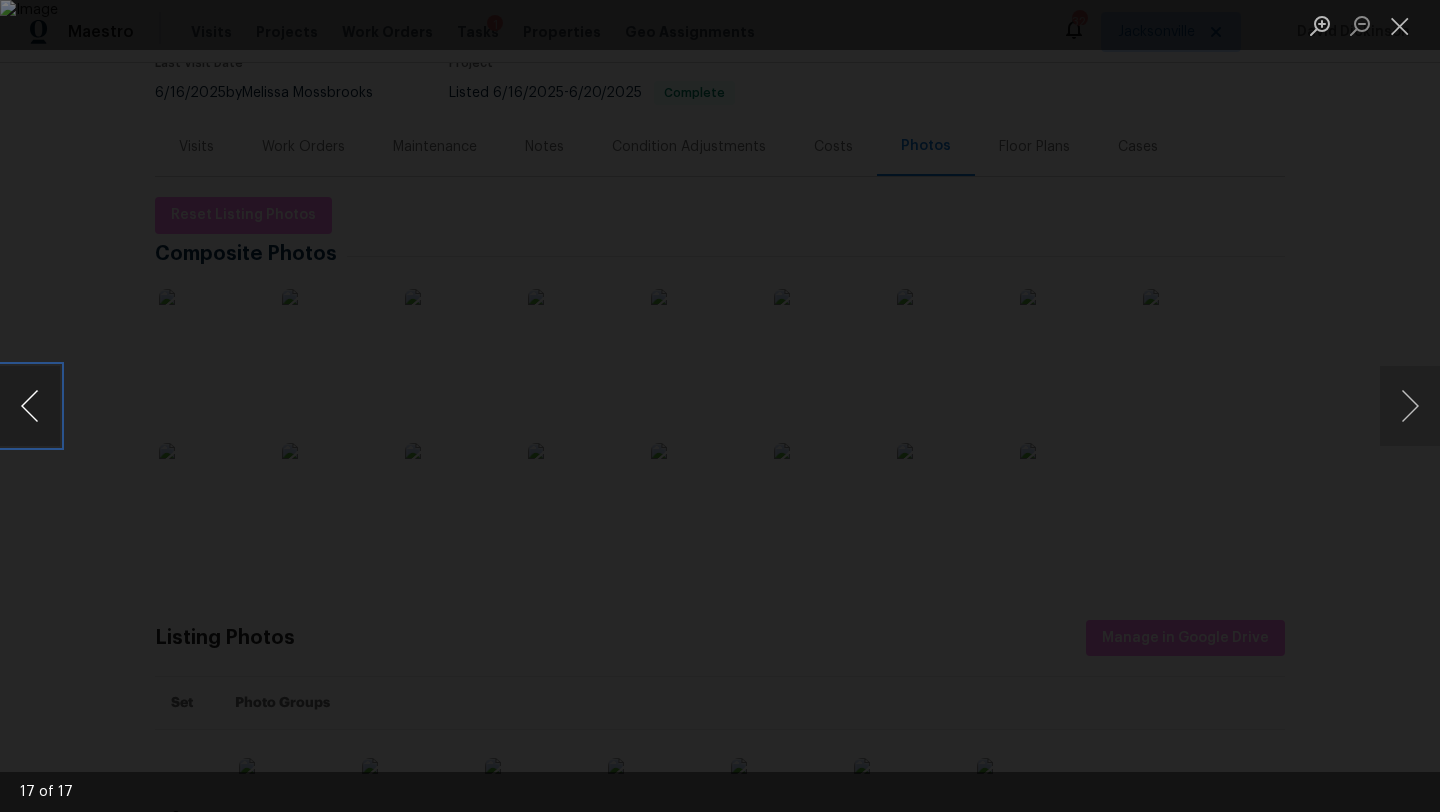 click at bounding box center [30, 406] 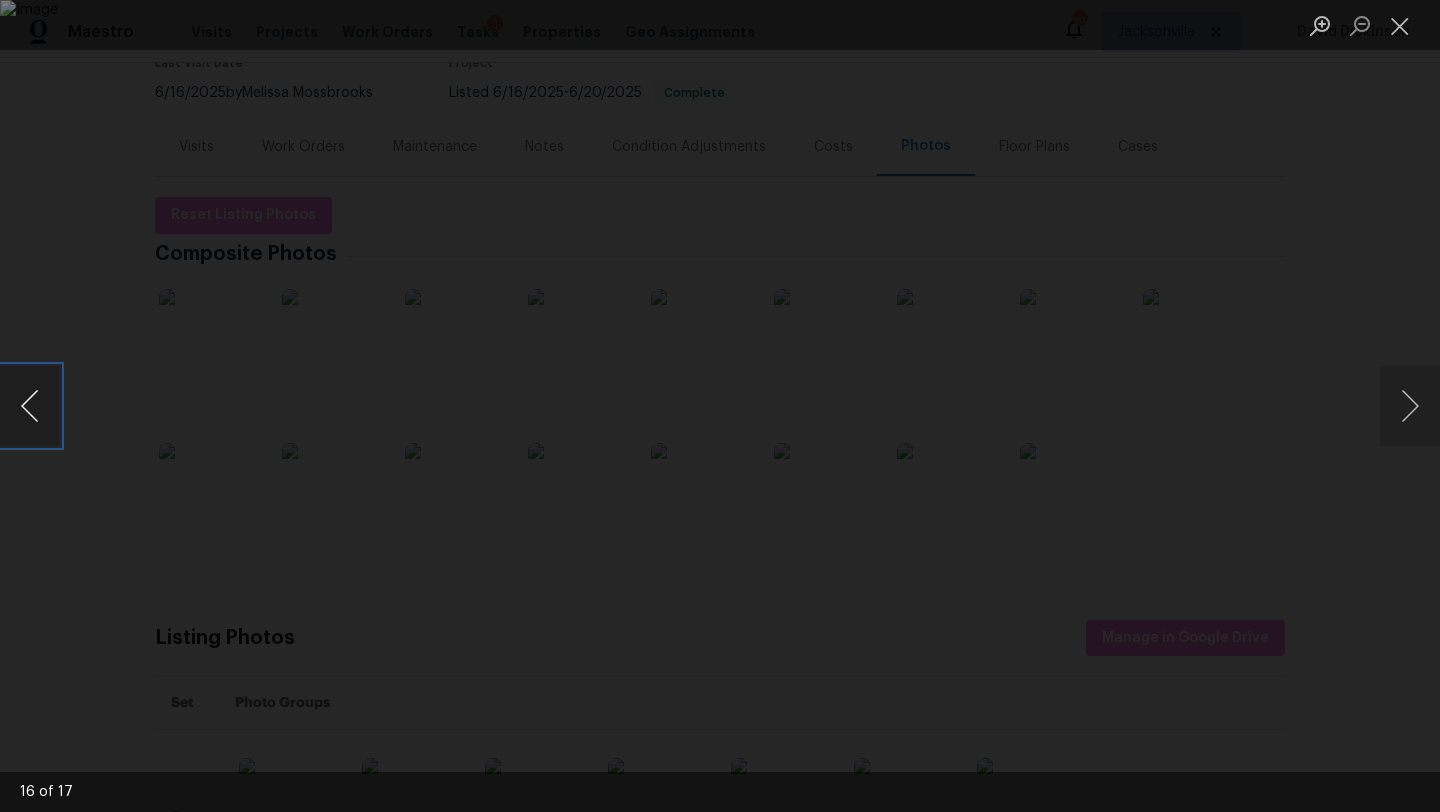 click at bounding box center [30, 406] 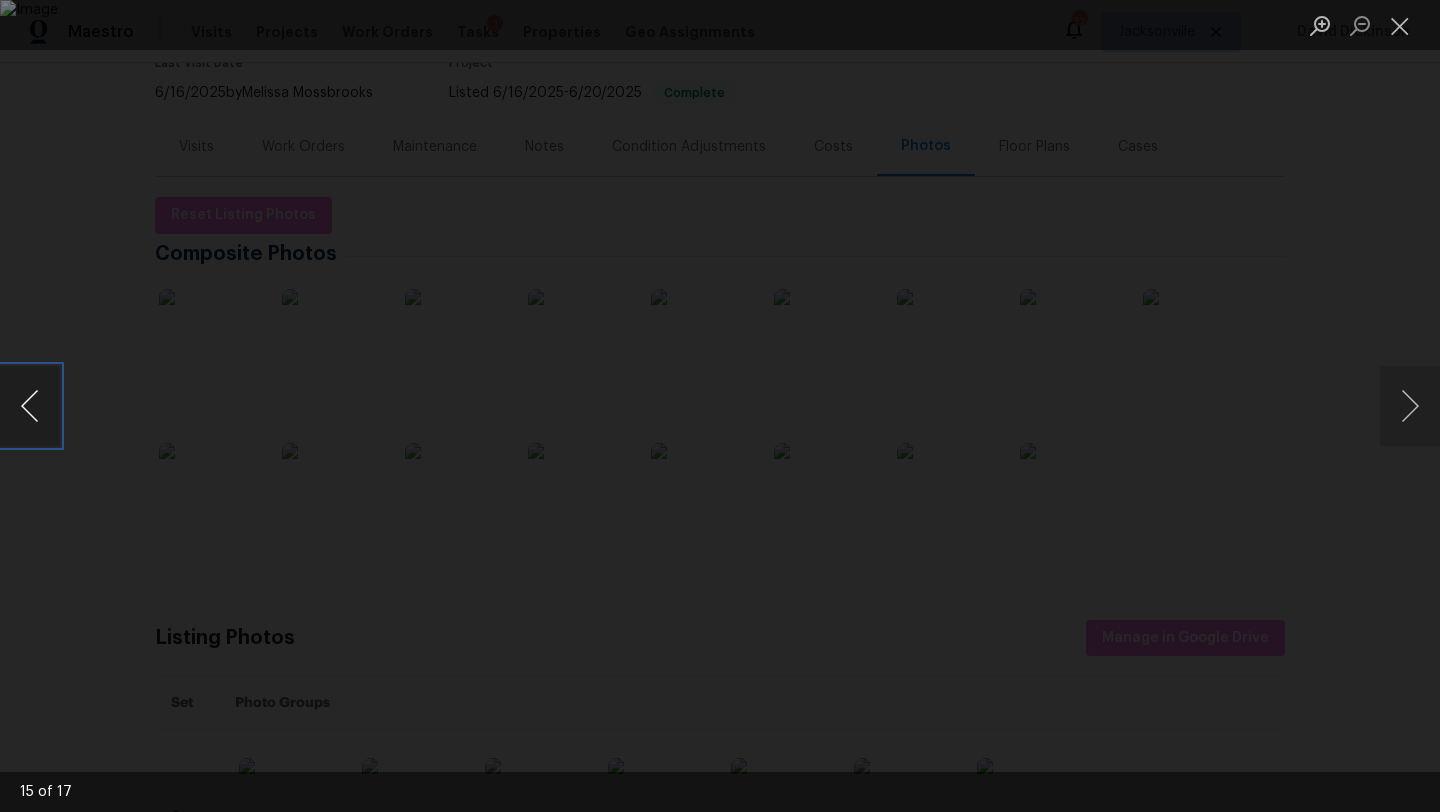 click at bounding box center (30, 406) 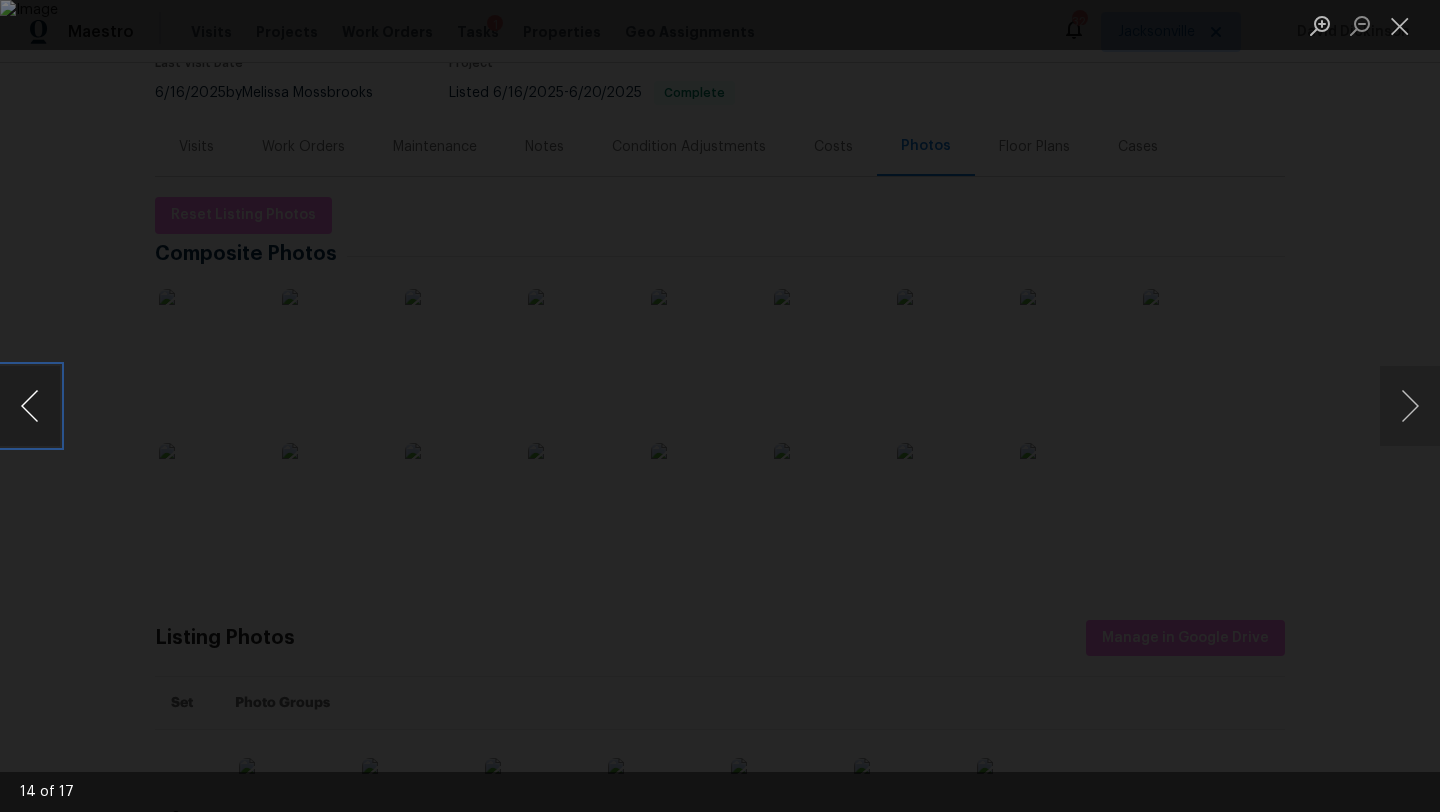 click at bounding box center [30, 406] 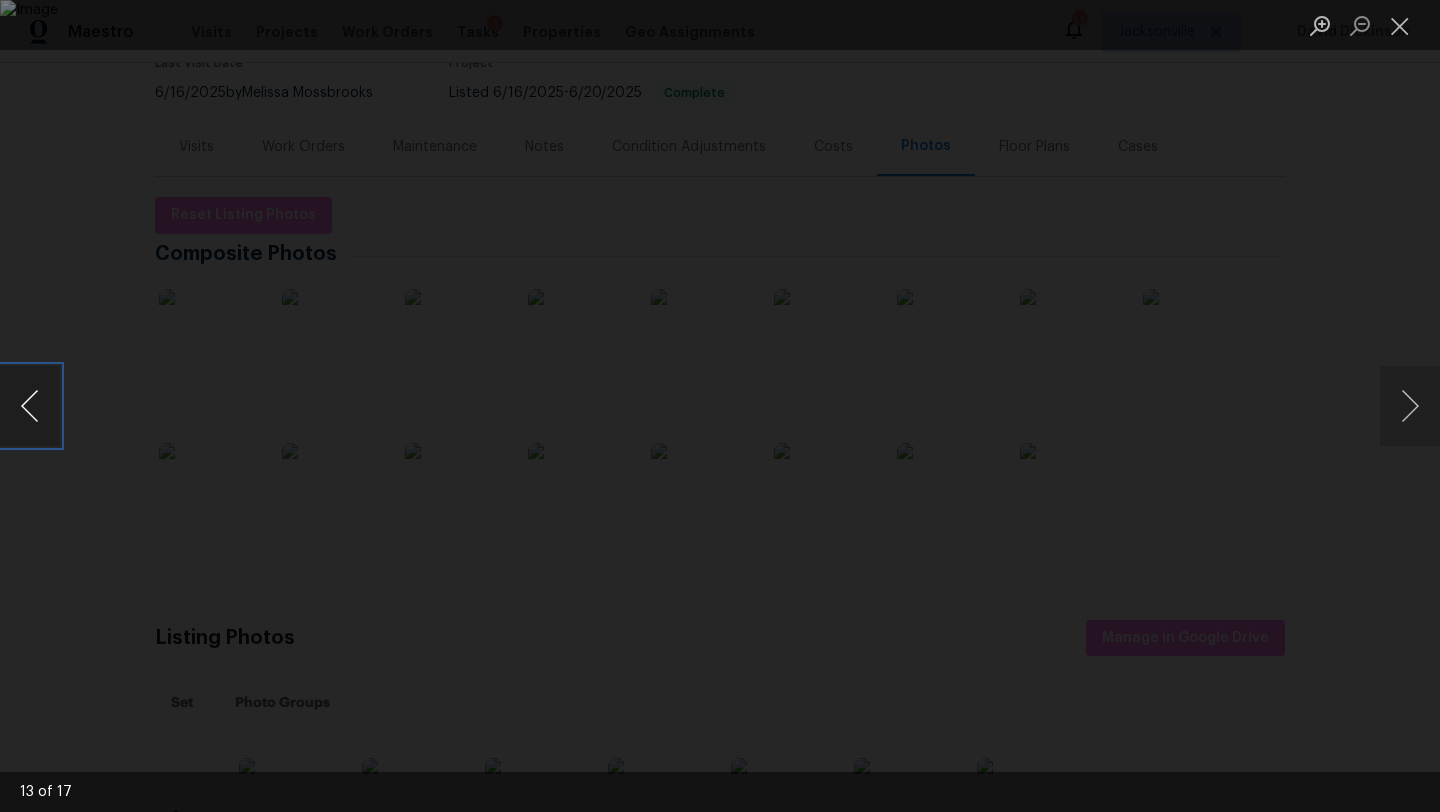 click at bounding box center (30, 406) 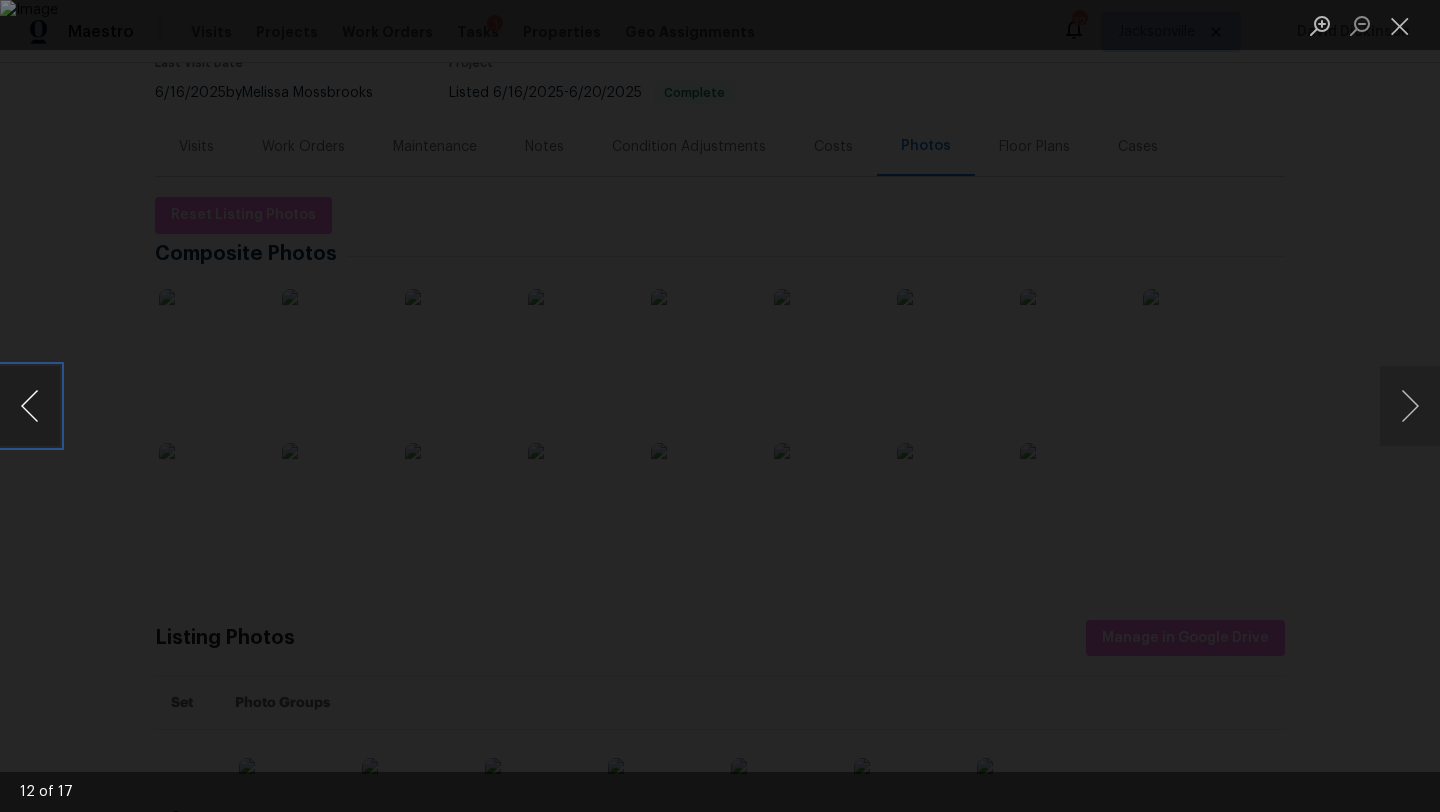 click at bounding box center (30, 406) 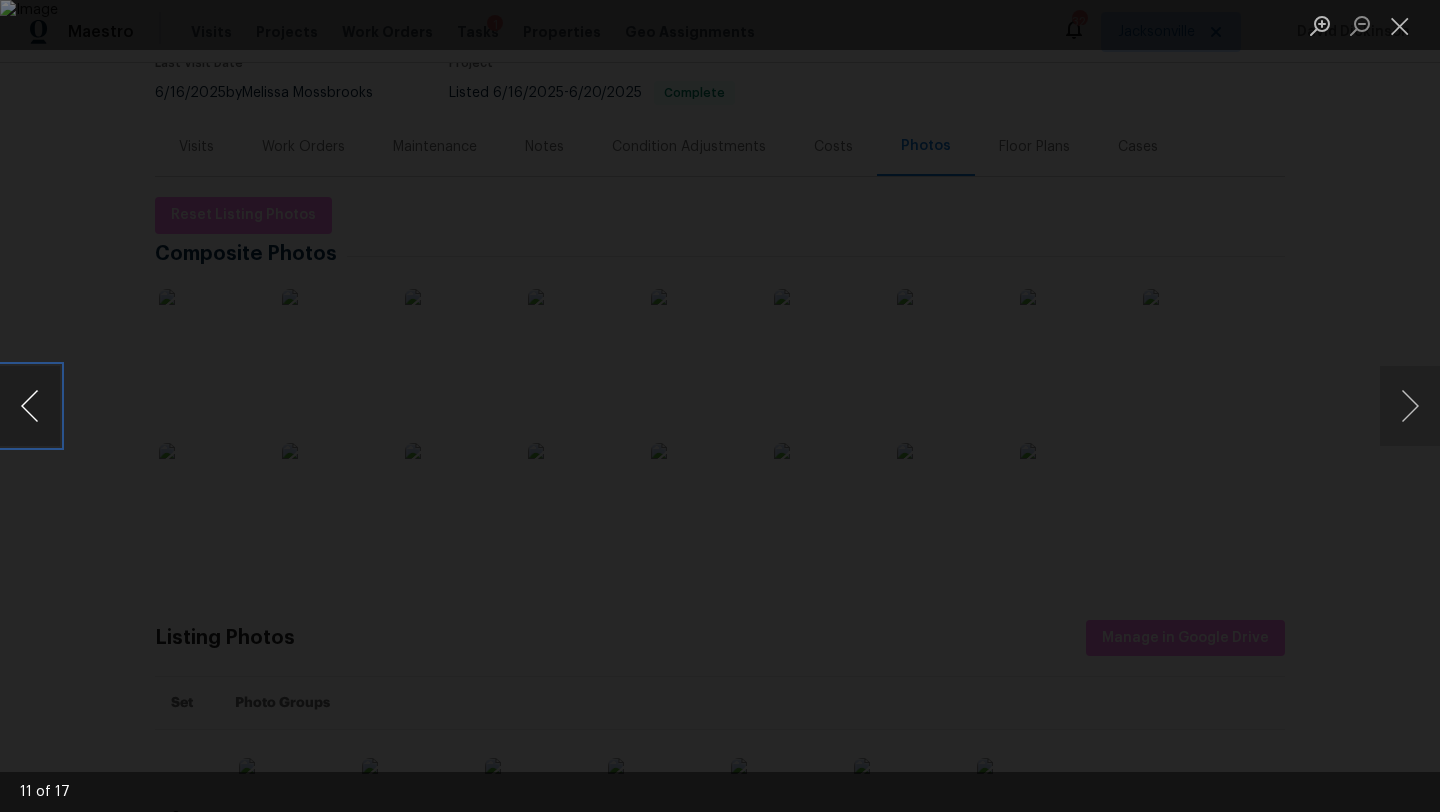 click at bounding box center (30, 406) 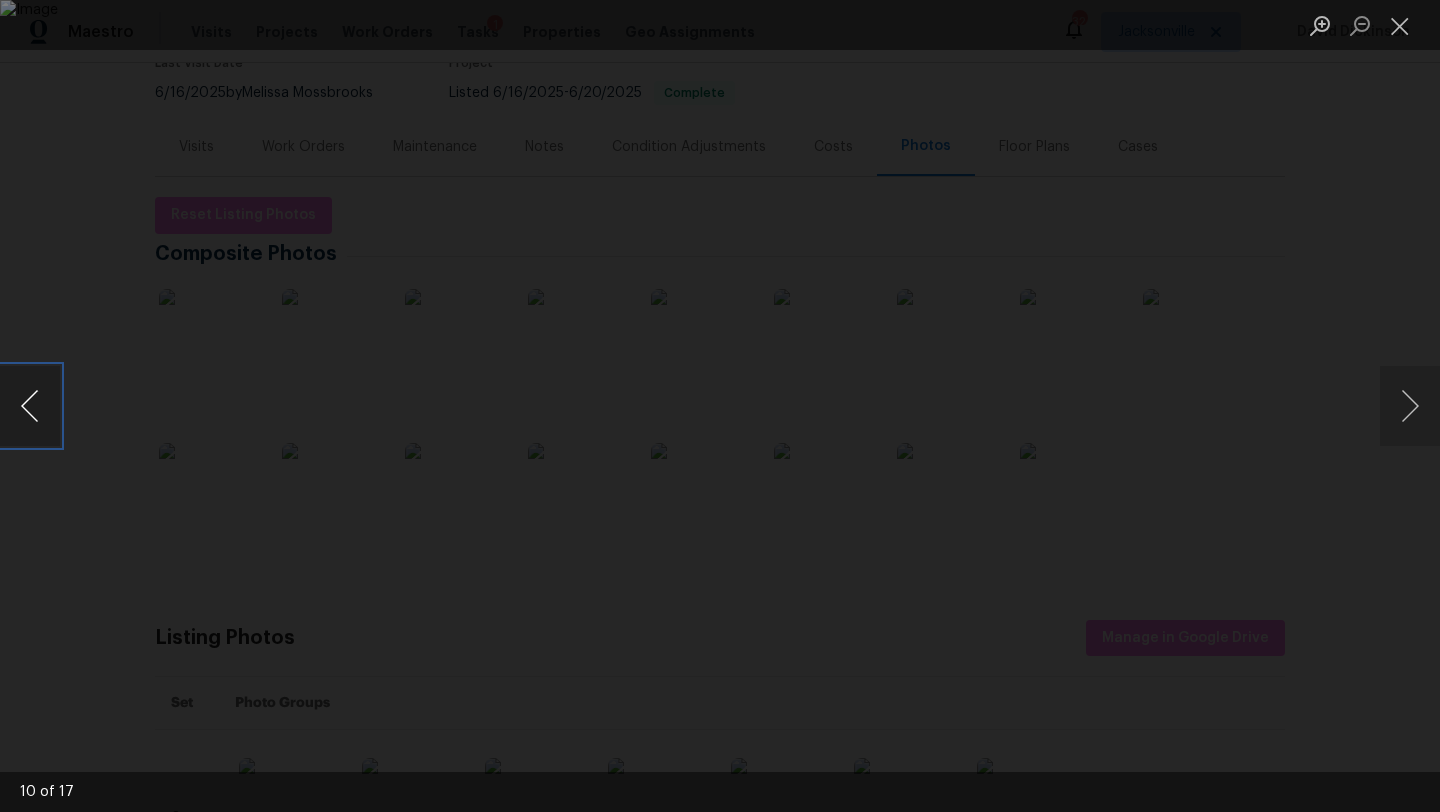 click at bounding box center (30, 406) 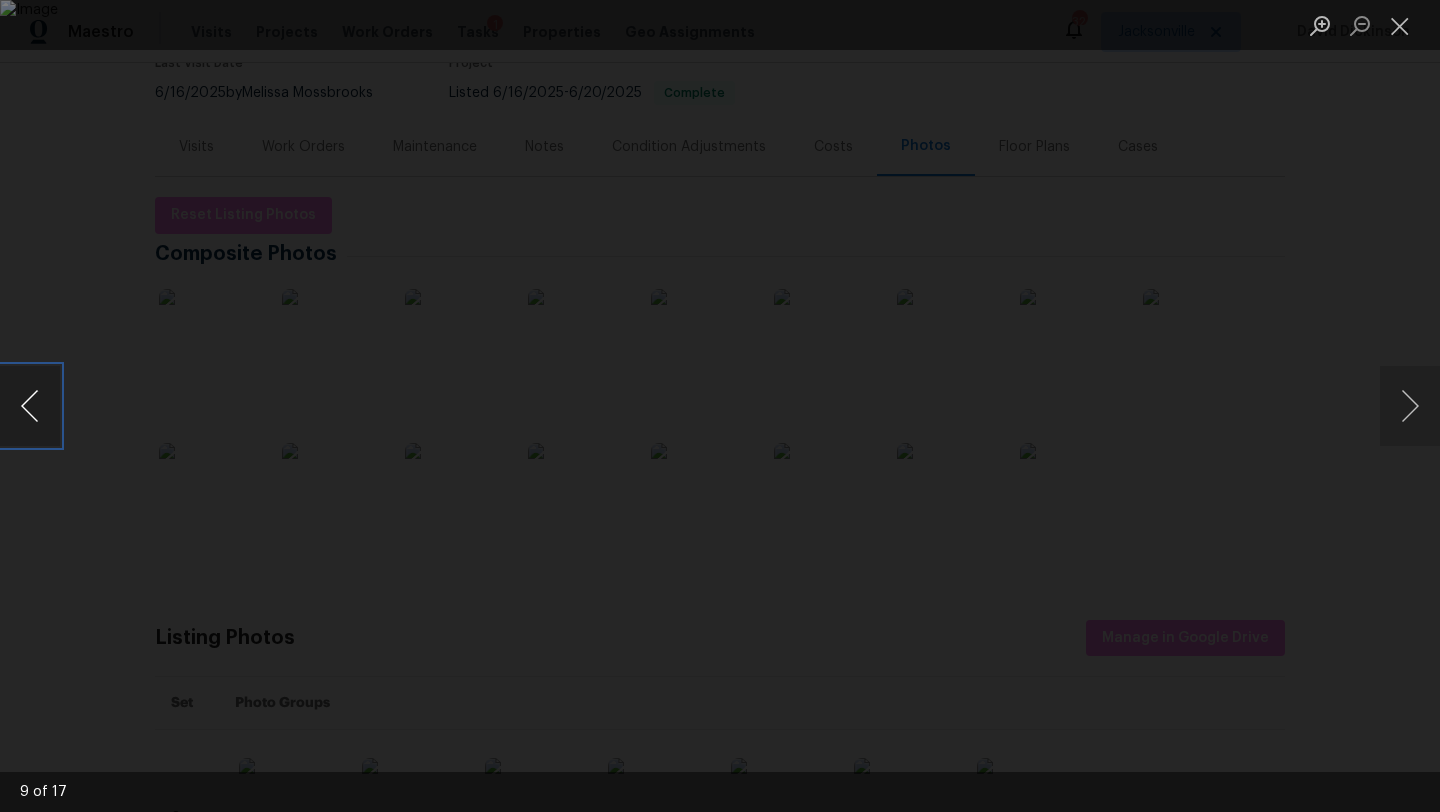 click at bounding box center (30, 406) 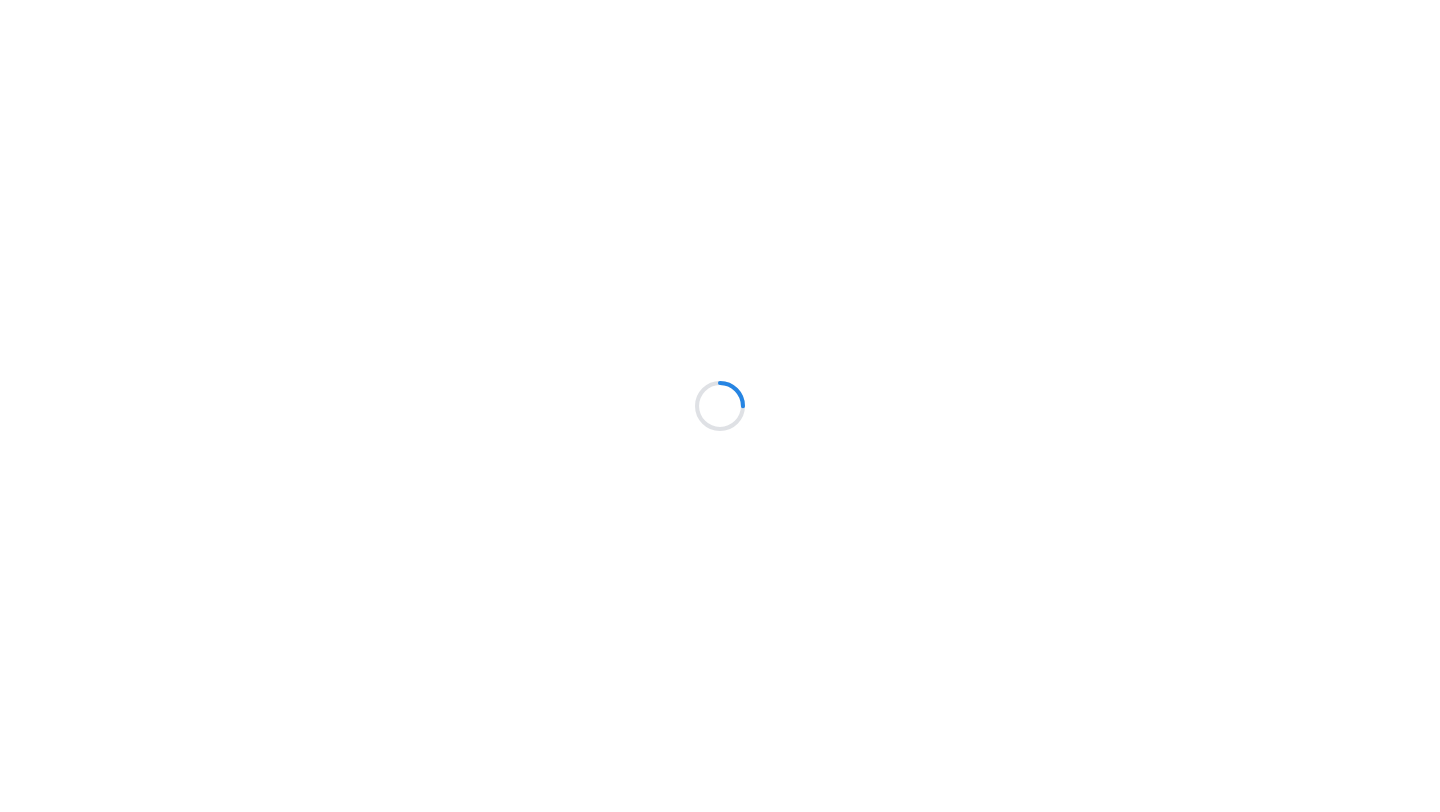 scroll, scrollTop: 0, scrollLeft: 0, axis: both 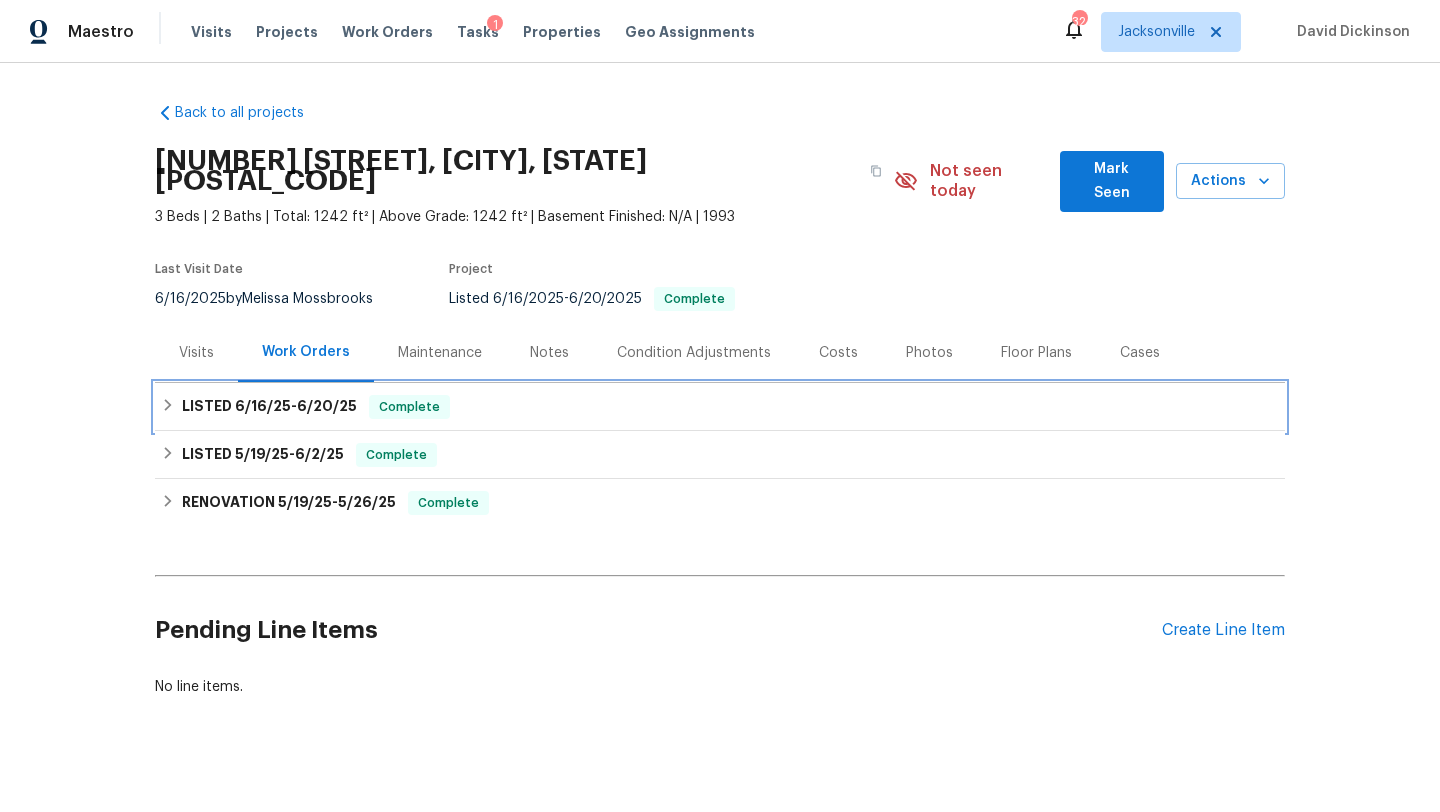 click on "6/20/25" at bounding box center (327, 406) 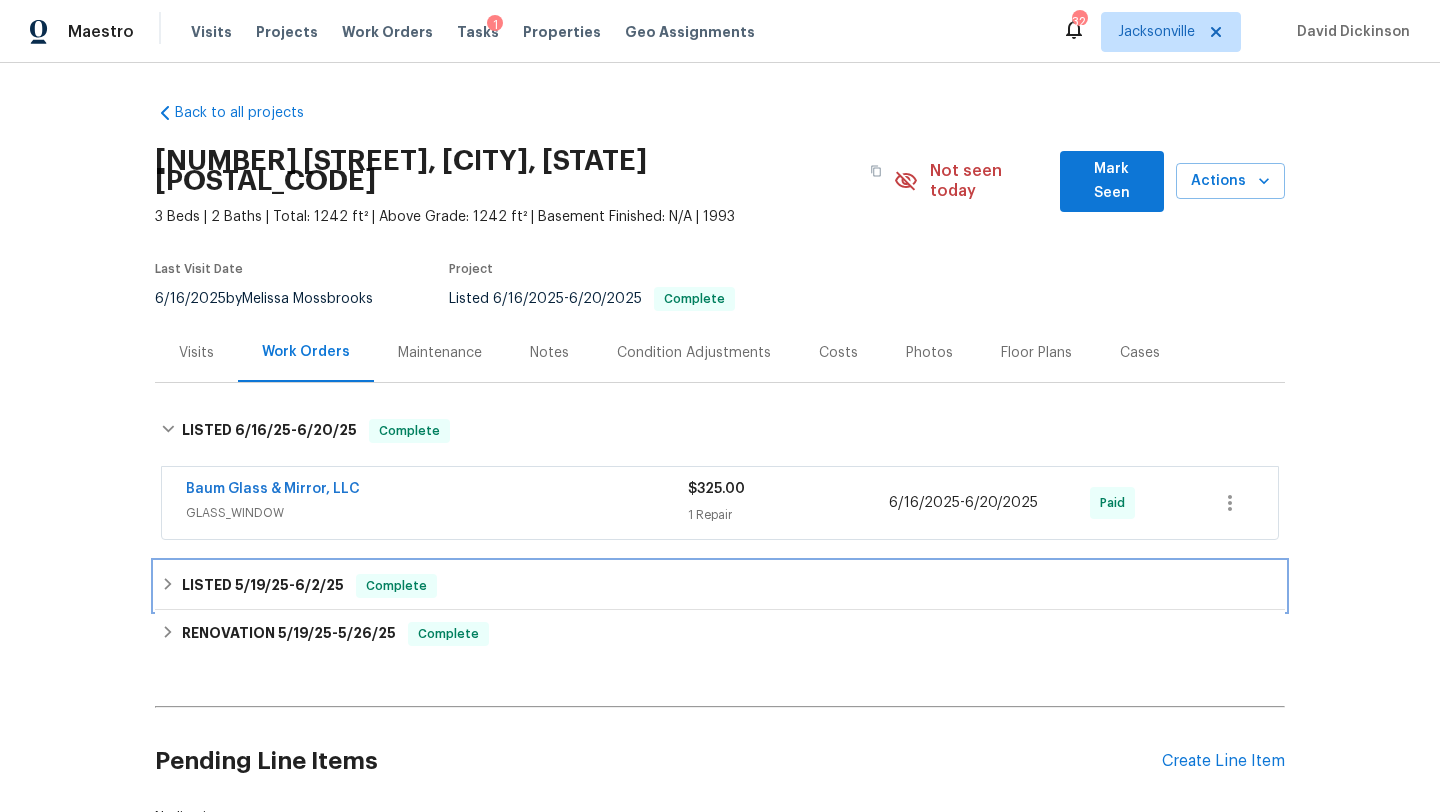 click on "6/2/25" at bounding box center [319, 585] 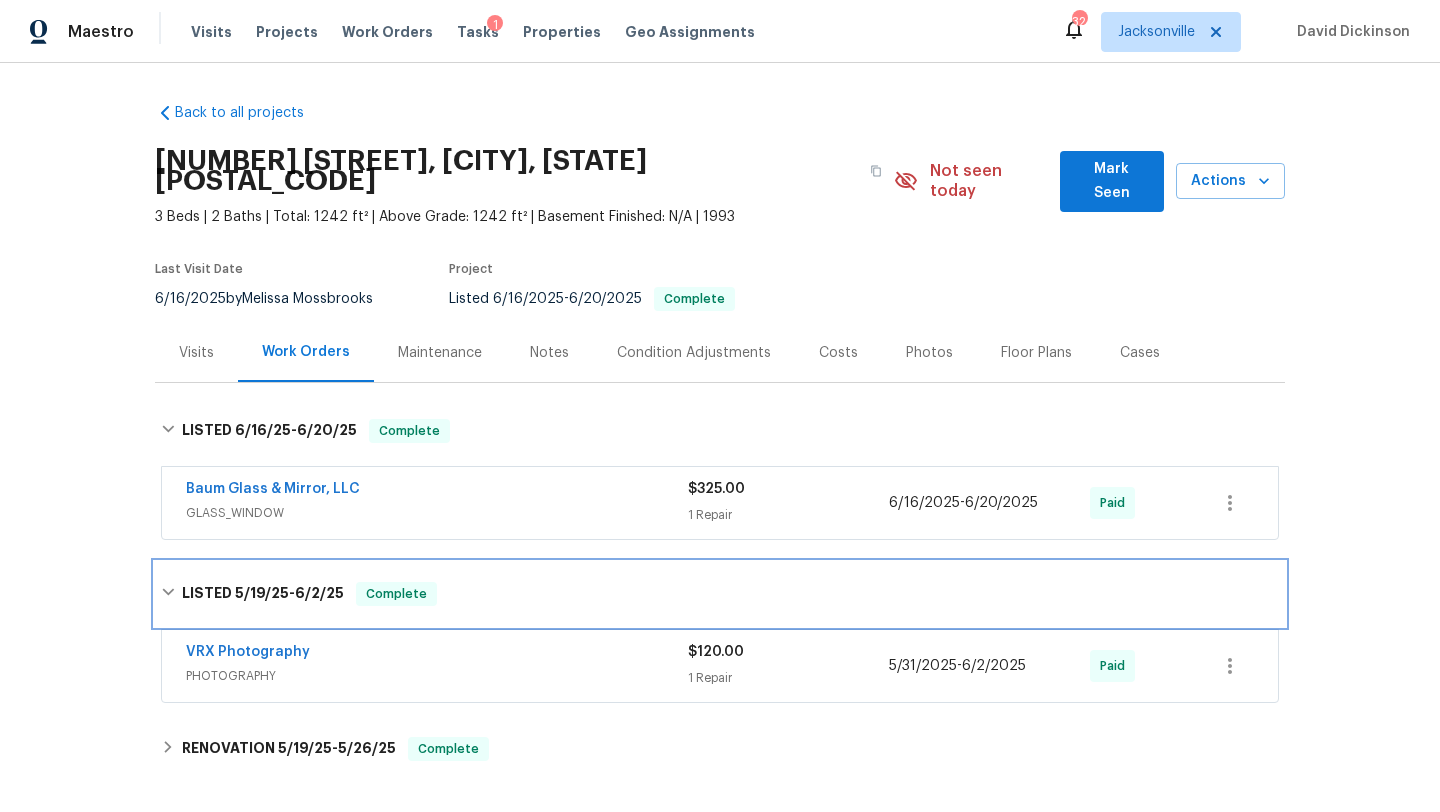 scroll, scrollTop: 110, scrollLeft: 0, axis: vertical 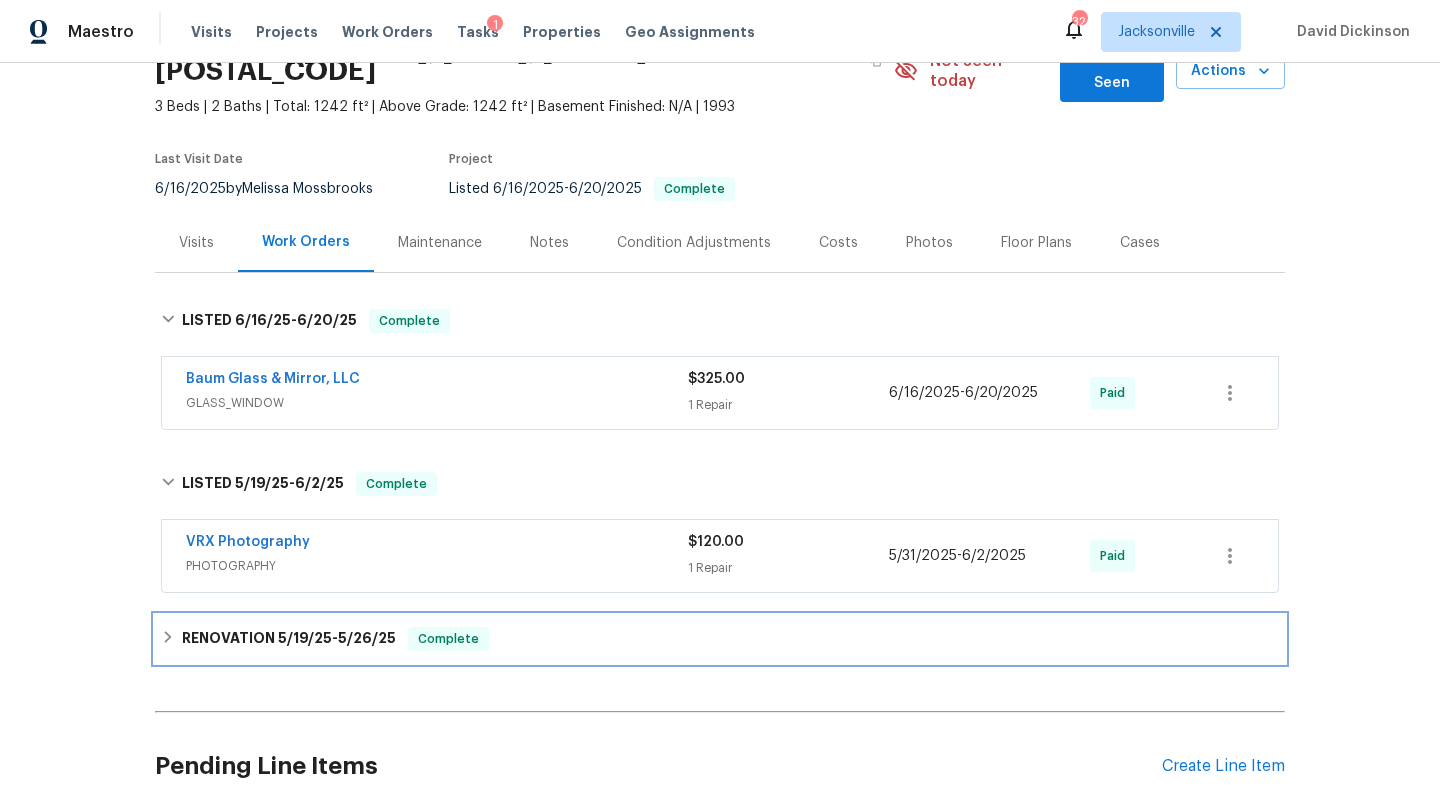 click on "[DATE]  -  [DATE]" at bounding box center [337, 638] 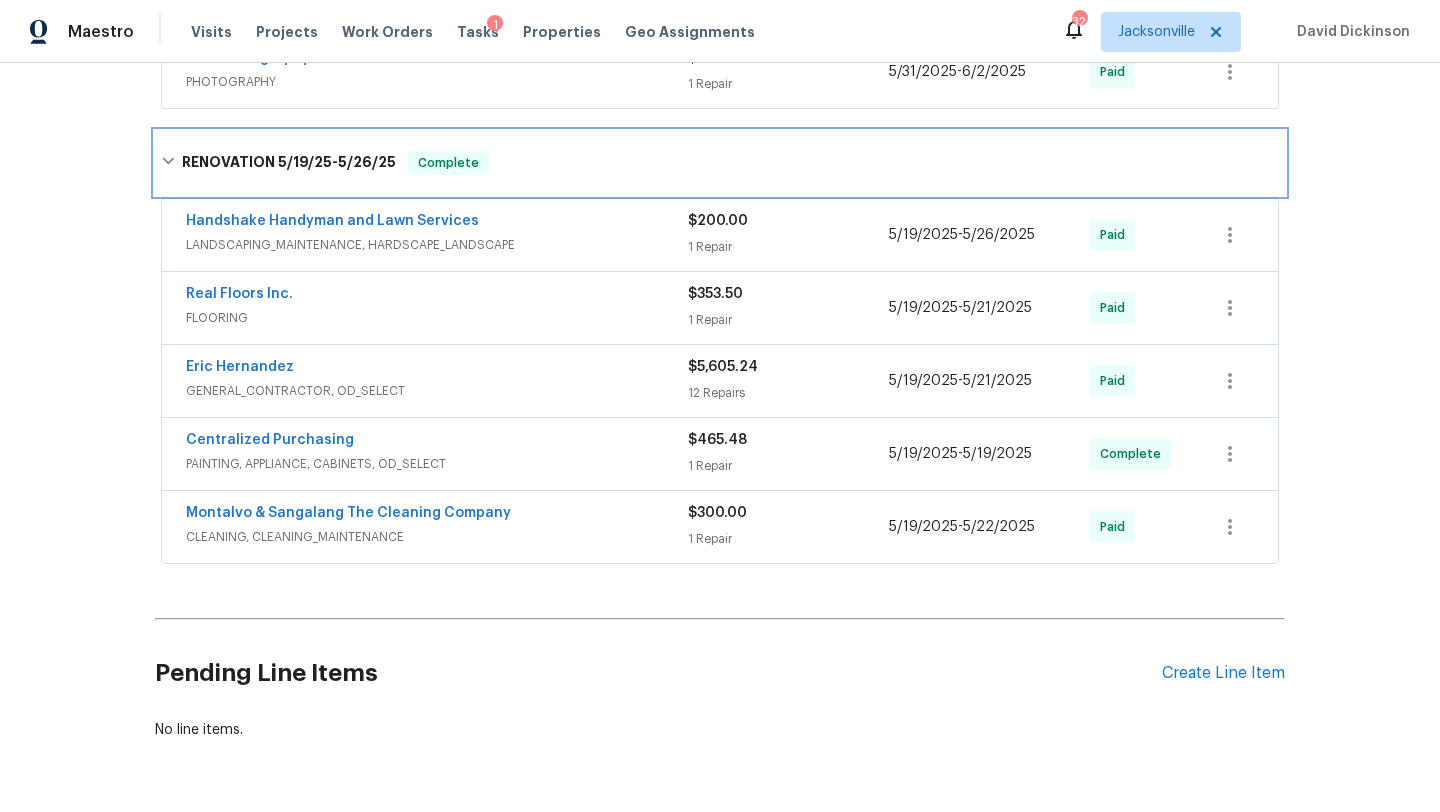 scroll, scrollTop: 638, scrollLeft: 0, axis: vertical 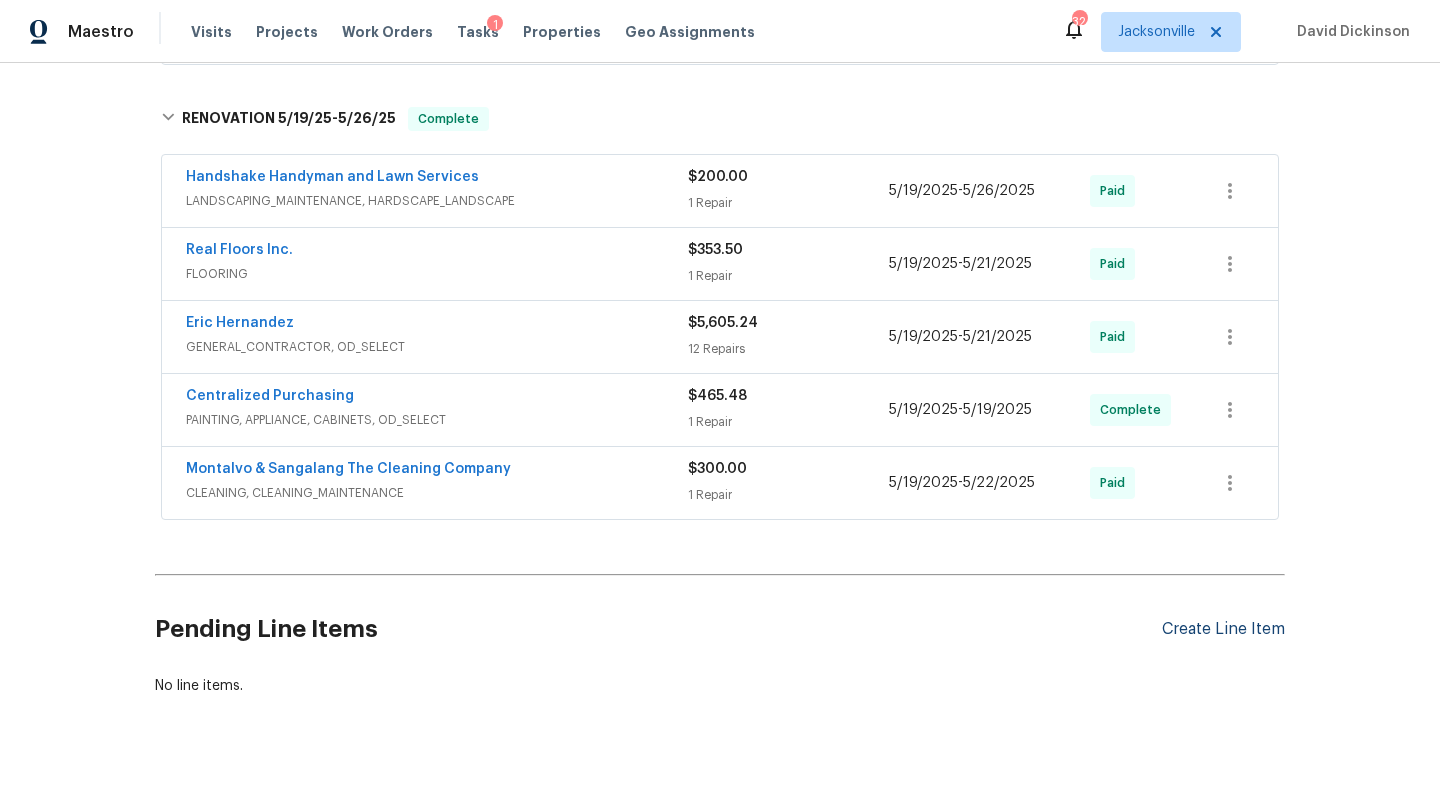 click on "Create Line Item" at bounding box center [1223, 629] 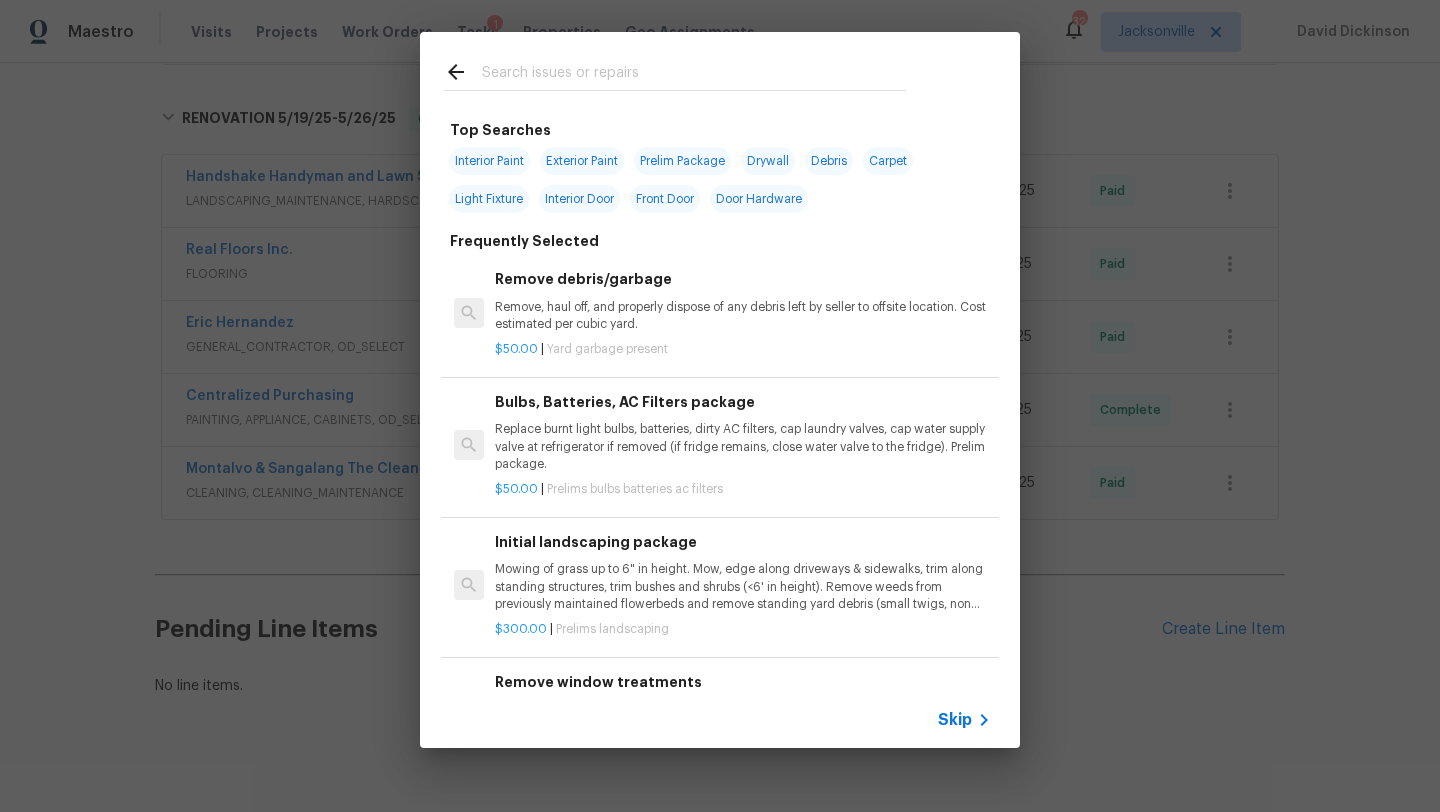 click at bounding box center [675, 71] 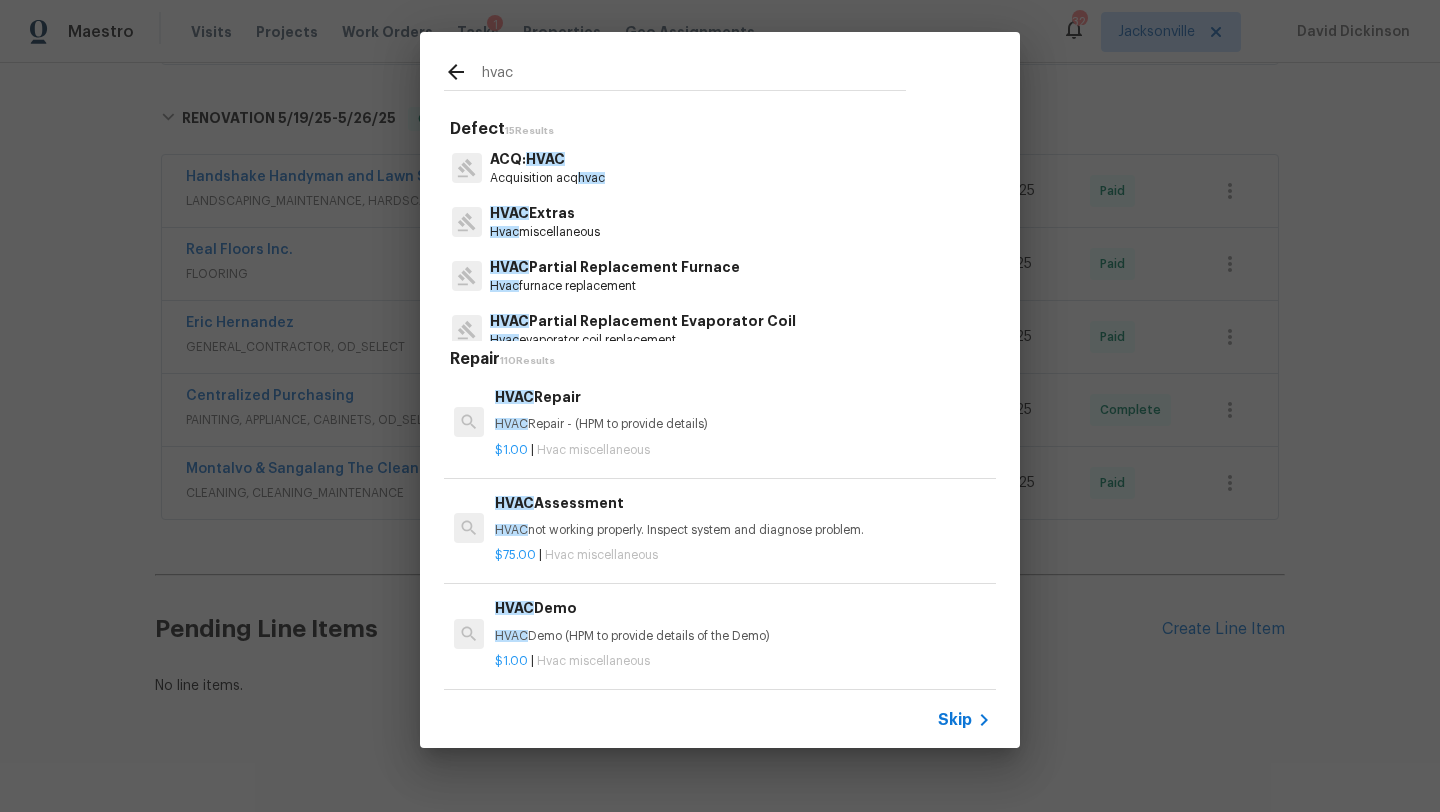 type on "hvac" 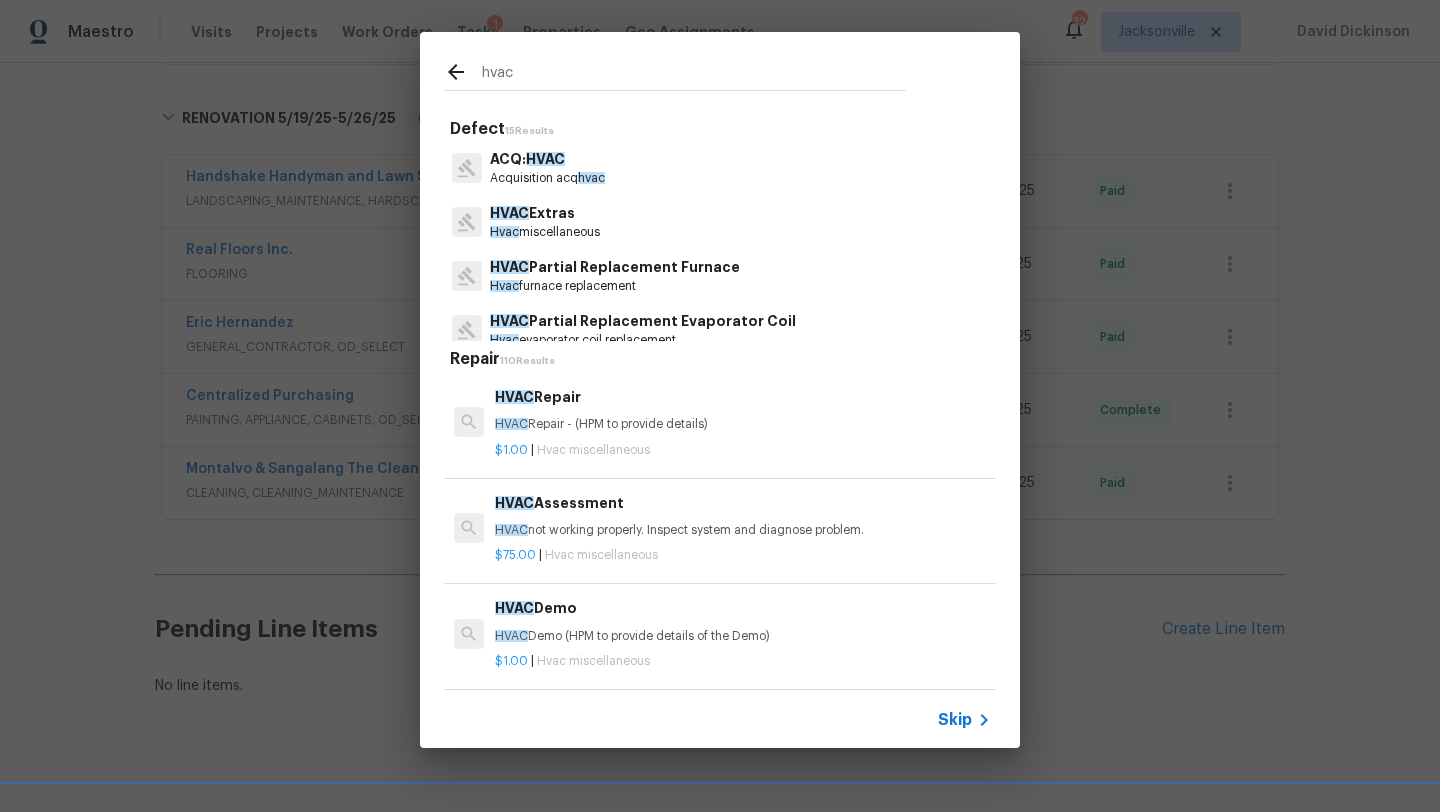 click on "HVAC Assessment HVAC not working properly. Inspect system and diagnose problem." at bounding box center [743, 516] 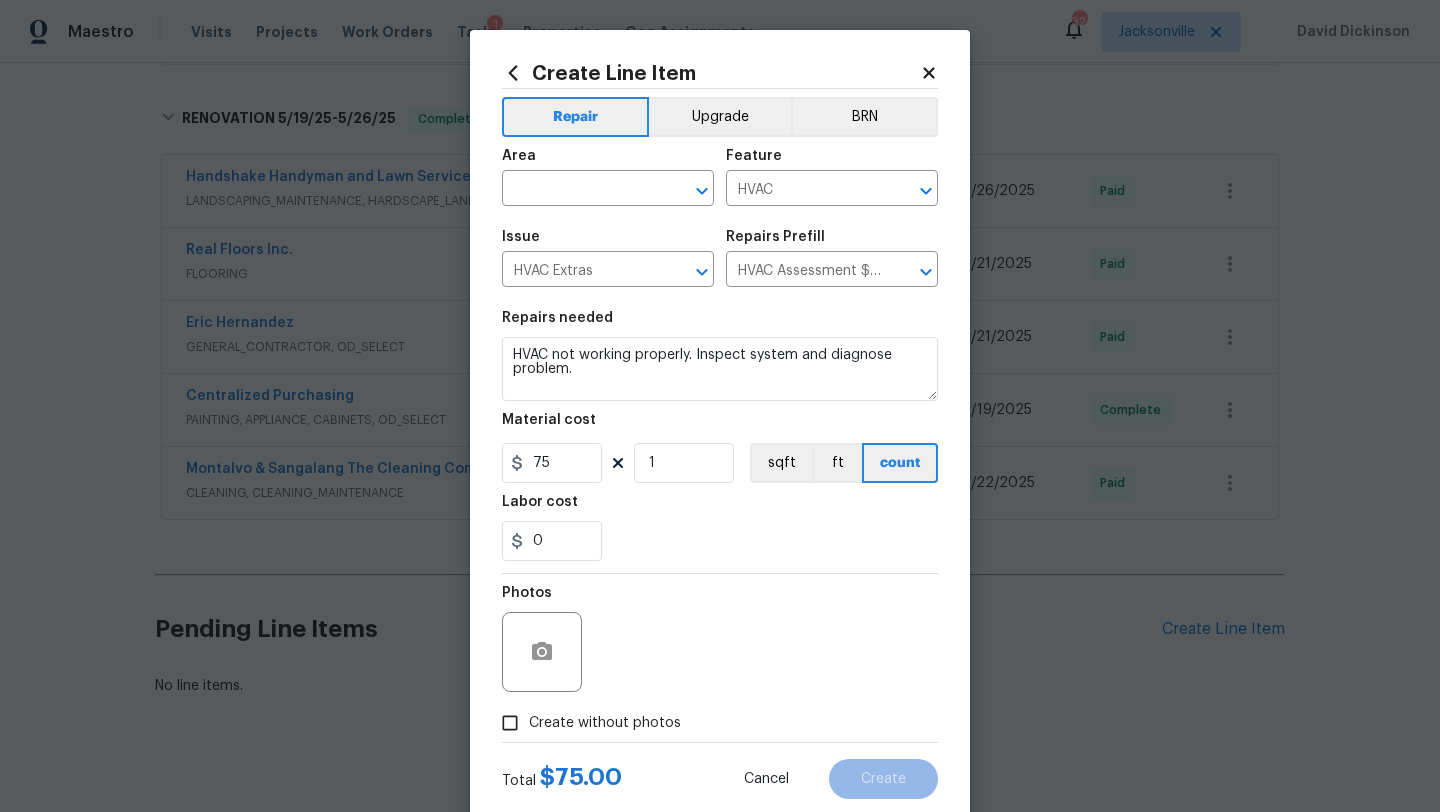 click on "Issue HVAC Extras ​" at bounding box center [608, 258] 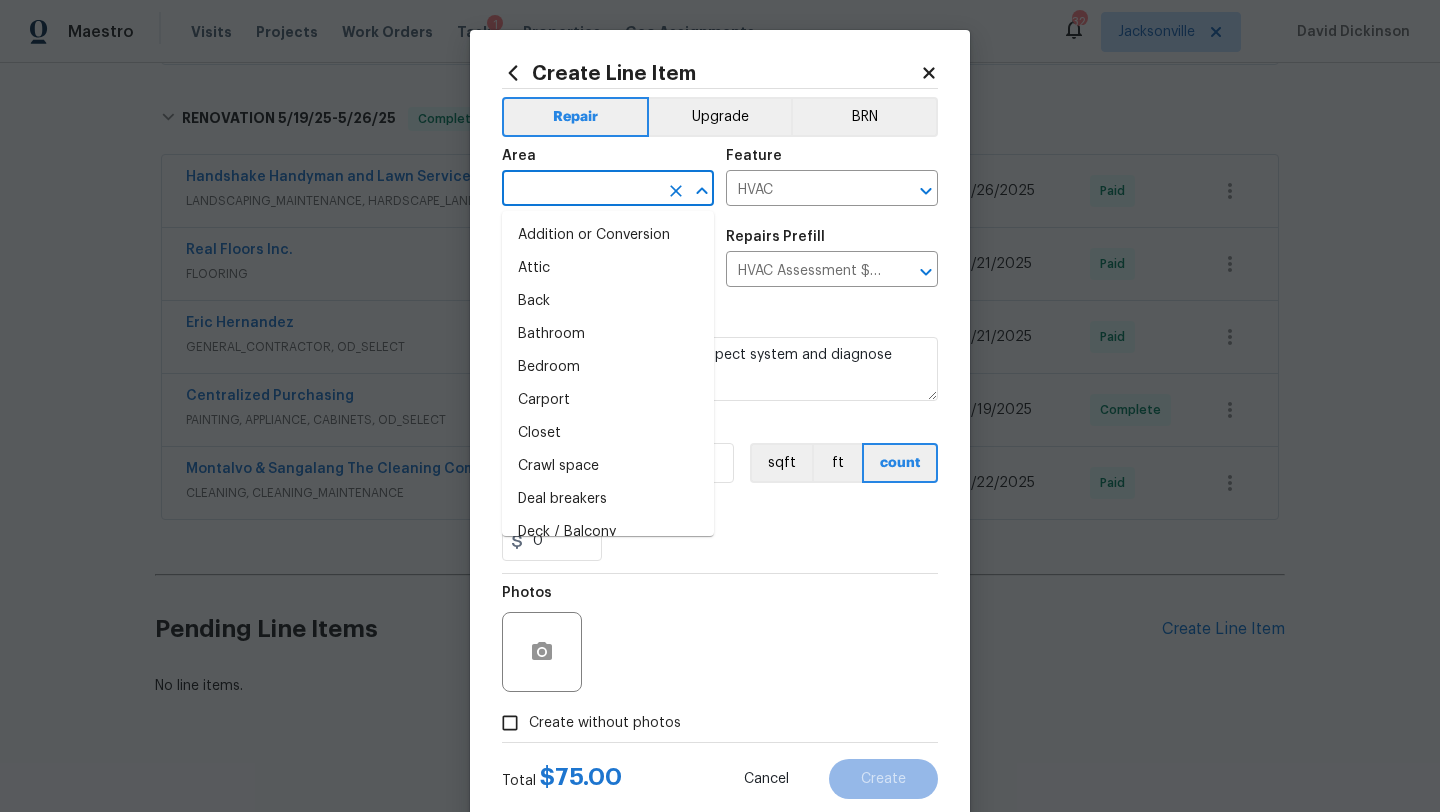 click at bounding box center [580, 190] 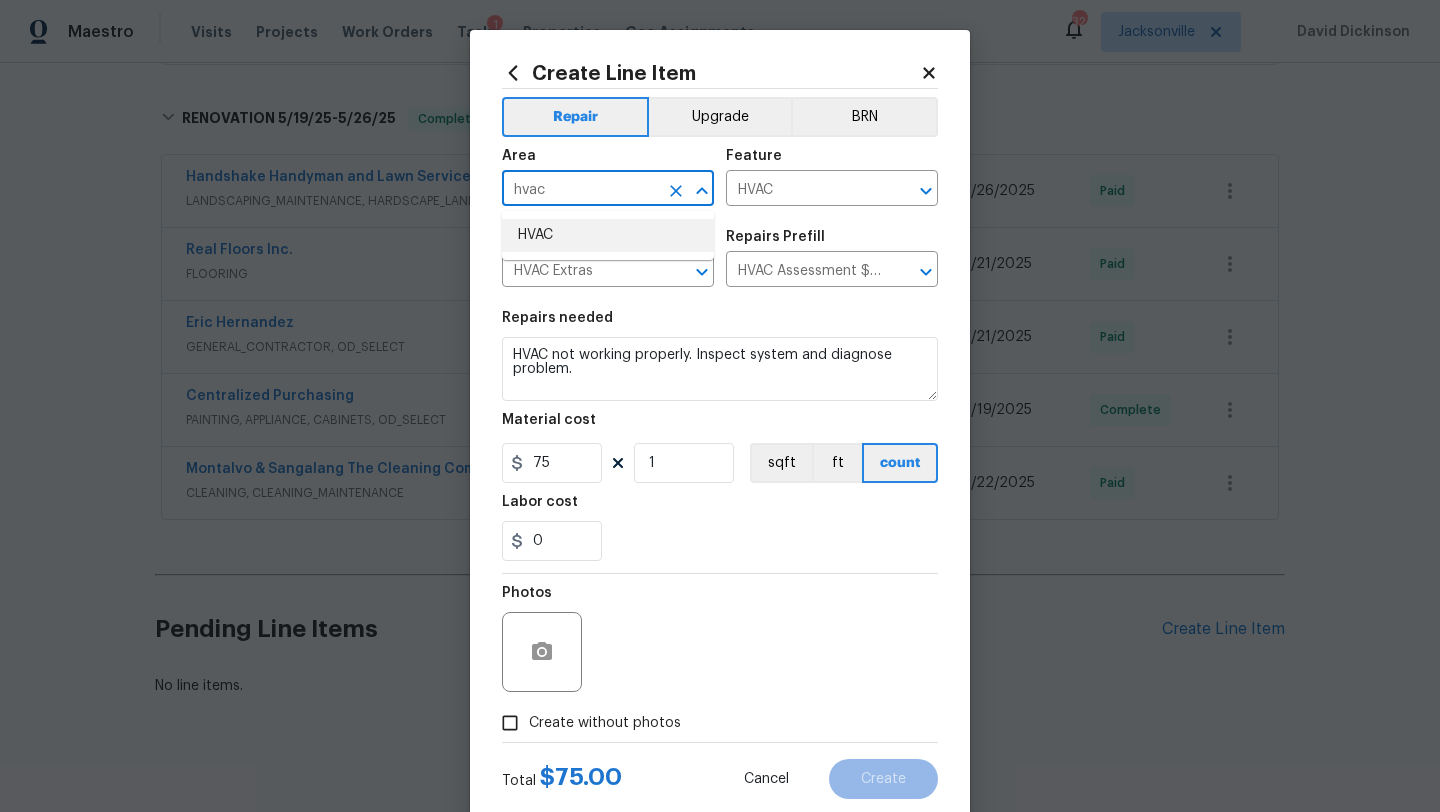 click on "HVAC" at bounding box center (608, 235) 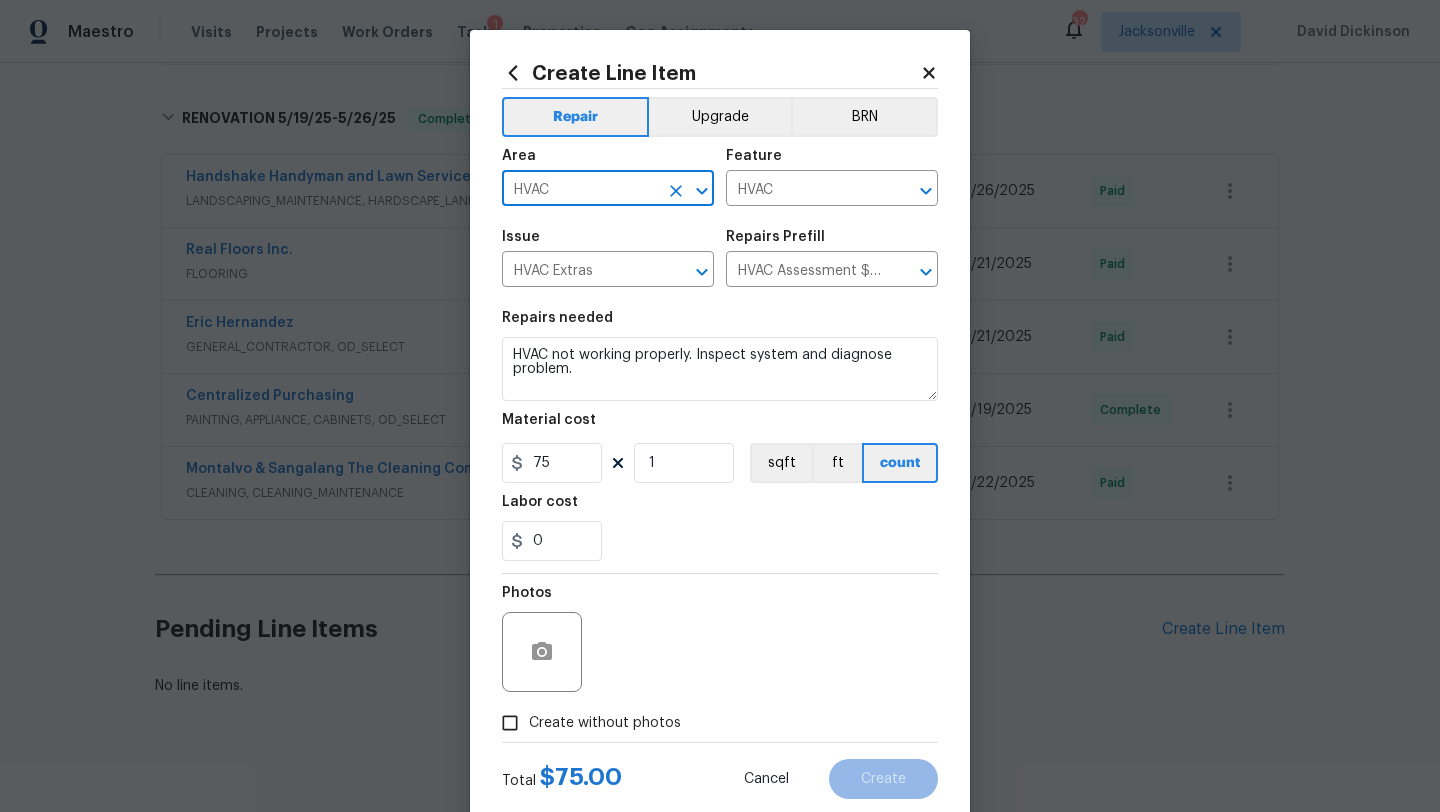type on "HVAC" 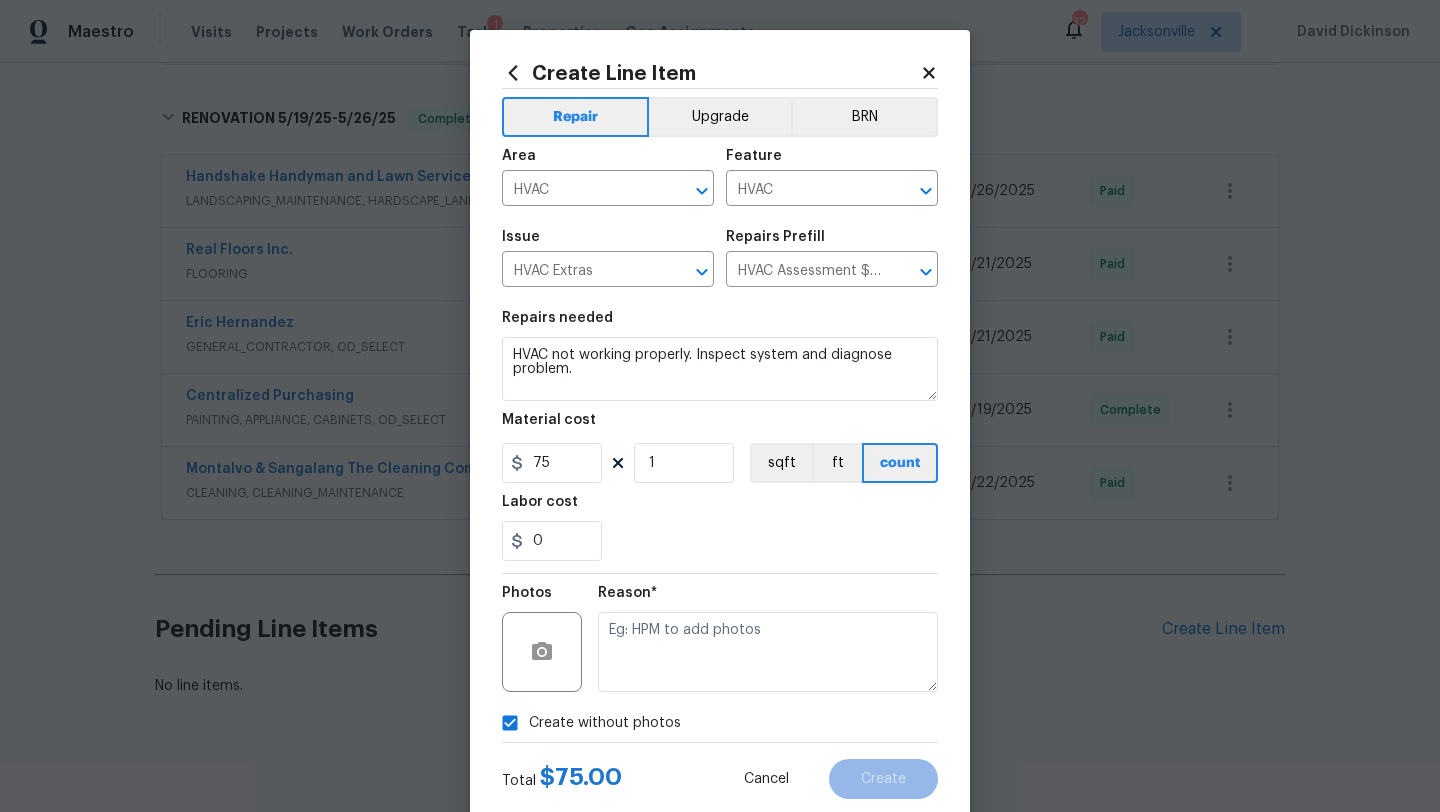 click on "Reason*" at bounding box center [768, 639] 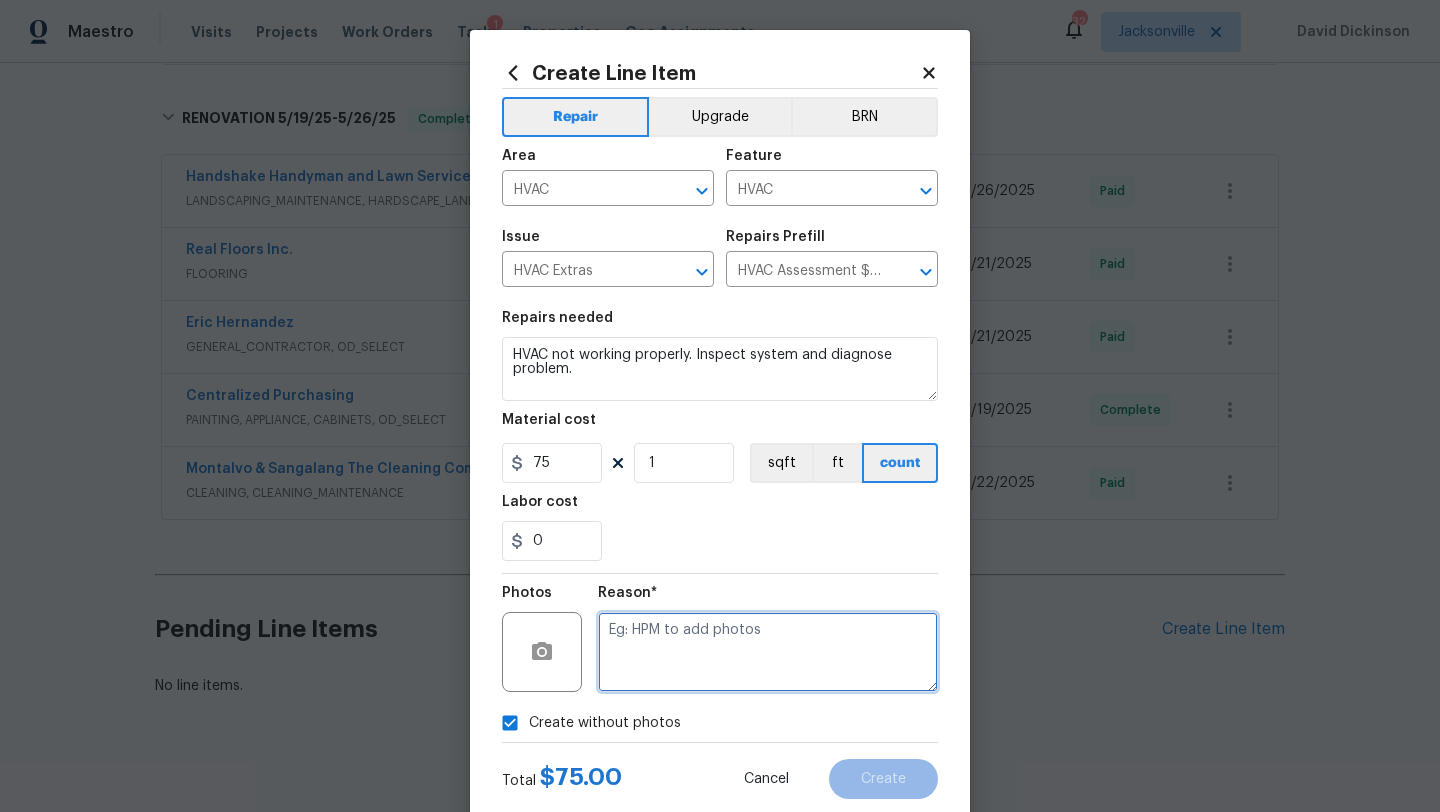 click at bounding box center (768, 652) 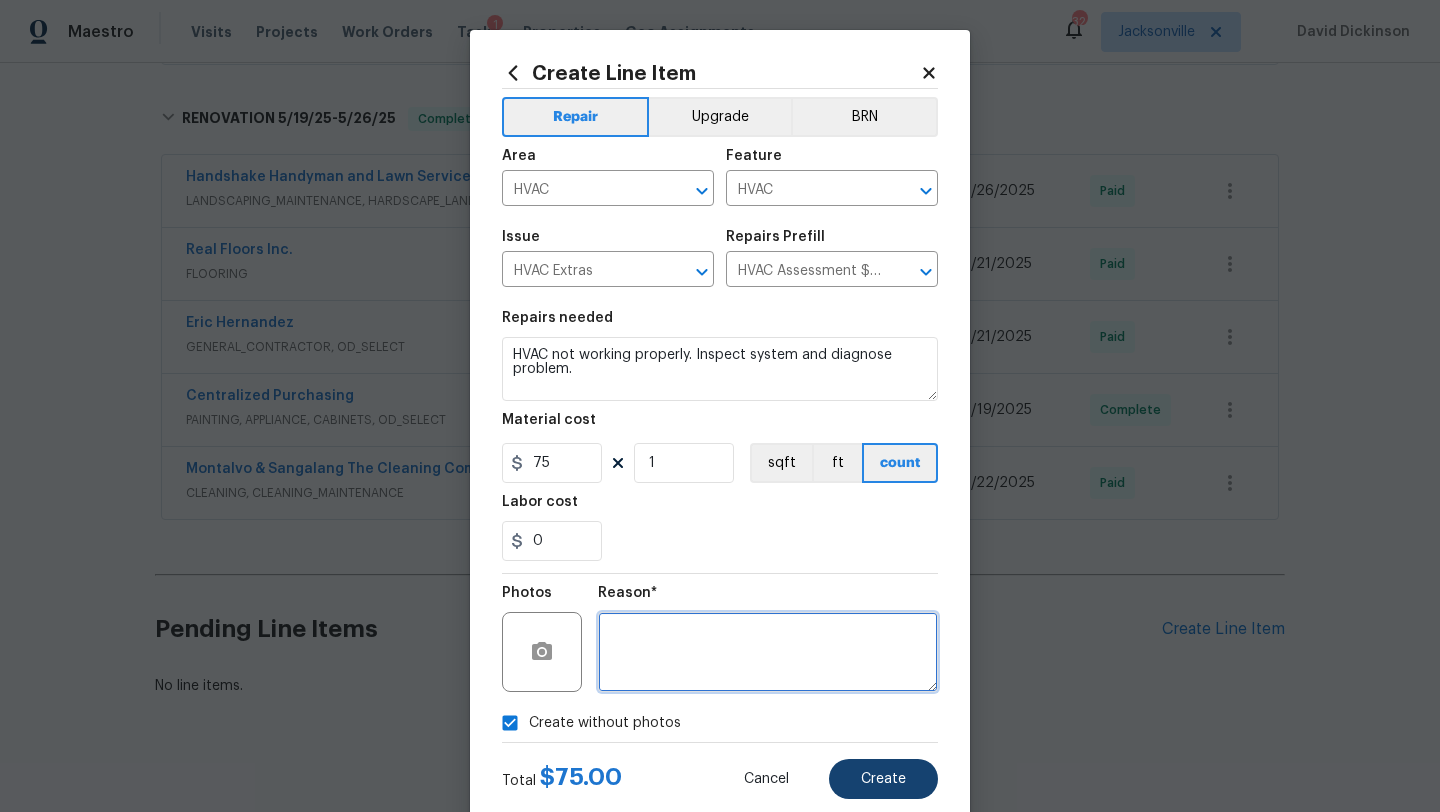 type 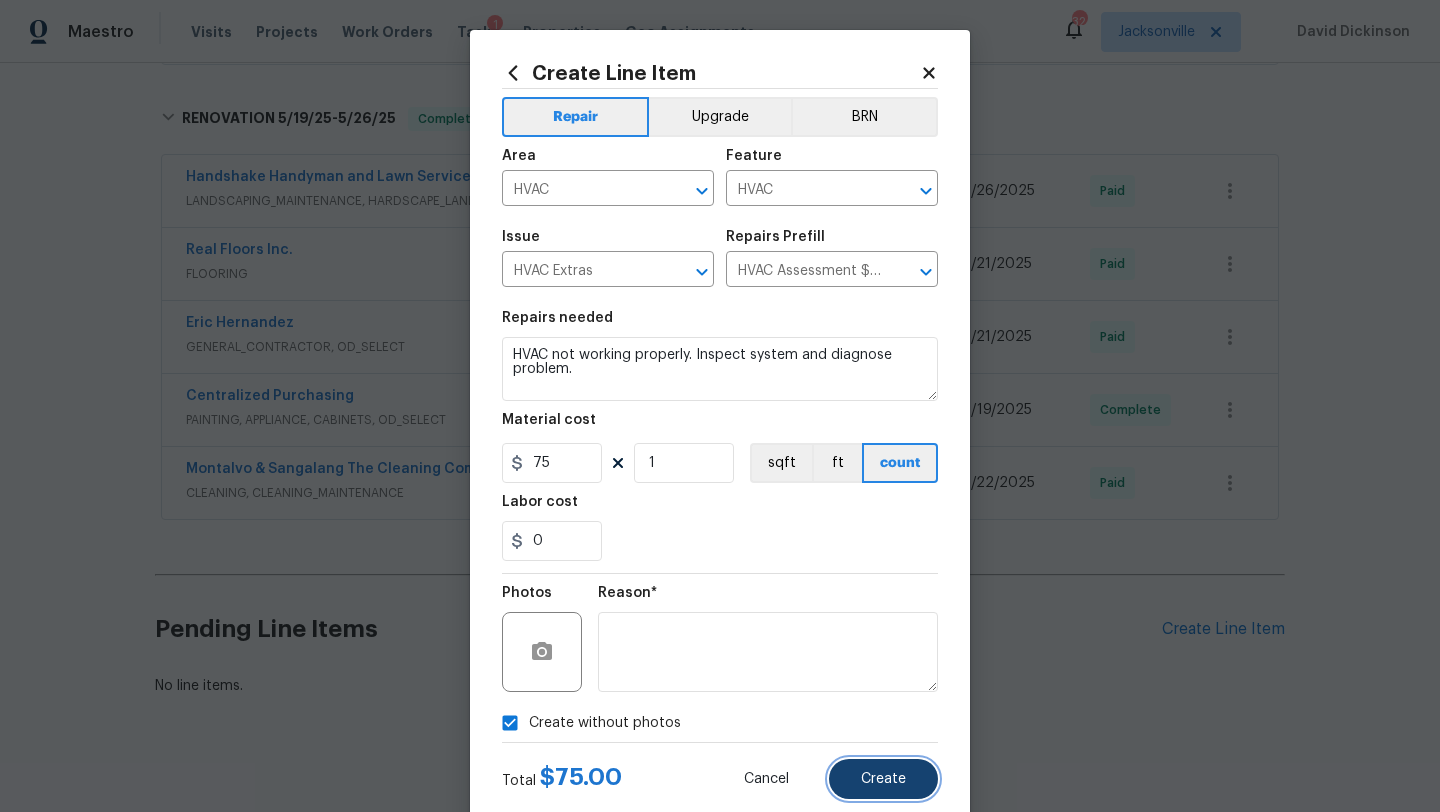 click on "Create" at bounding box center [883, 779] 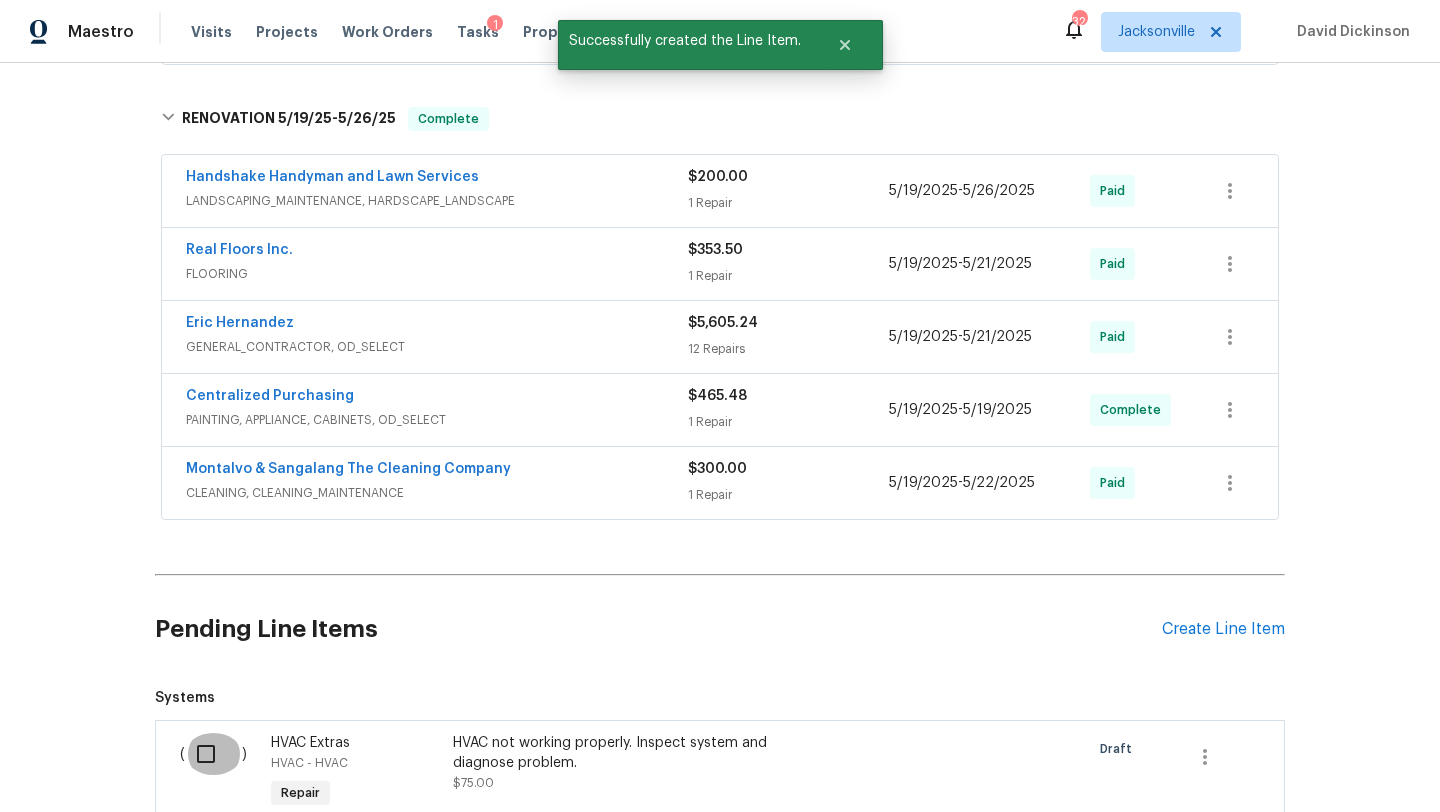 click at bounding box center (213, 754) 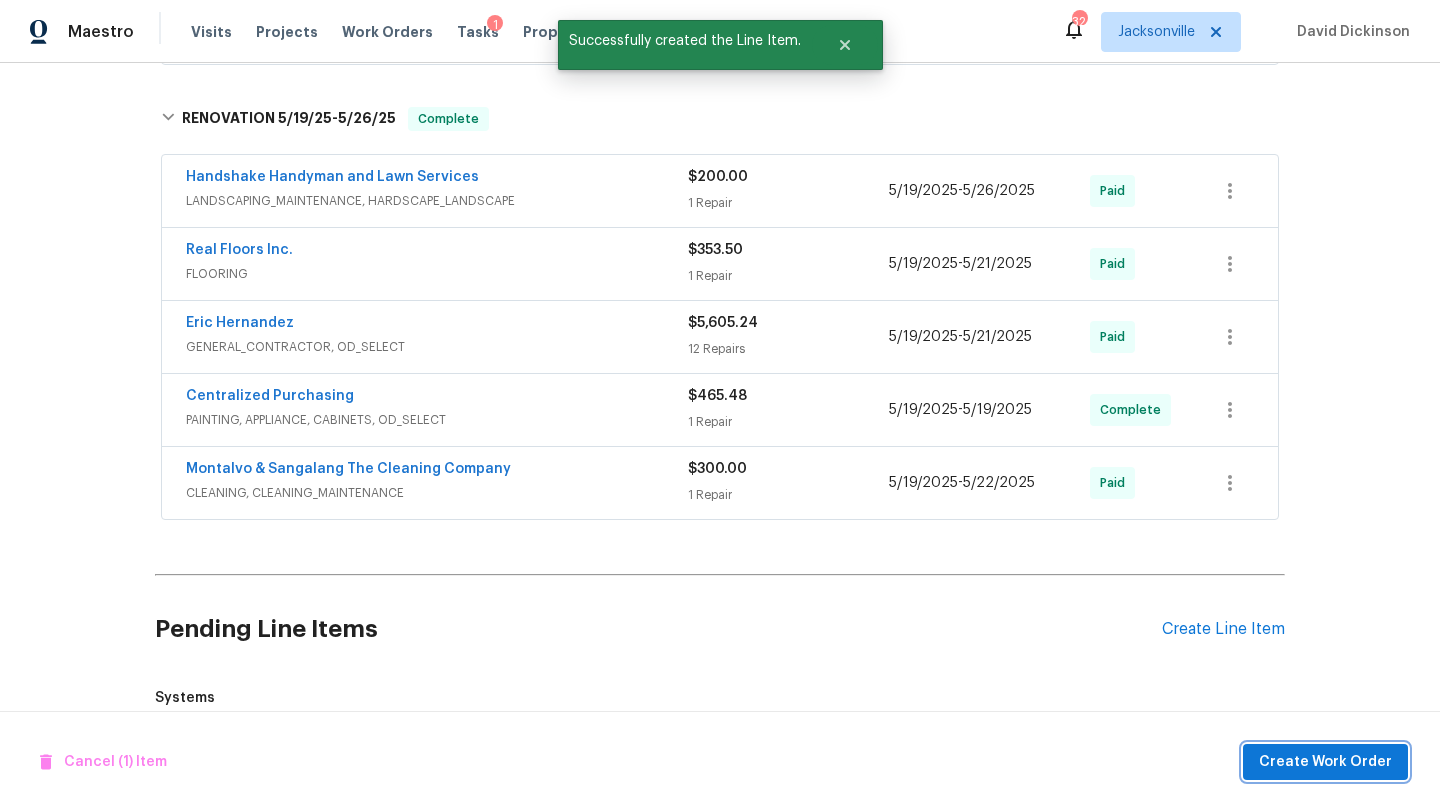 click on "Create Work Order" at bounding box center (1325, 762) 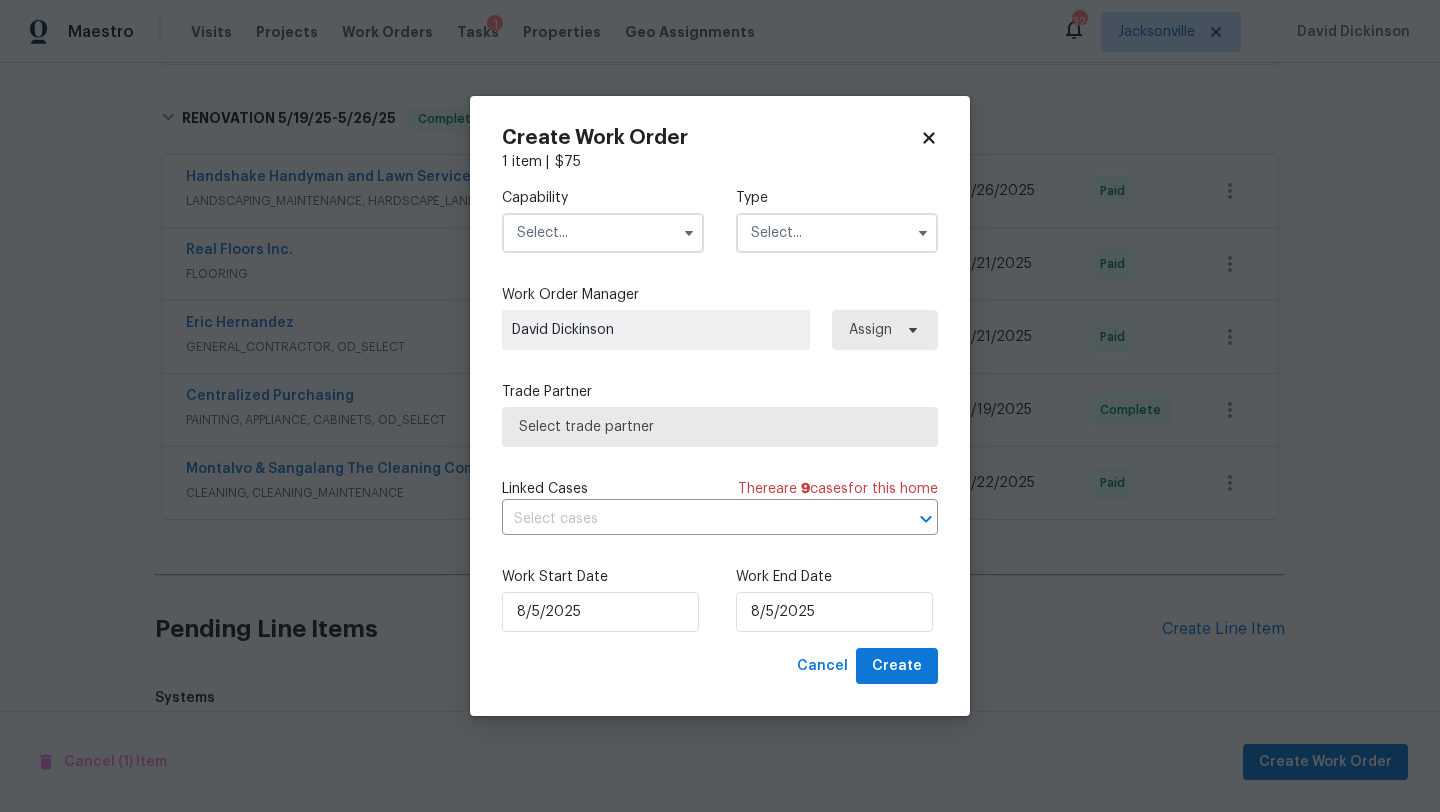 click at bounding box center [603, 233] 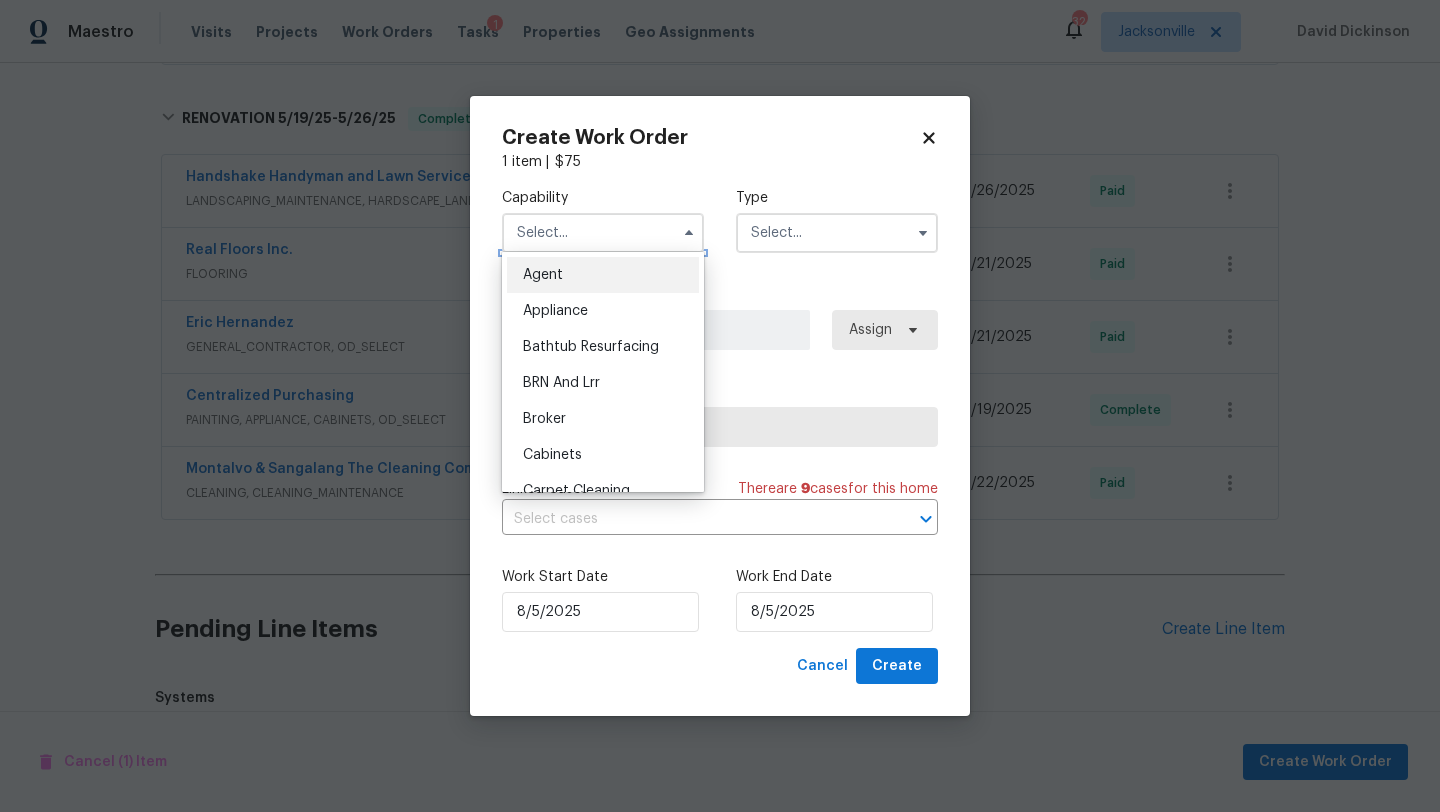 click at bounding box center (603, 233) 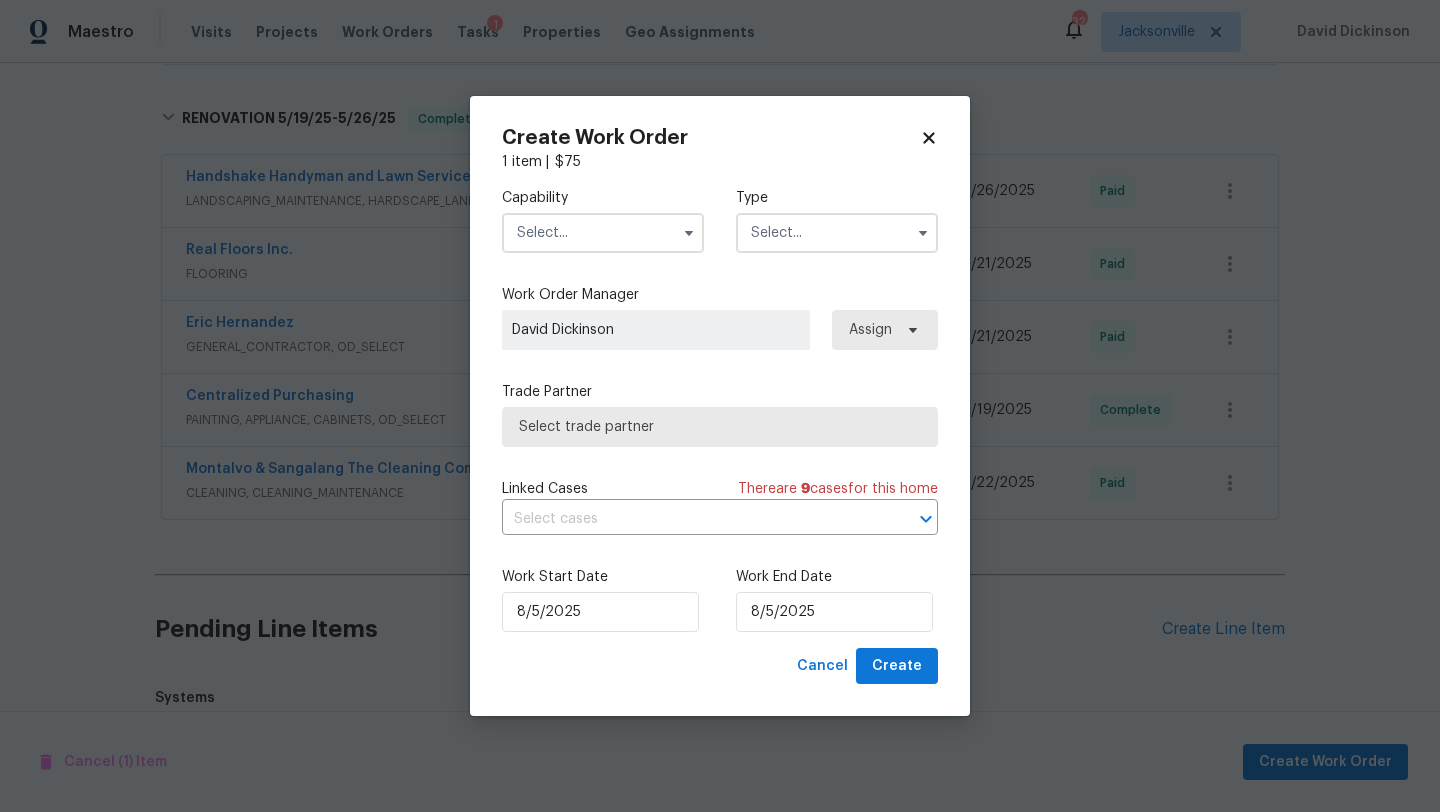 click at bounding box center (603, 233) 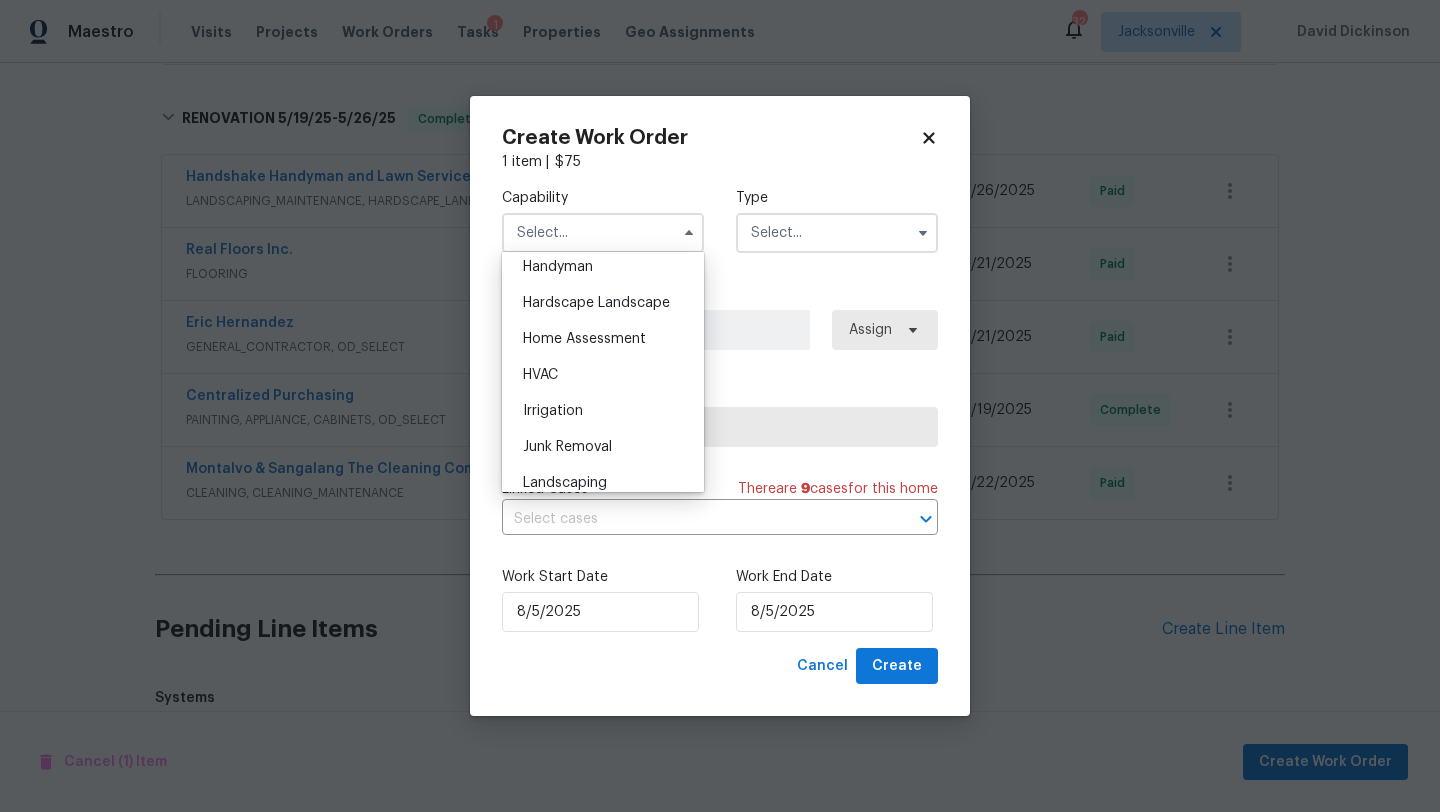 scroll, scrollTop: 1116, scrollLeft: 0, axis: vertical 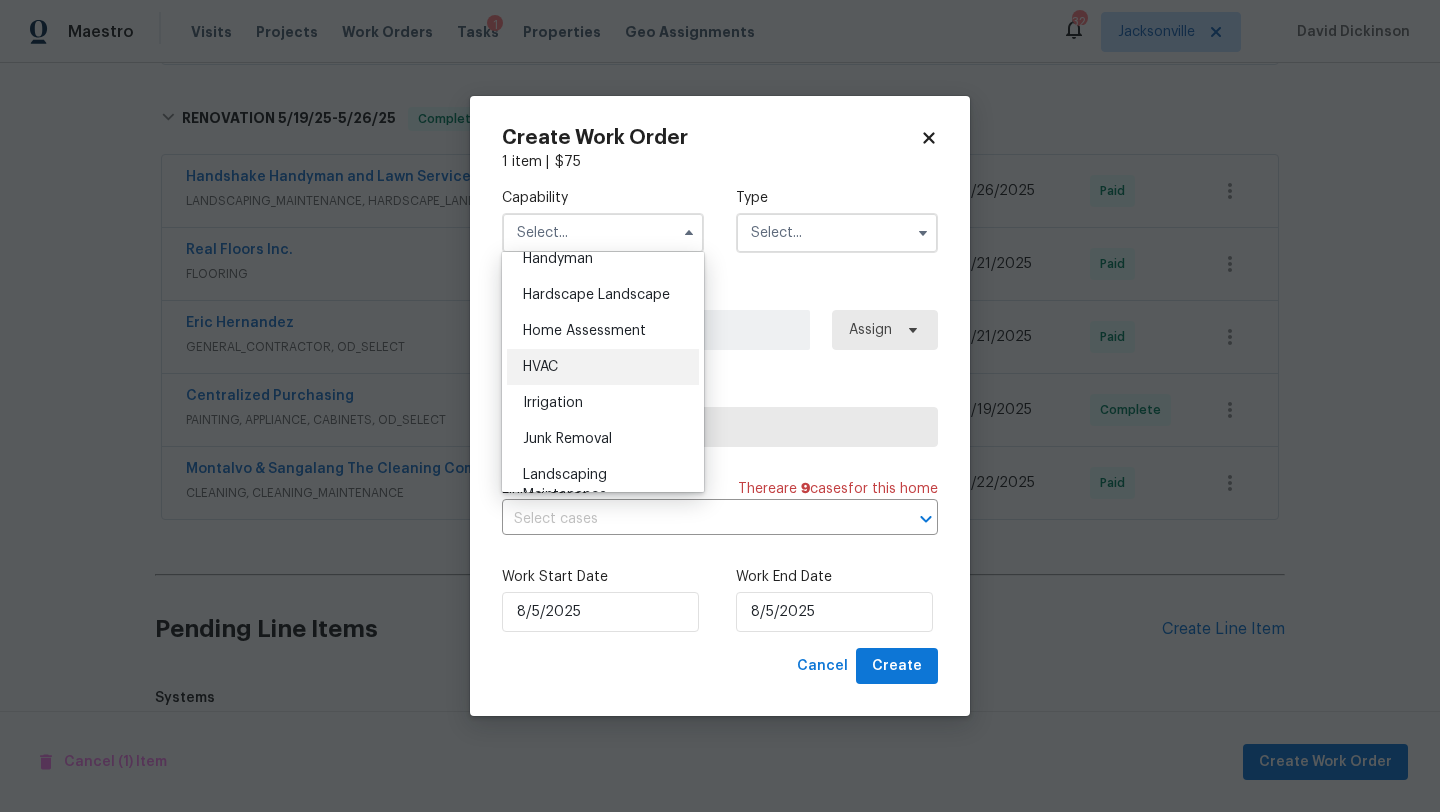 click on "HVAC" at bounding box center [603, 367] 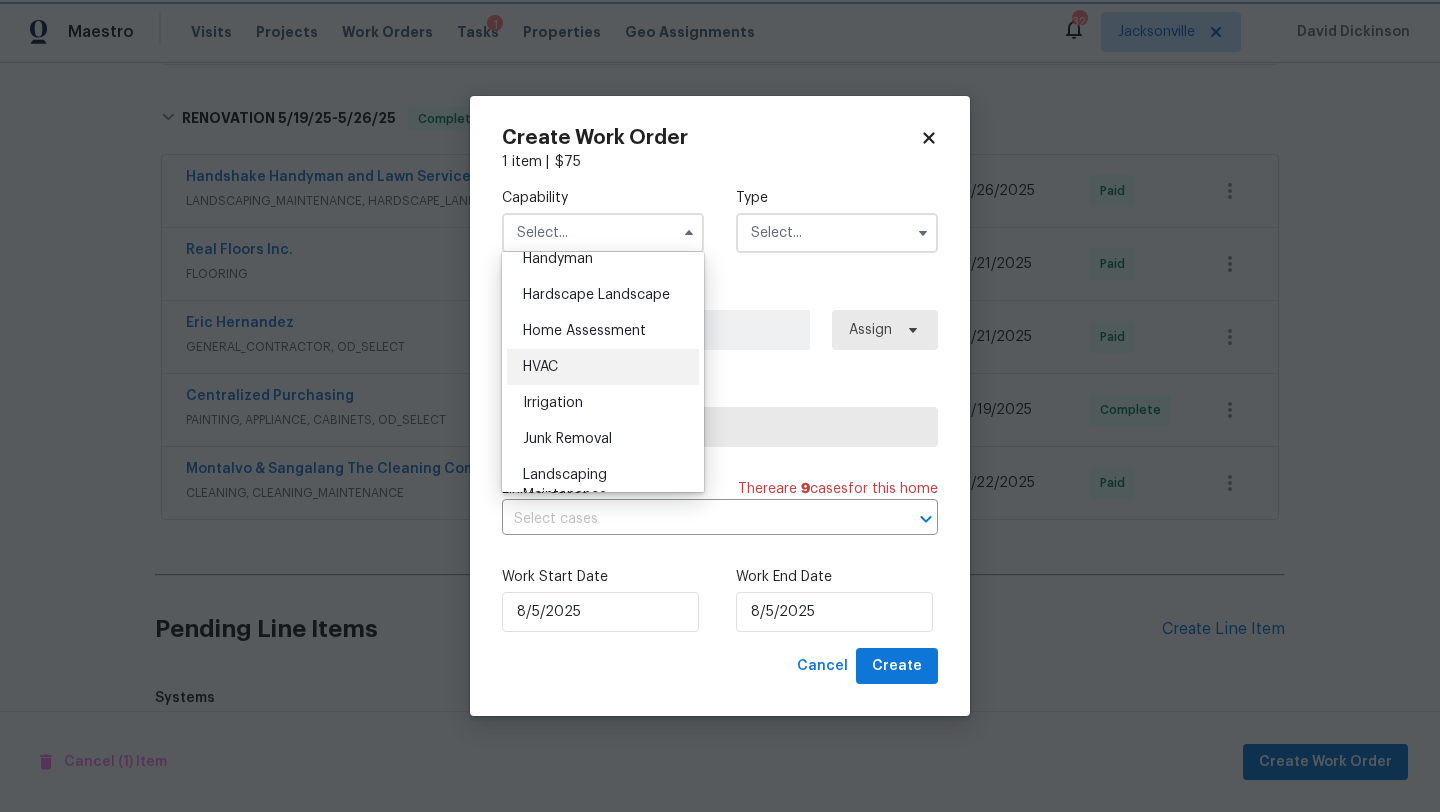 type on "HVAC" 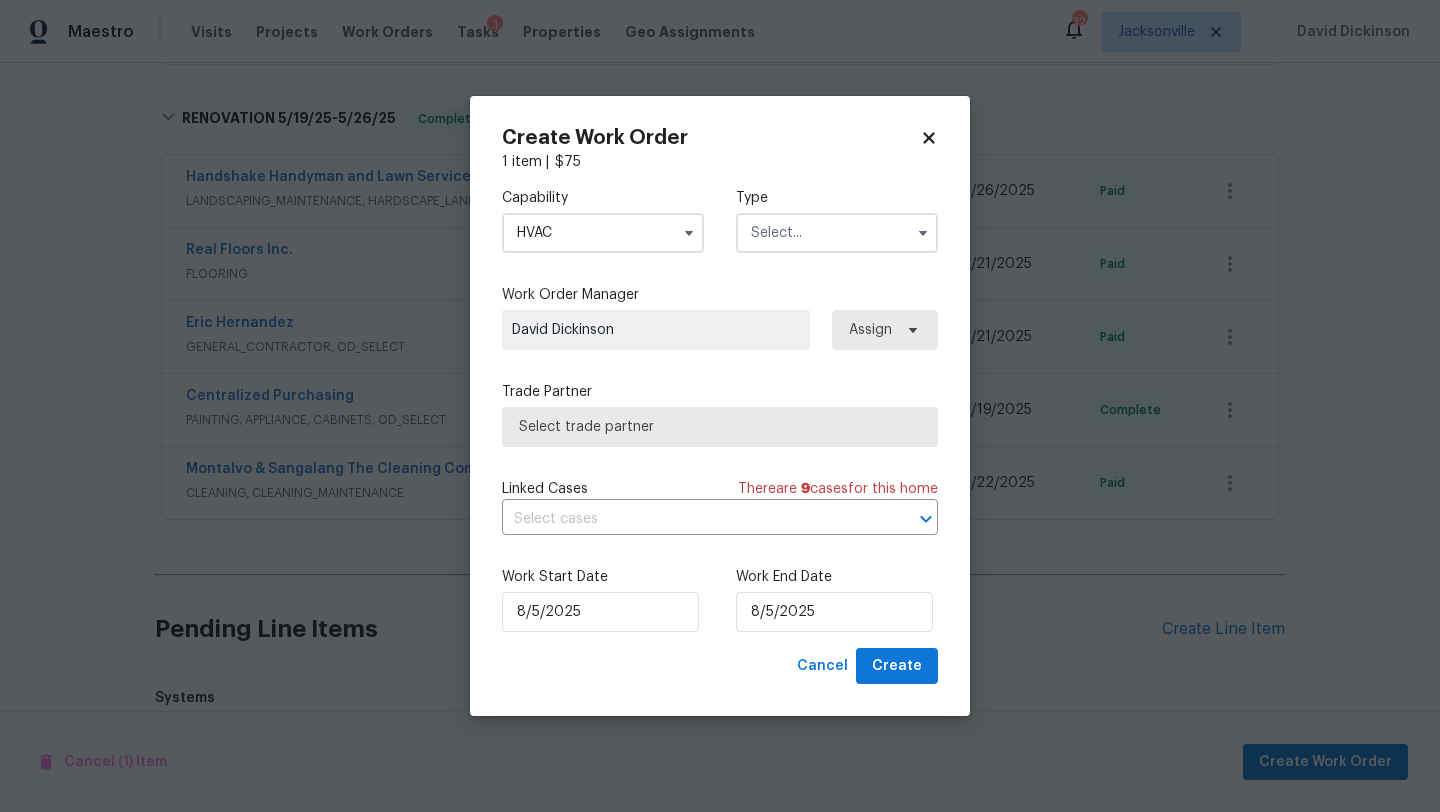 click at bounding box center [837, 233] 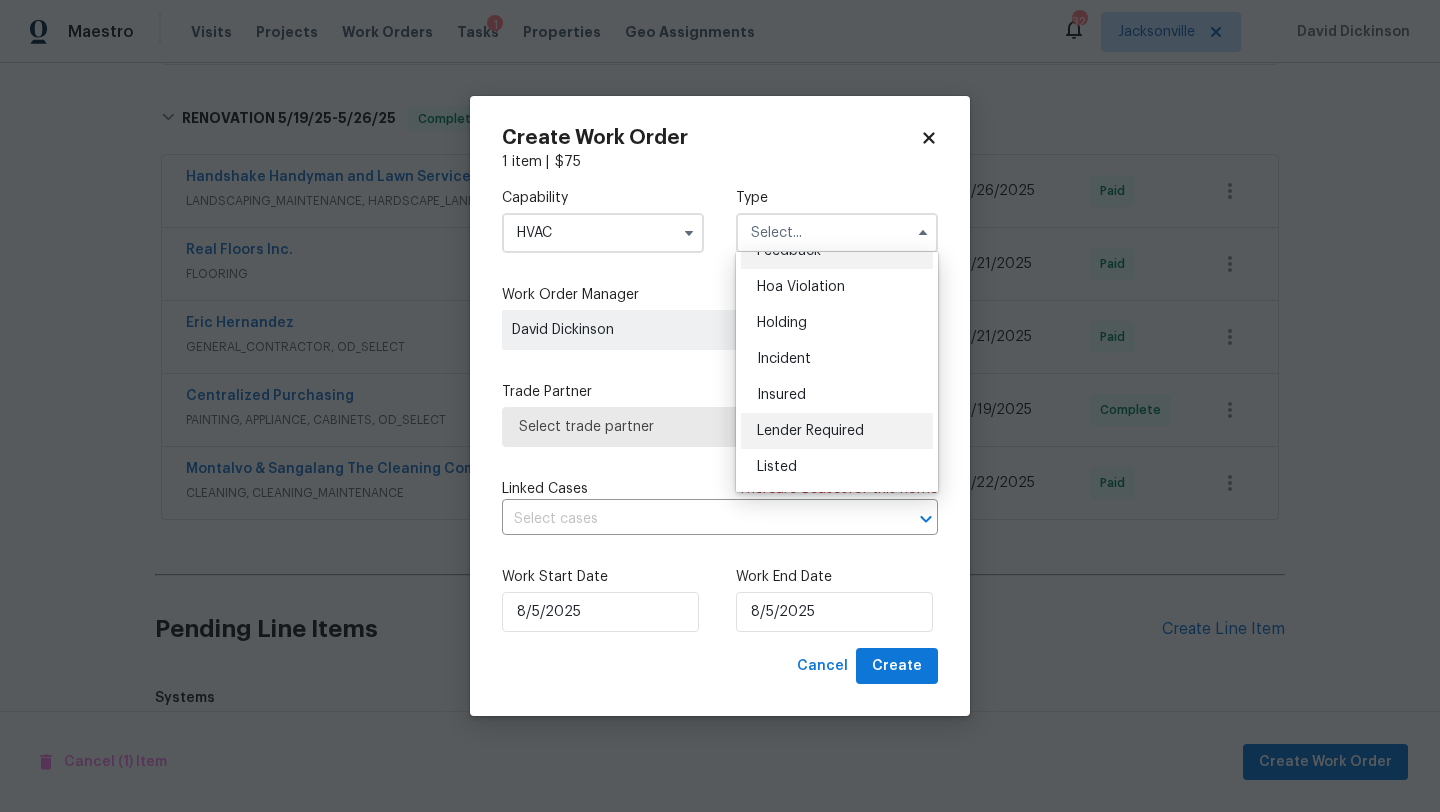 scroll, scrollTop: 25, scrollLeft: 0, axis: vertical 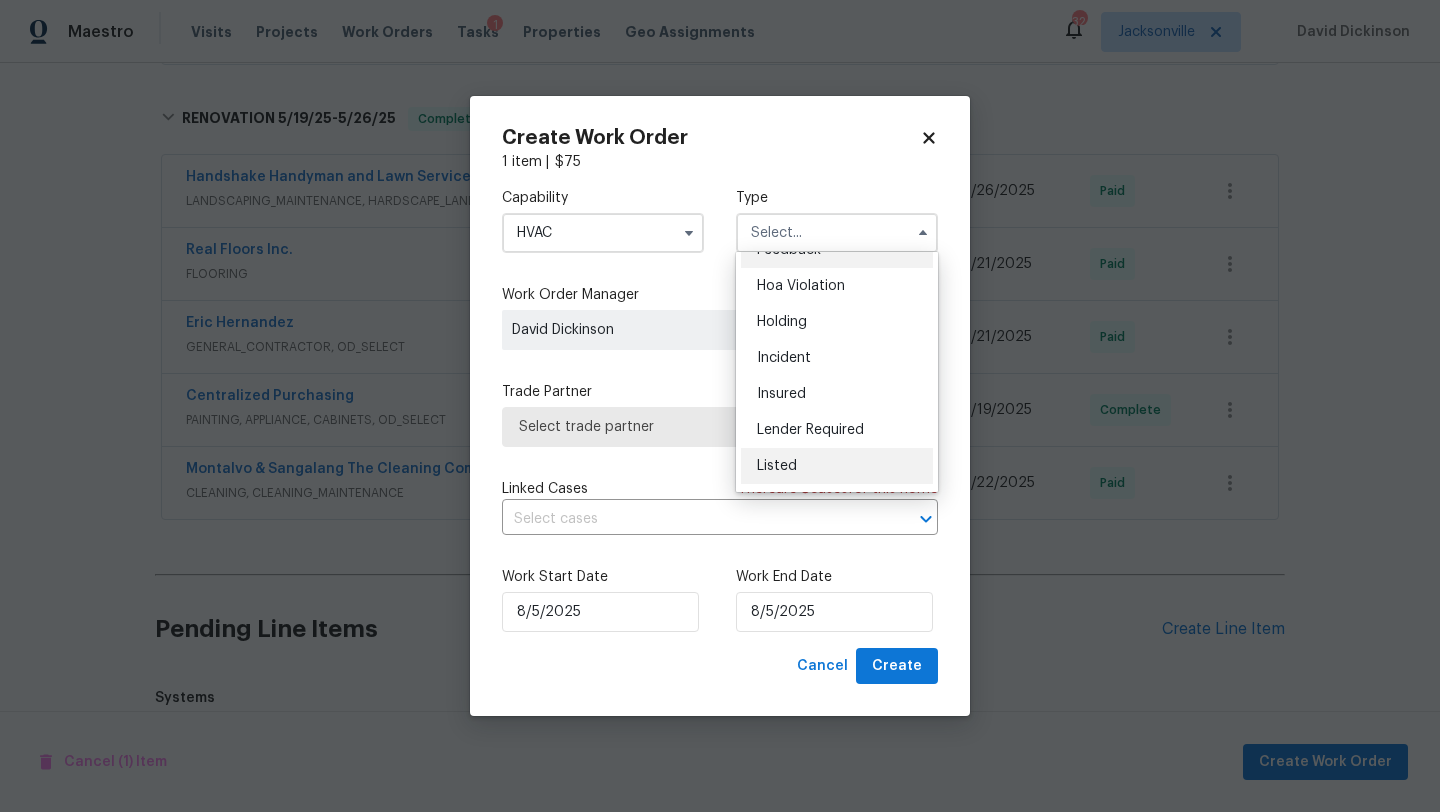 click on "Listed" at bounding box center [777, 466] 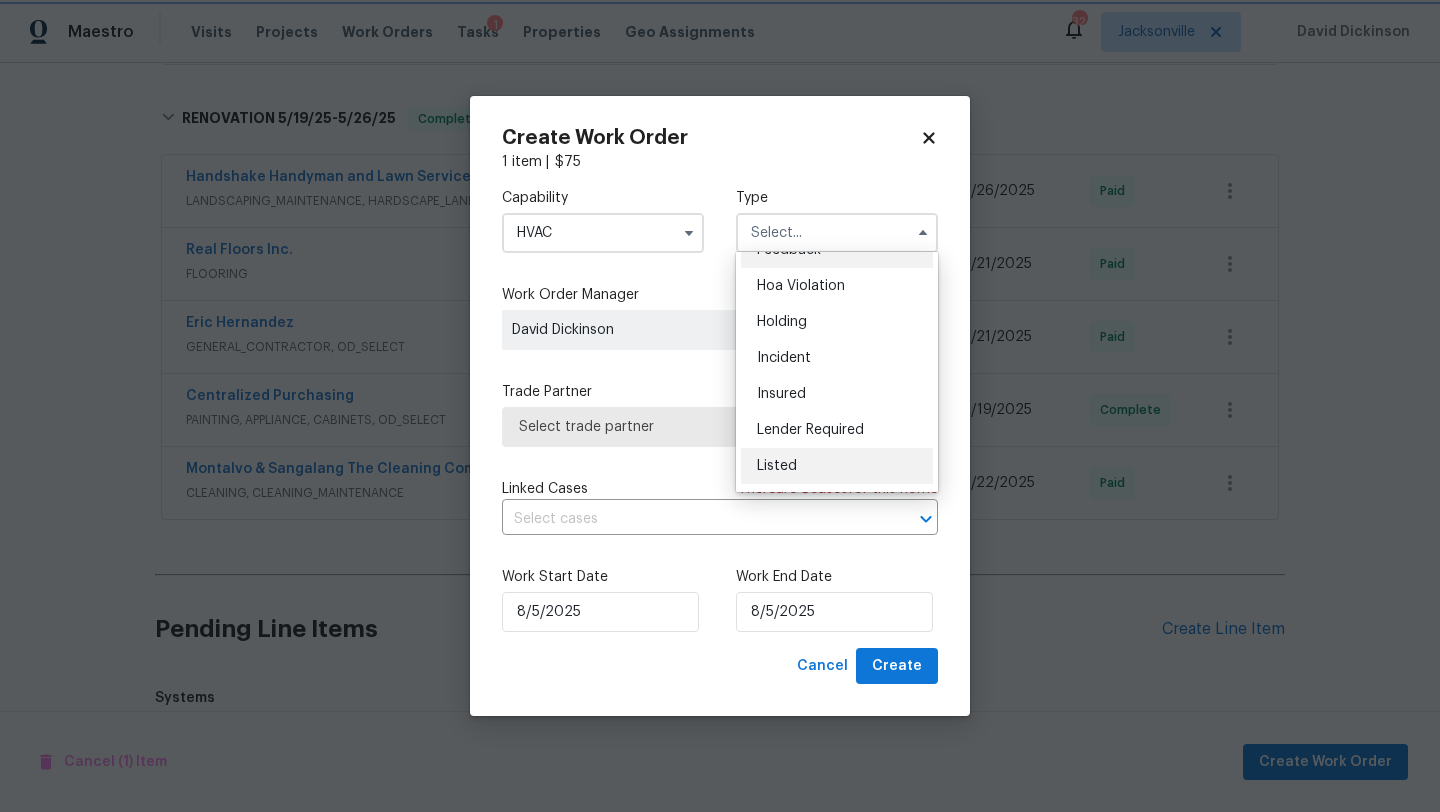 type on "Listed" 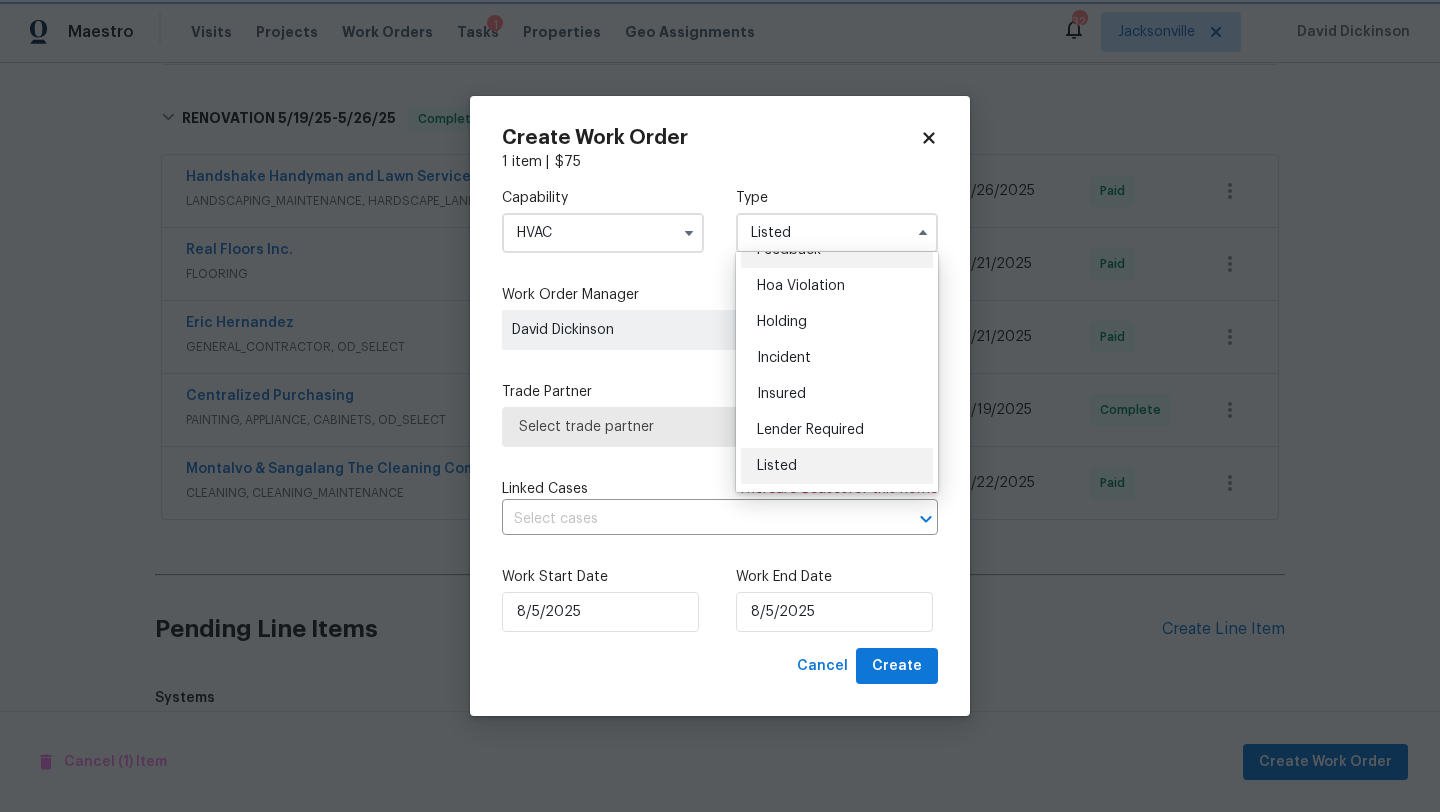 scroll, scrollTop: 0, scrollLeft: 0, axis: both 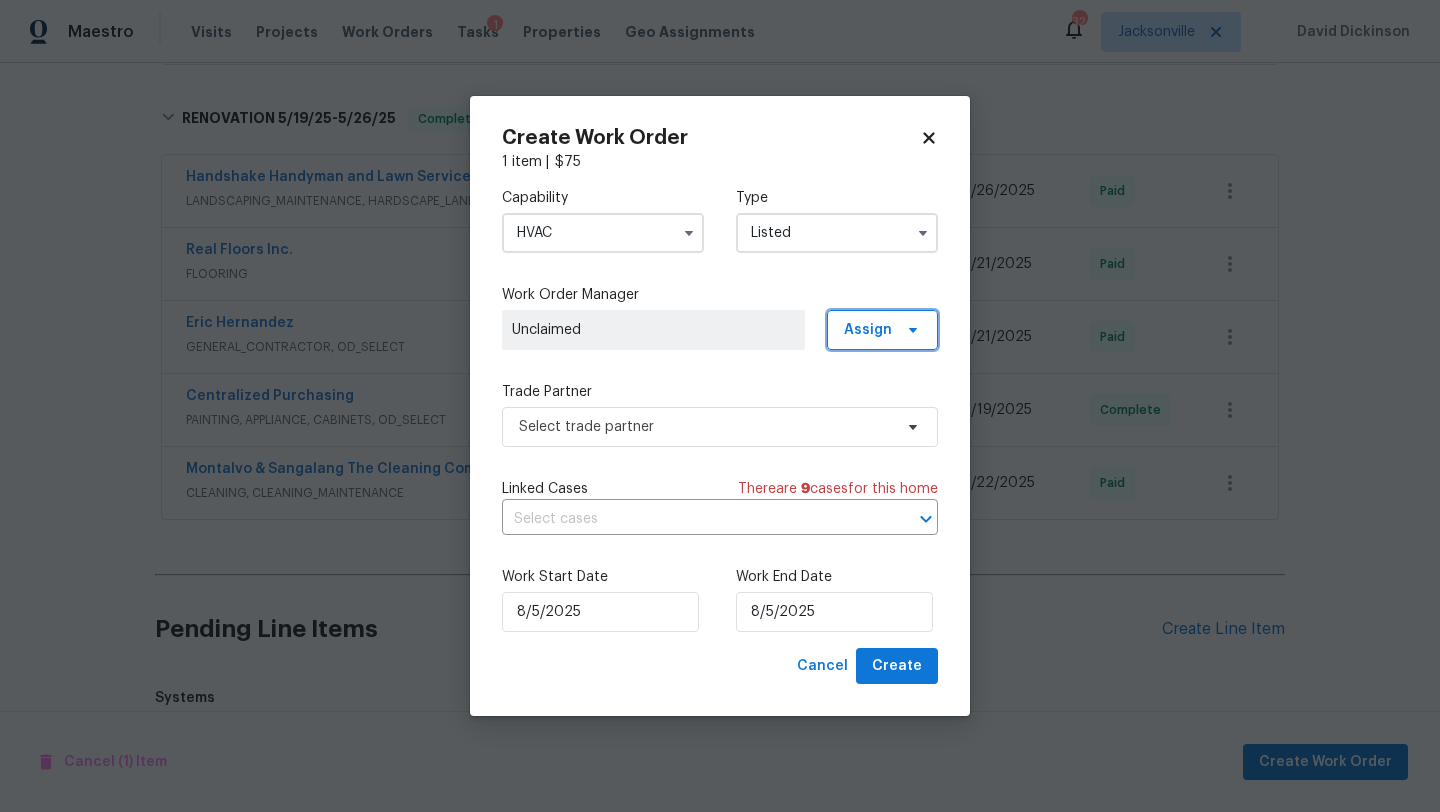 click on "Assign" at bounding box center [868, 330] 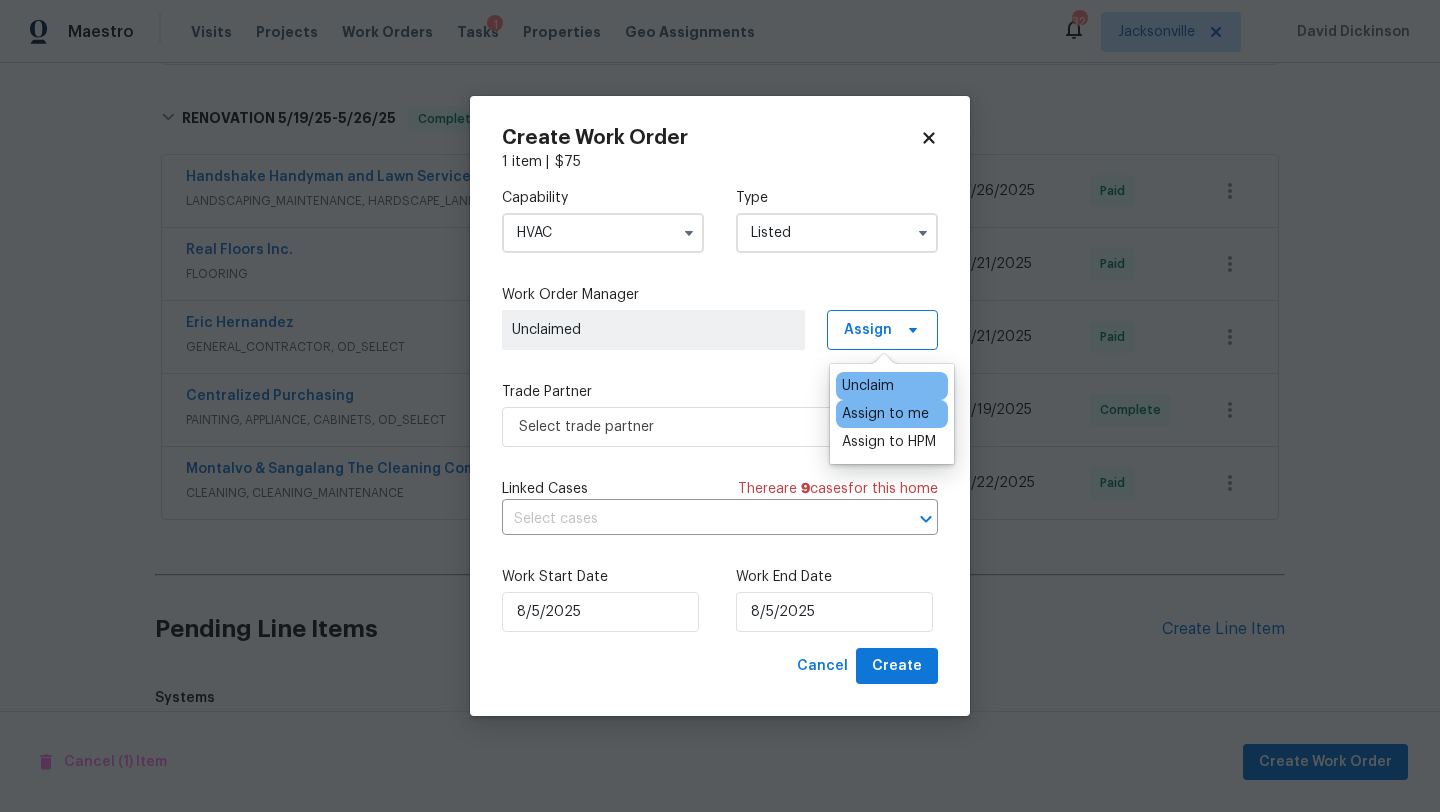 click on "Assign to me" at bounding box center [885, 414] 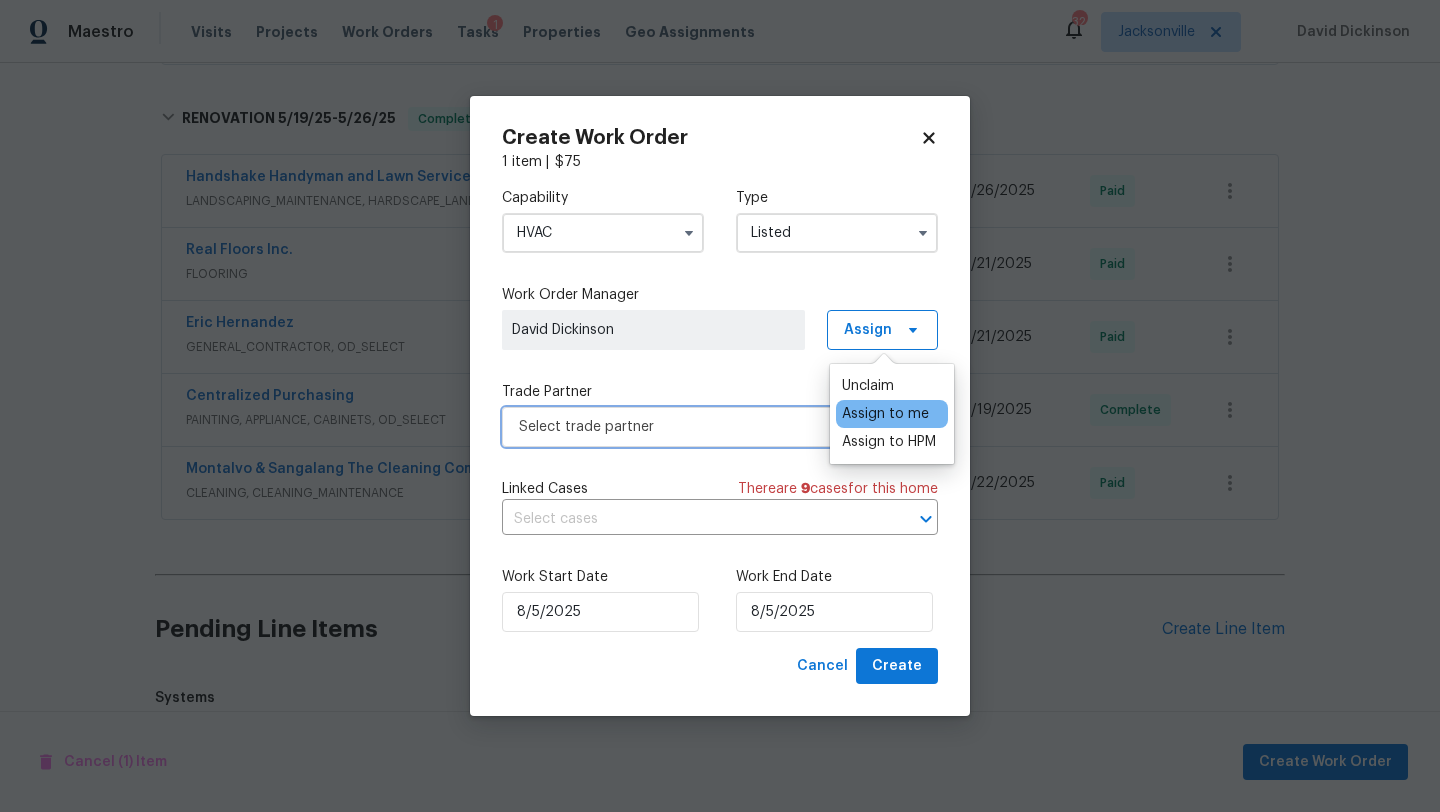 click on "Select trade partner" at bounding box center [720, 427] 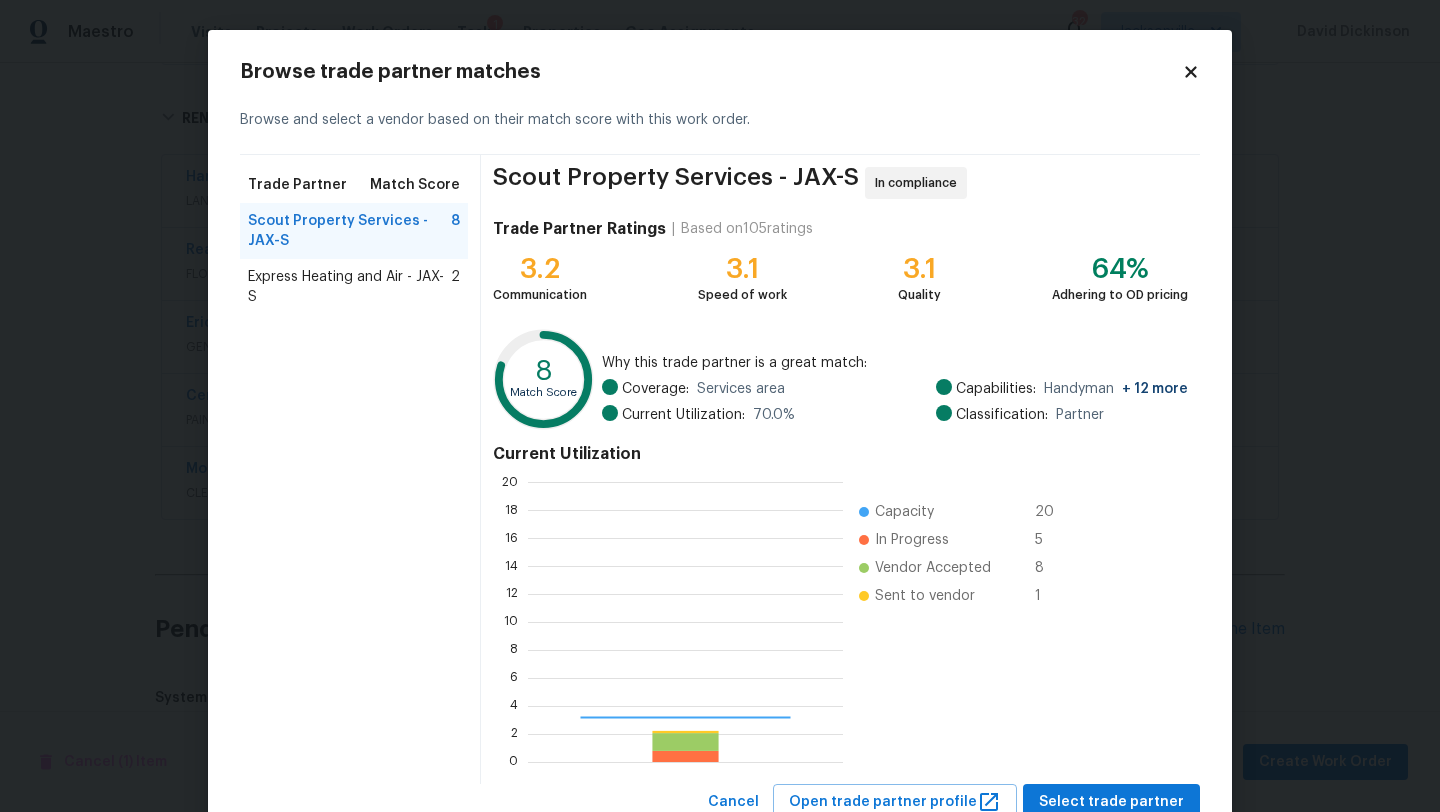 scroll, scrollTop: 2, scrollLeft: 2, axis: both 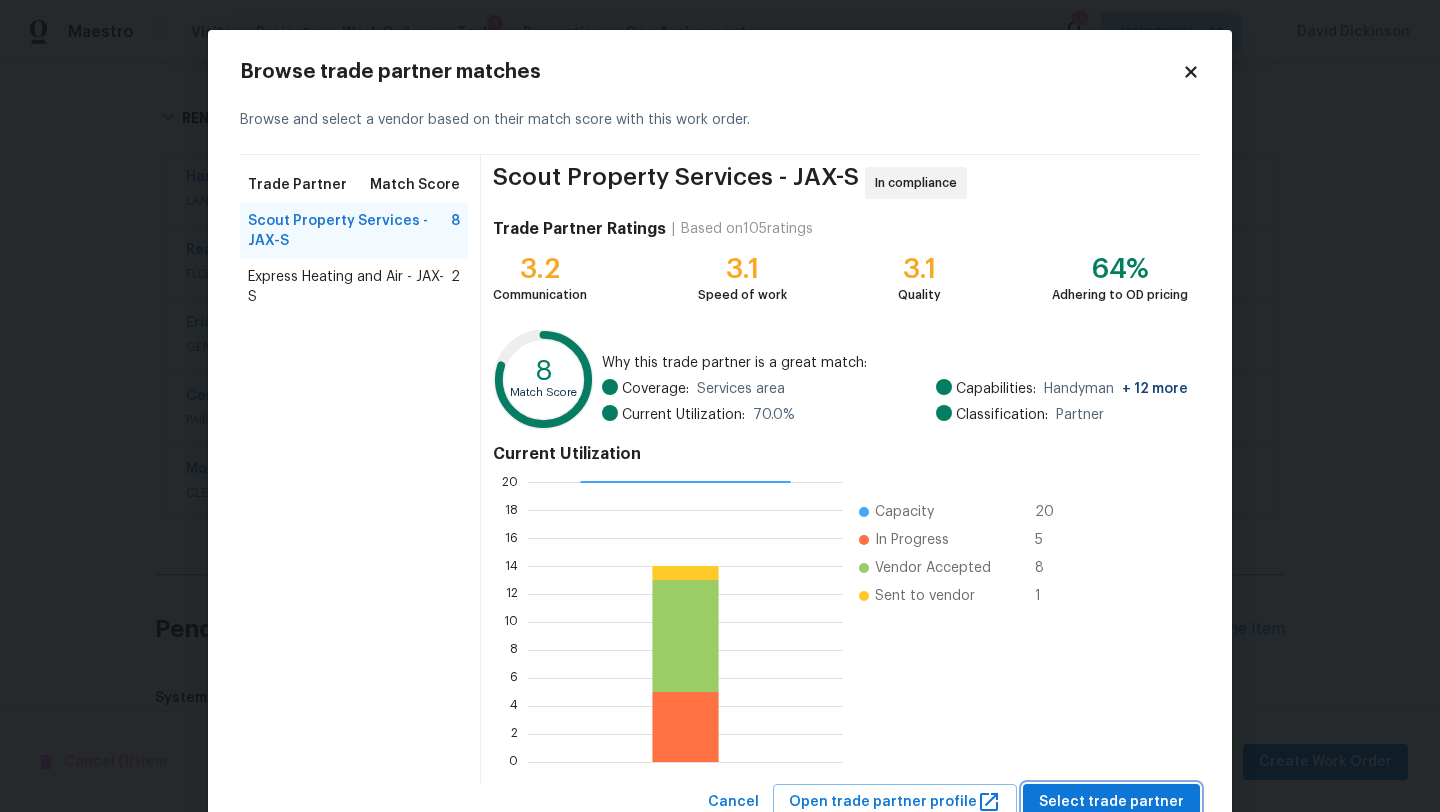 click on "Select trade partner" at bounding box center (1111, 802) 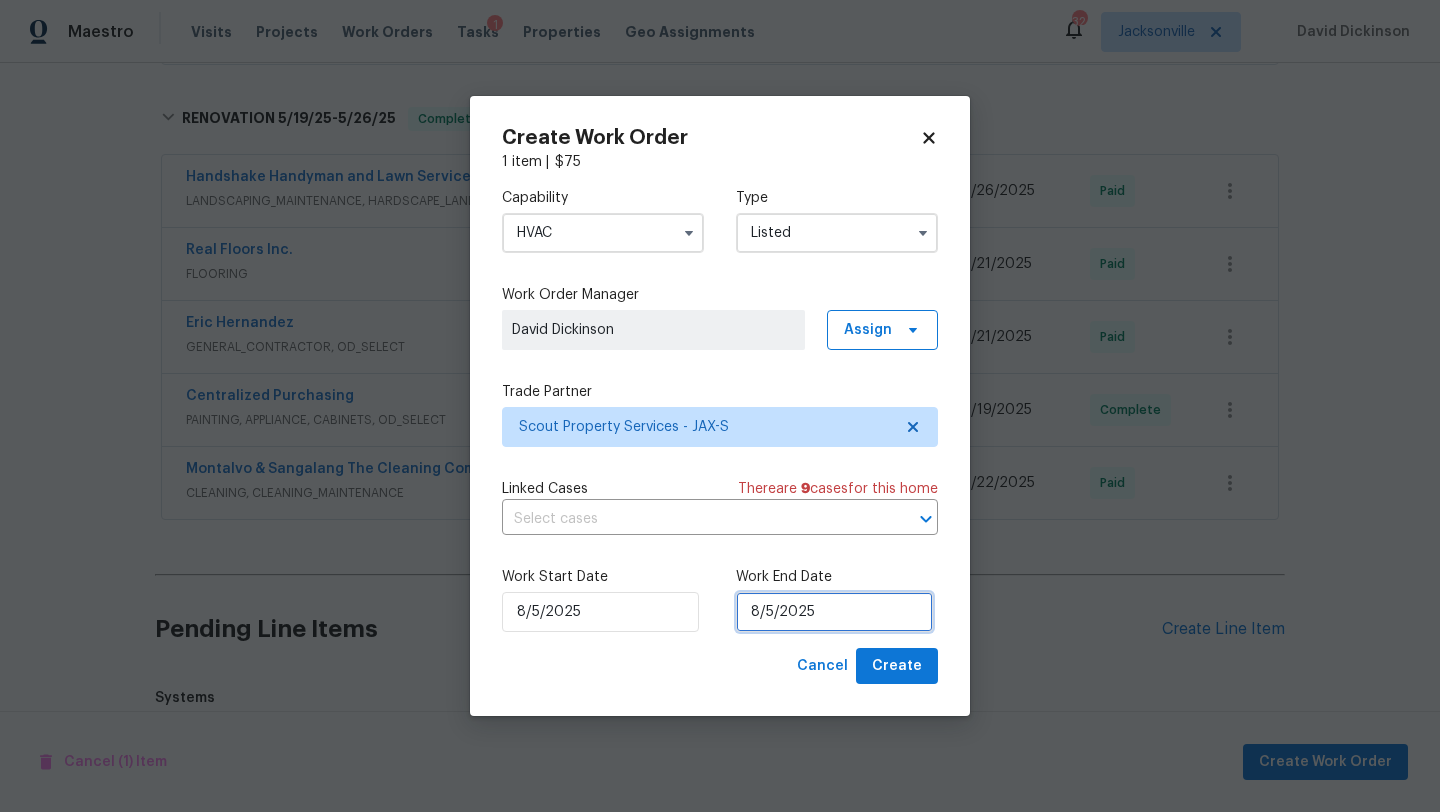 click on "8/5/2025" at bounding box center [834, 612] 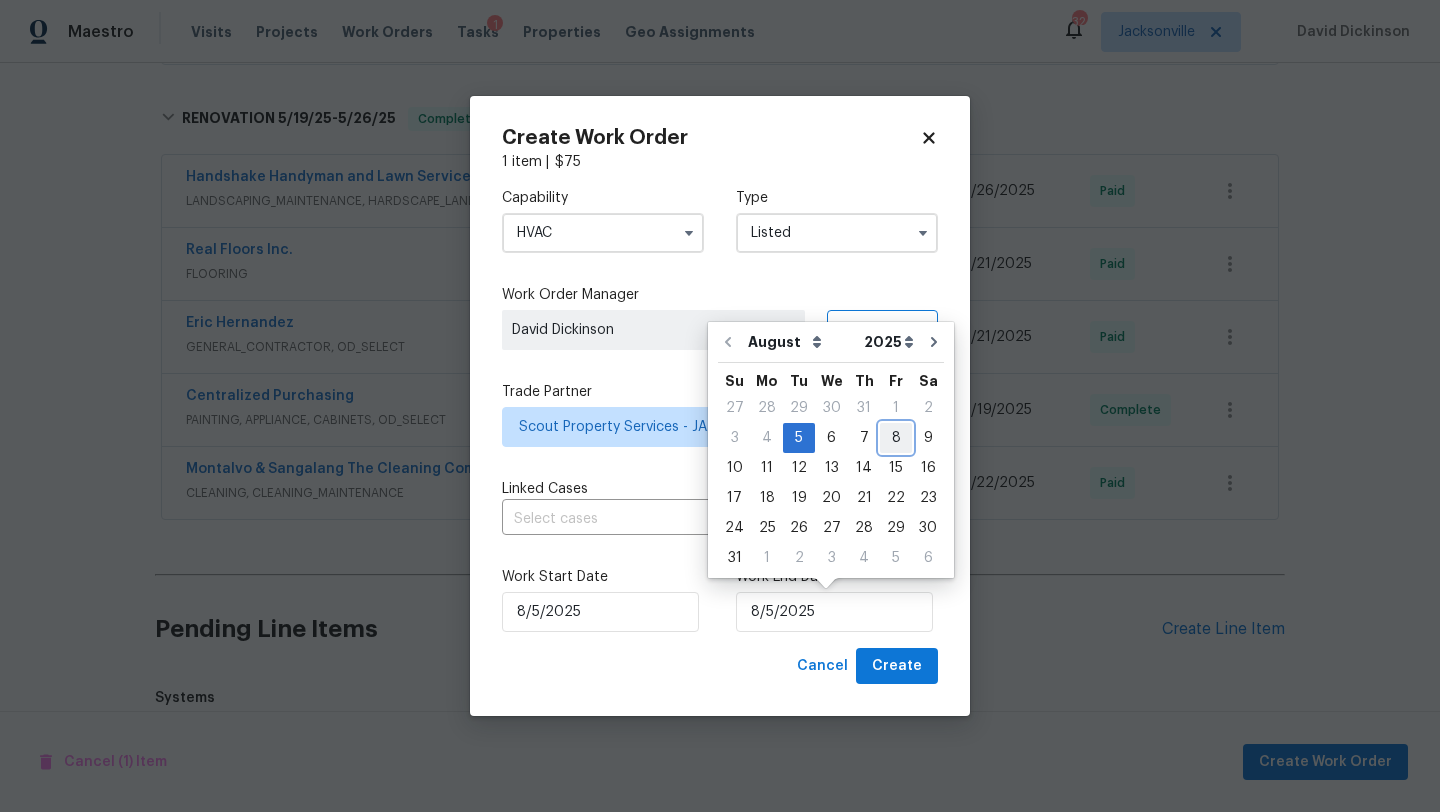 click on "8" at bounding box center (896, 438) 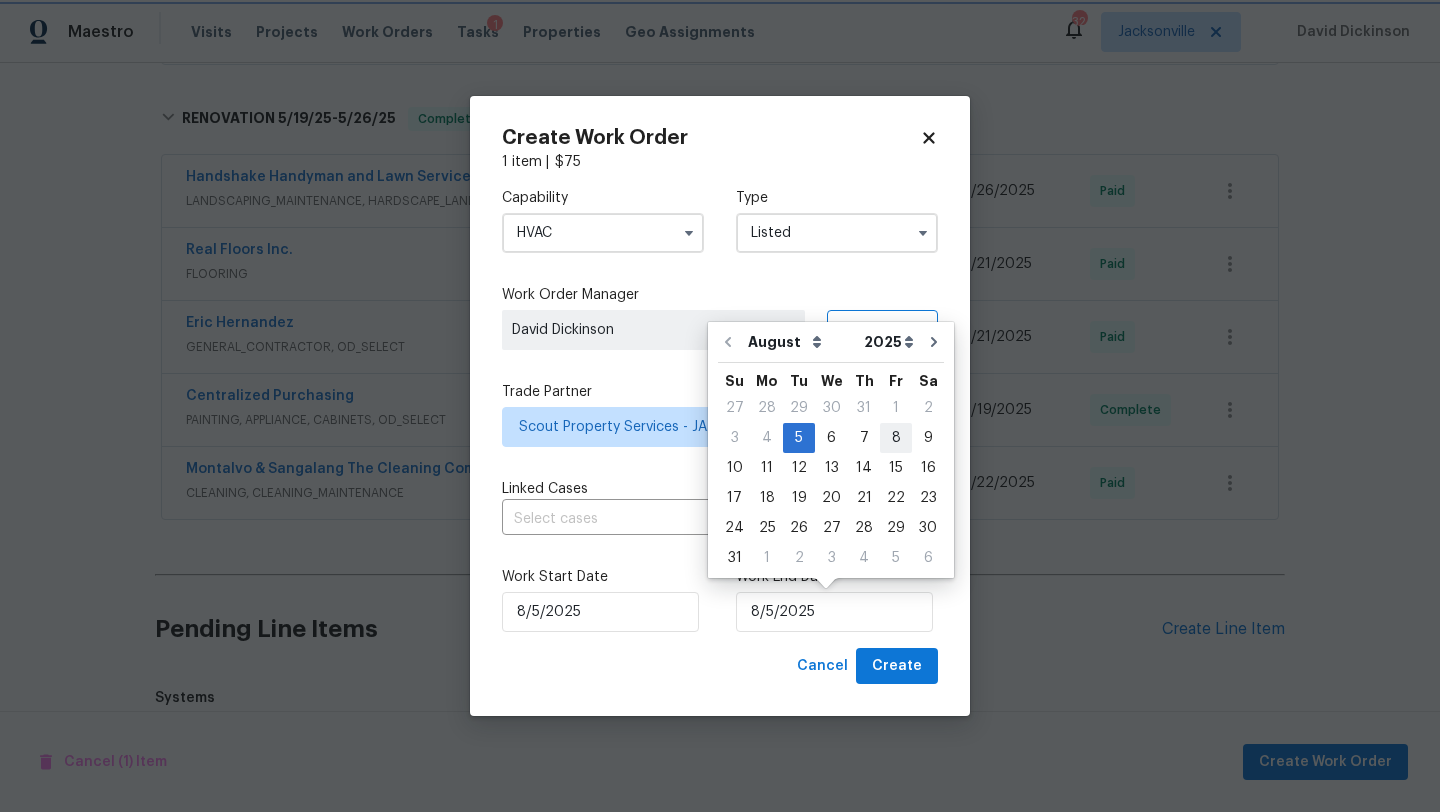 type on "8/8/2025" 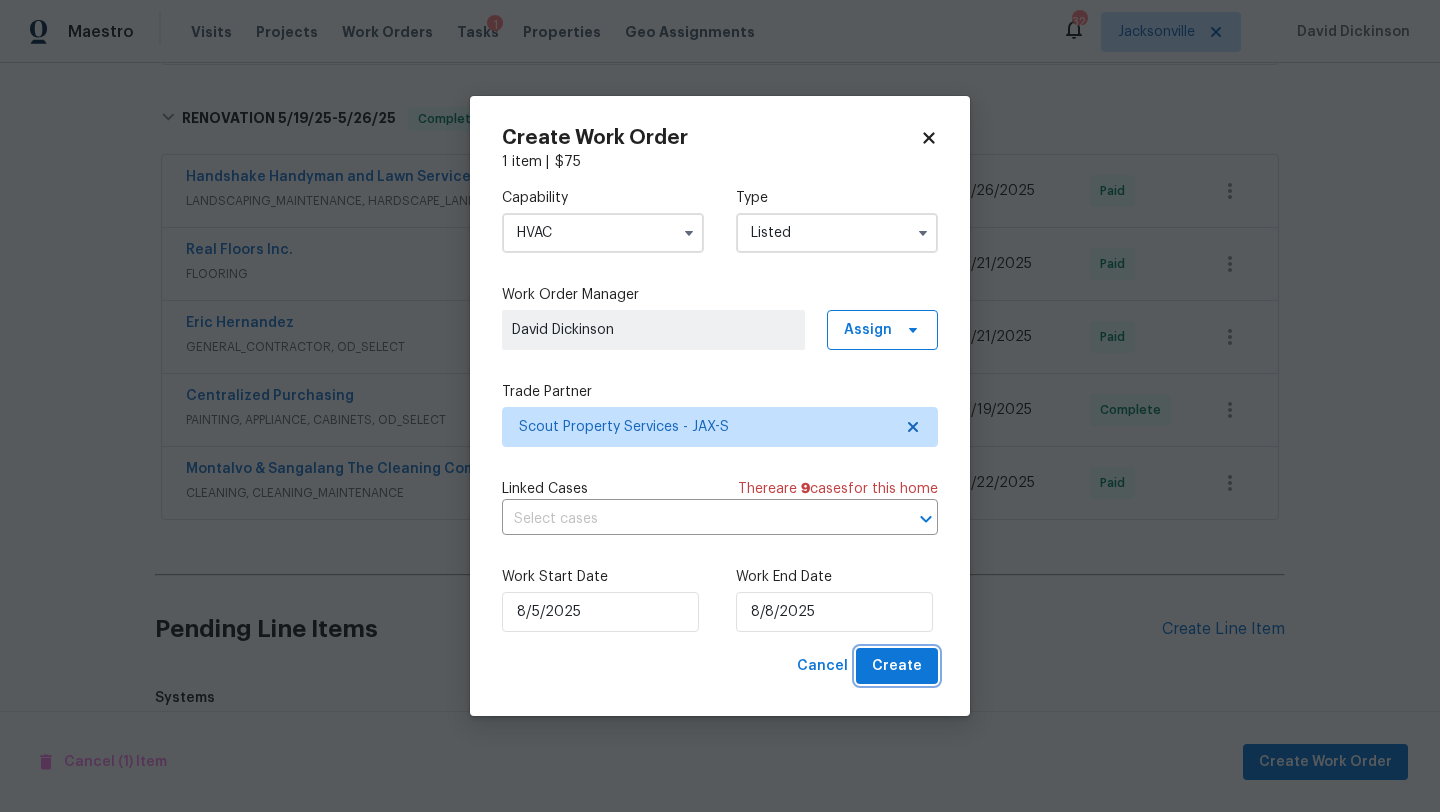 click on "Create" at bounding box center (897, 666) 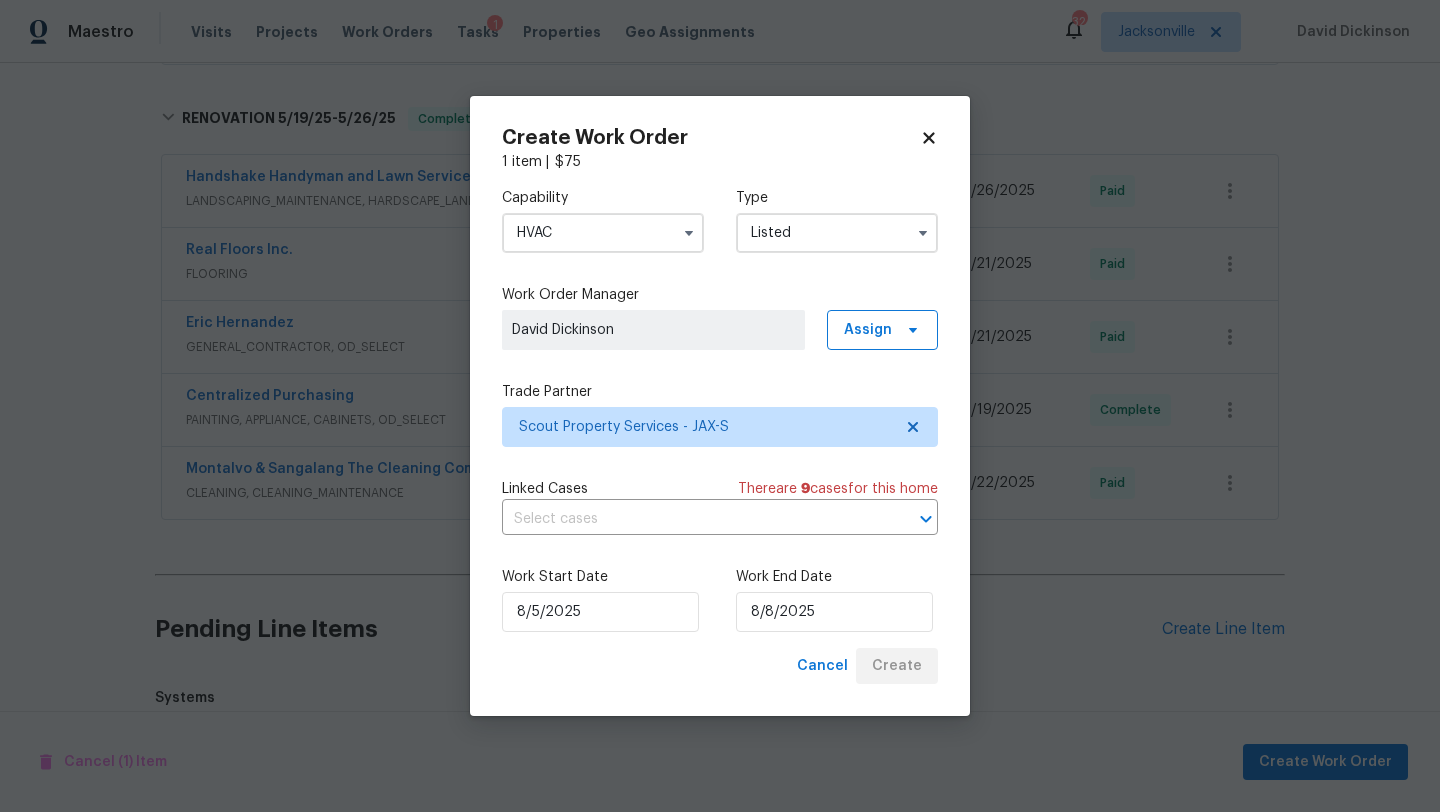 checkbox on "false" 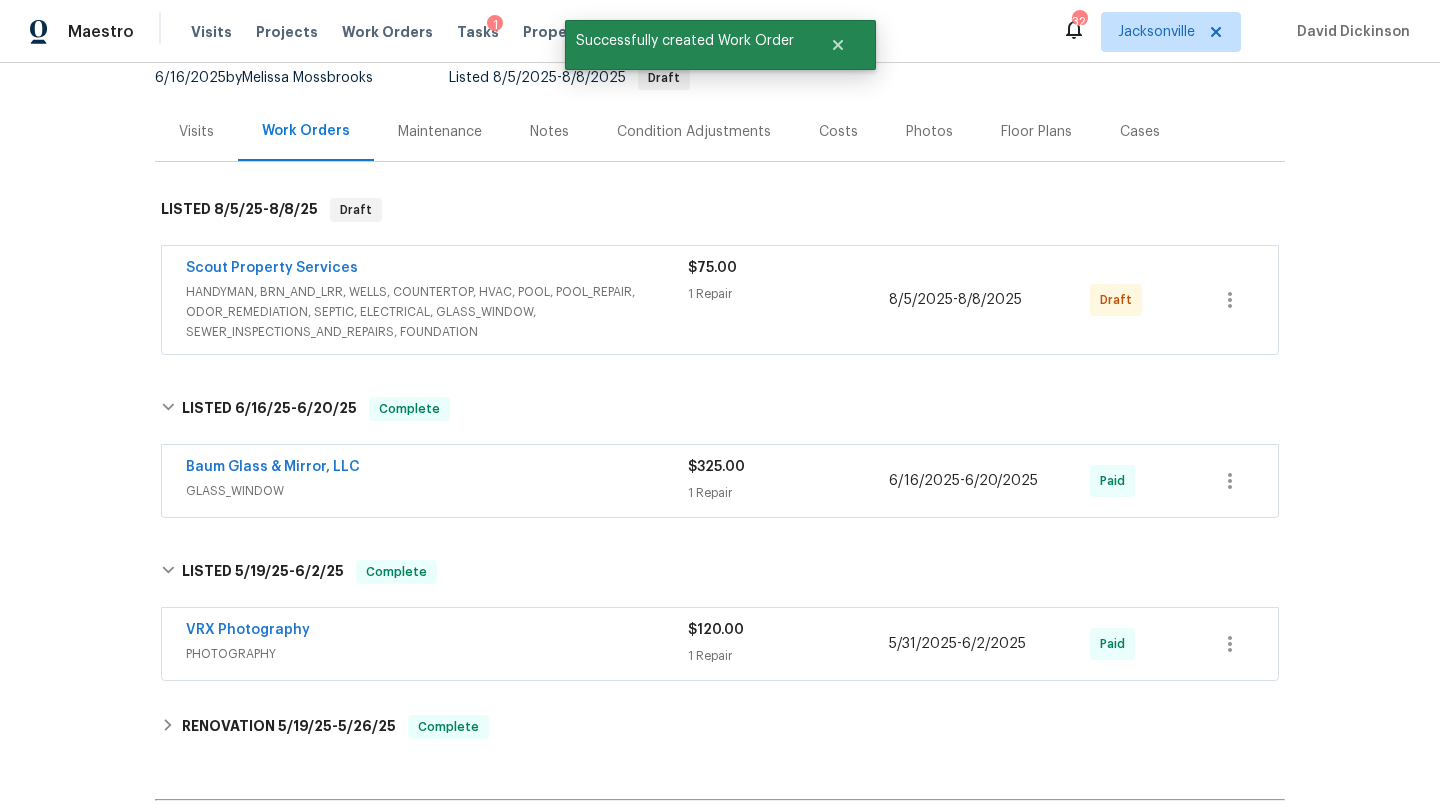 scroll, scrollTop: 216, scrollLeft: 0, axis: vertical 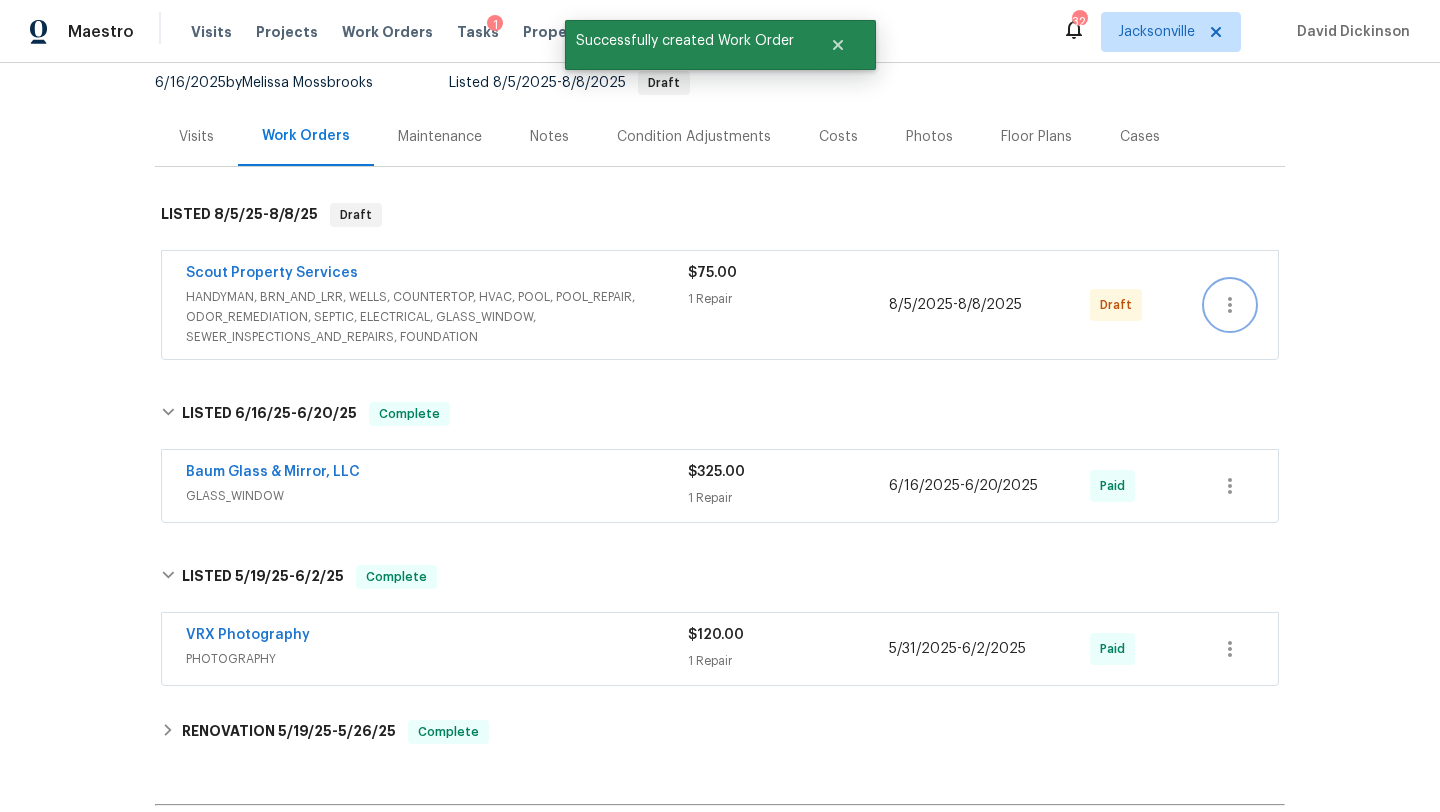 click at bounding box center [1230, 305] 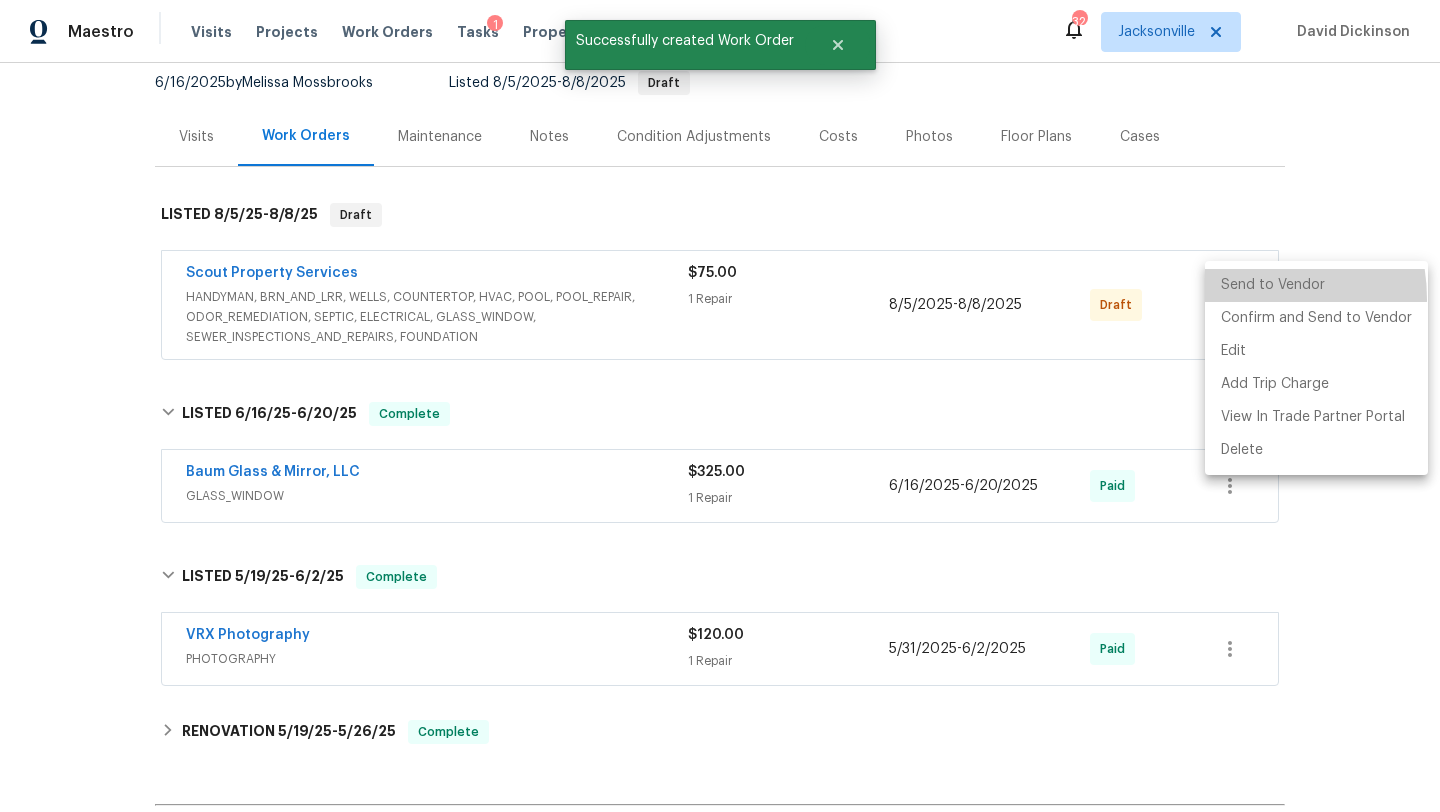 click on "Send to Vendor" at bounding box center (1316, 285) 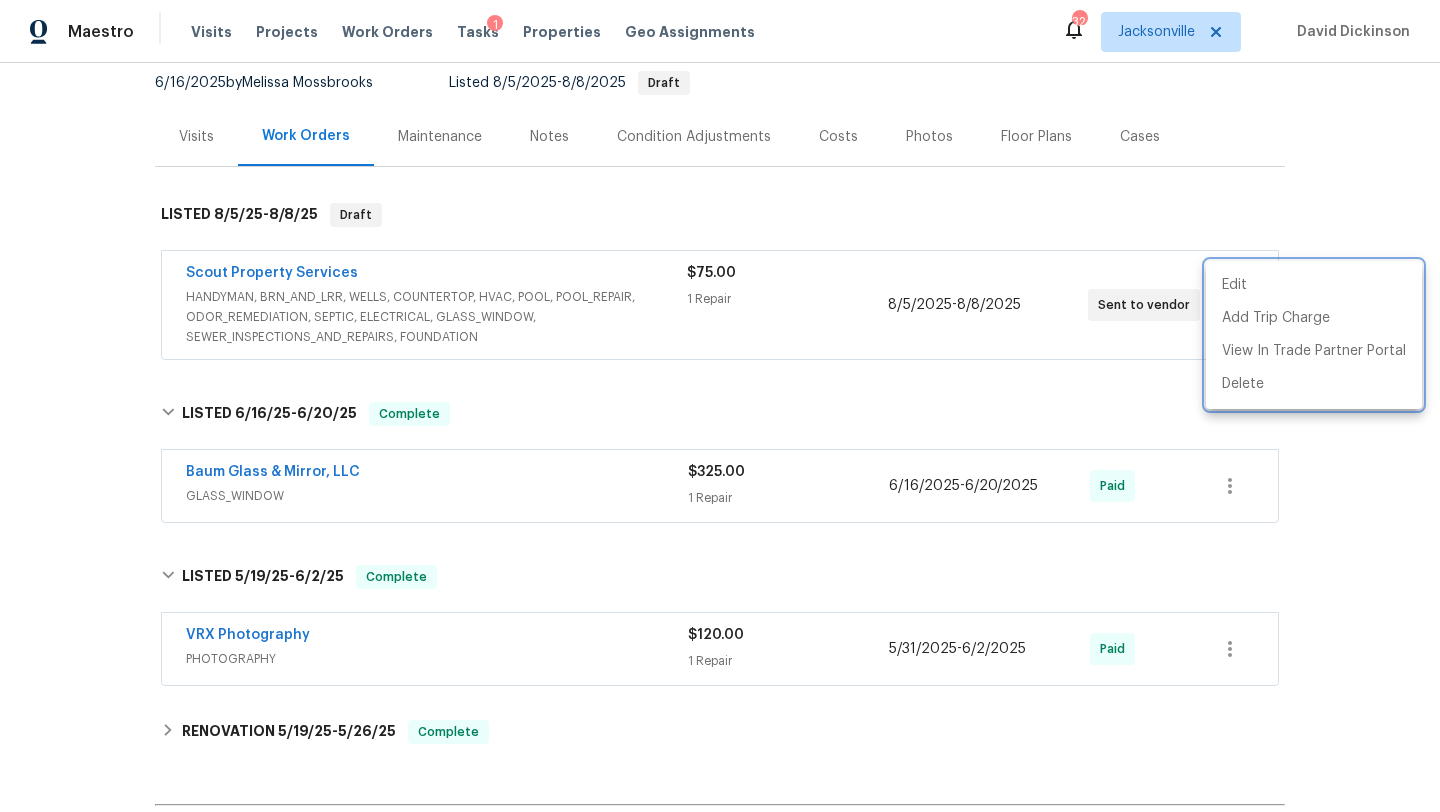 click at bounding box center [720, 406] 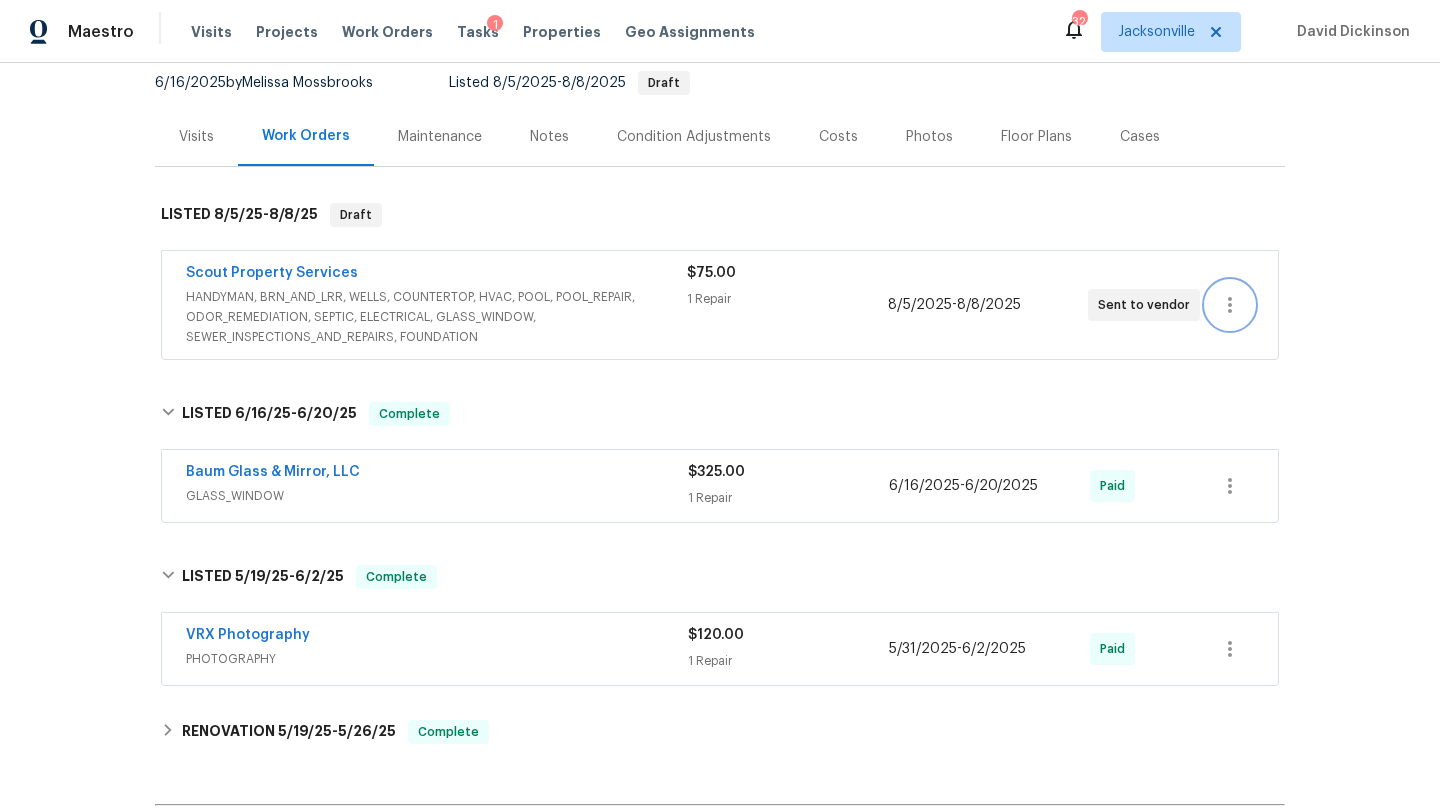 scroll, scrollTop: 0, scrollLeft: 0, axis: both 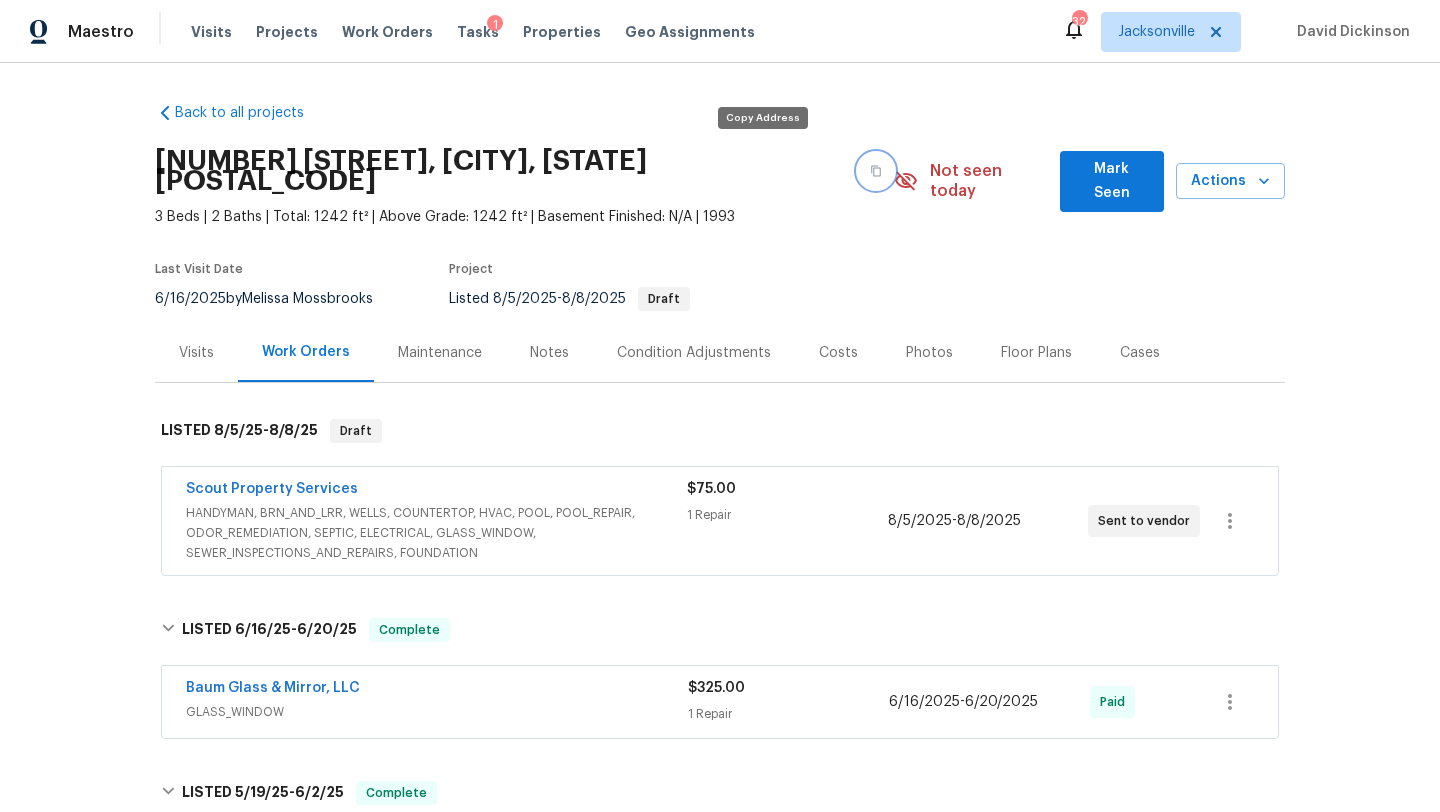 click 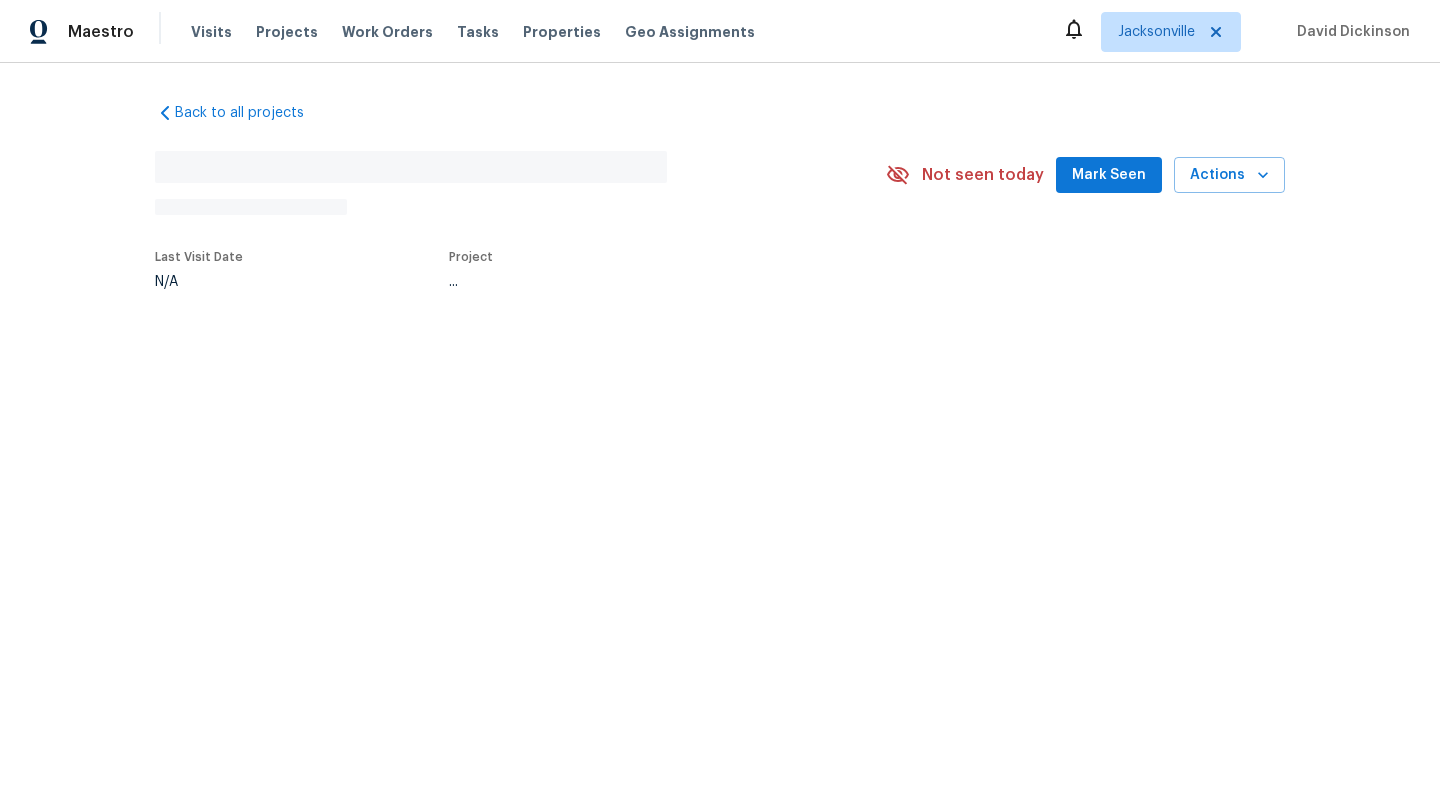 scroll, scrollTop: 0, scrollLeft: 0, axis: both 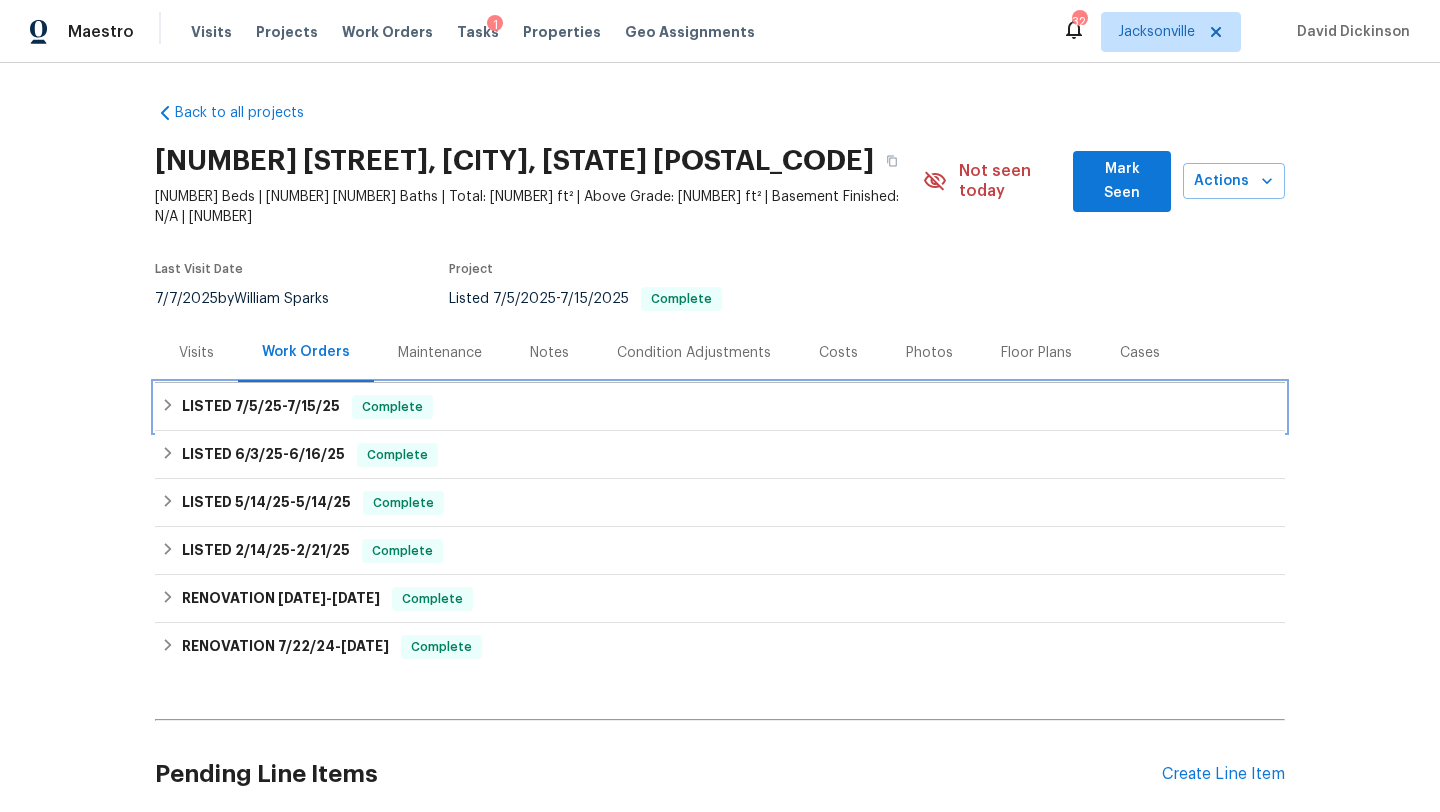 click on "7/15/25" at bounding box center (313, 406) 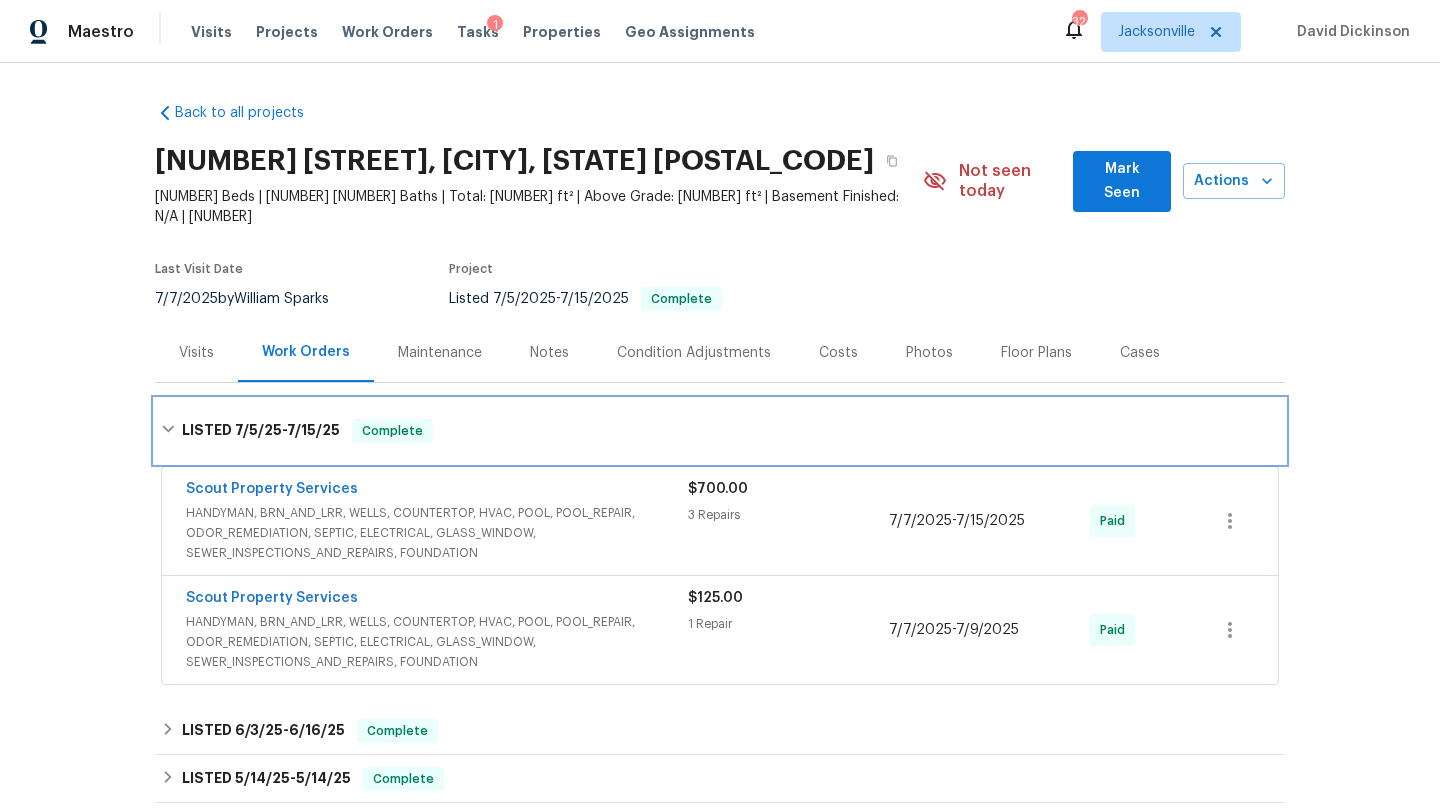 click on "7/15/25" at bounding box center (313, 430) 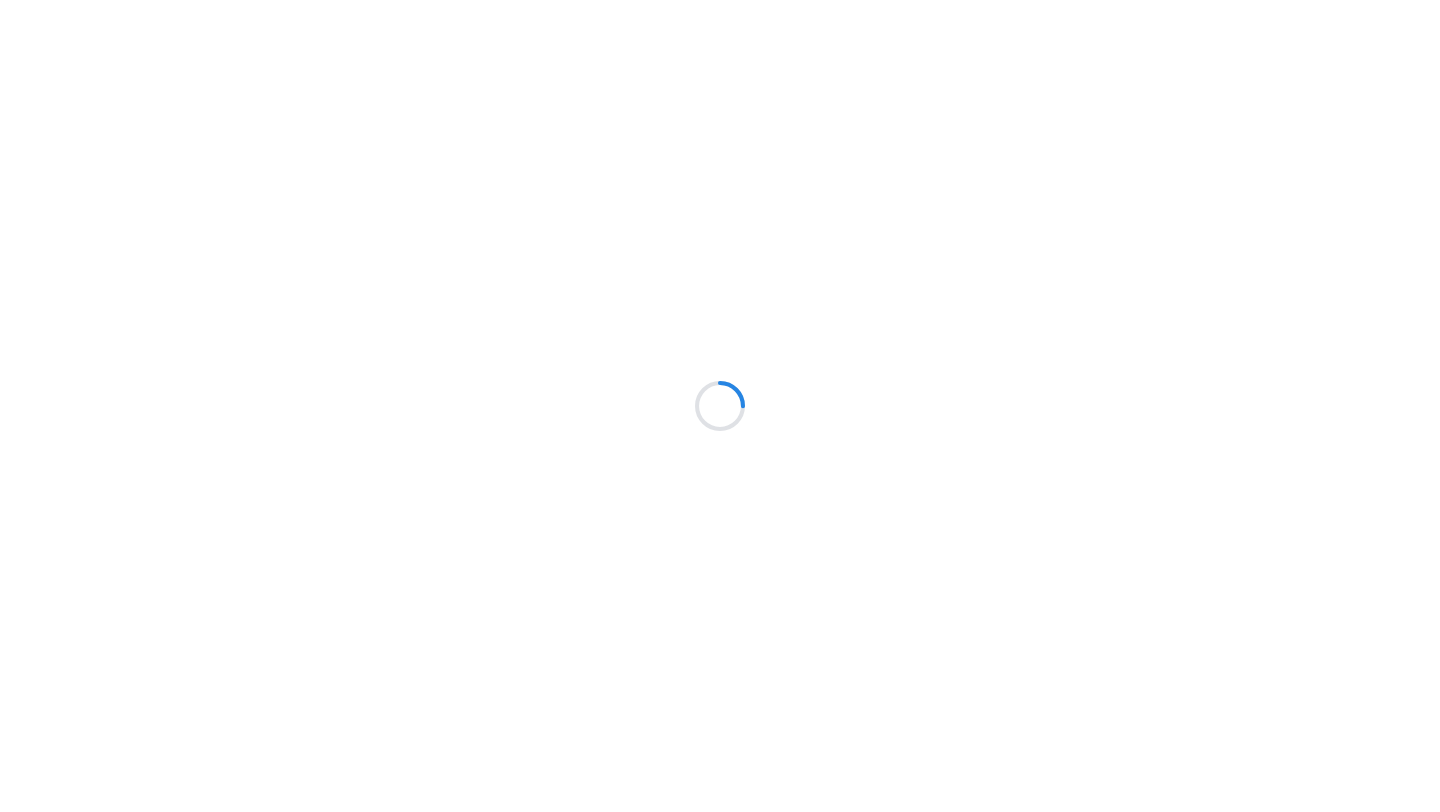 scroll, scrollTop: 0, scrollLeft: 0, axis: both 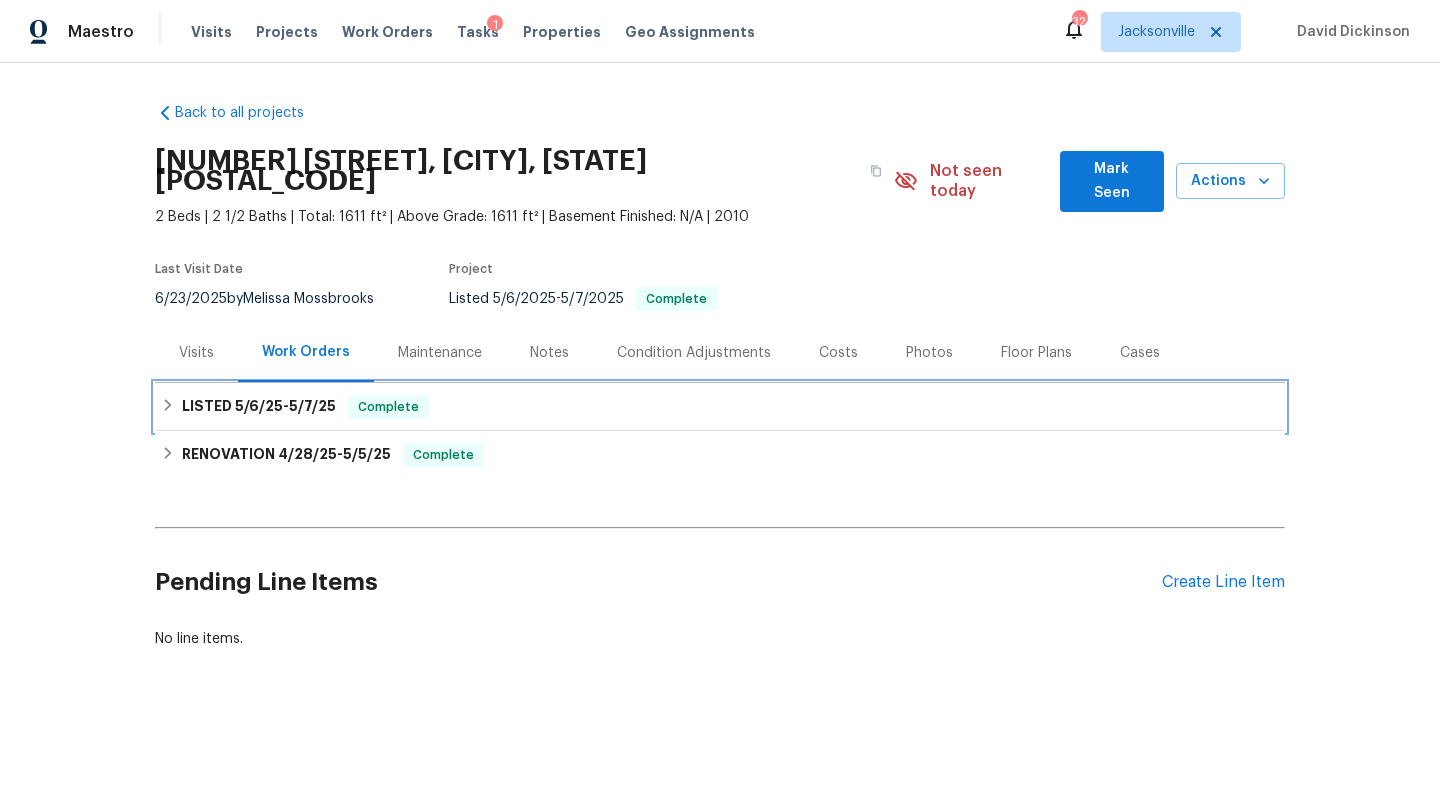 click on "LISTED   5/6/25  -  5/7/25" at bounding box center (259, 407) 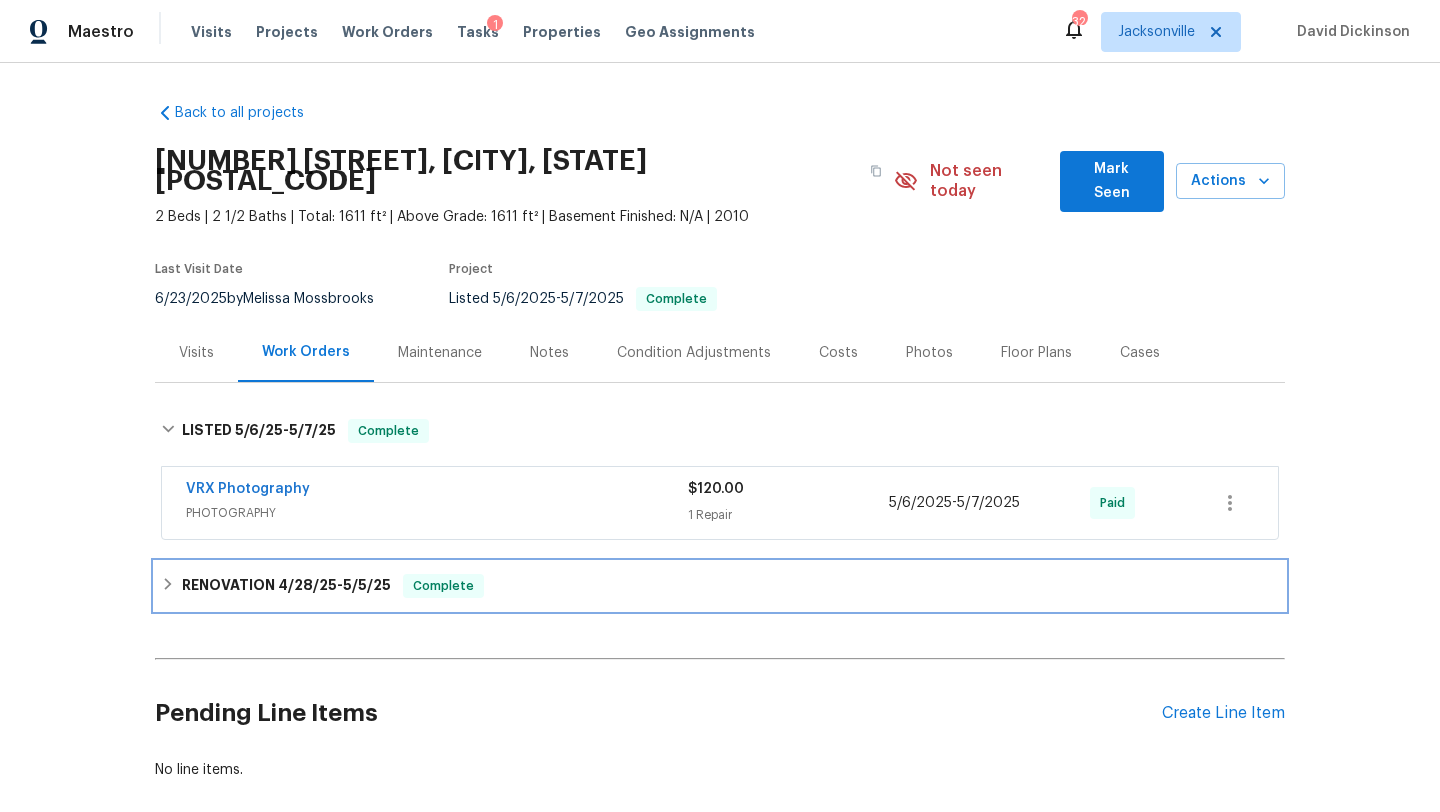 click on "RENOVATION   [DATE]  -  [DATE]" at bounding box center [286, 586] 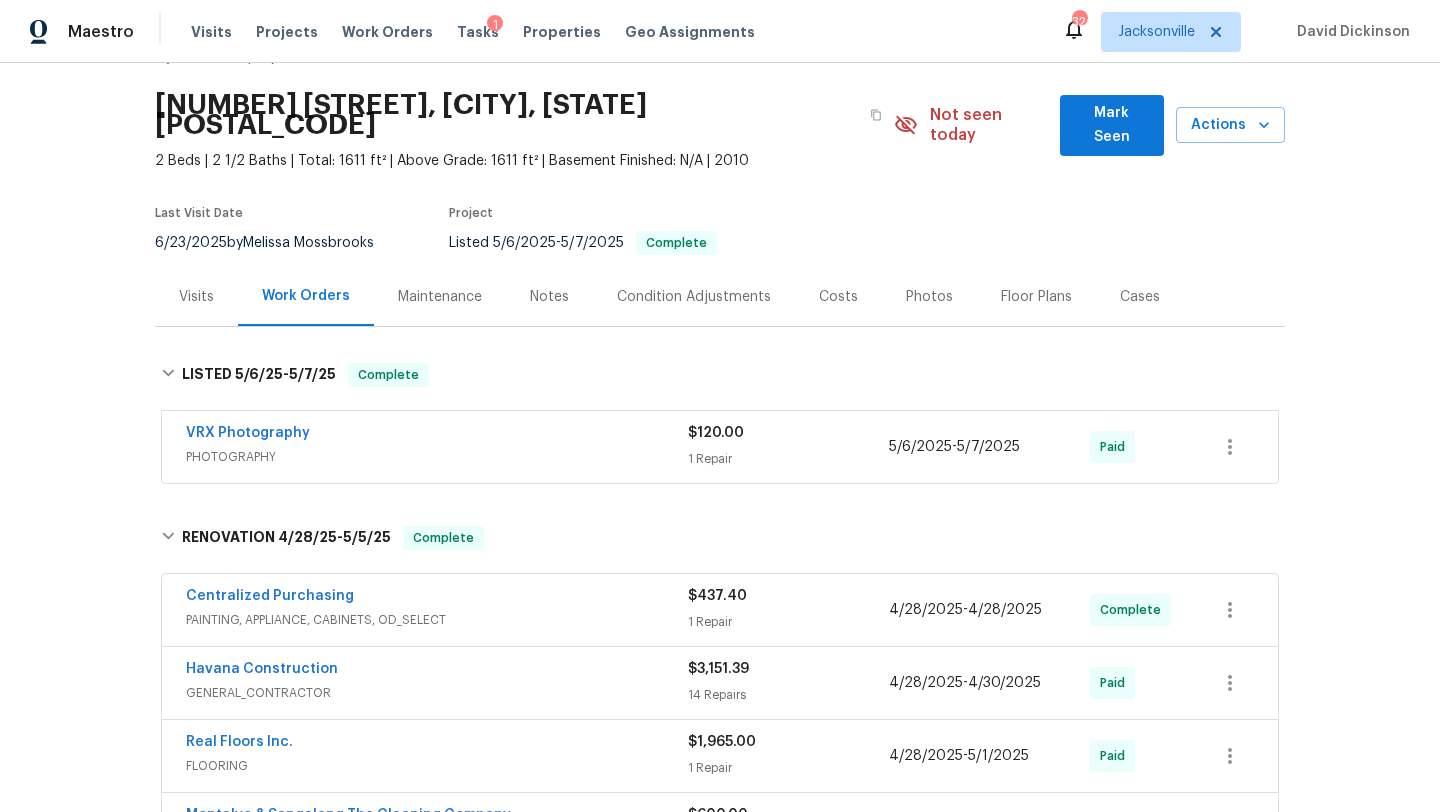 click on "Costs" at bounding box center (838, 297) 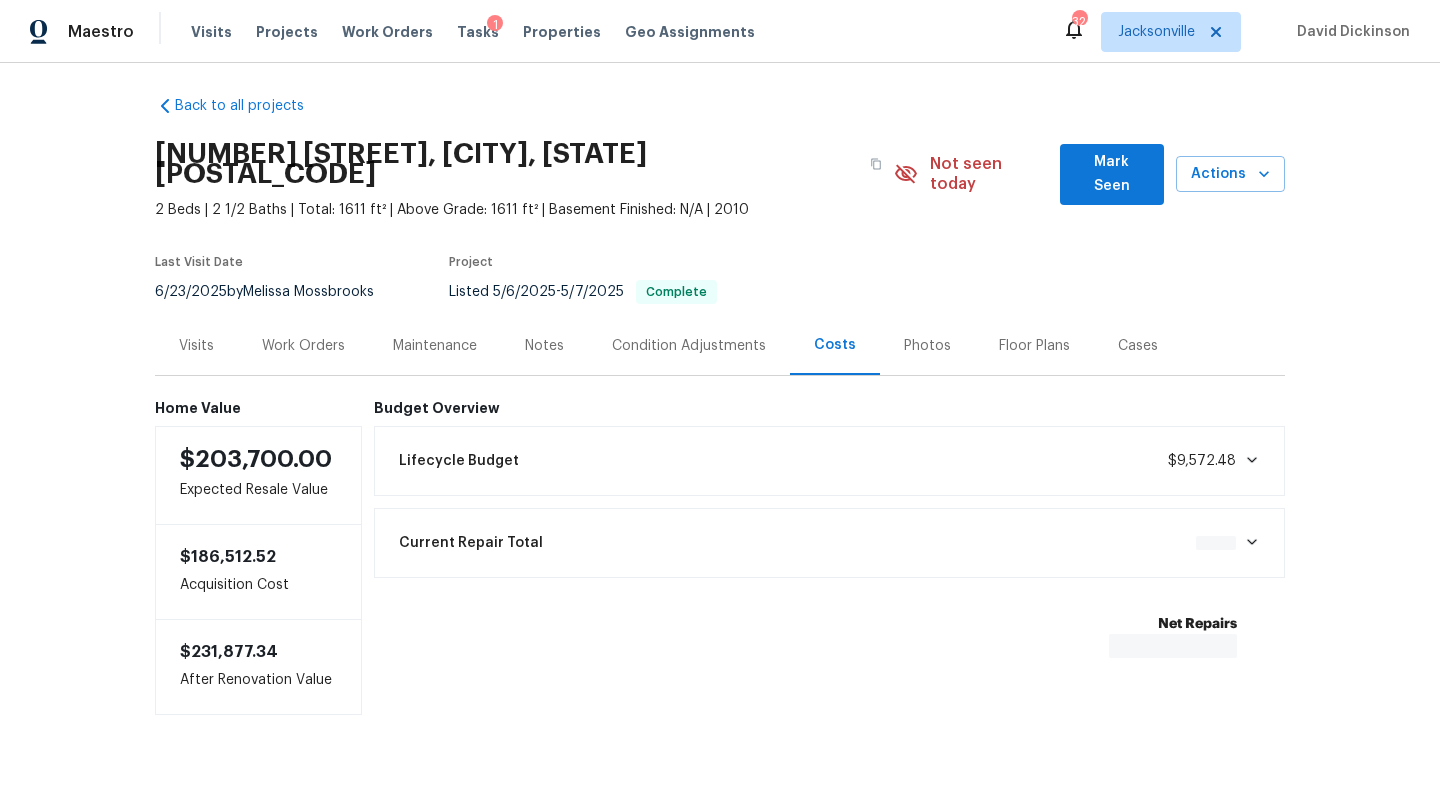 scroll, scrollTop: 11, scrollLeft: 0, axis: vertical 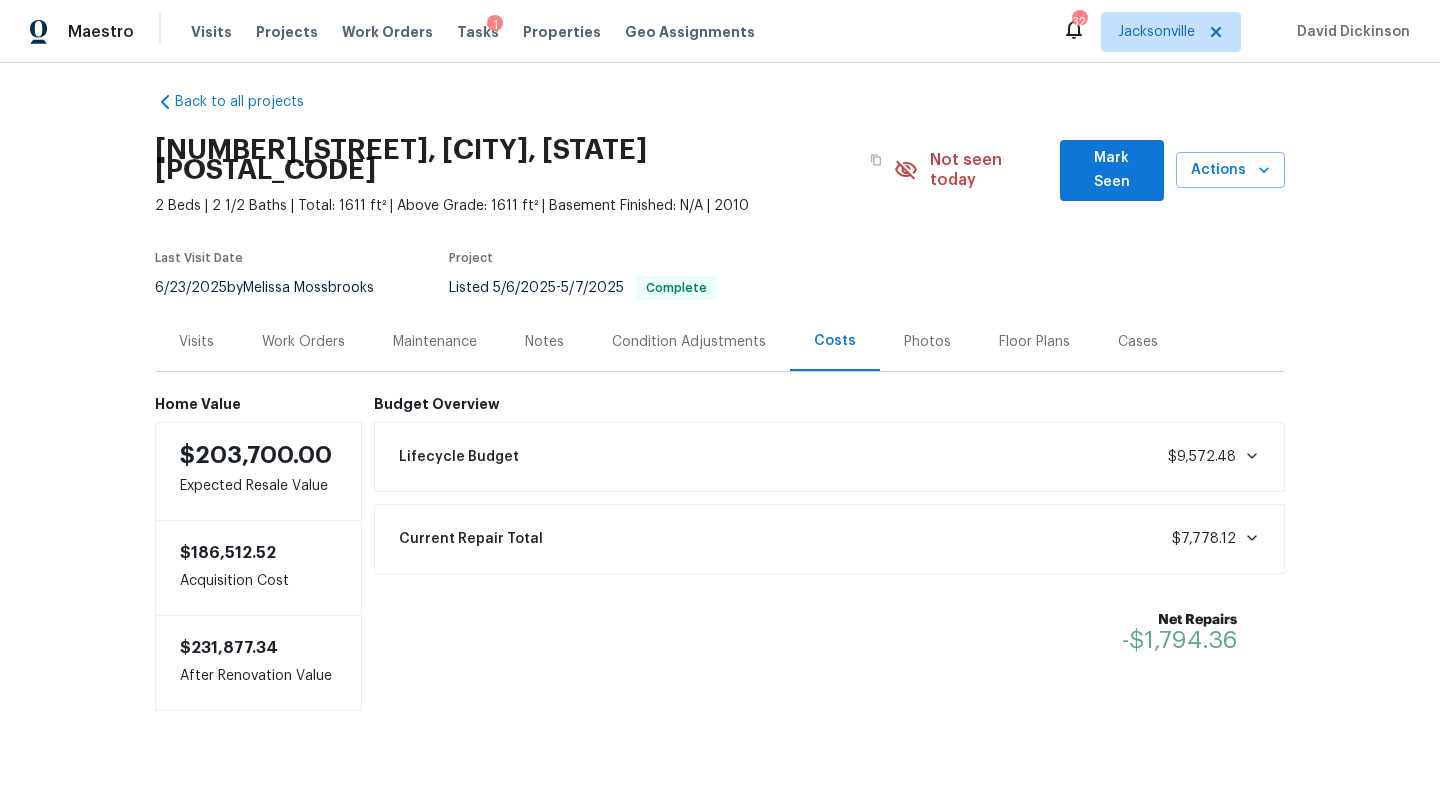 click on "Photos" at bounding box center [927, 342] 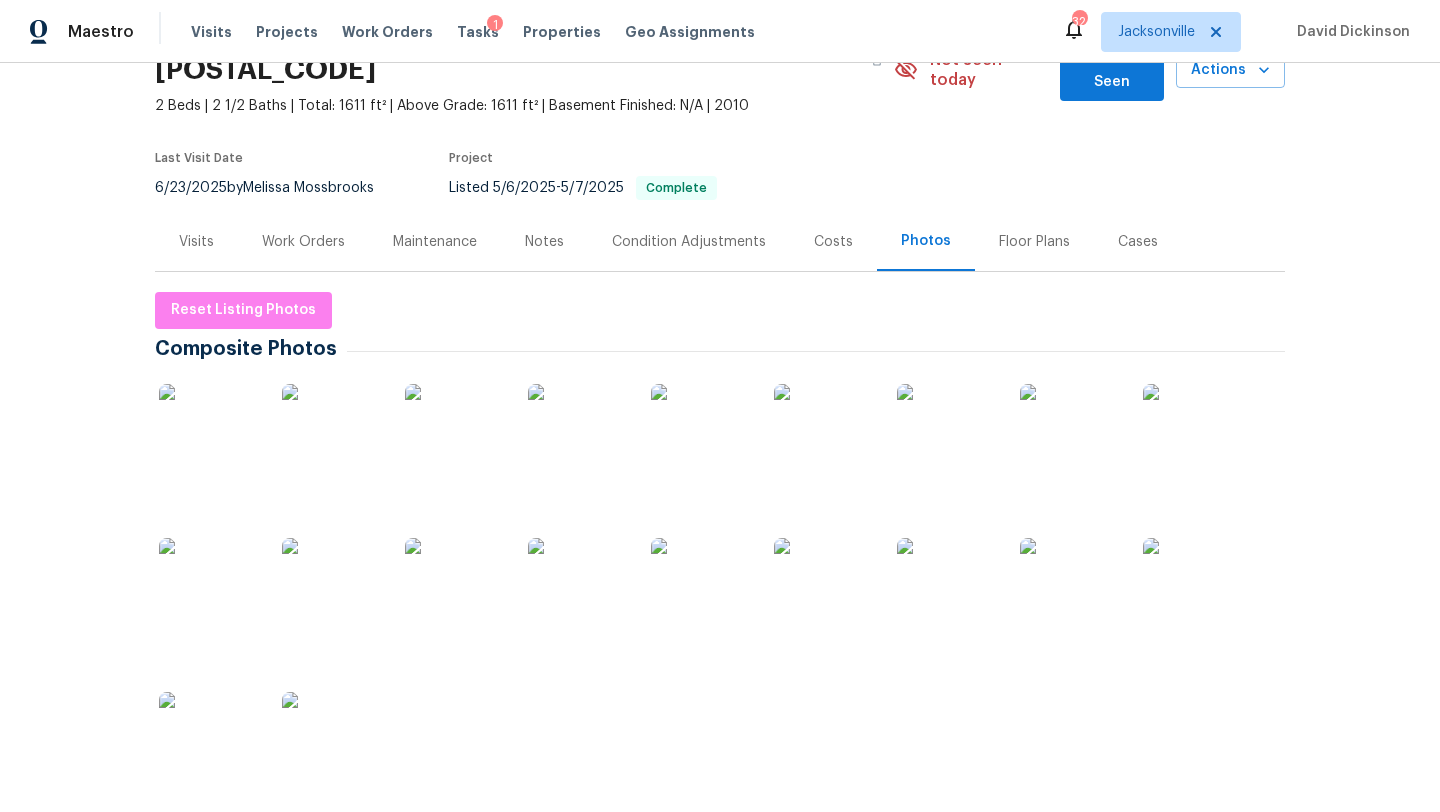 scroll, scrollTop: 112, scrollLeft: 0, axis: vertical 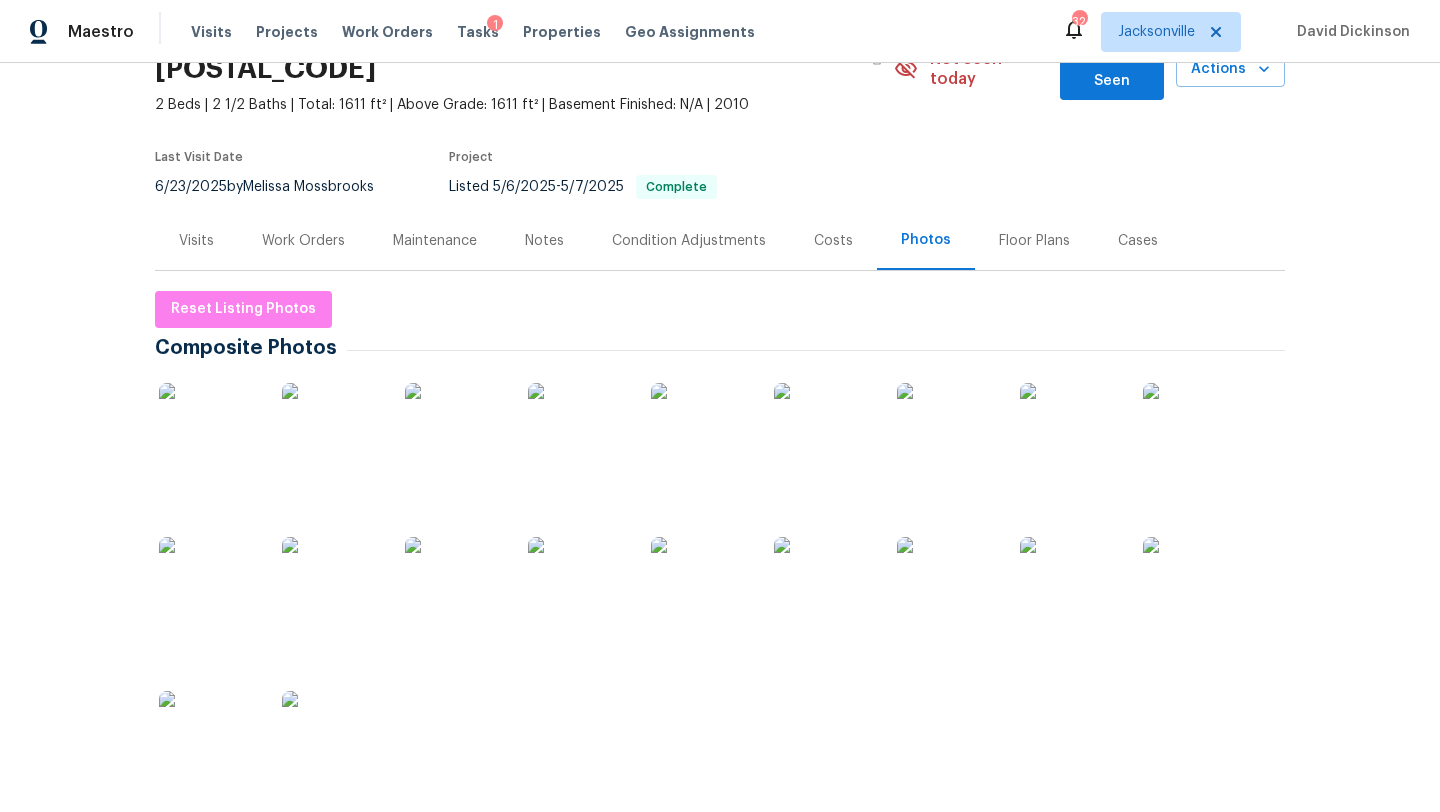 click at bounding box center (455, 433) 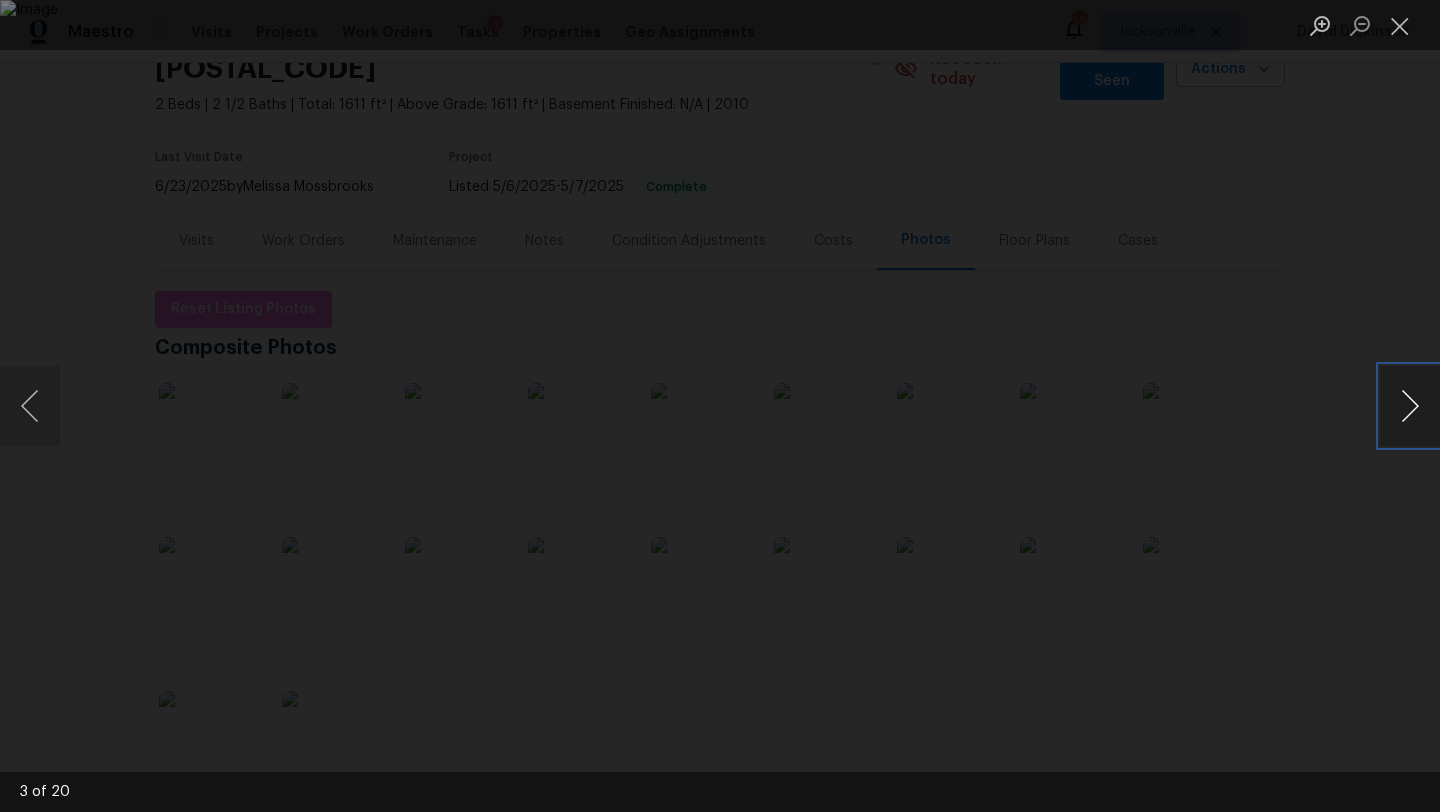 click at bounding box center (1410, 406) 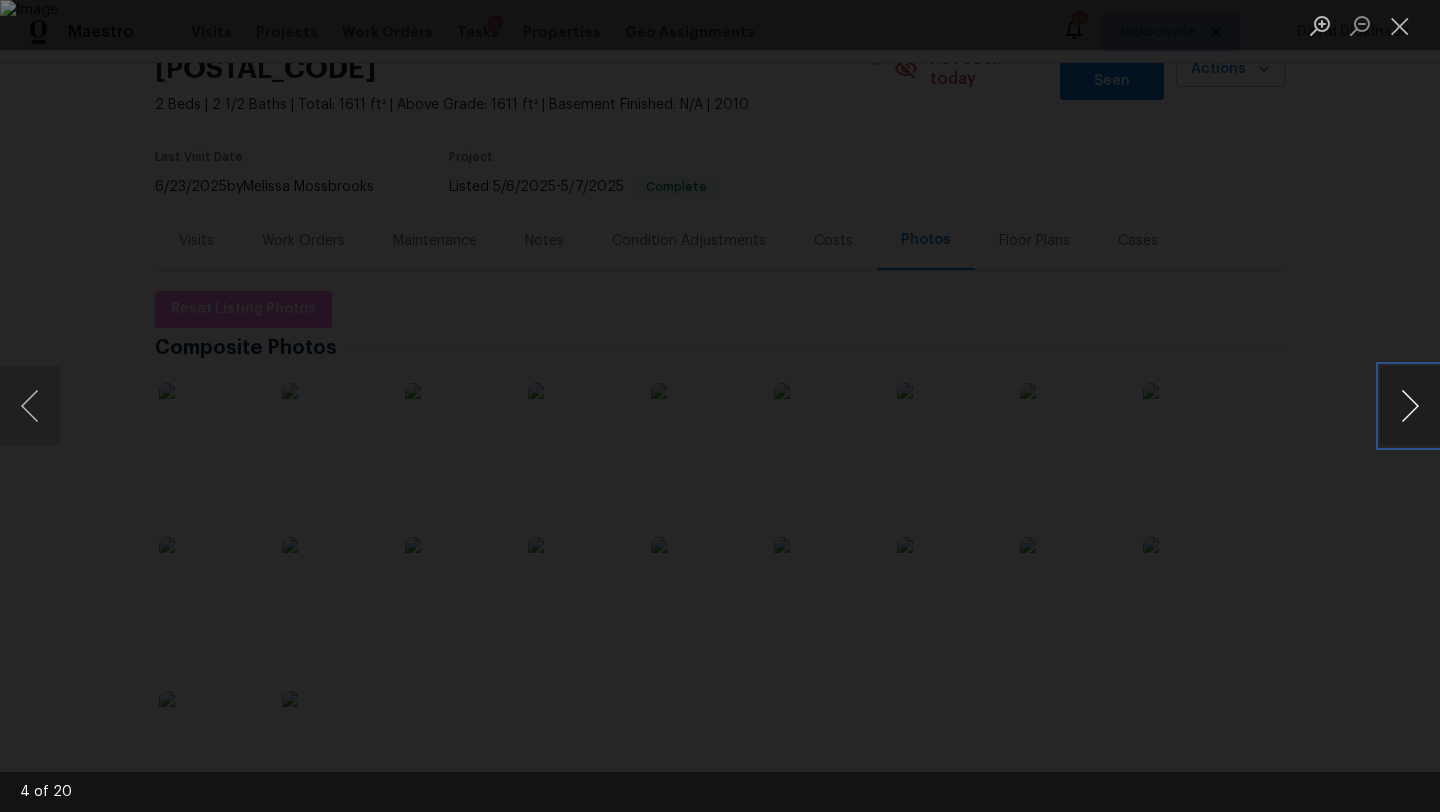 click at bounding box center [1410, 406] 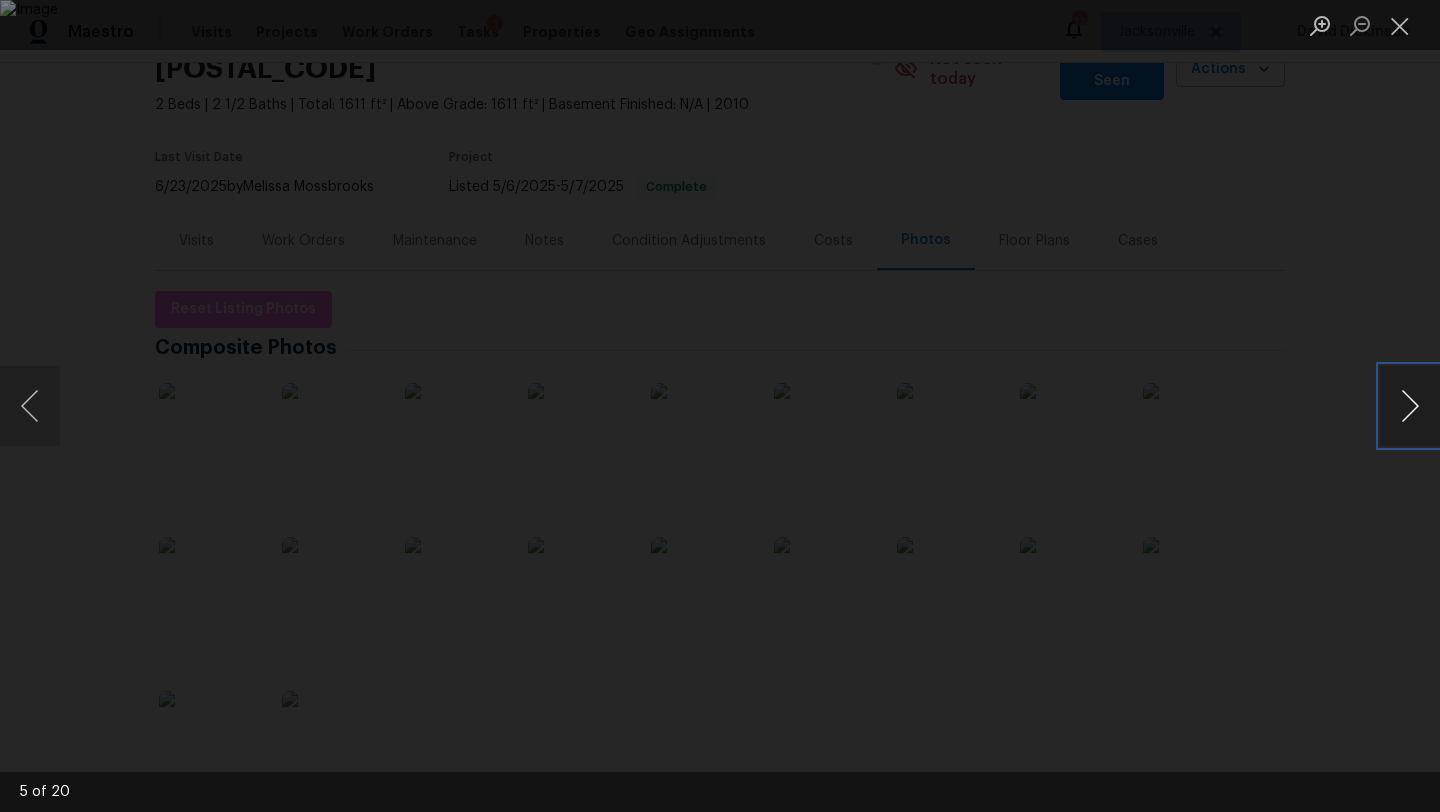 click at bounding box center (1410, 406) 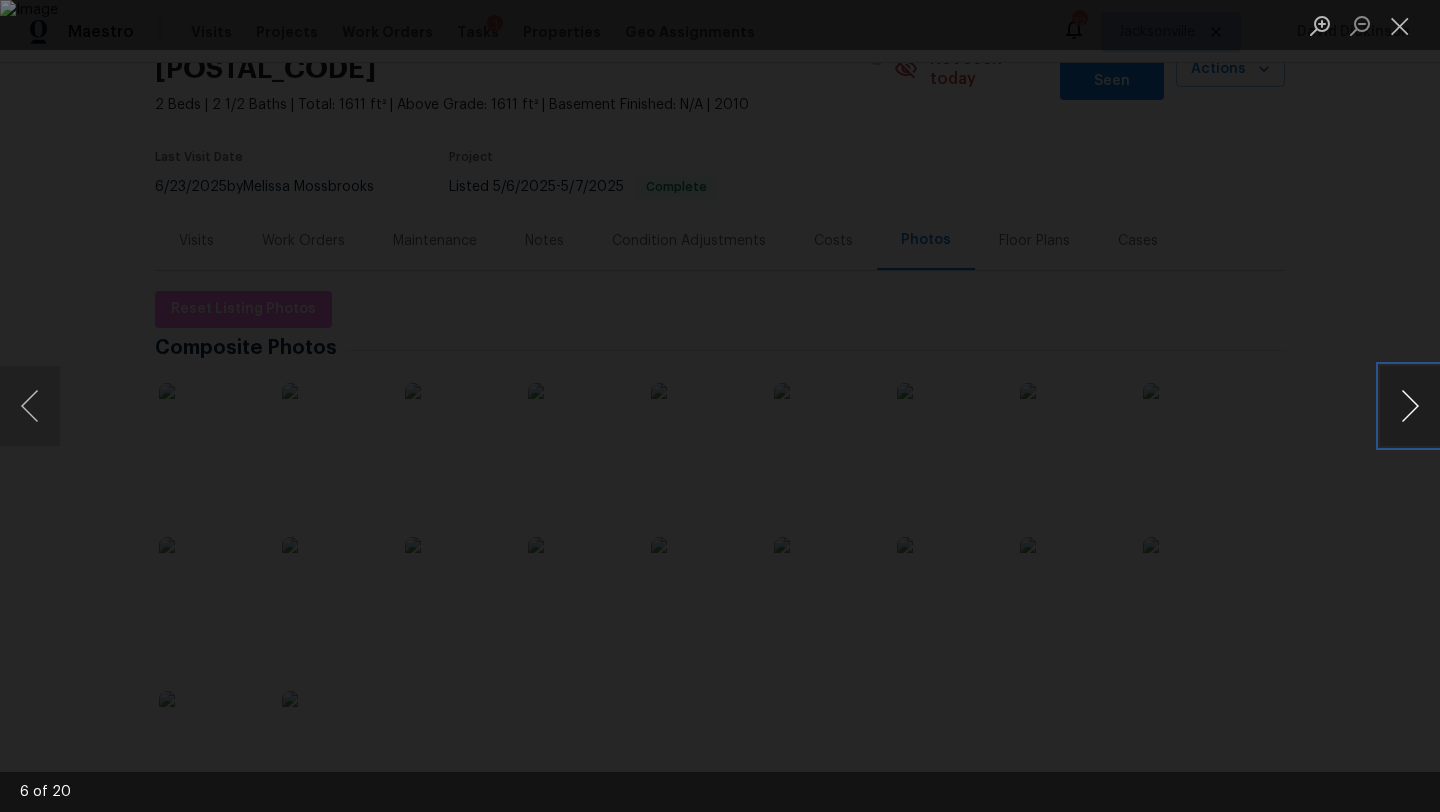click at bounding box center [1410, 406] 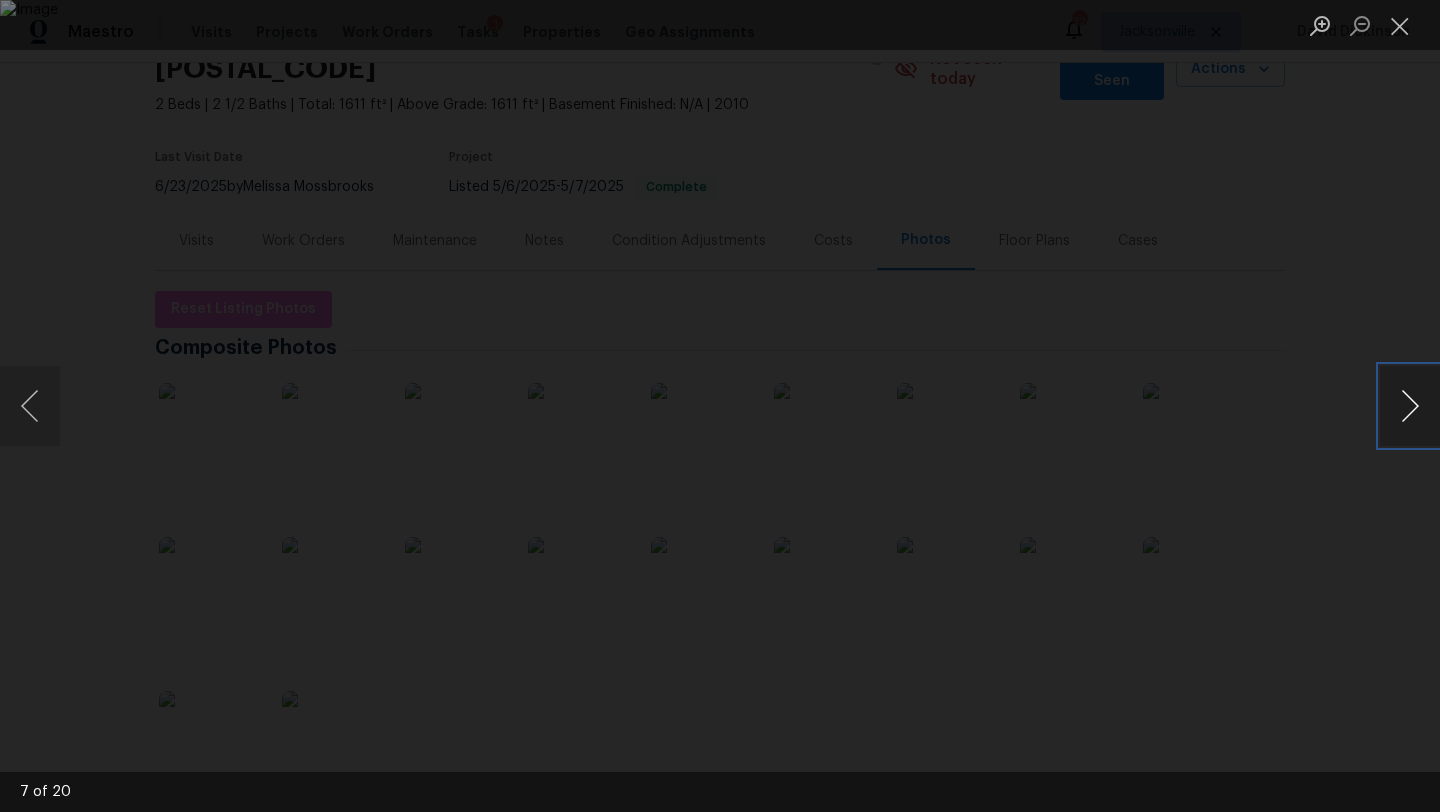 click at bounding box center (1410, 406) 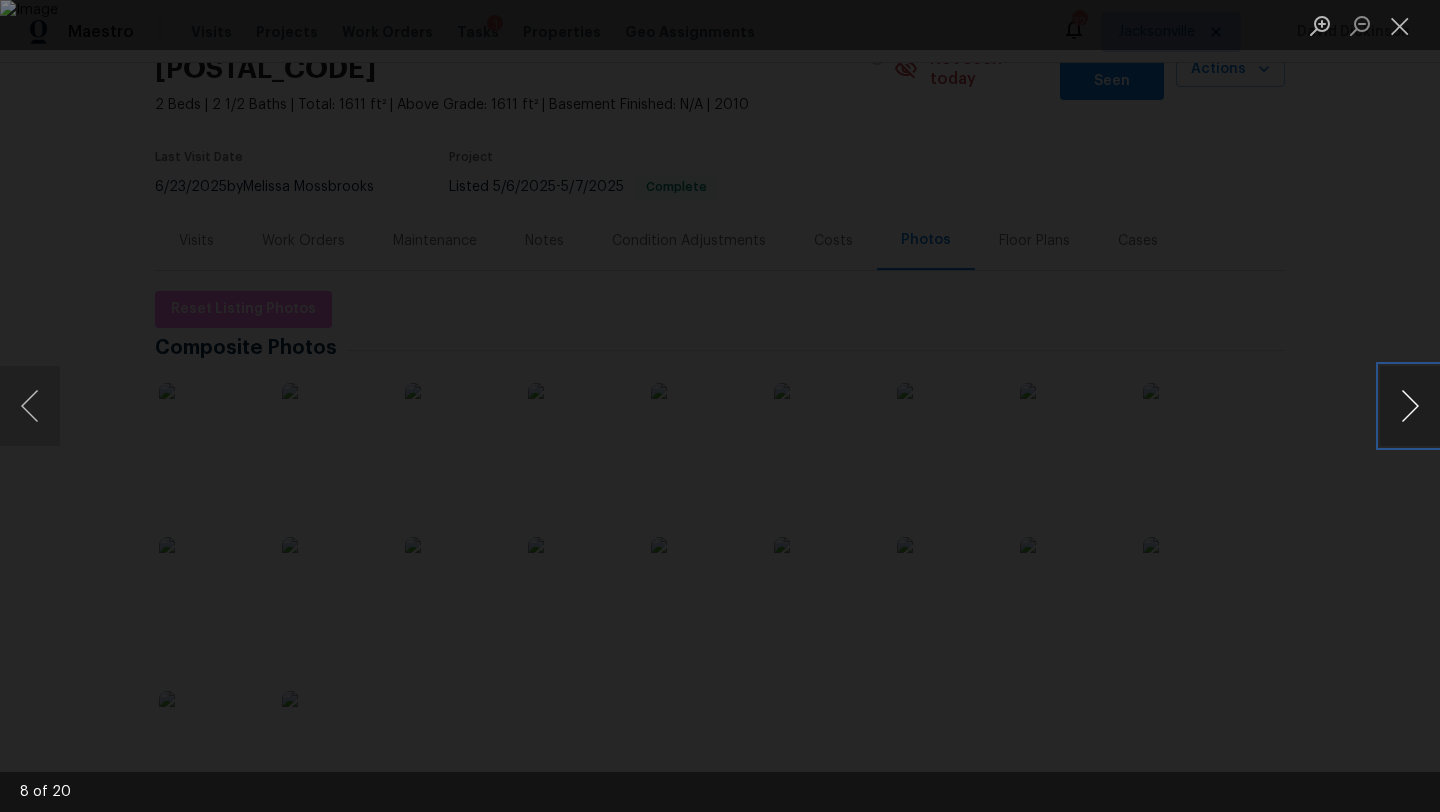 click at bounding box center (1410, 406) 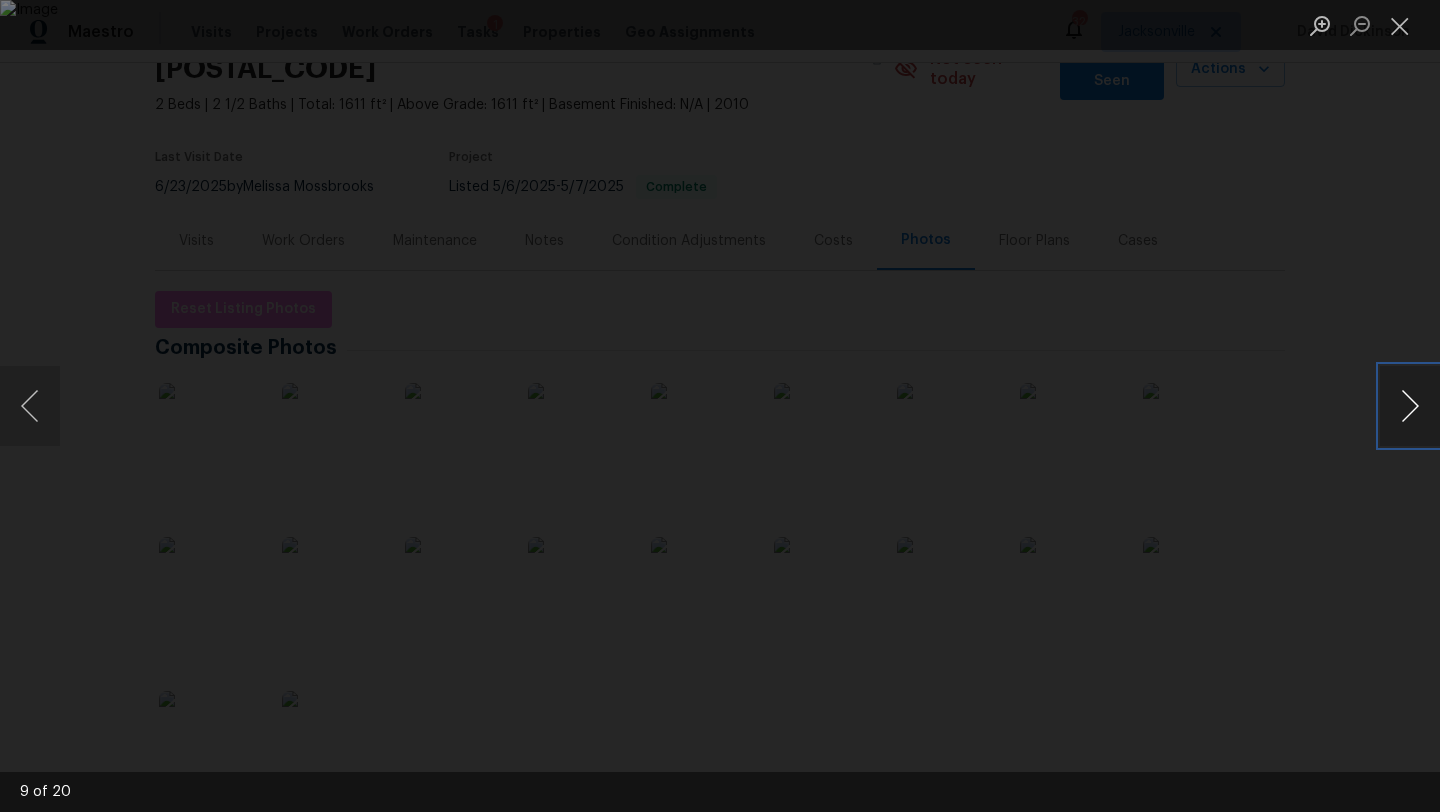 click at bounding box center [1410, 406] 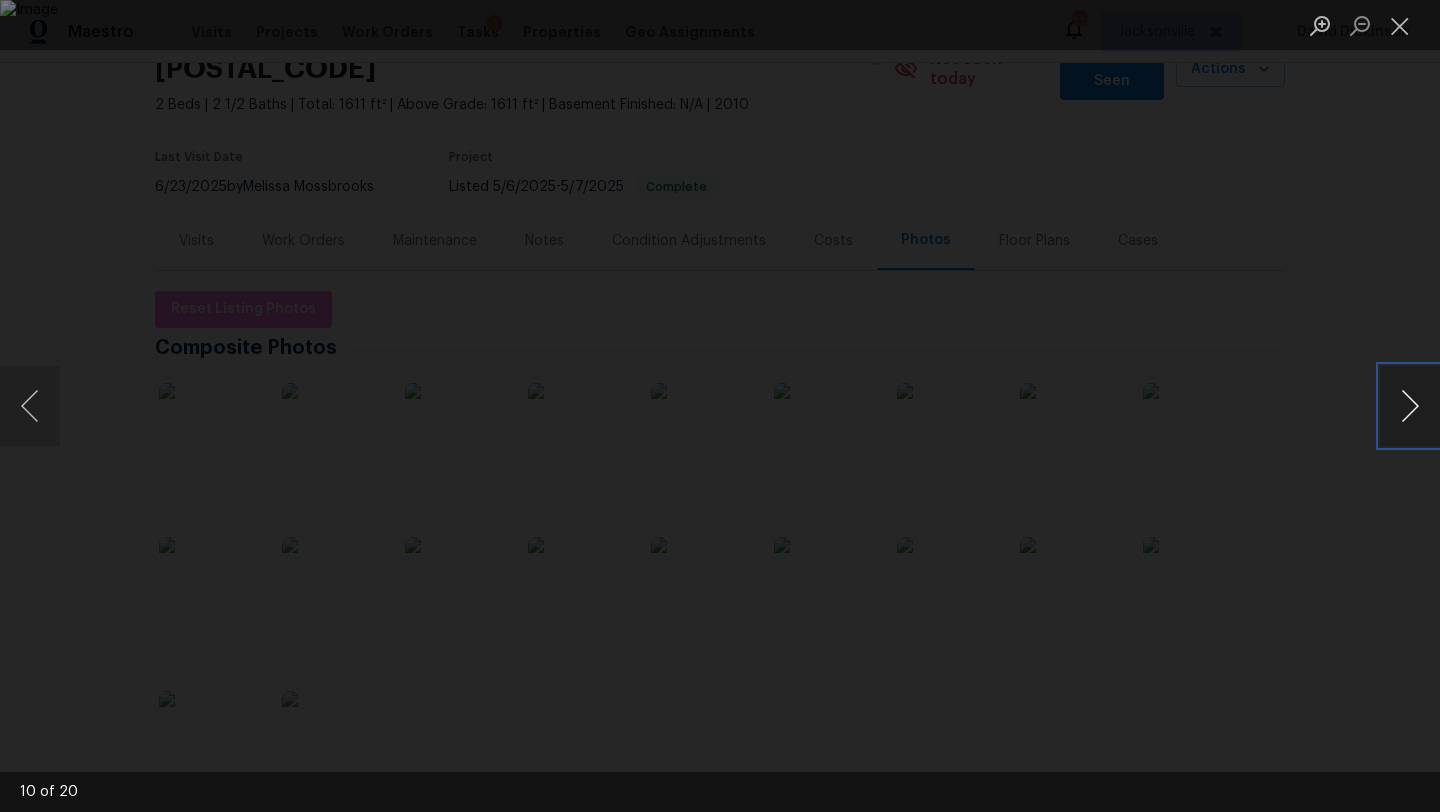 click at bounding box center [1410, 406] 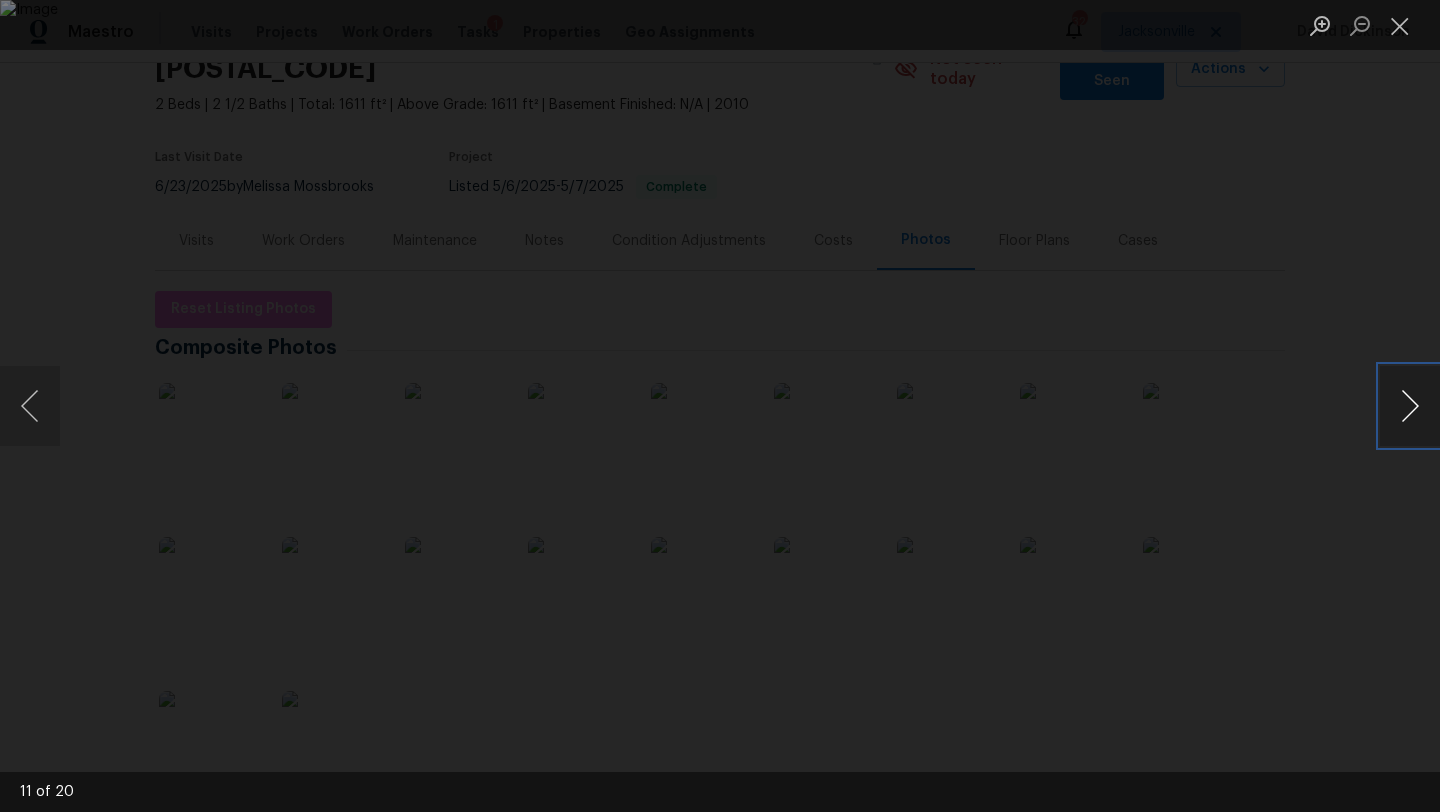 click at bounding box center [1410, 406] 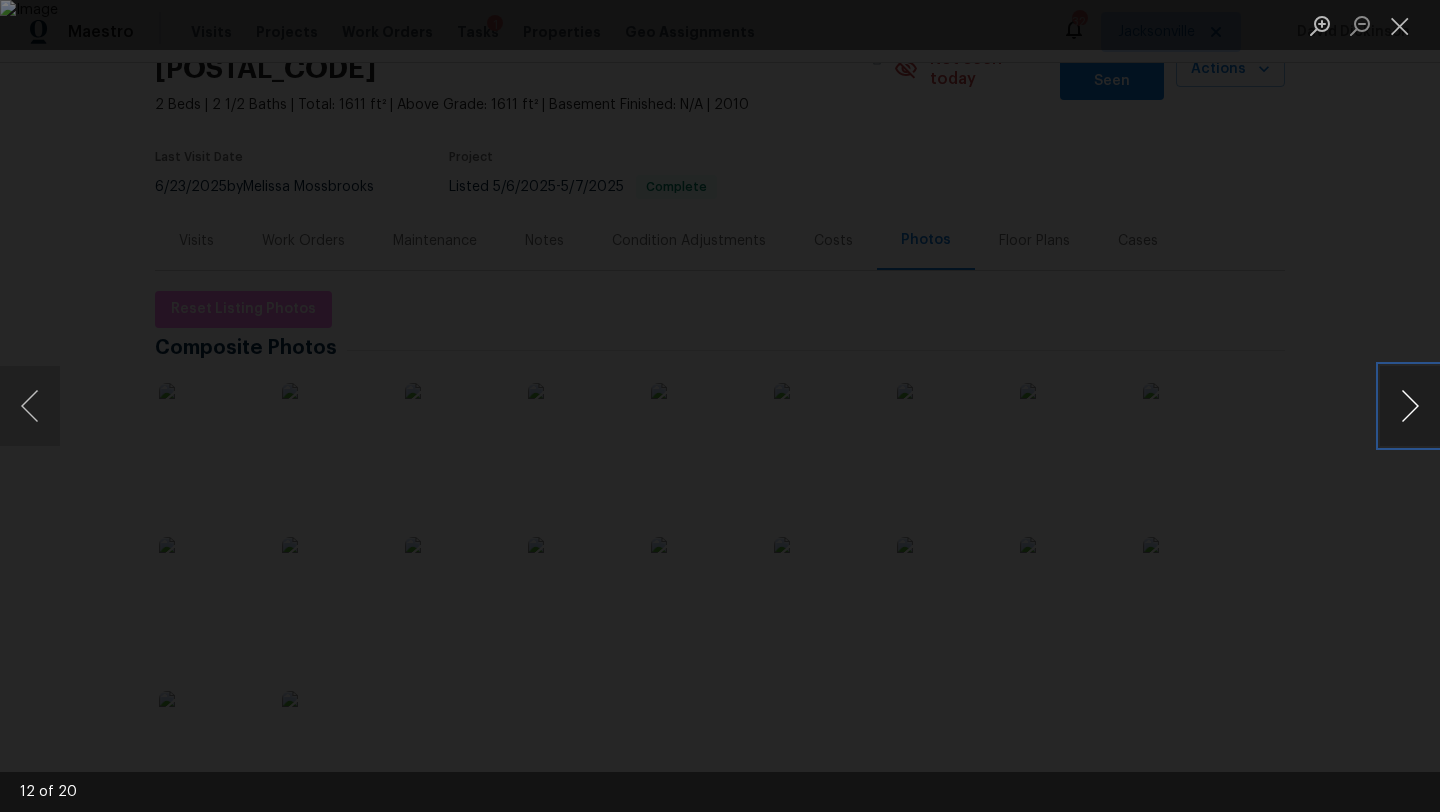 click at bounding box center [1410, 406] 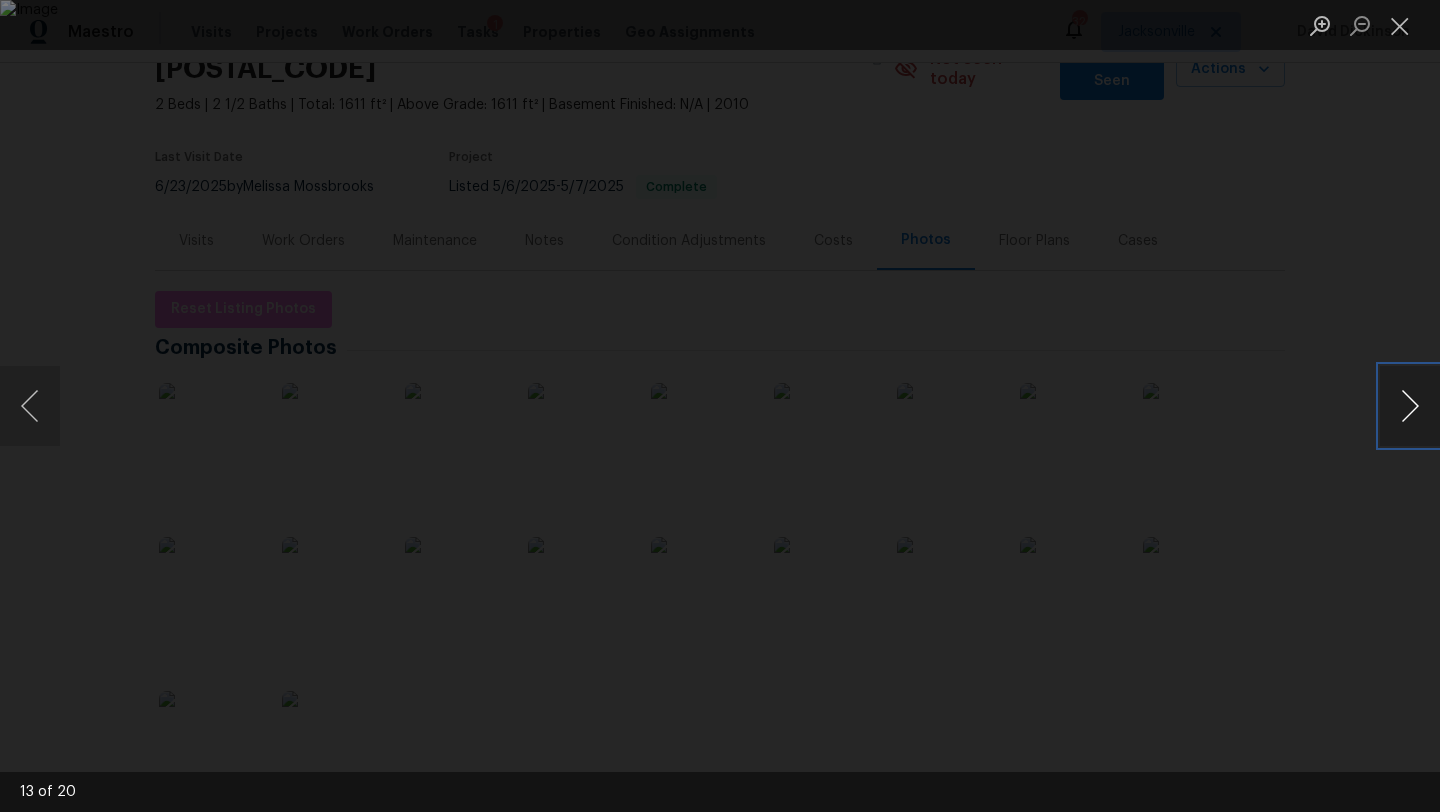click at bounding box center [1410, 406] 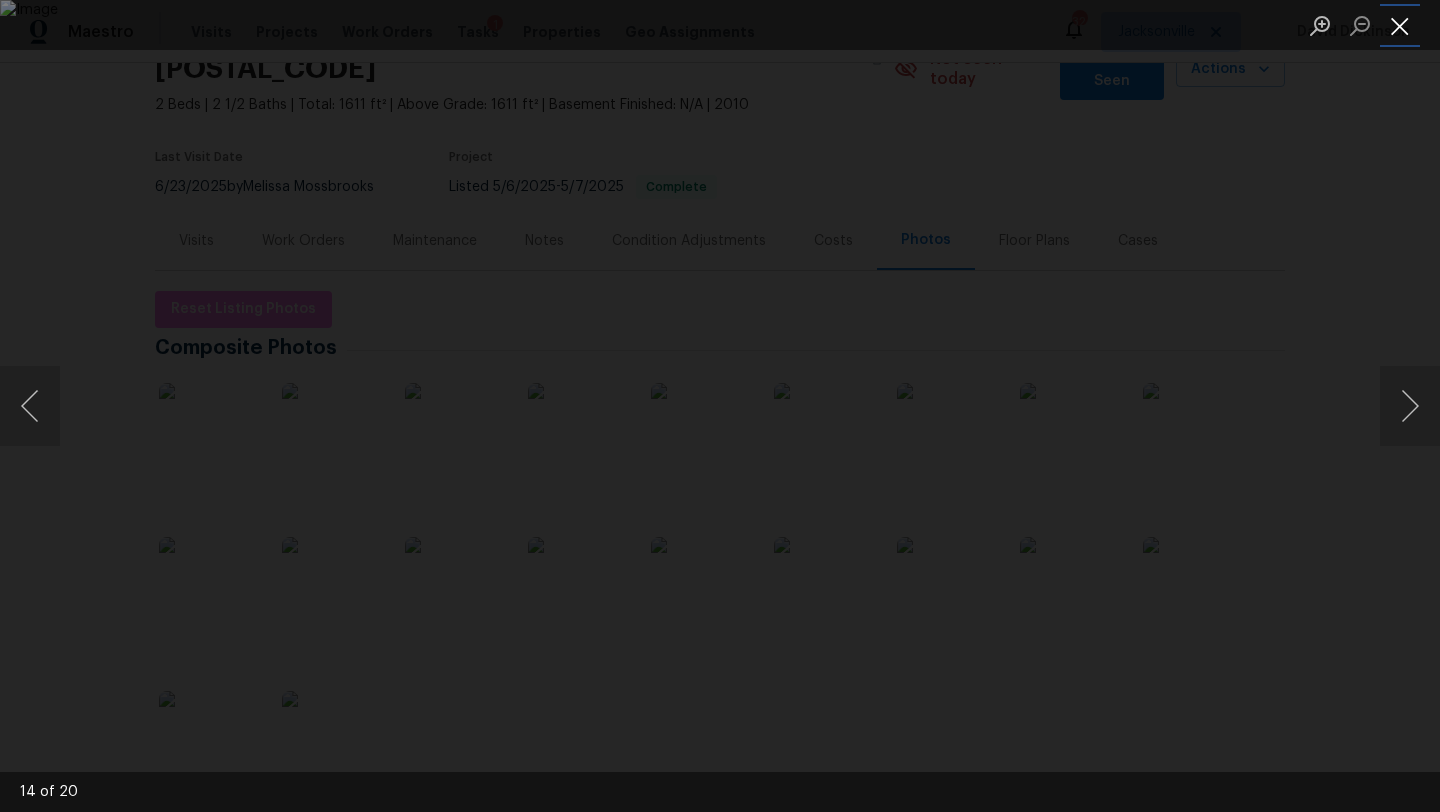 click at bounding box center [1400, 25] 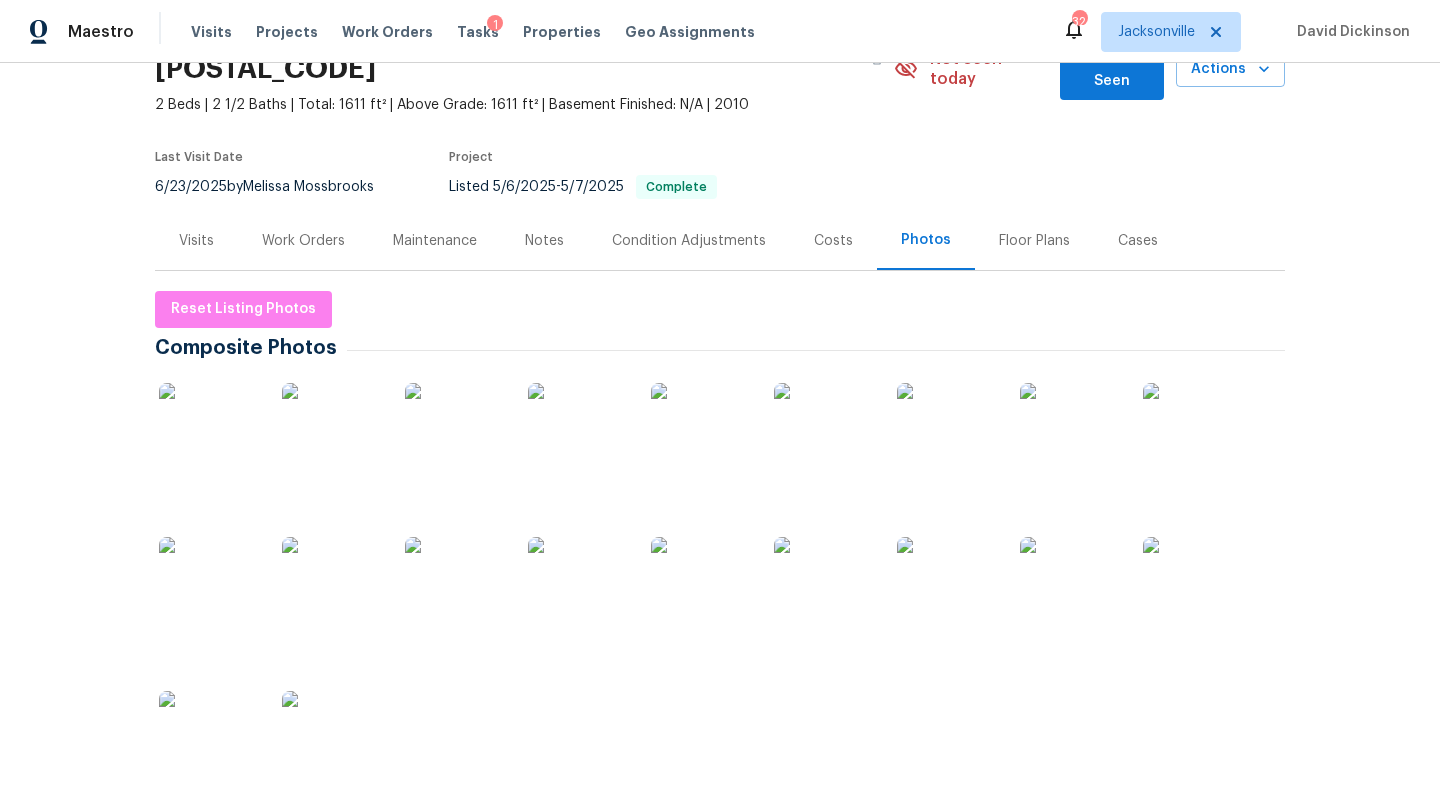 click on "Work Orders" at bounding box center [303, 241] 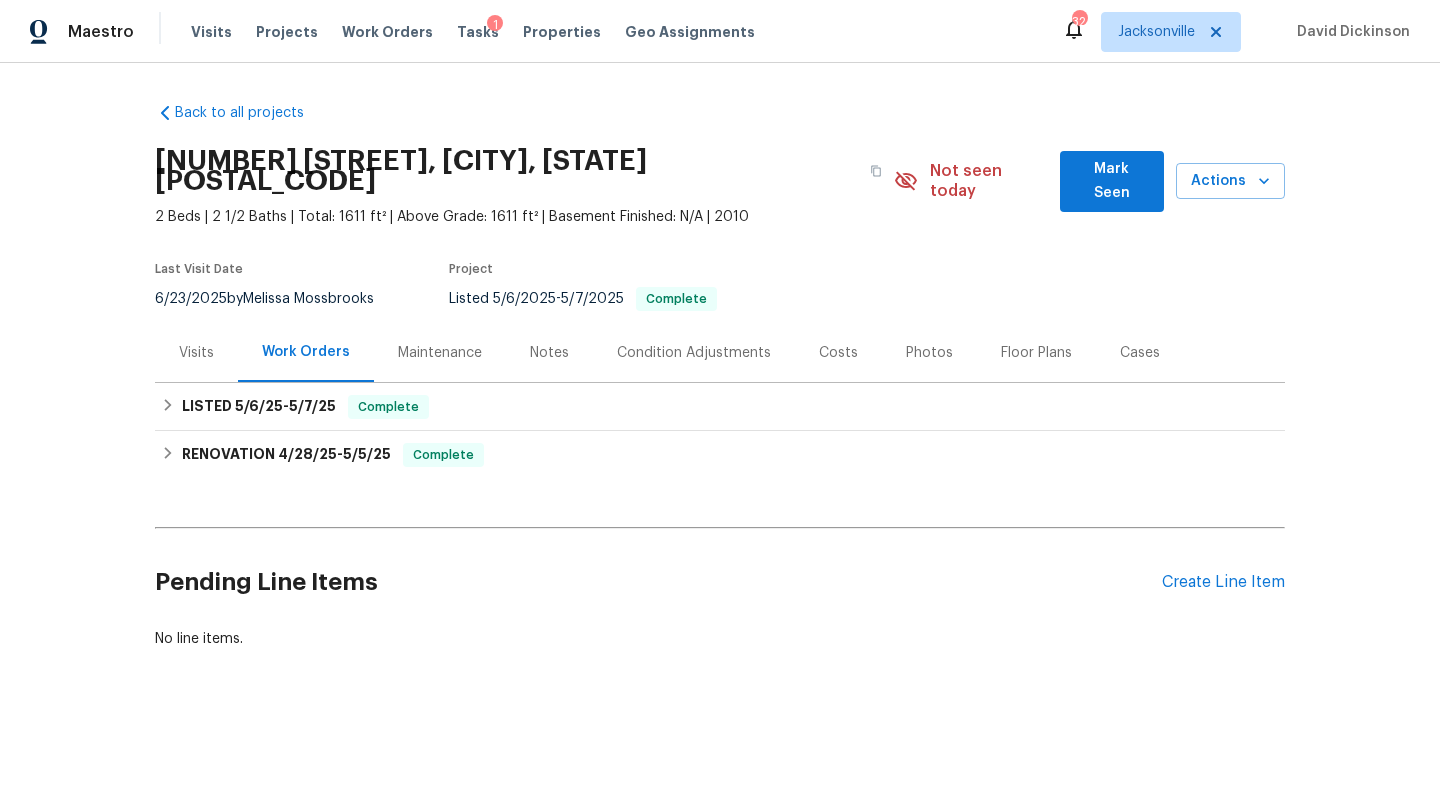 scroll, scrollTop: 0, scrollLeft: 0, axis: both 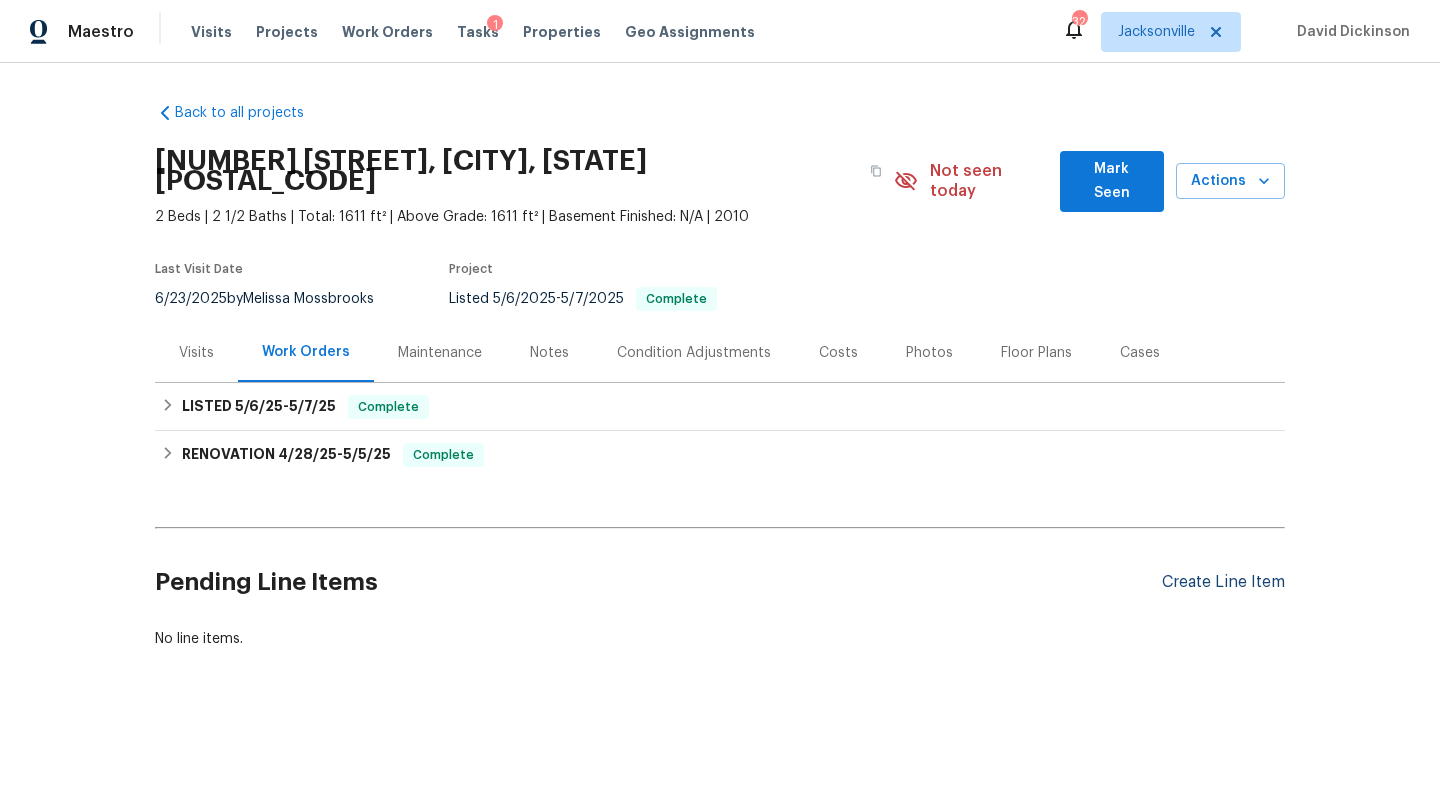 click on "Create Line Item" at bounding box center (1223, 582) 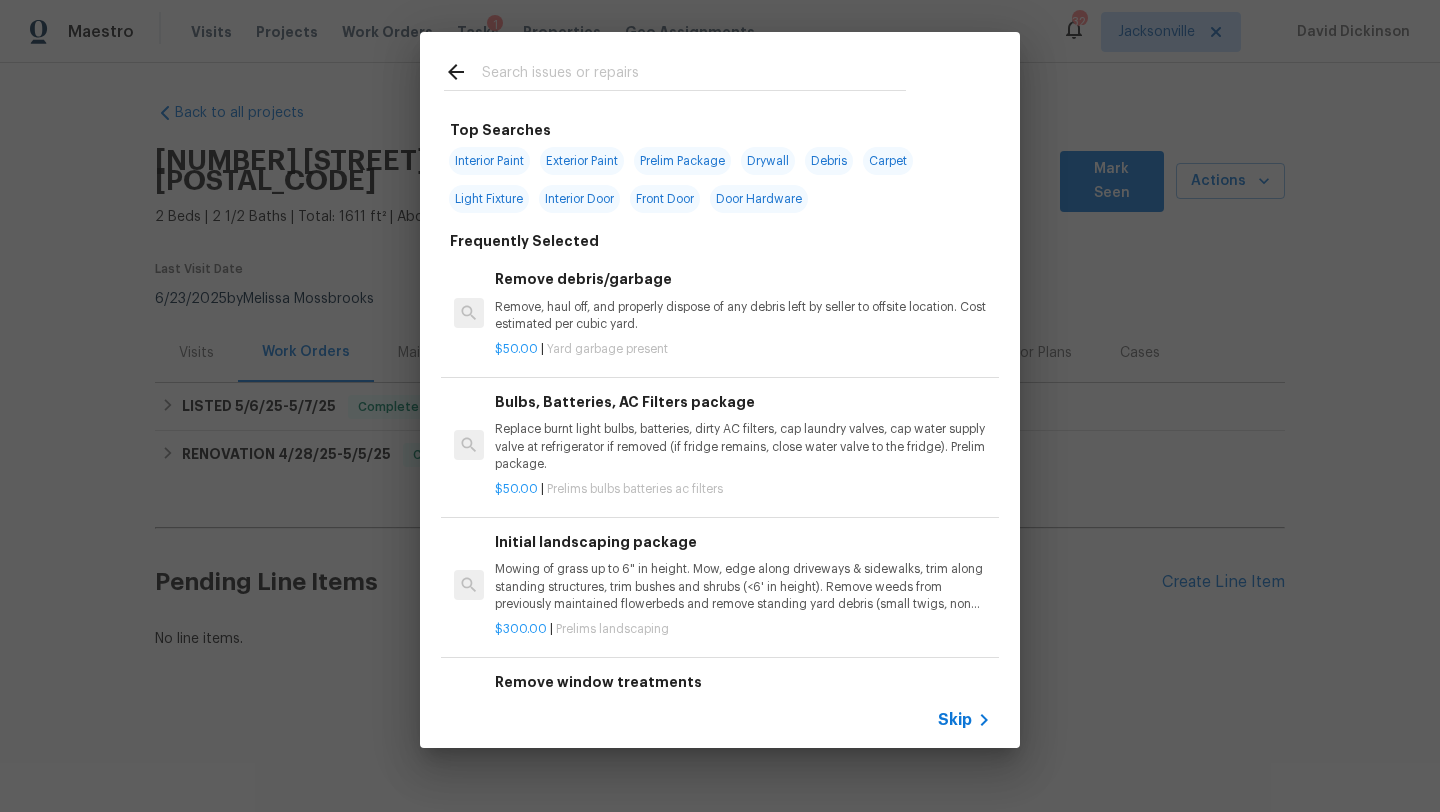 click at bounding box center (694, 75) 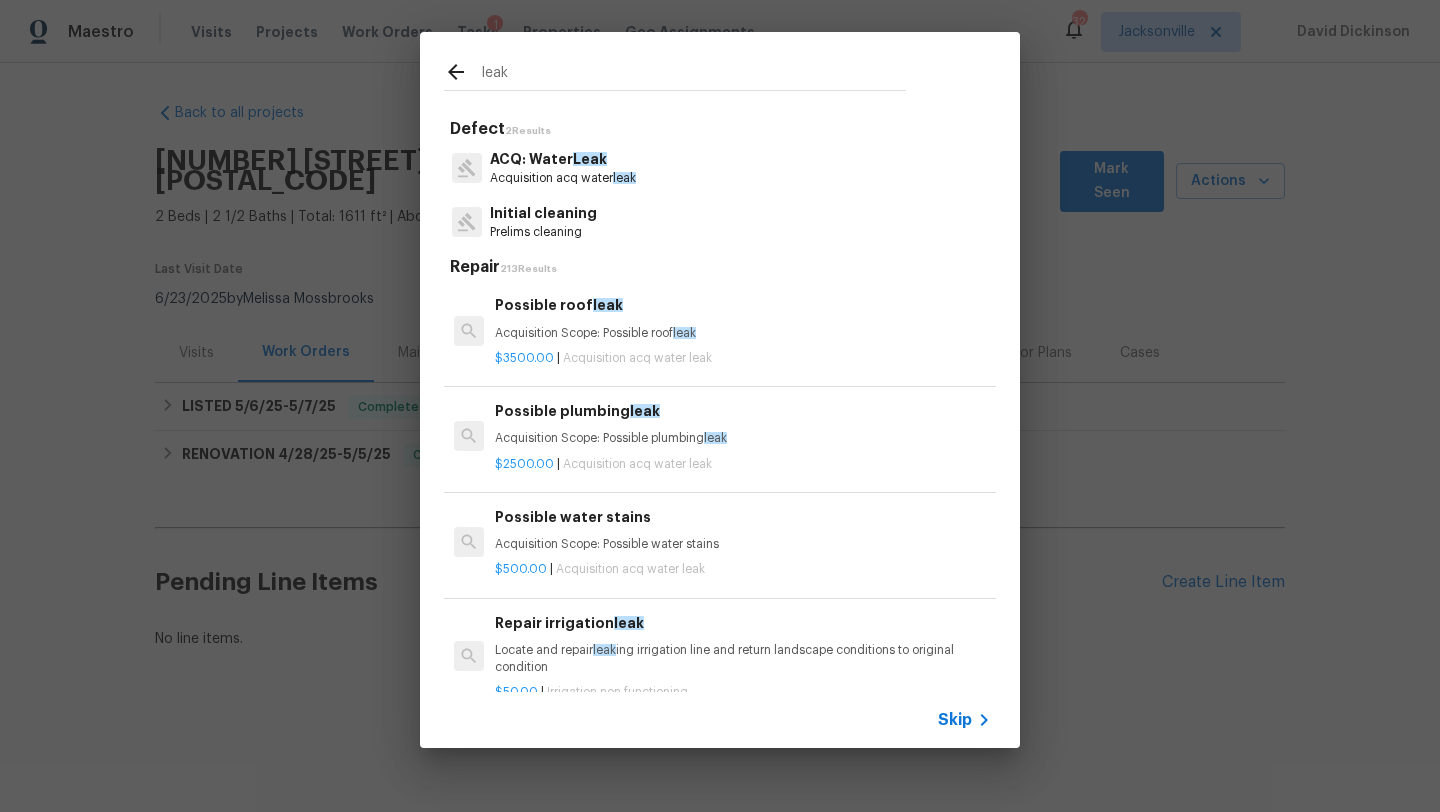 type on "leak" 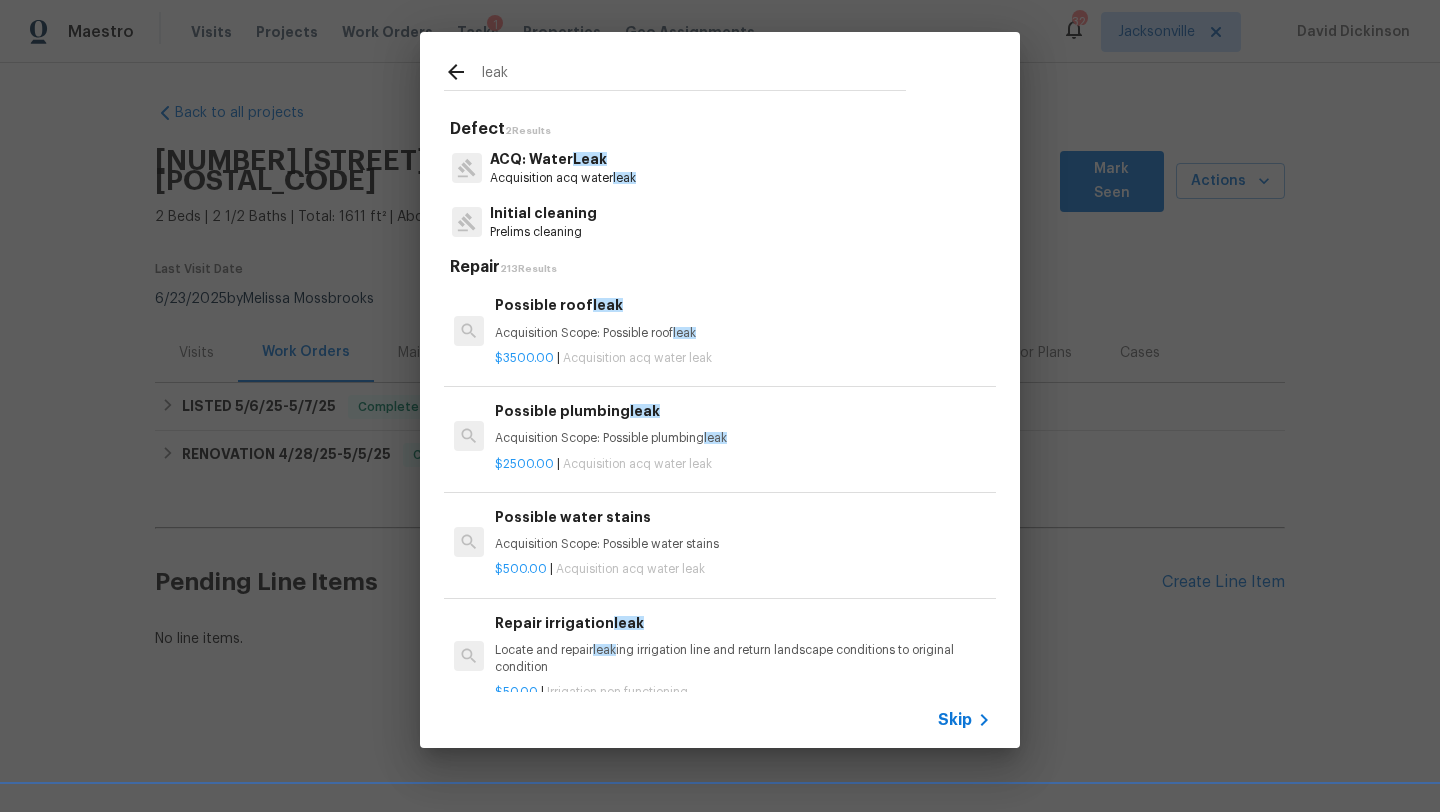 click on "leak Defect  2  Results ACQ: Water  Leak Acquisition acq water  leak Initial cleaning Prelims cleaning Repair  213  Results Possible roof  leak Acquisition Scope: Possible roof  leak $3500.00   |   Acquisition acq water leak Possible plumbing  leak Acquisition Scope: Possible plumbing  leak $2500.00   |   Acquisition acq water leak Possible water stains Acquisition Scope: Possible water stains $500.00   |   Acquisition acq water leak Repair irrigation  leak Locate and repair  leak ing irrigation line and return landscape conditions to original condition $50.00   |   Irrigation non functioning Initial cleaning $300.00   |   Prelims cleaning Basic Clean and Service basic clean and service, balance chems, repair minor  leak s at equipment, etc $250.00   |   Pool damaged Steam Clean Steam clean floors $250.00   |   Flooring flooring extras Intermediate Service filter clean and service, balance chems, repair  leak s at equipment, etc $500.00   |   Pool damaged Flea Treatment Treat for active flea infestation   |" at bounding box center [720, 390] 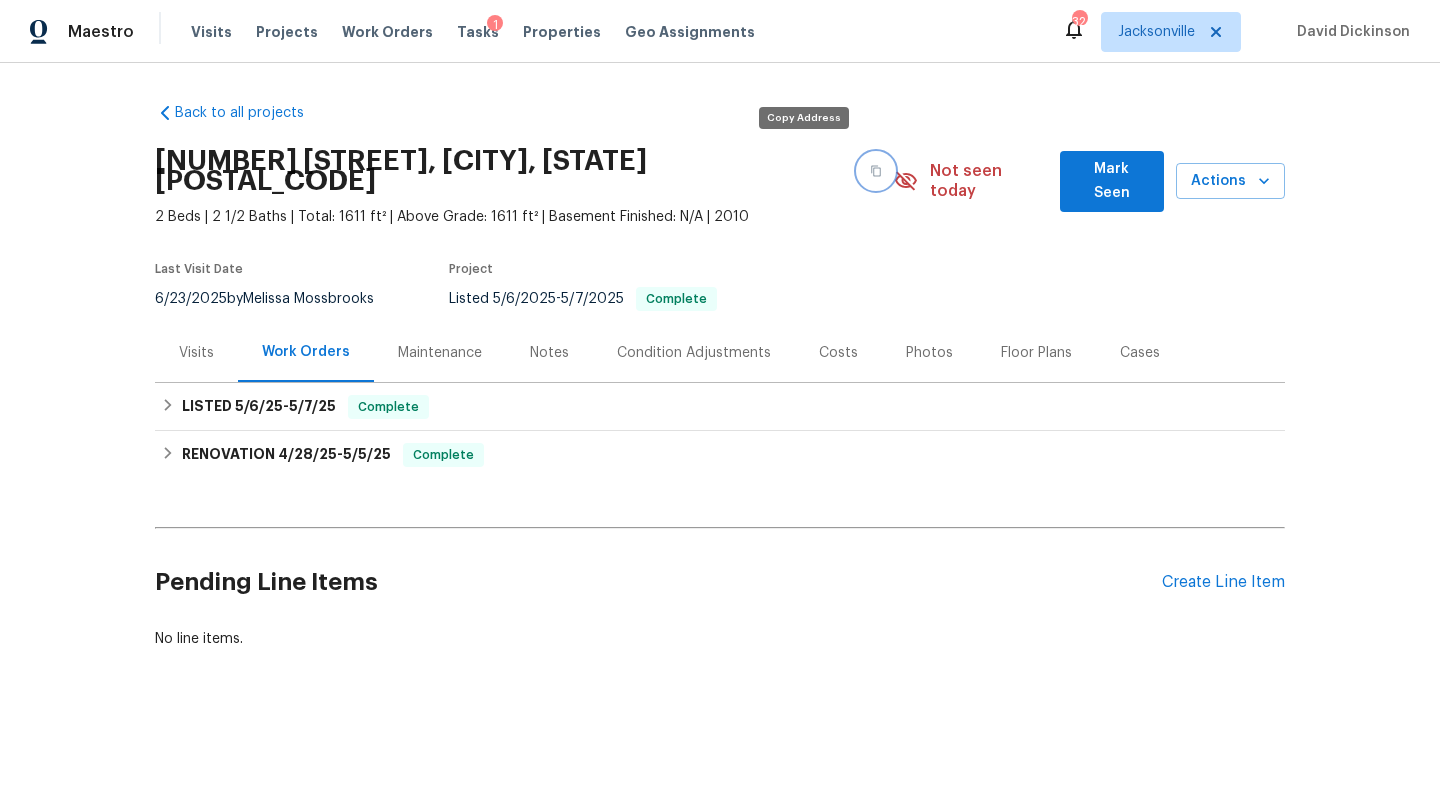 click at bounding box center [876, 171] 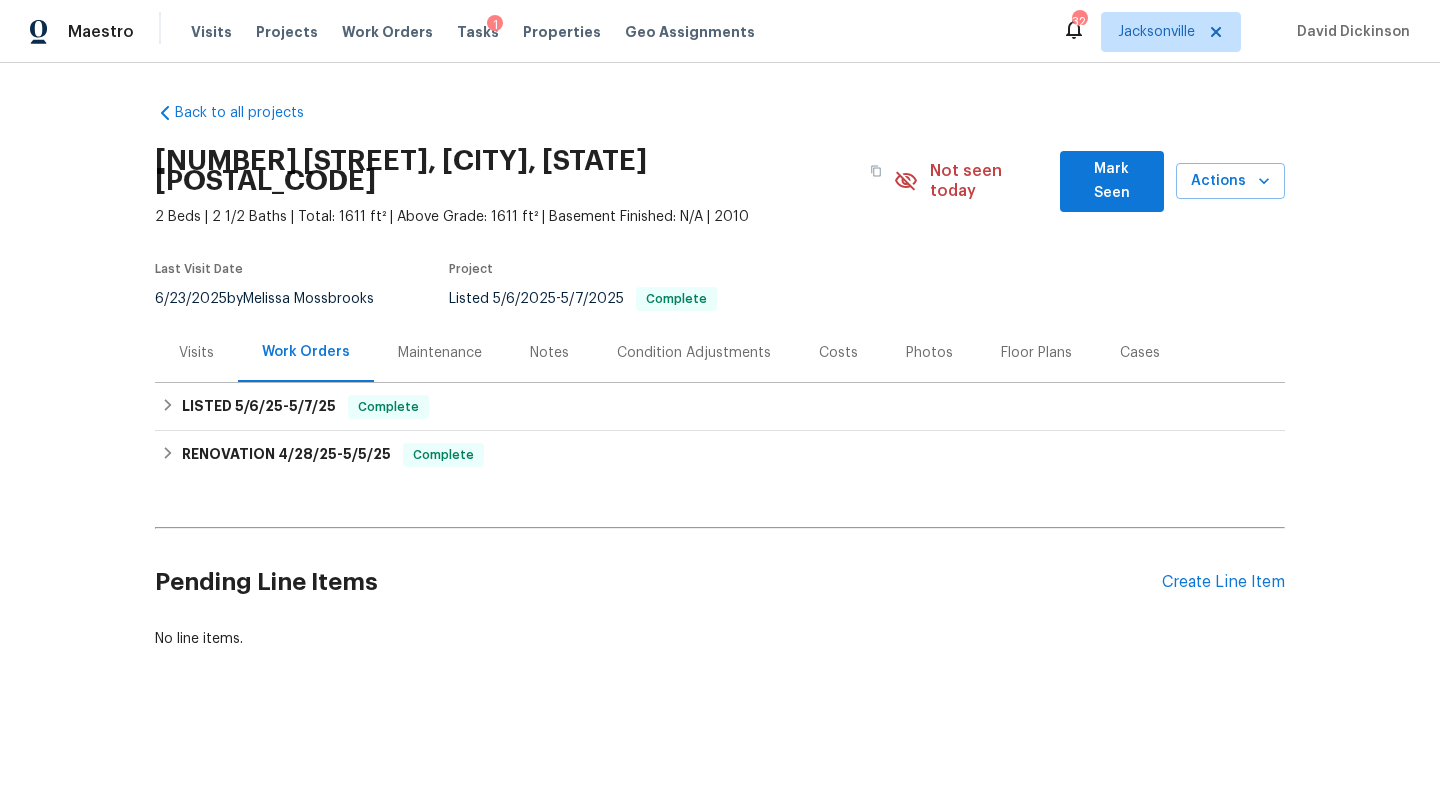 click on "Visits" at bounding box center [196, 353] 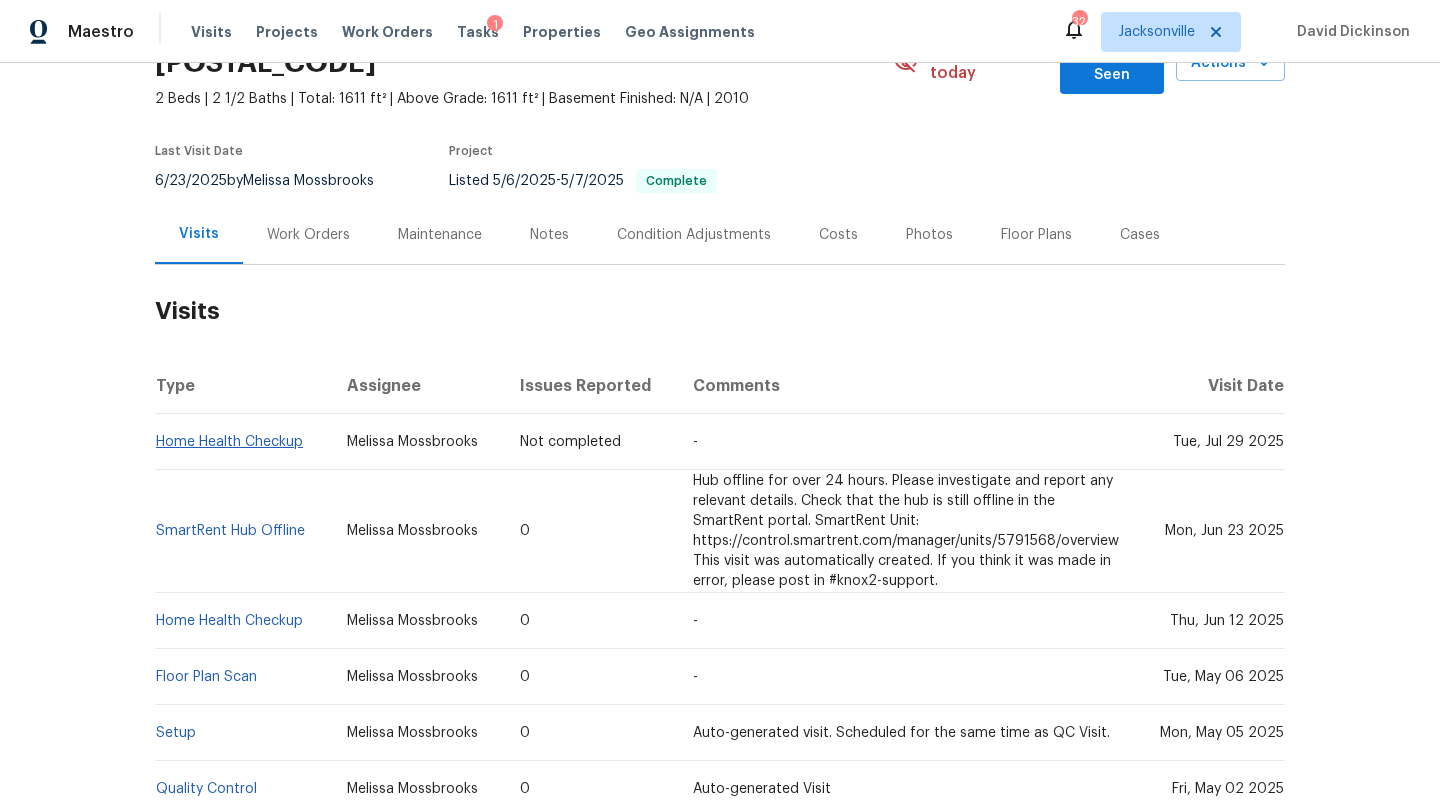 scroll, scrollTop: 133, scrollLeft: 0, axis: vertical 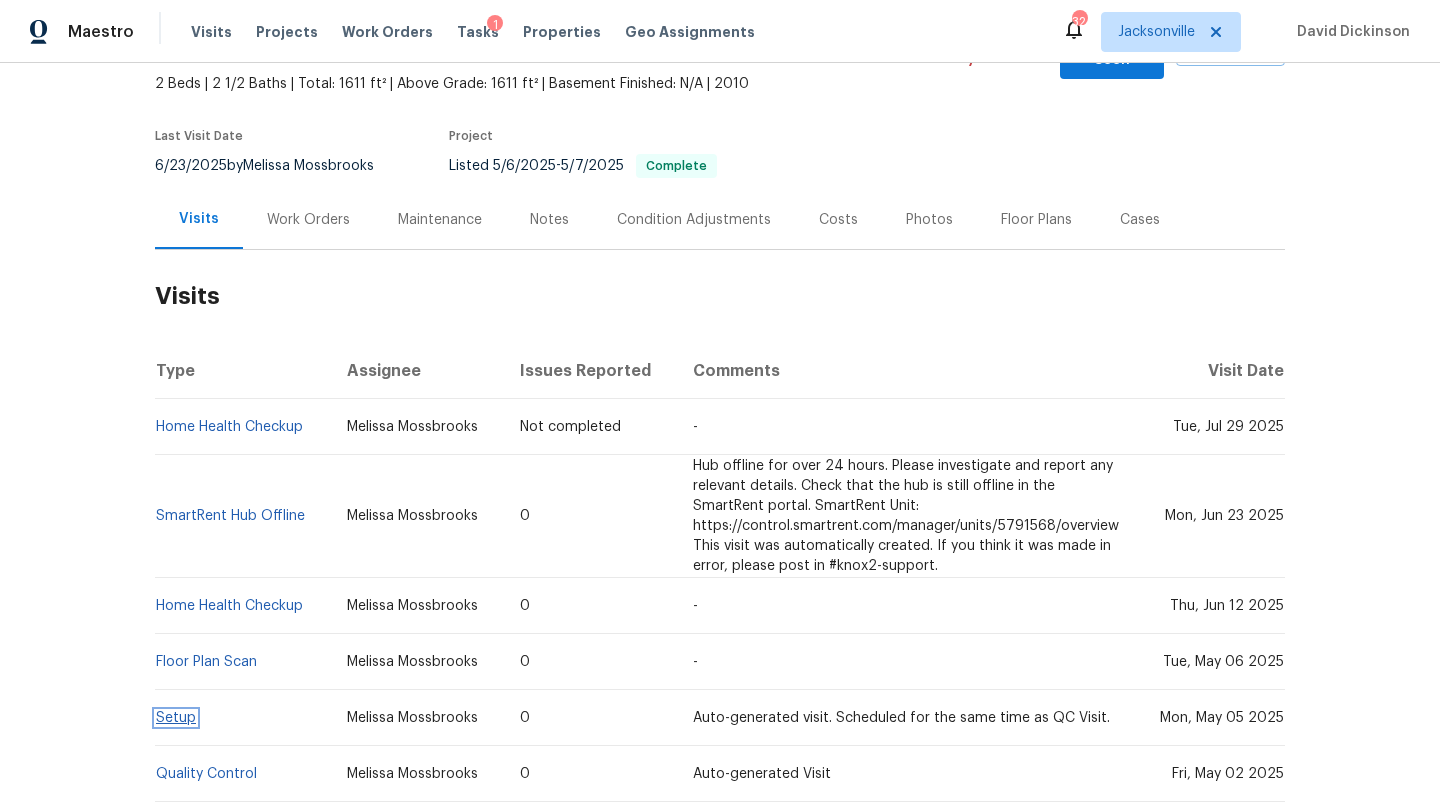 click on "Setup" at bounding box center [176, 718] 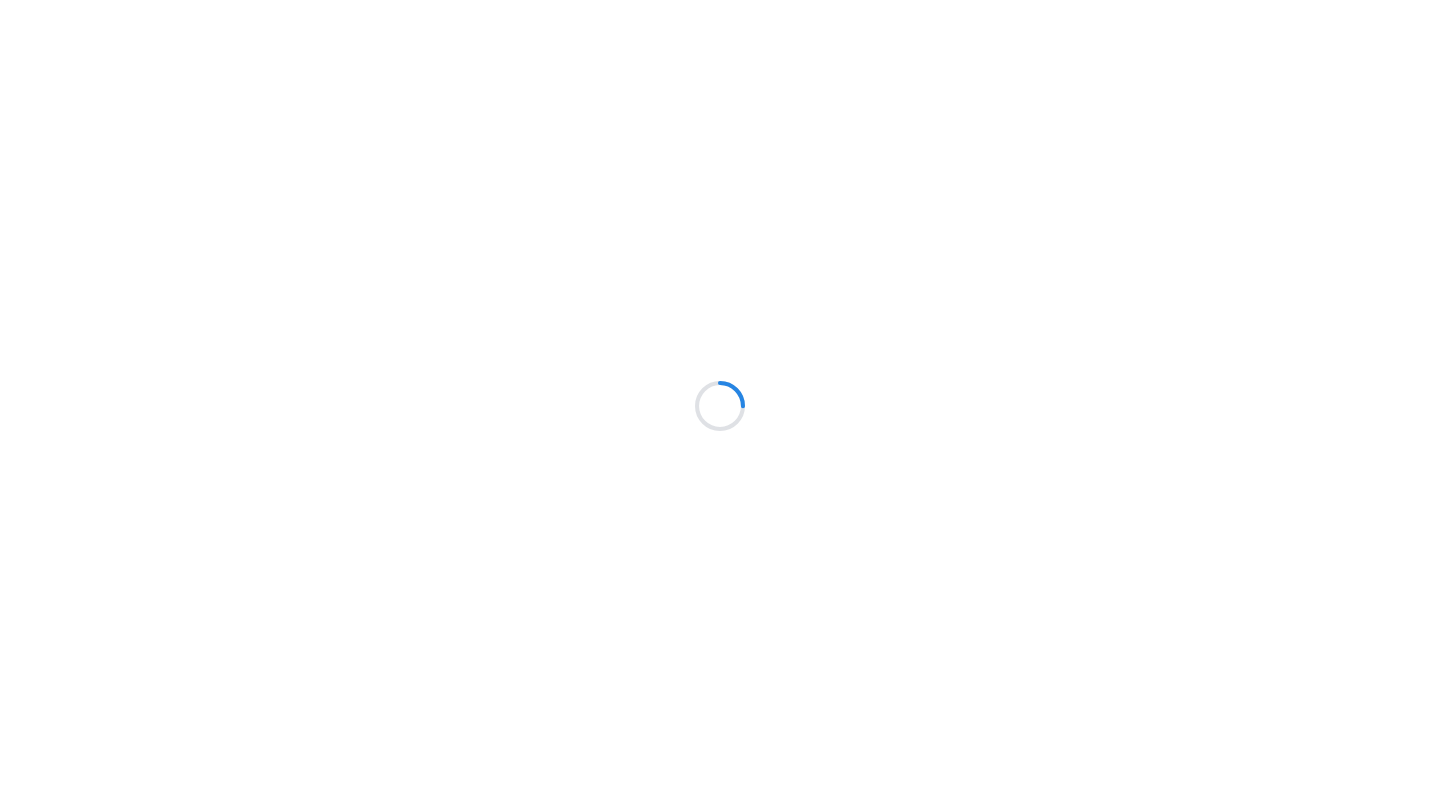 scroll, scrollTop: 0, scrollLeft: 0, axis: both 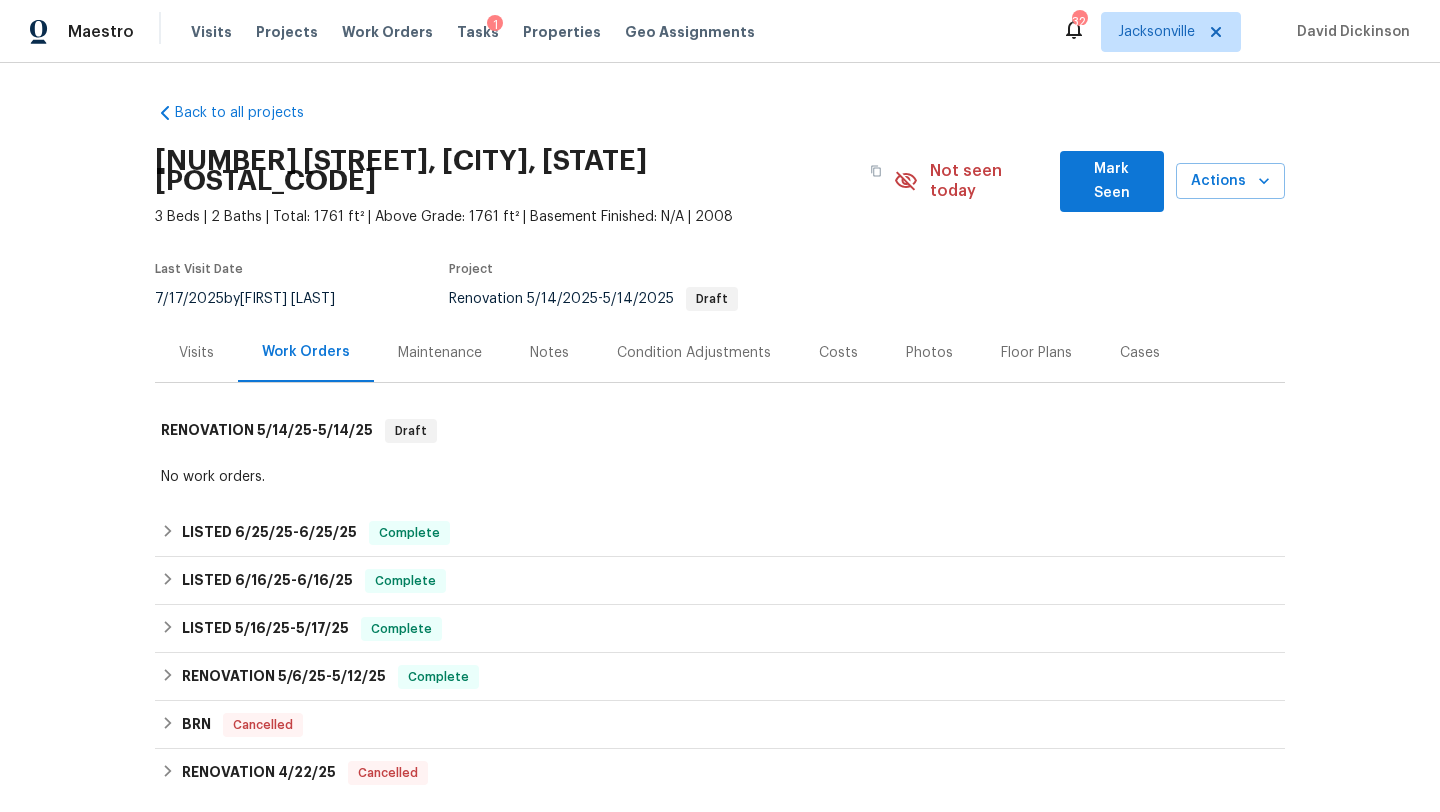 click on "Photos" at bounding box center (929, 353) 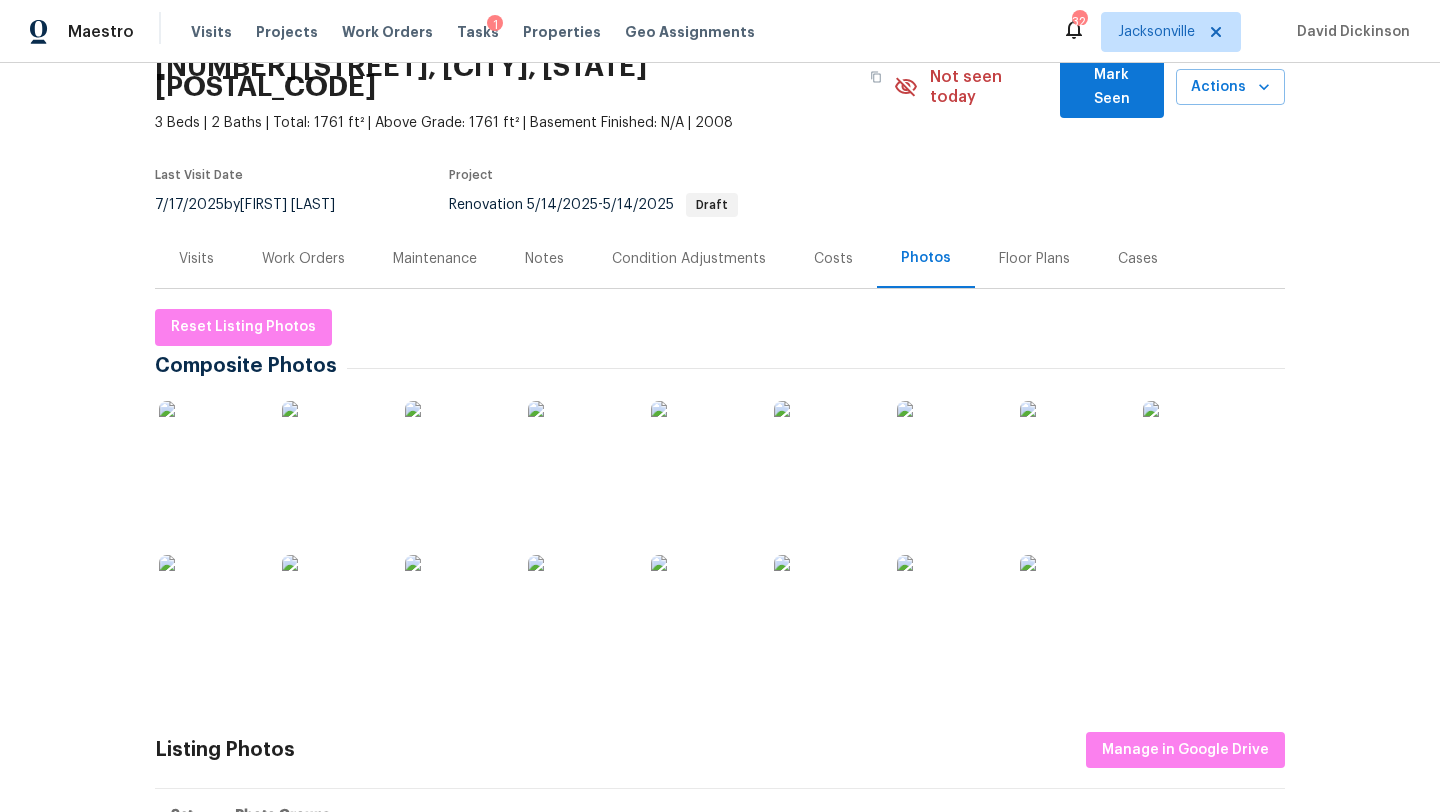 scroll, scrollTop: 184, scrollLeft: 0, axis: vertical 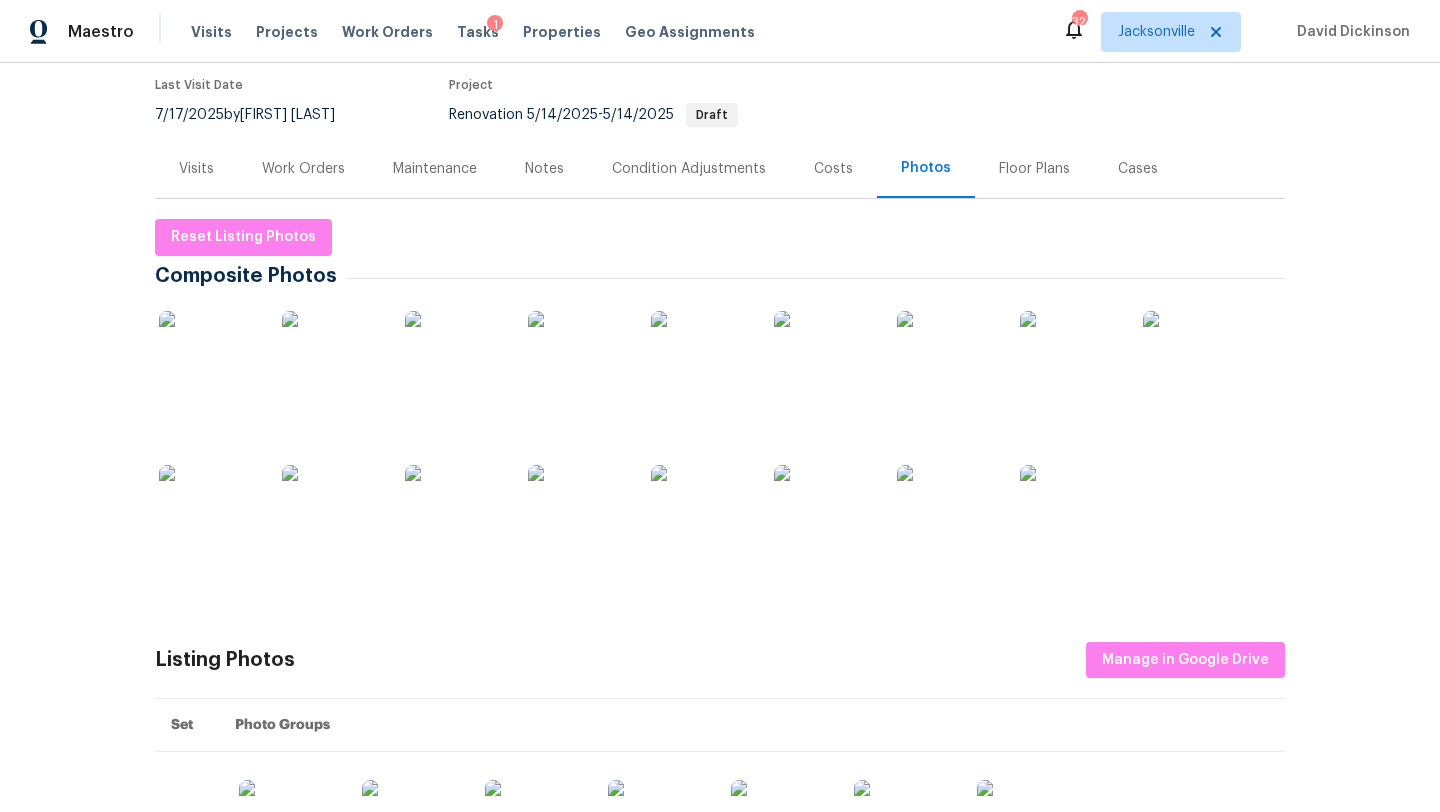 click at bounding box center [578, 361] 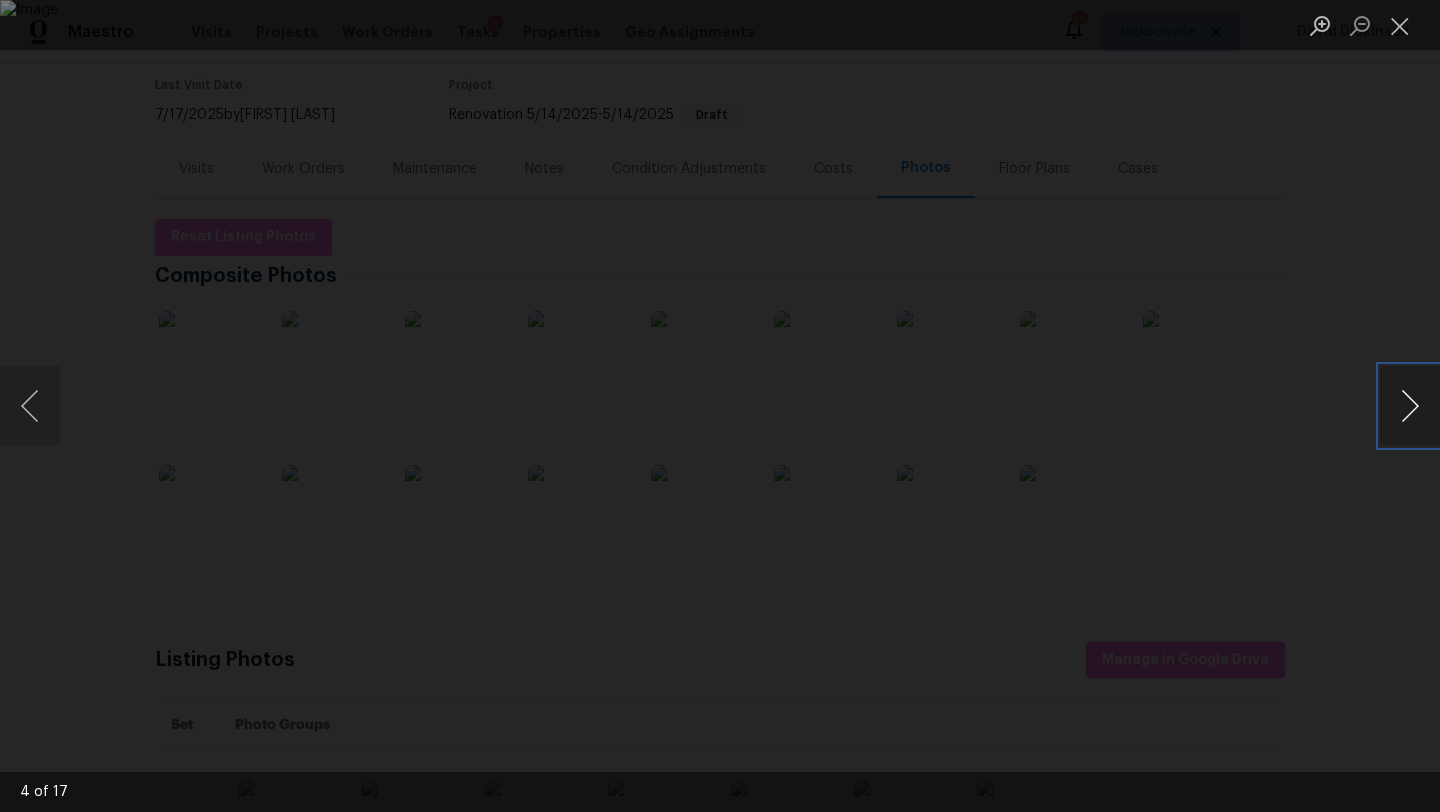 click at bounding box center [1410, 406] 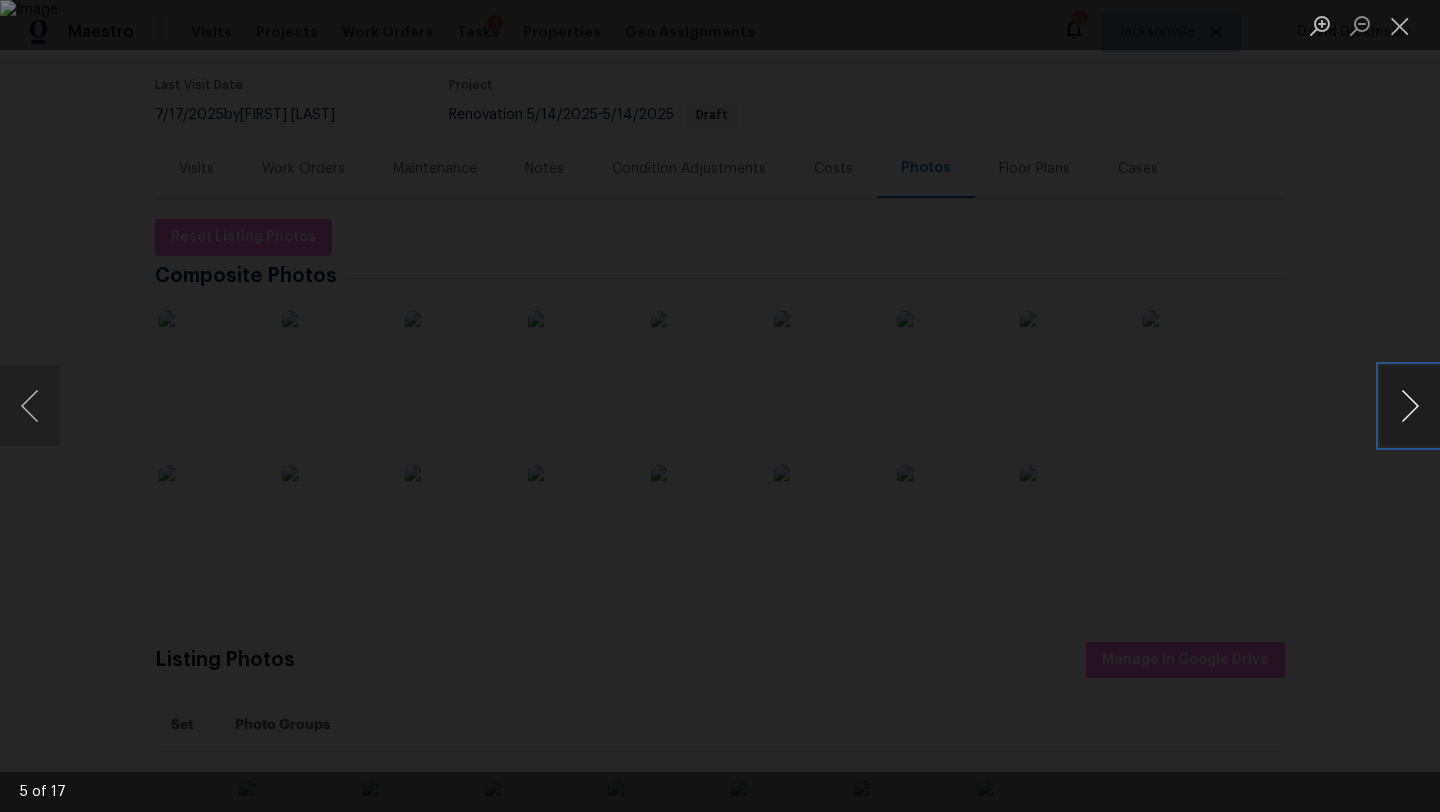 click at bounding box center (1410, 406) 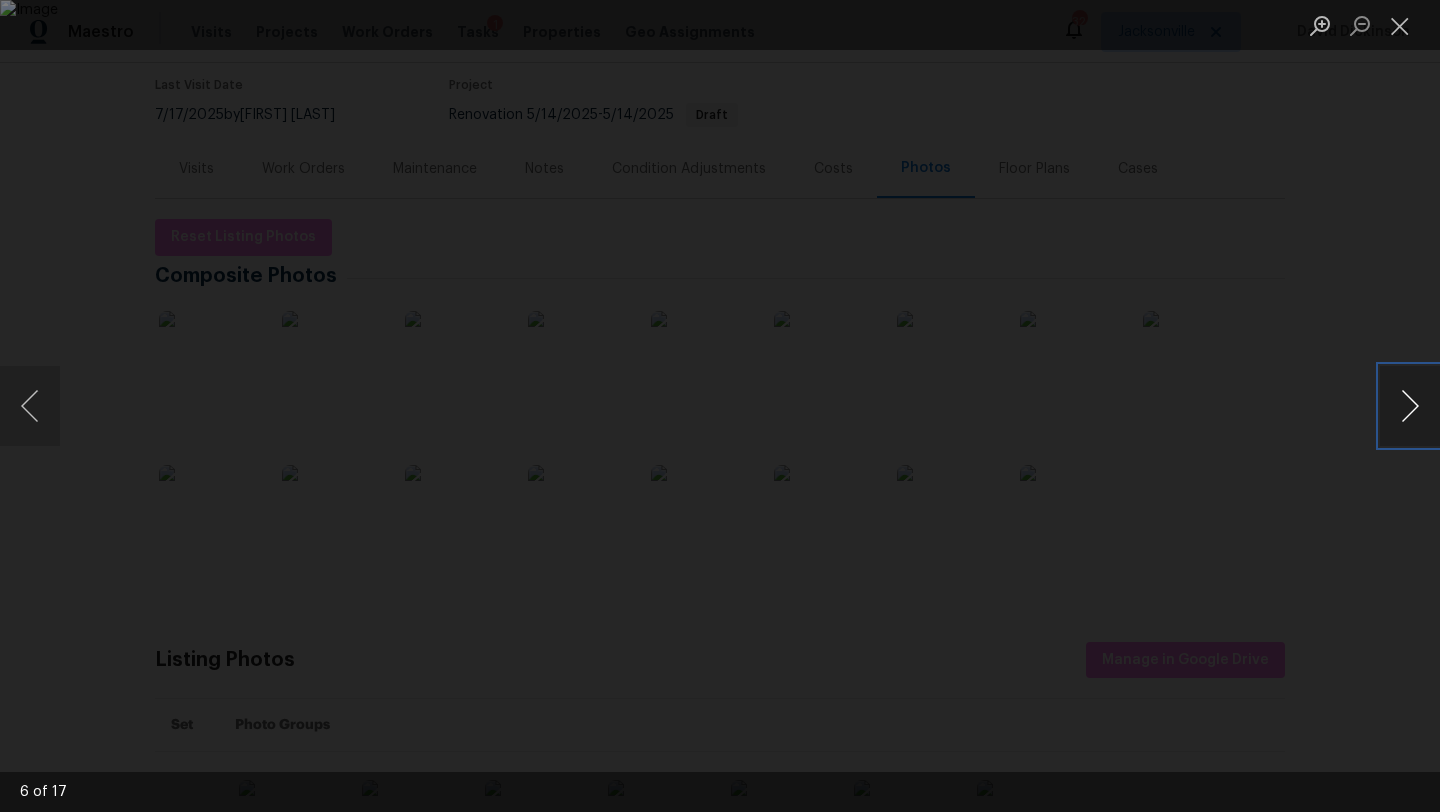 click at bounding box center [1410, 406] 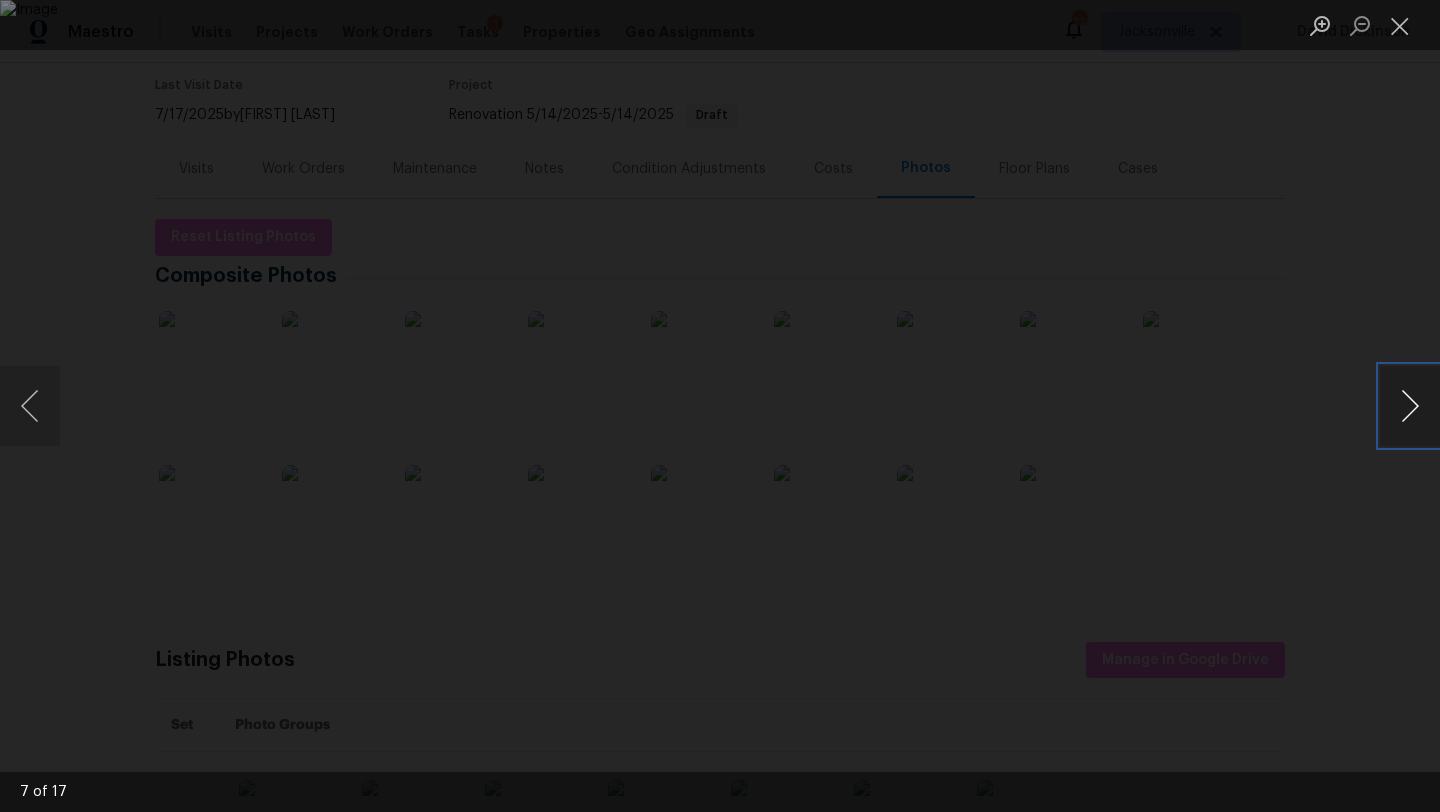 click at bounding box center [1410, 406] 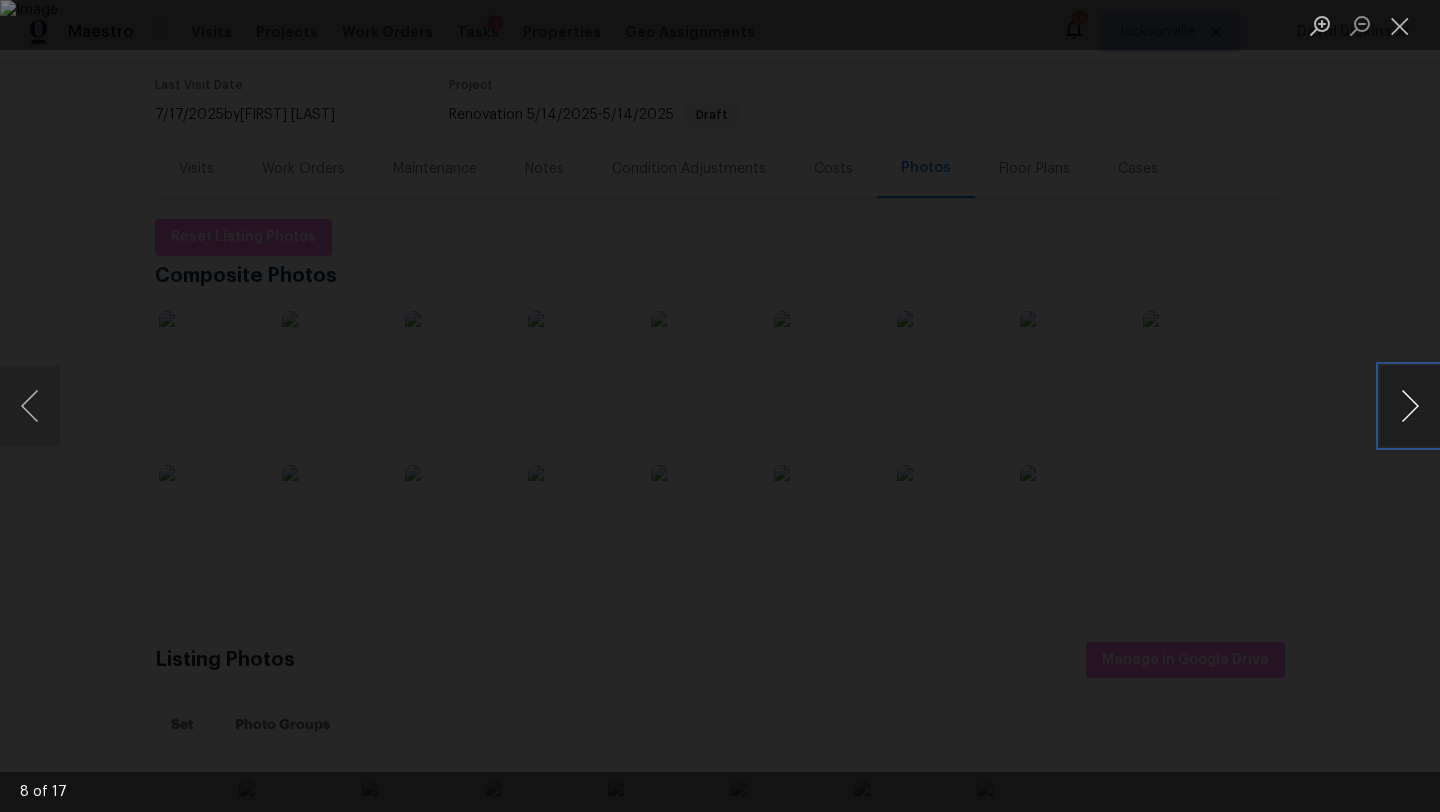 click at bounding box center (1410, 406) 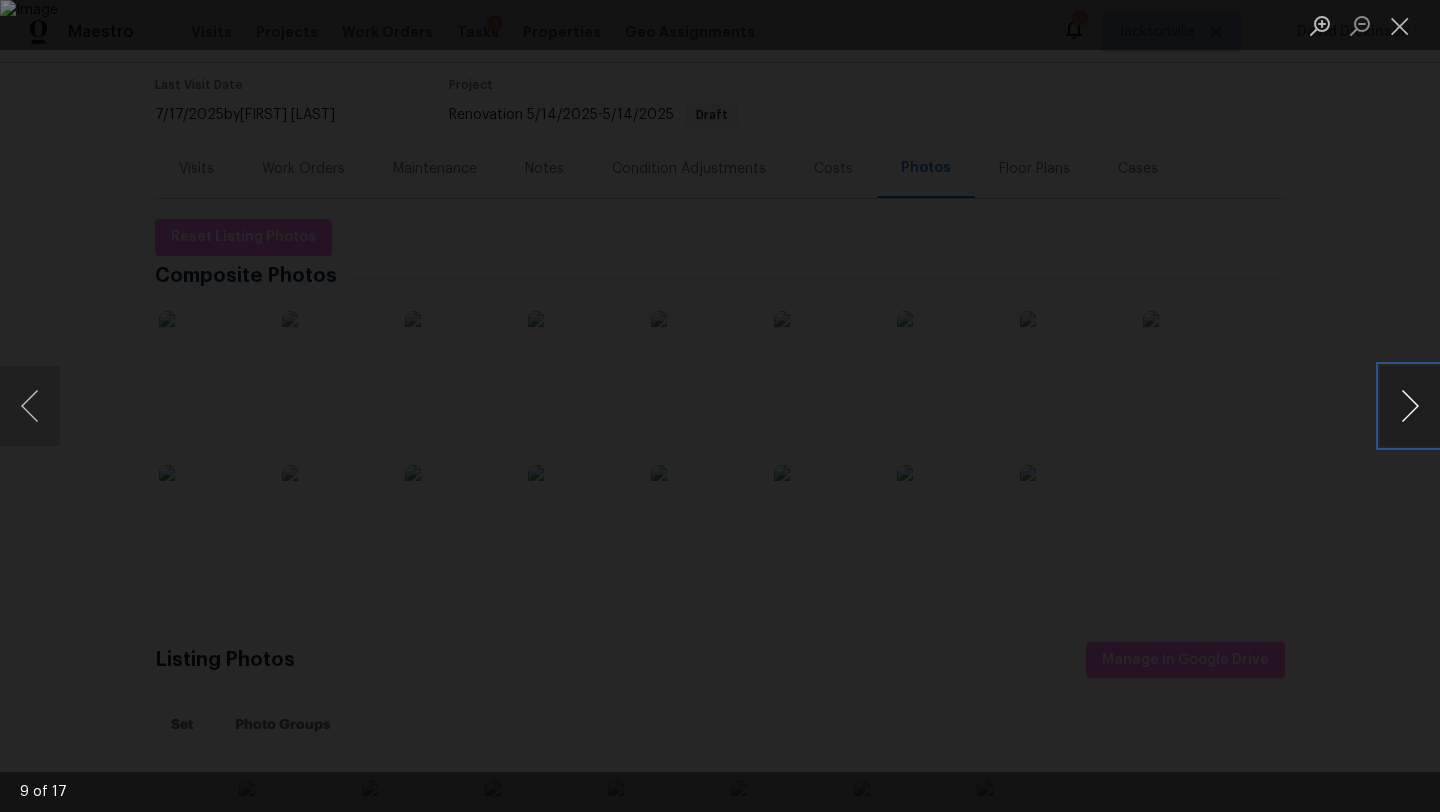 click at bounding box center (1410, 406) 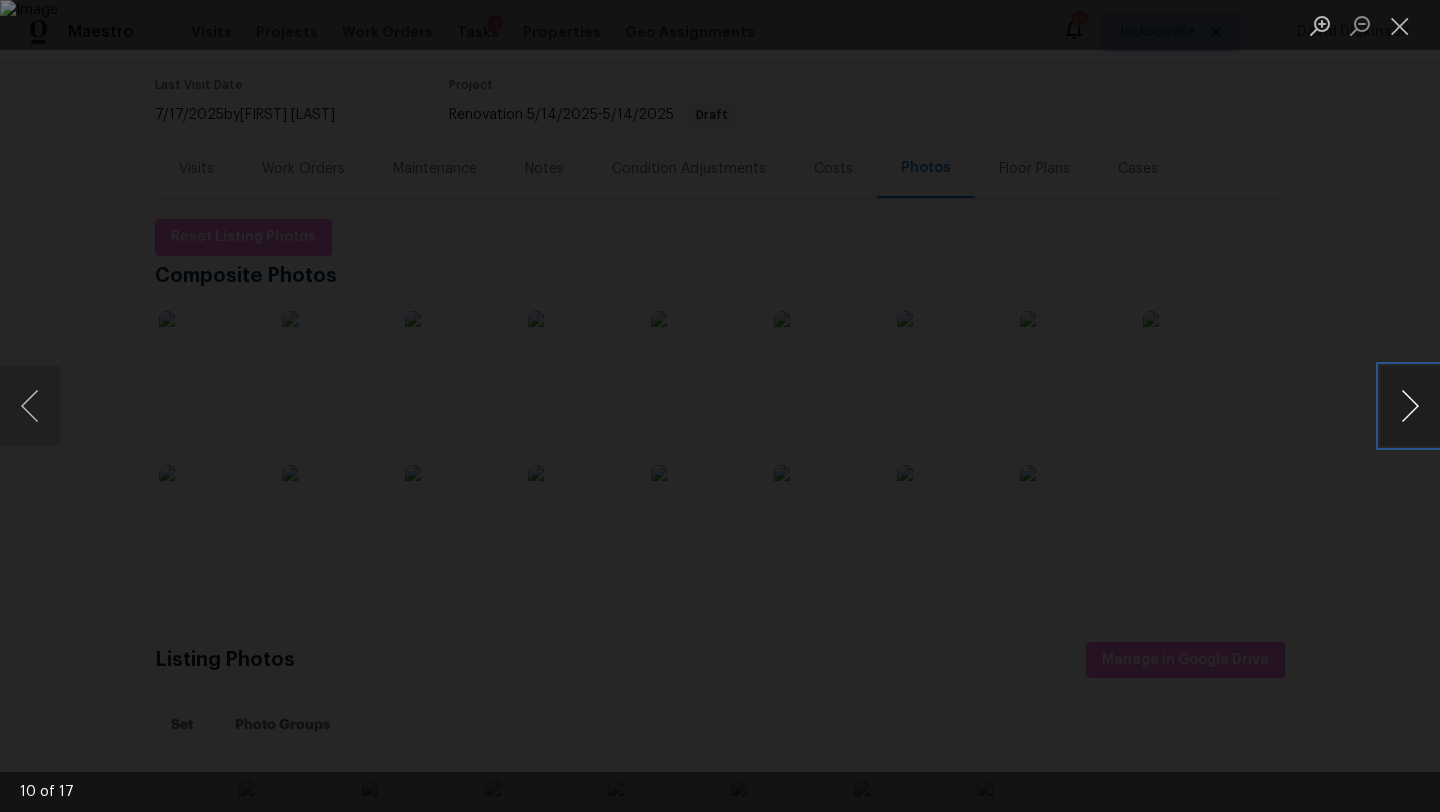 click at bounding box center (1410, 406) 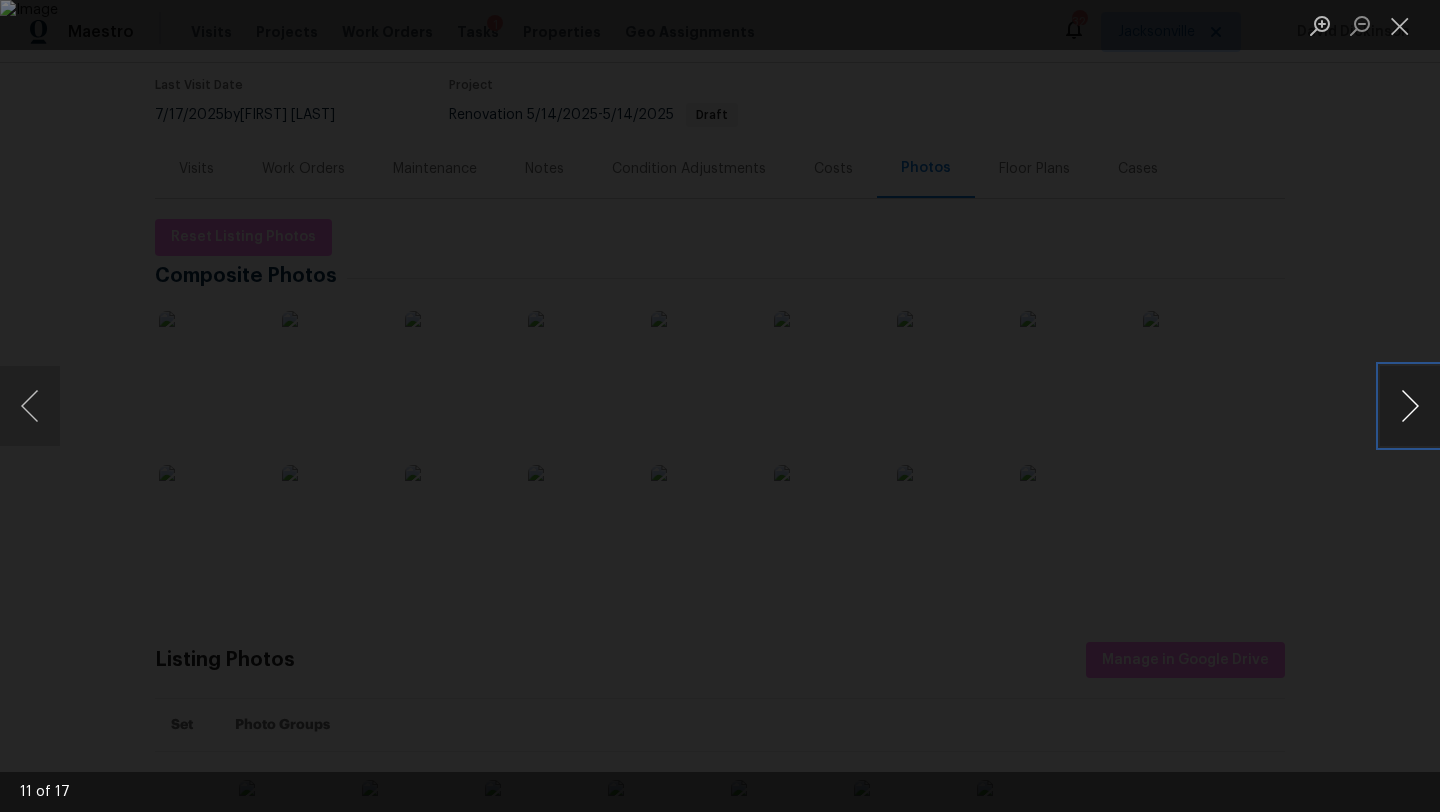 click at bounding box center (1410, 406) 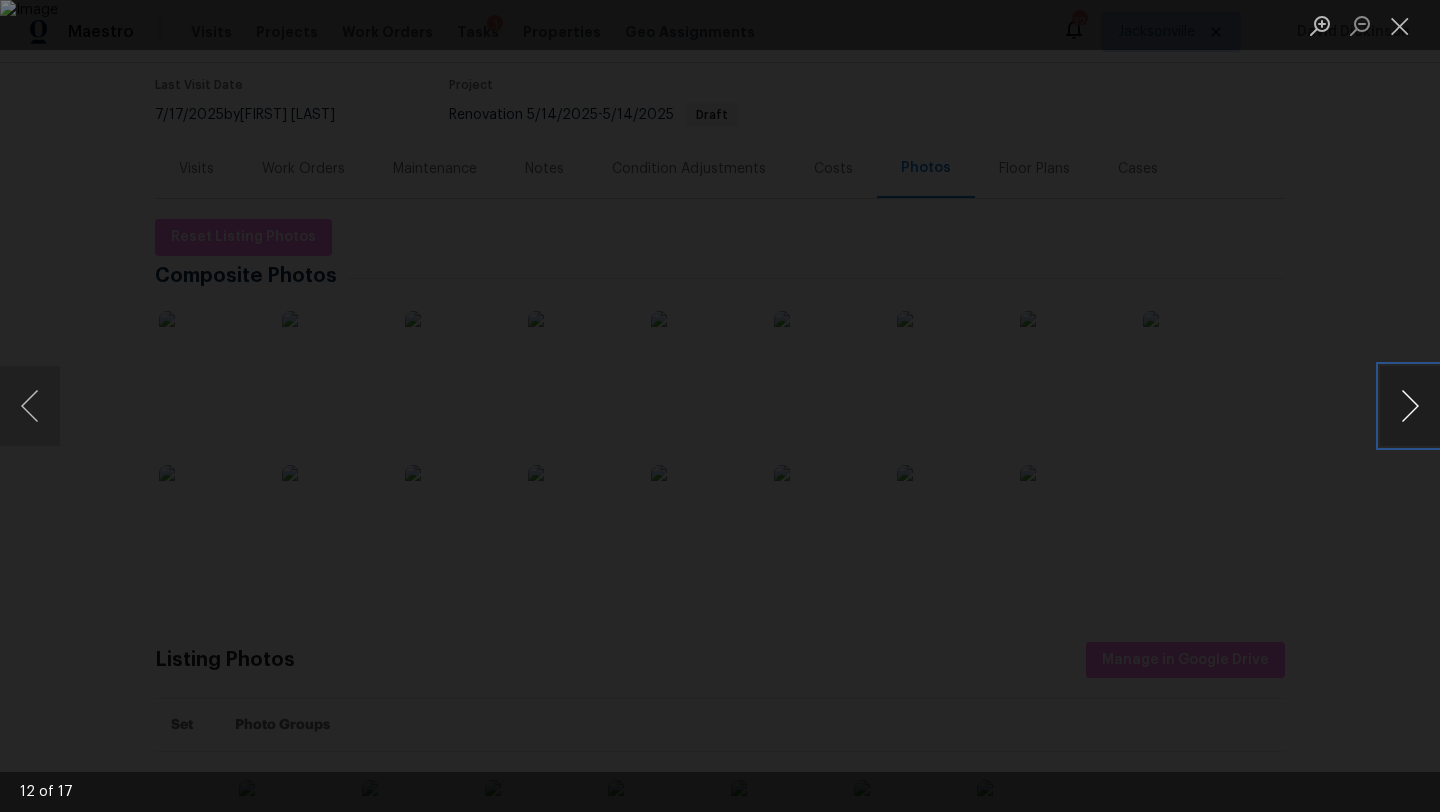 click at bounding box center (1410, 406) 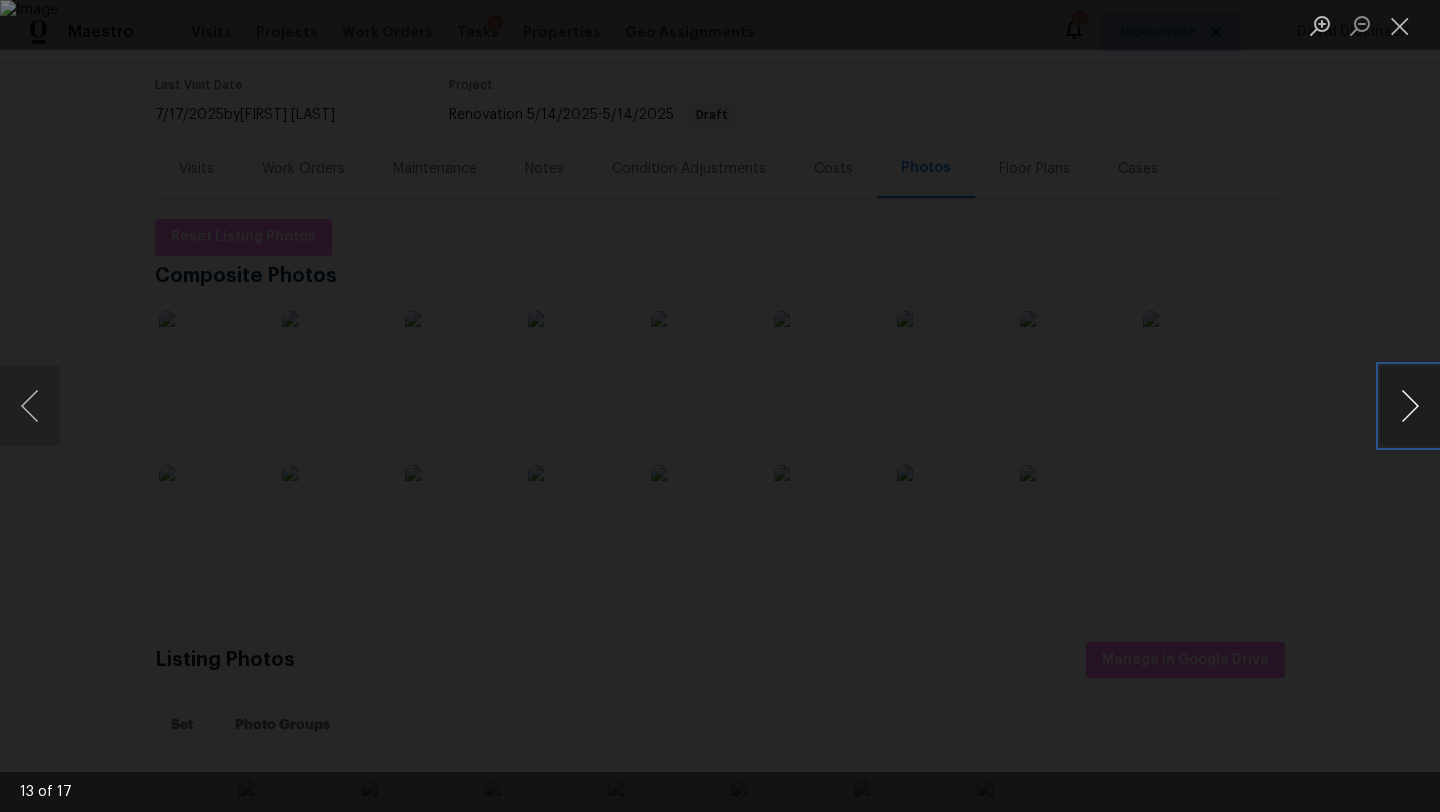 click at bounding box center (1410, 406) 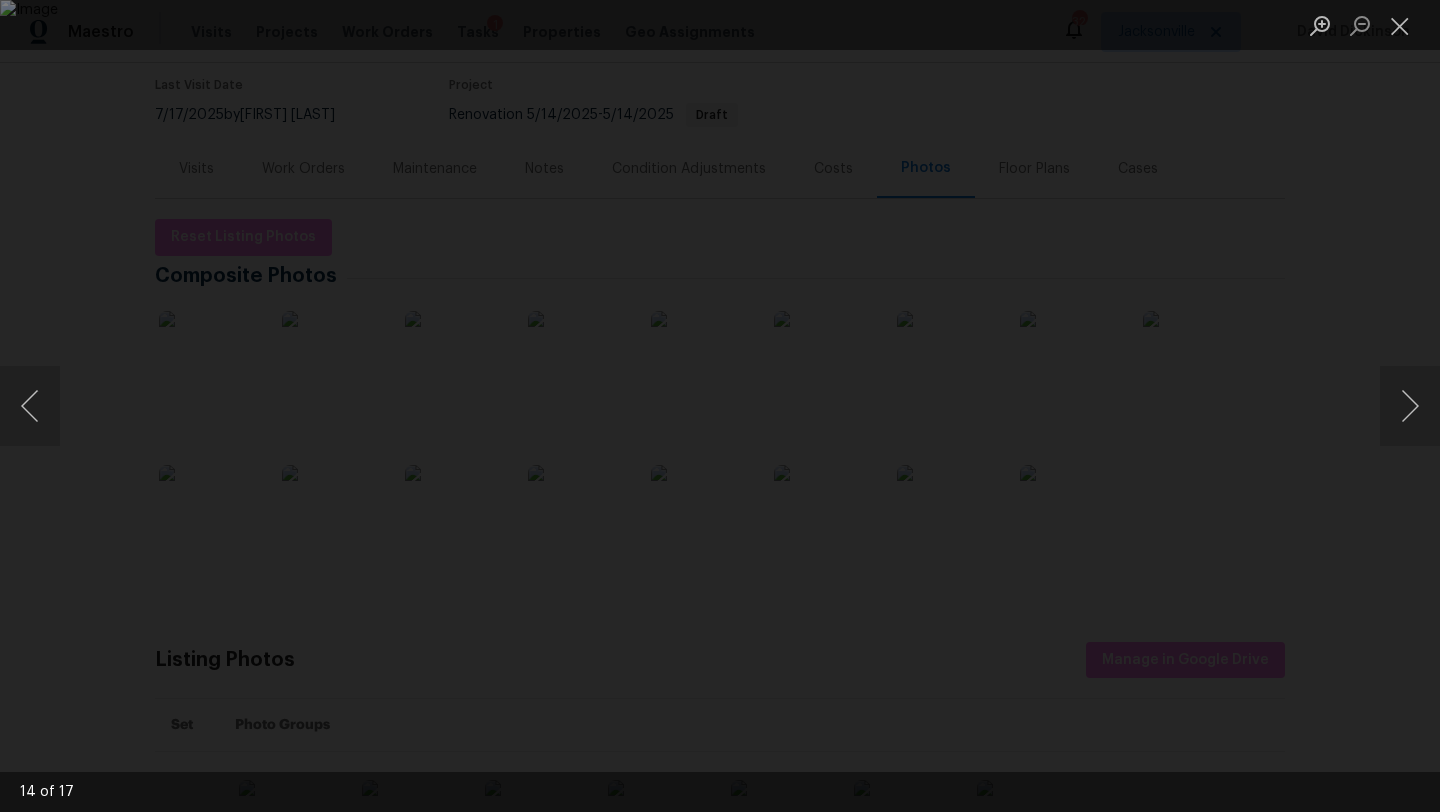 click at bounding box center (720, 406) 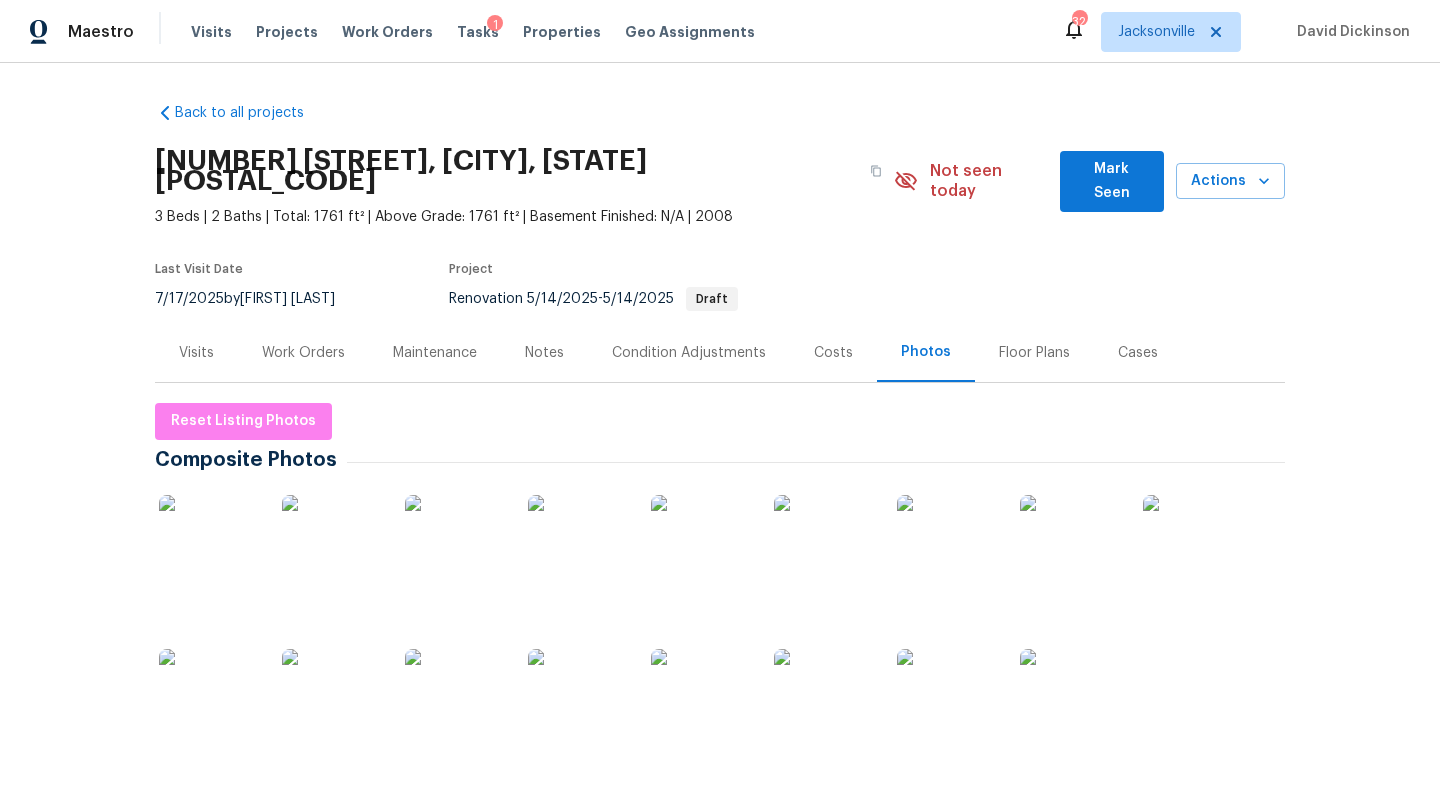 scroll, scrollTop: 4, scrollLeft: 0, axis: vertical 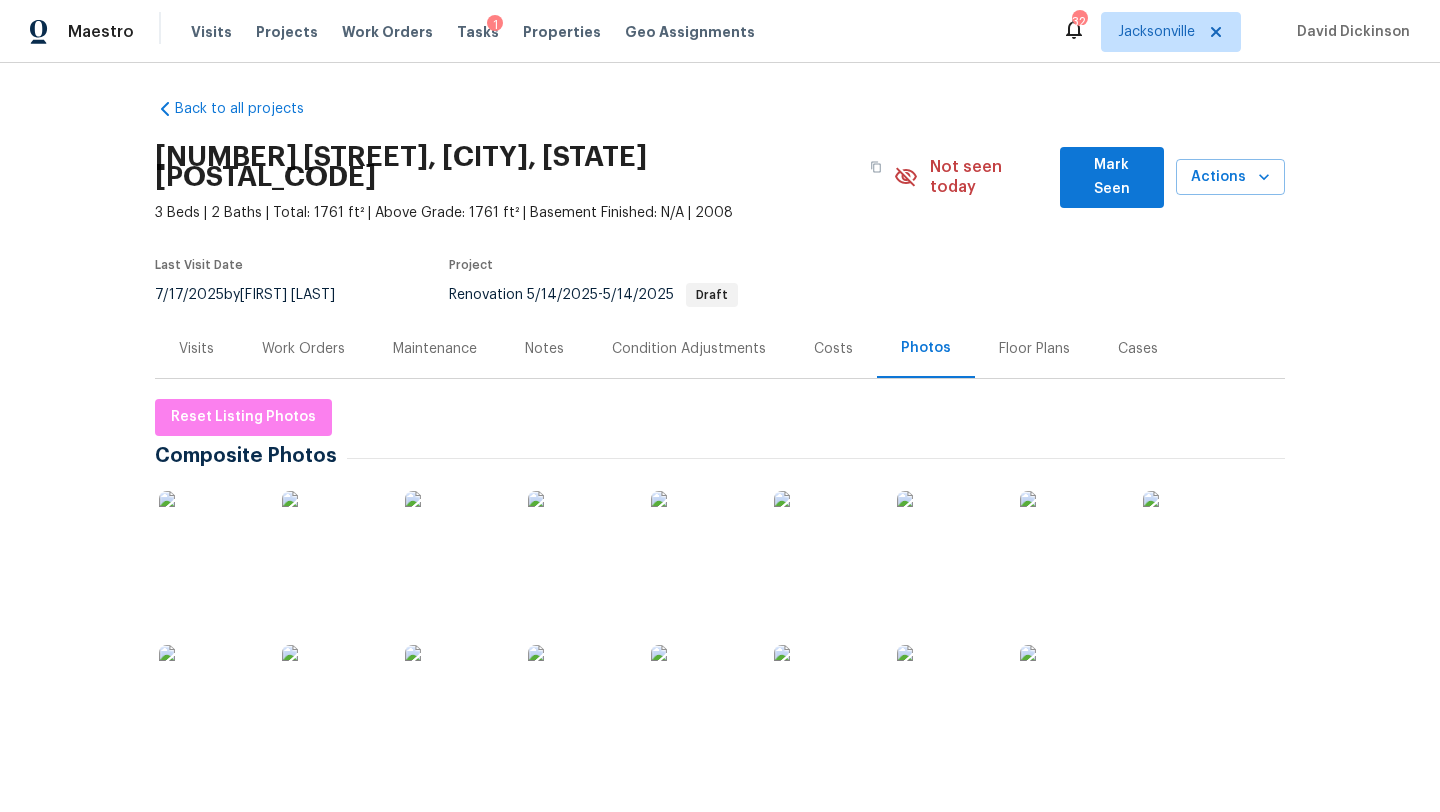 click on "Work Orders" at bounding box center [303, 349] 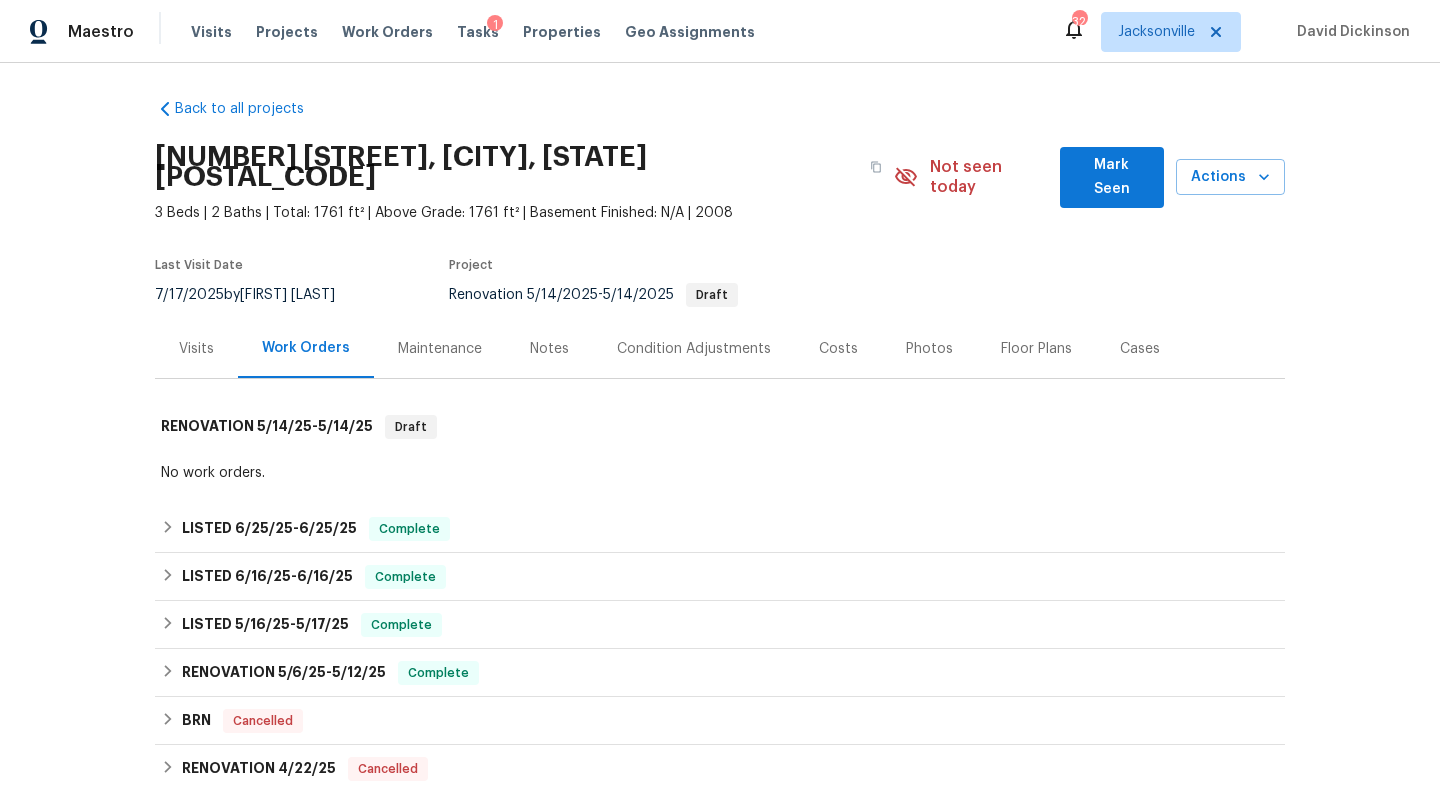 click on "Condition Adjustments" at bounding box center (694, 349) 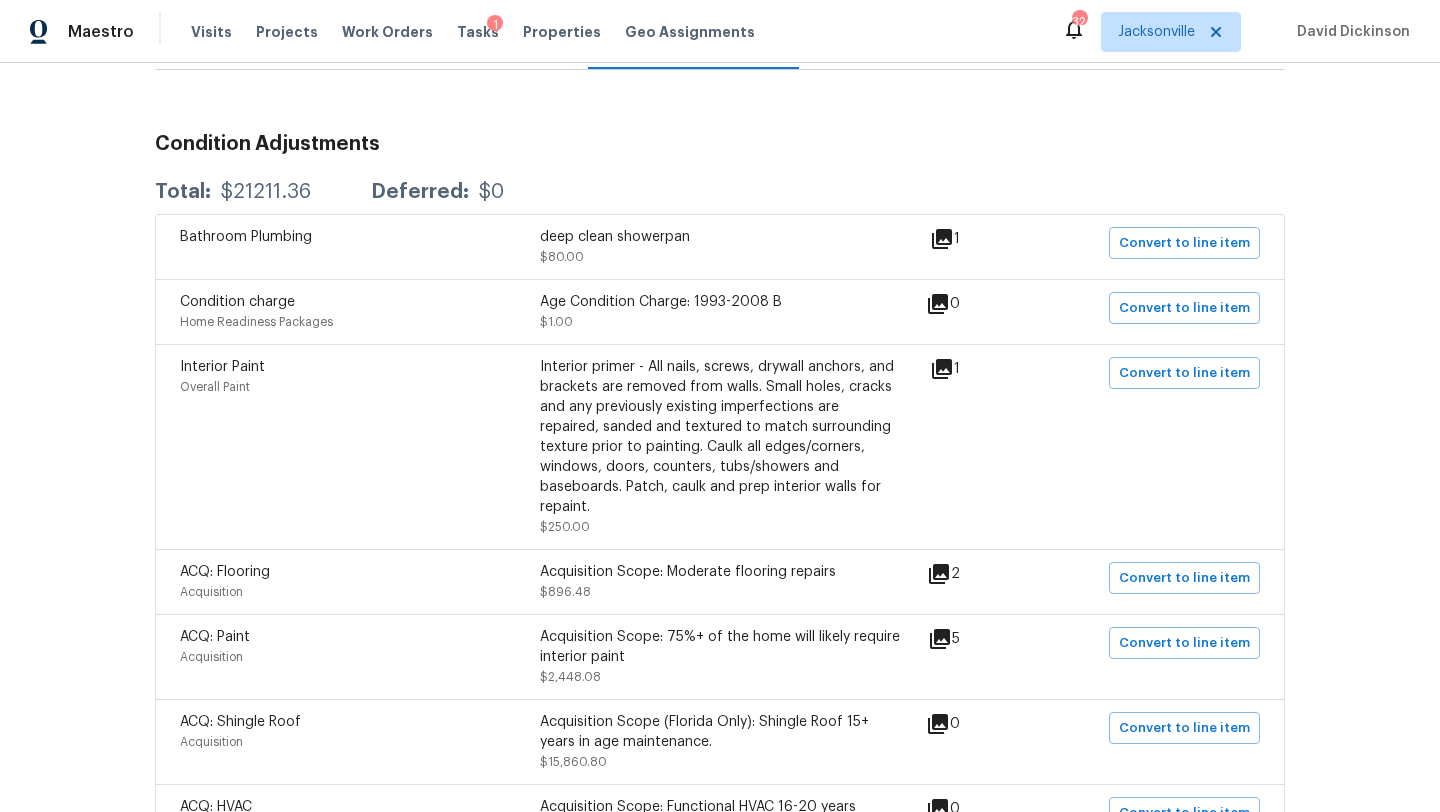 scroll, scrollTop: 0, scrollLeft: 0, axis: both 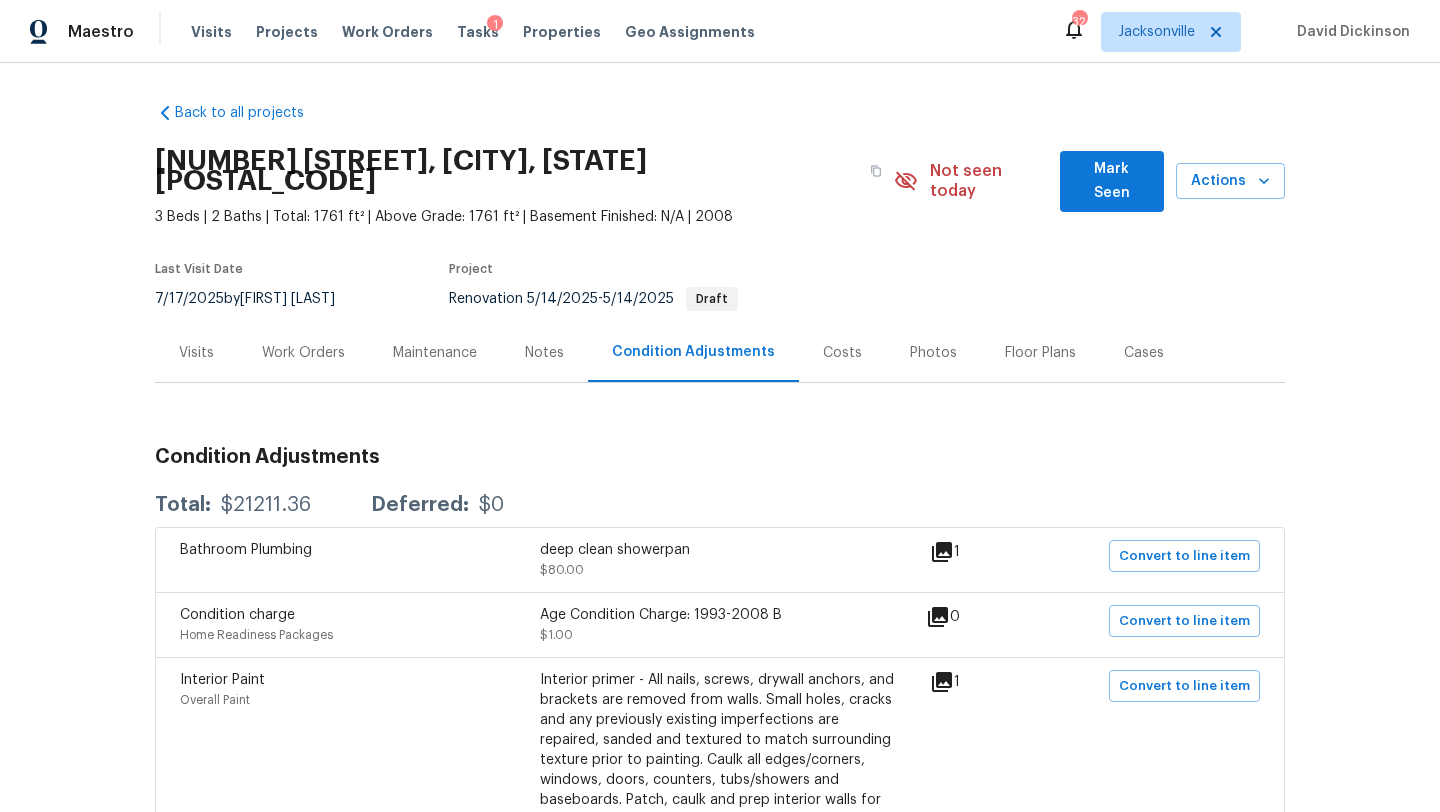 click on "Work Orders" at bounding box center (303, 352) 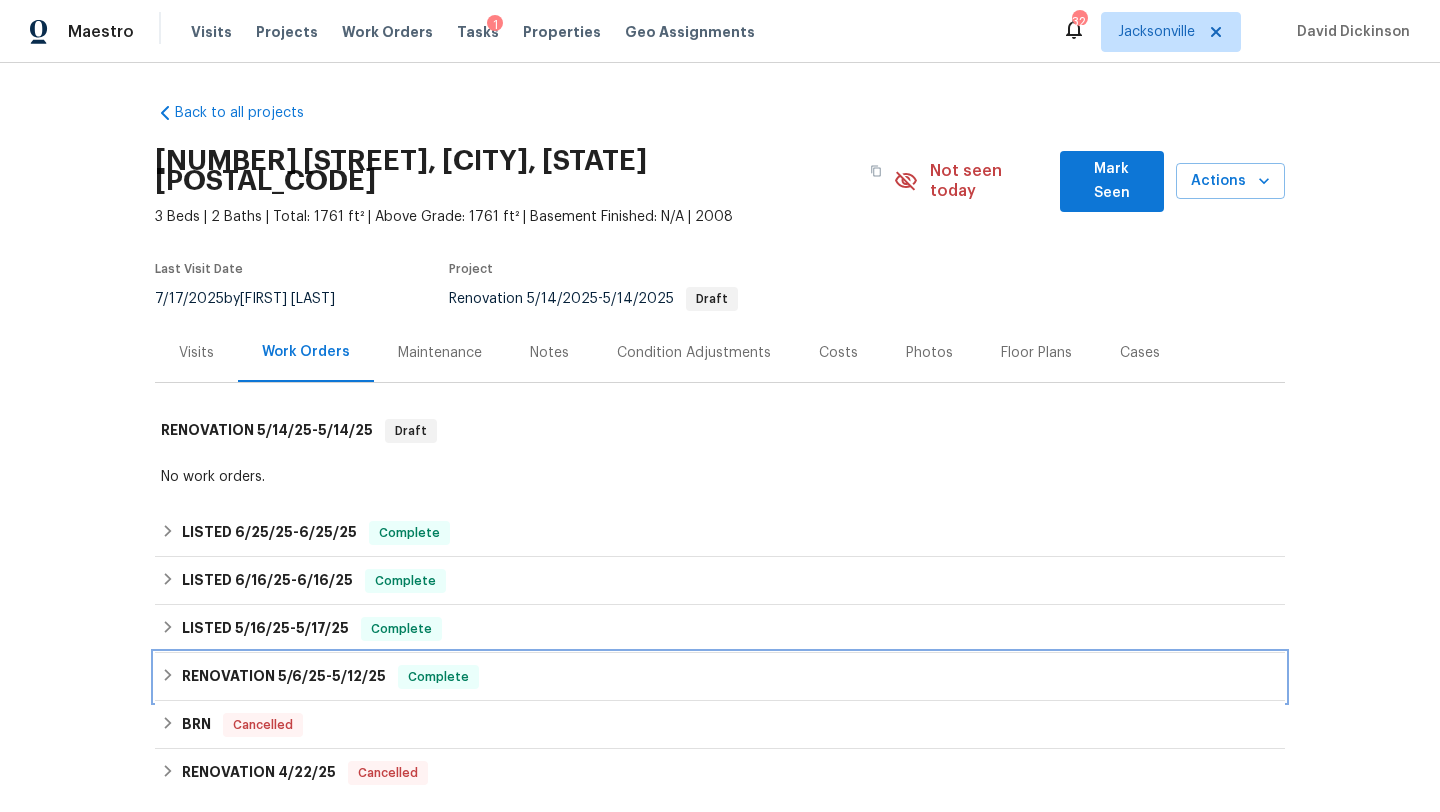 click on "5/6/25" at bounding box center (302, 676) 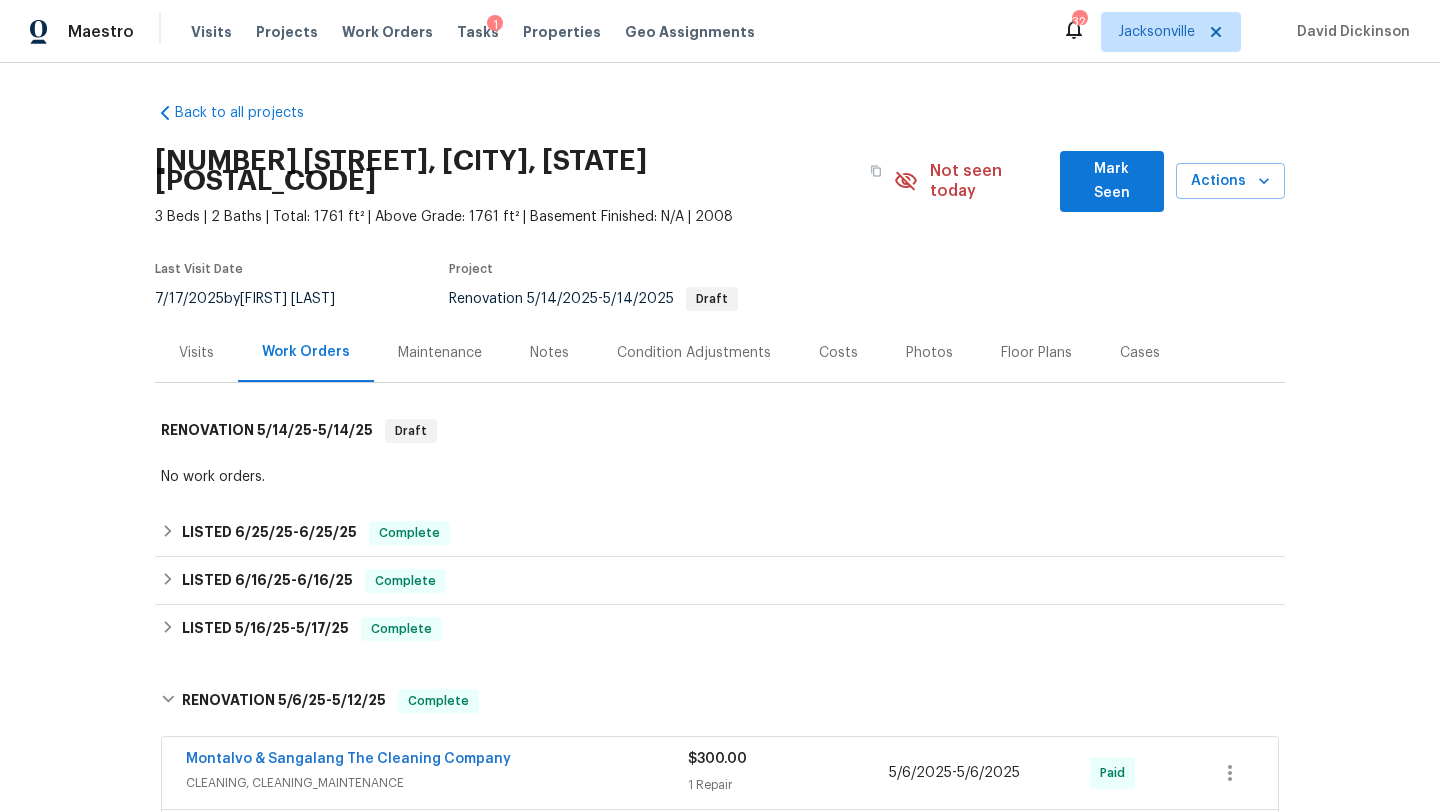 click on "Costs" at bounding box center [838, 353] 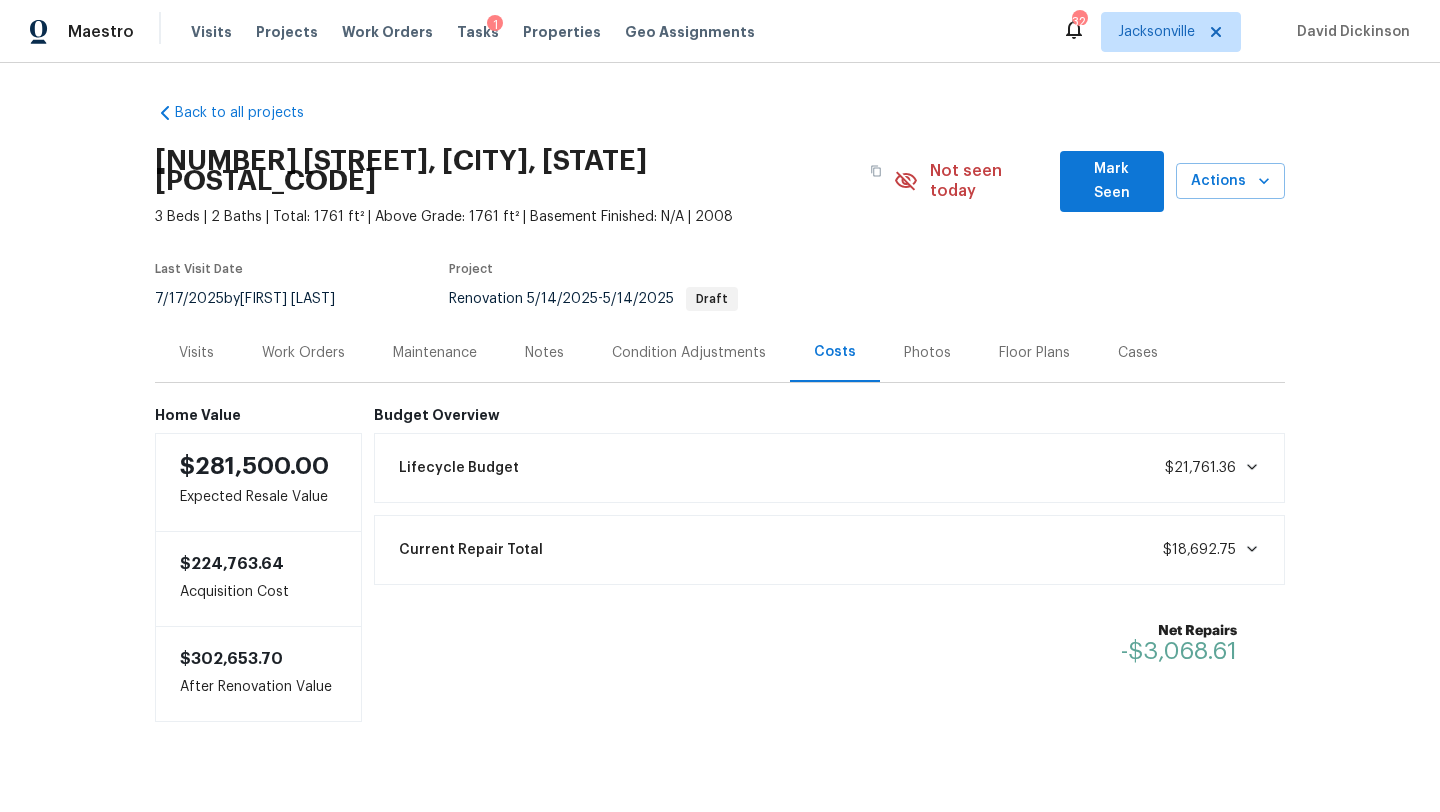 click on "Work Orders" at bounding box center [303, 353] 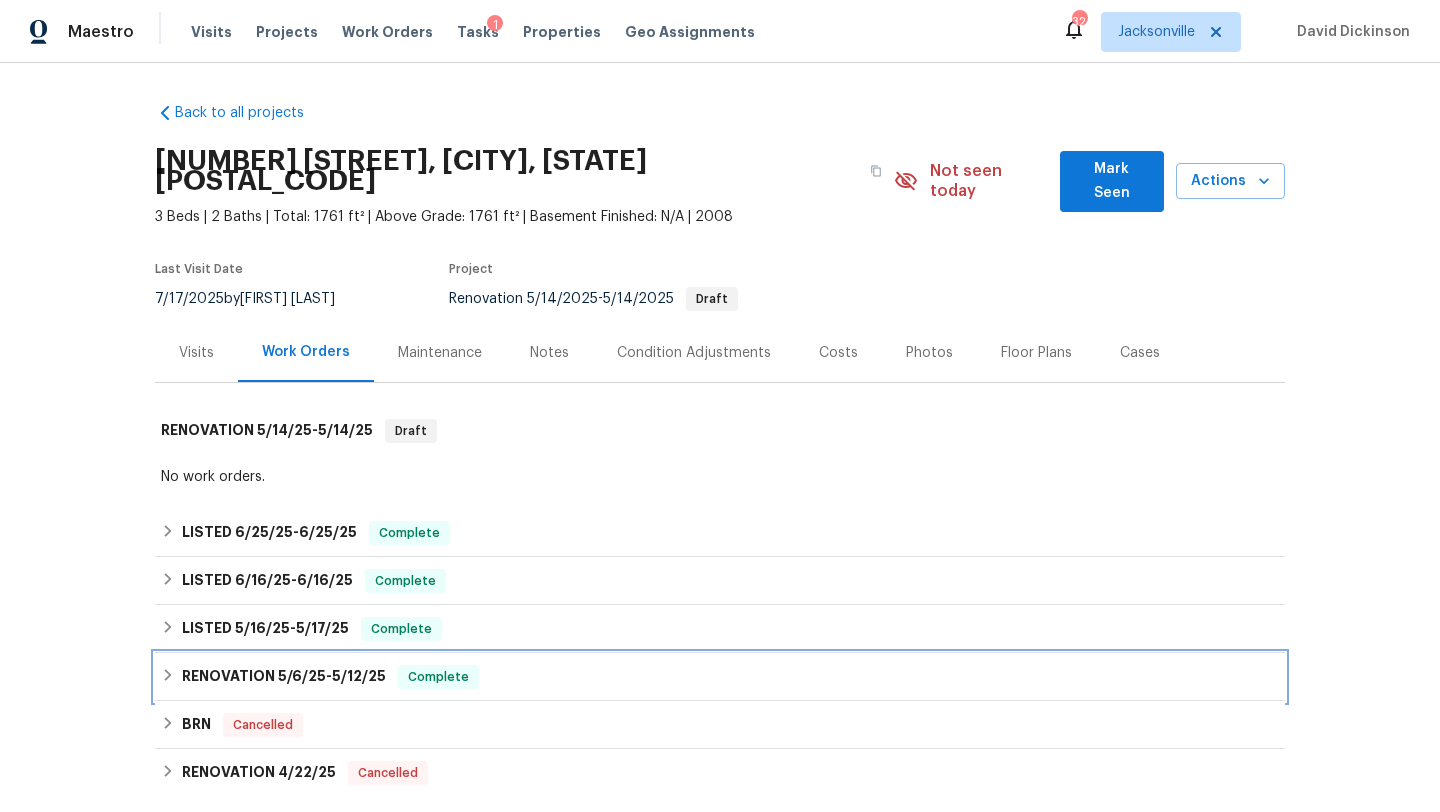 click on "RENOVATION   [DATE]  -  [DATE]" at bounding box center [284, 677] 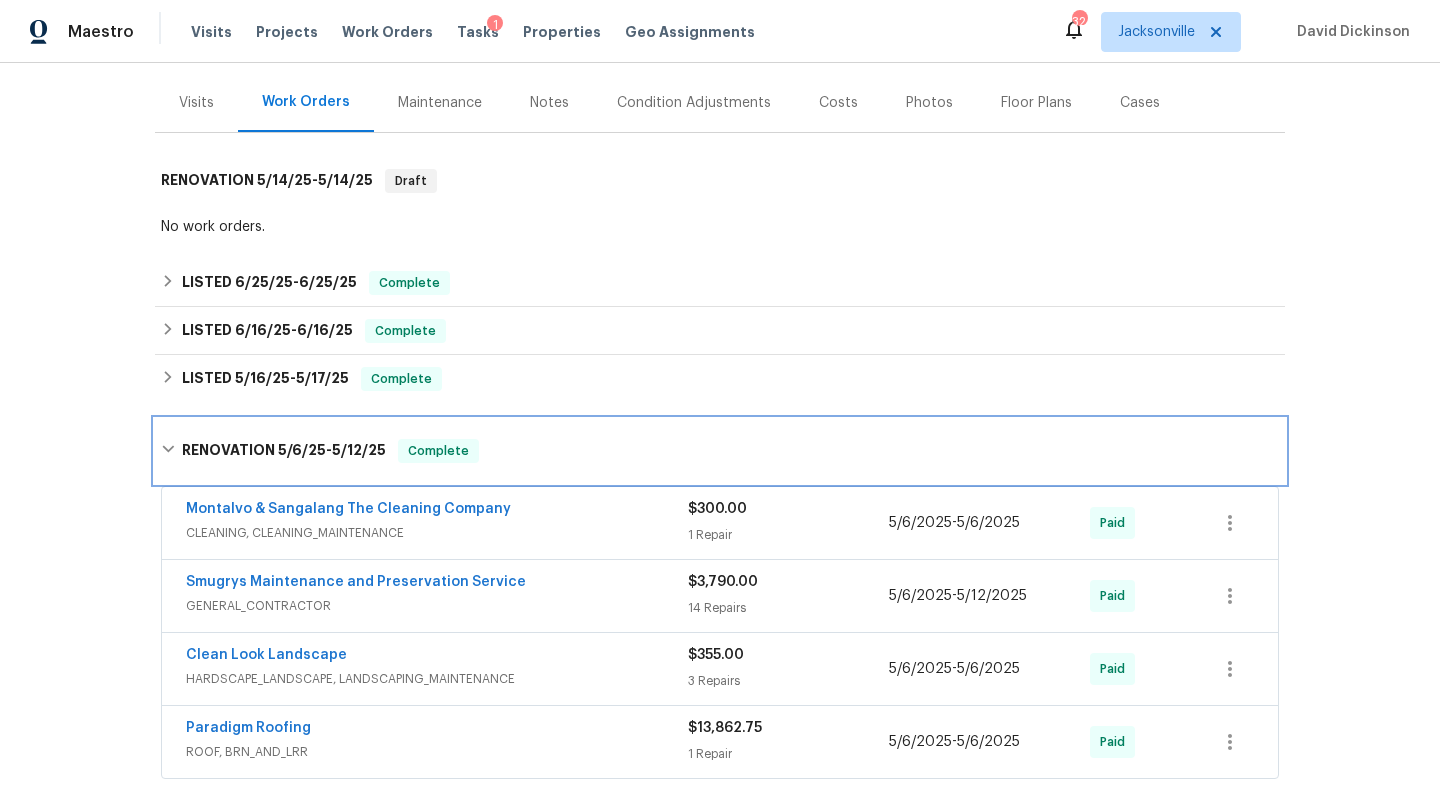 scroll, scrollTop: 290, scrollLeft: 0, axis: vertical 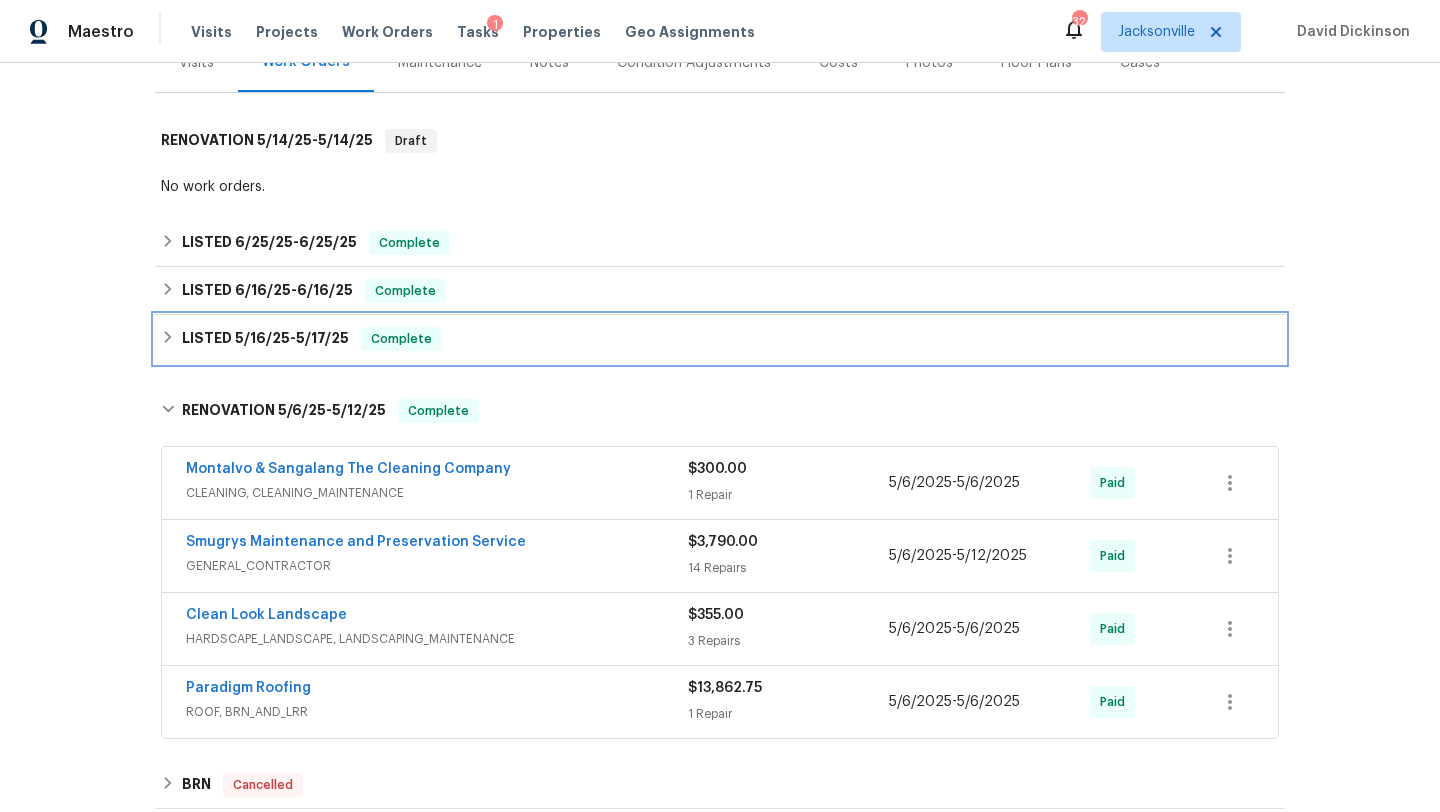 click on "5/16/25" at bounding box center [262, 338] 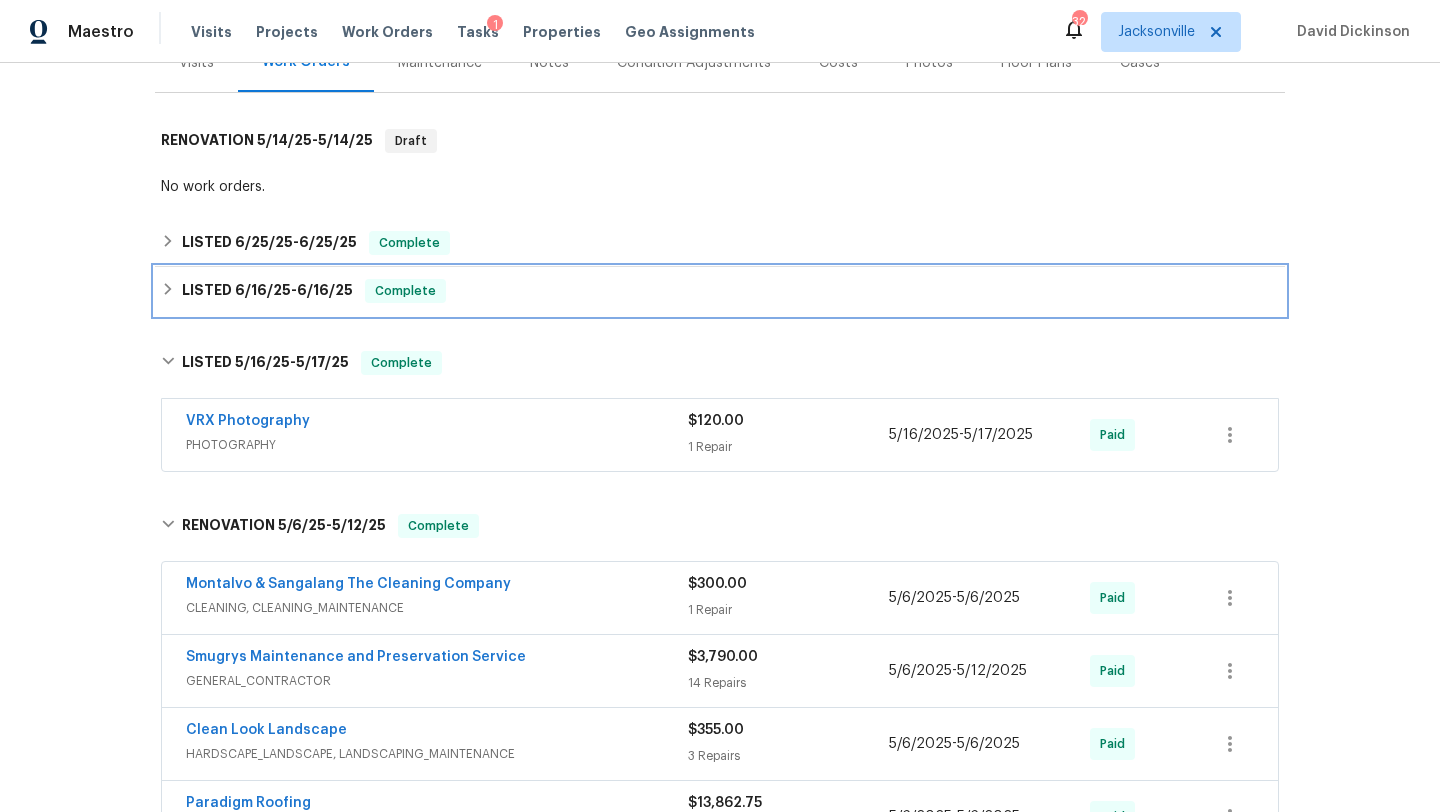 click on "6/16/25" at bounding box center (263, 290) 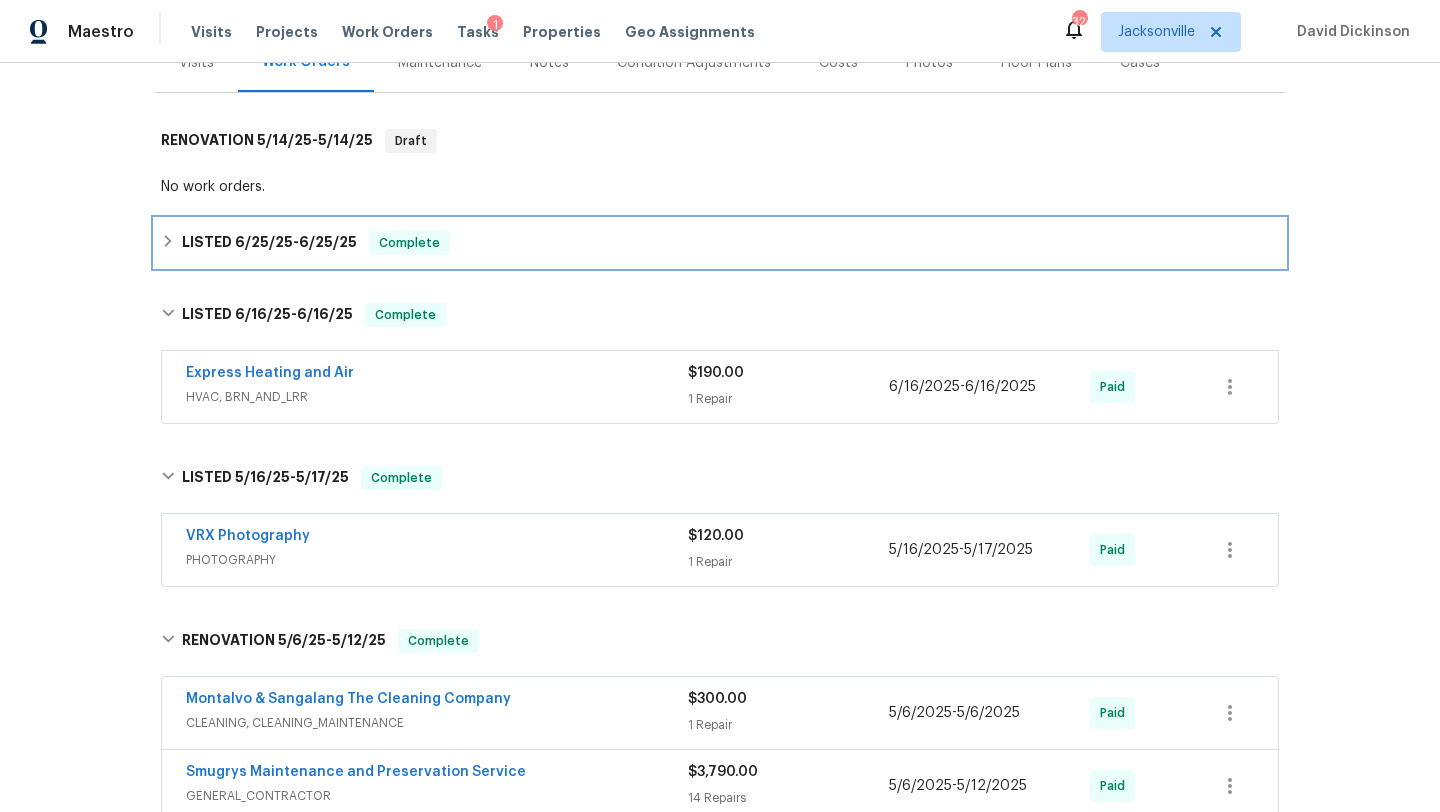 click on "6/25/25" at bounding box center (264, 242) 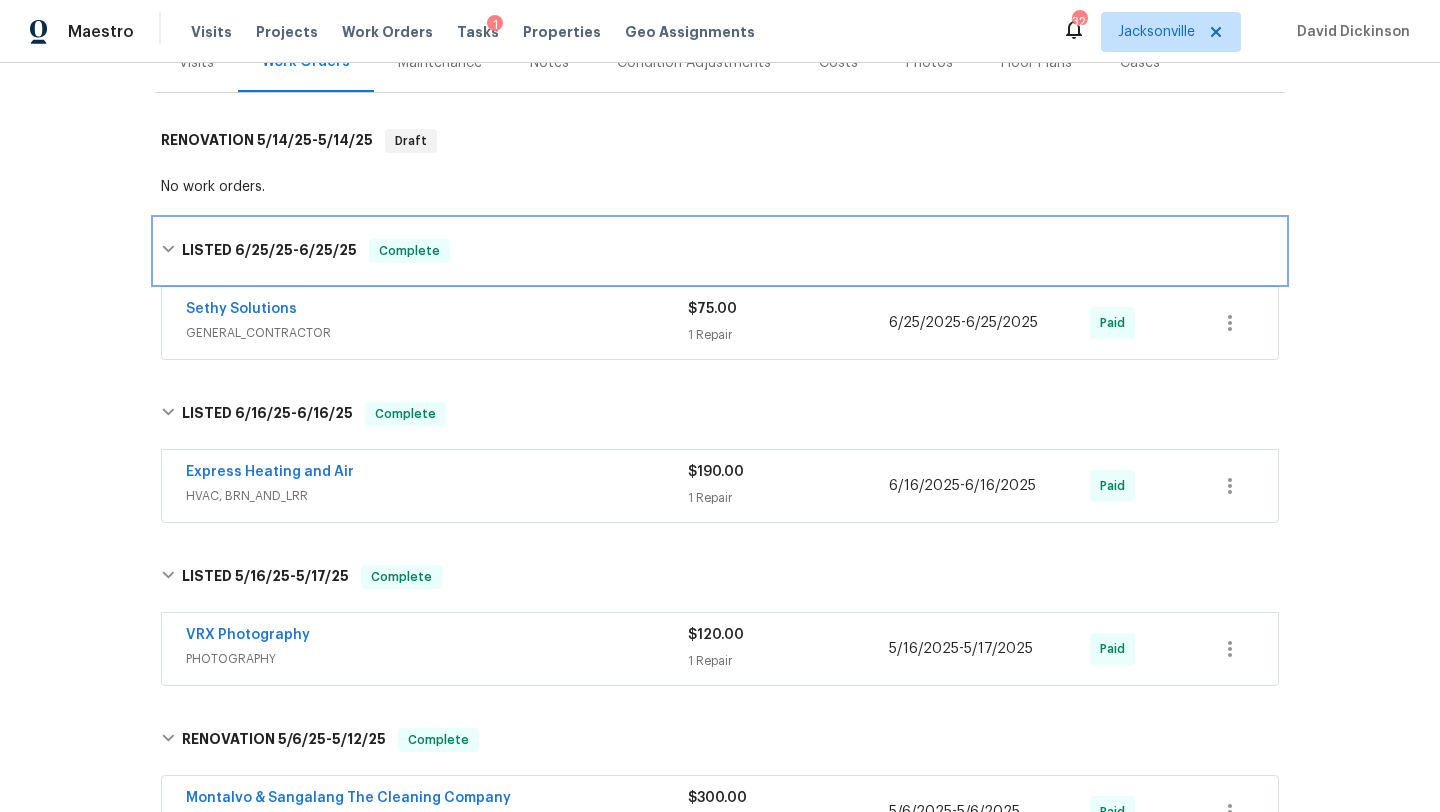 scroll, scrollTop: 0, scrollLeft: 0, axis: both 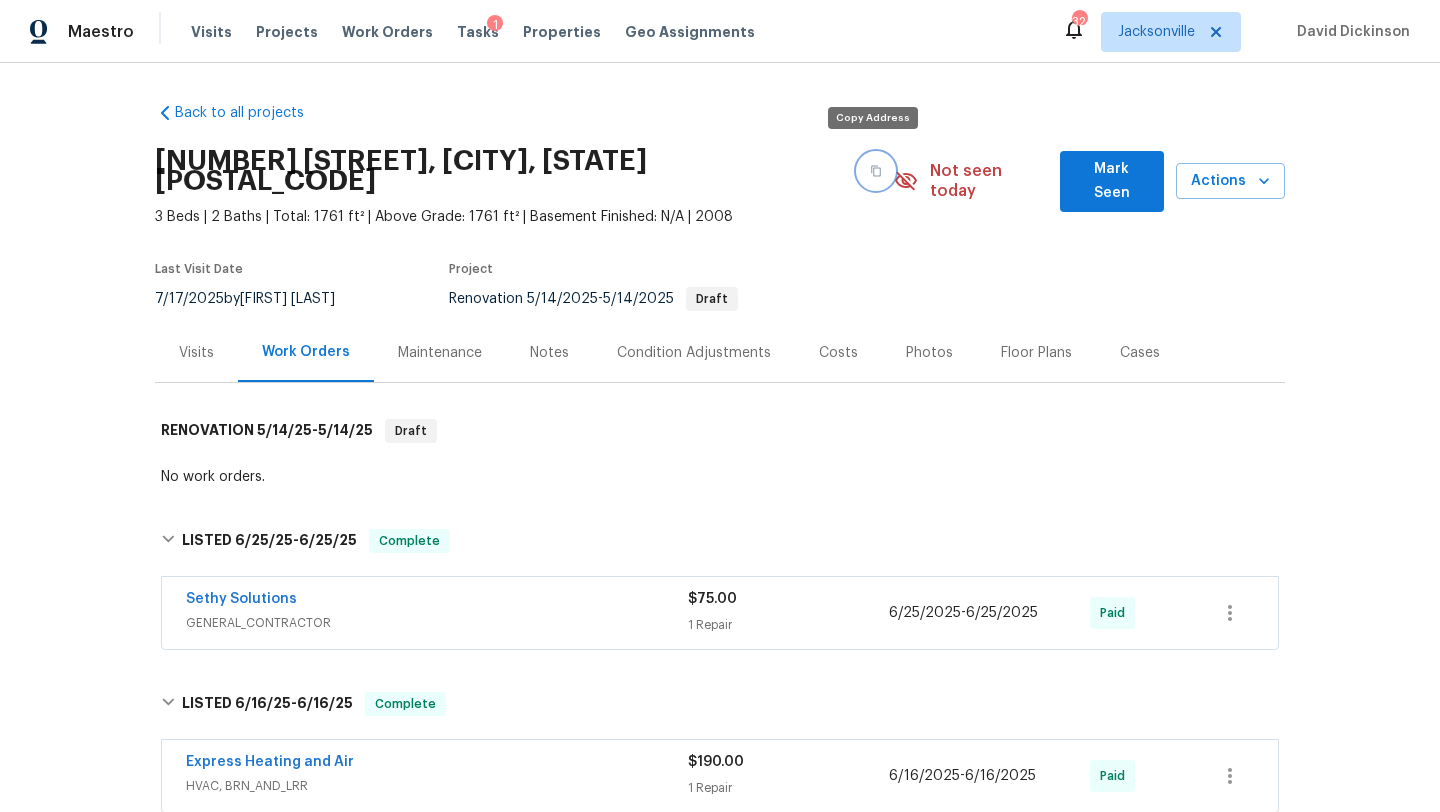 click at bounding box center [876, 171] 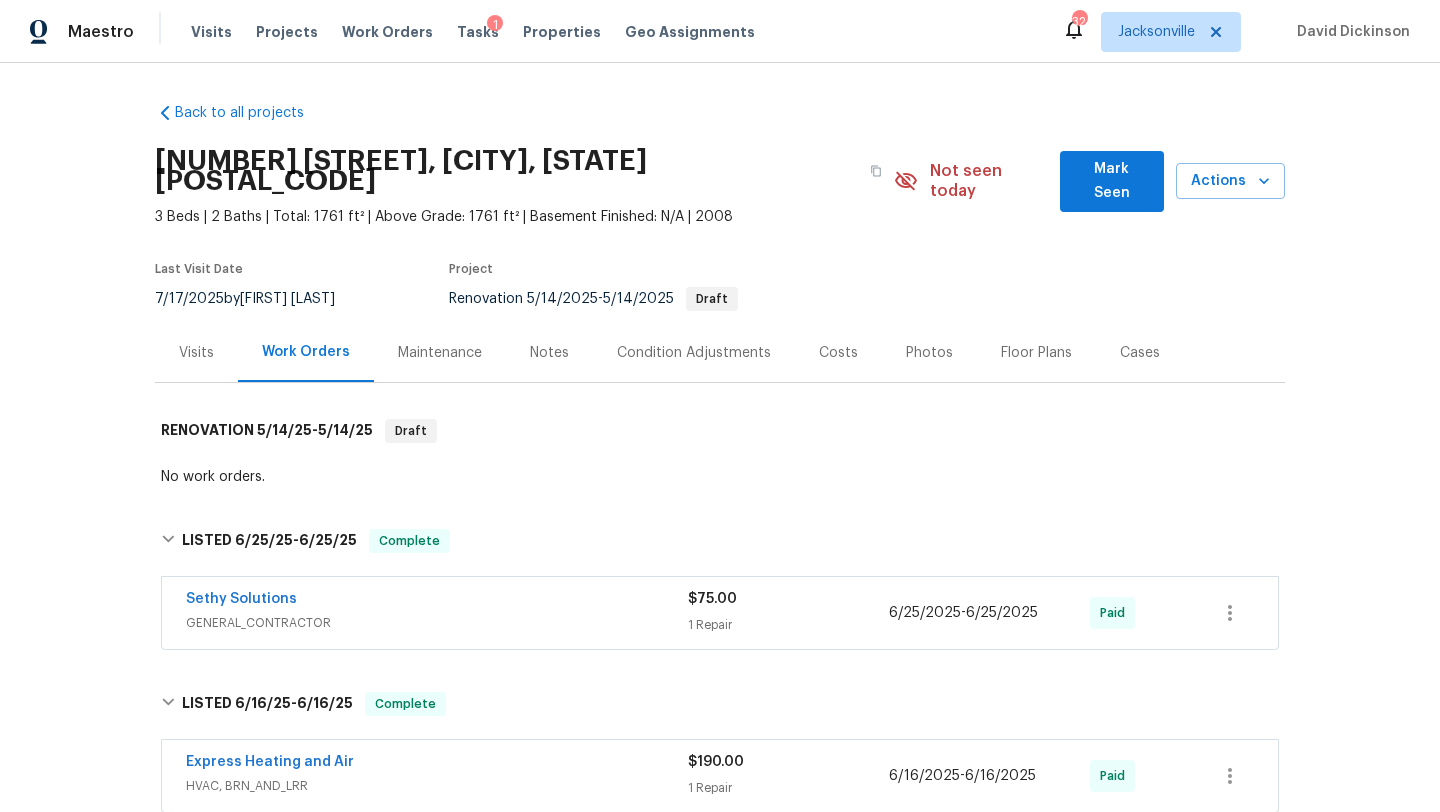 click on "Visits" at bounding box center (196, 353) 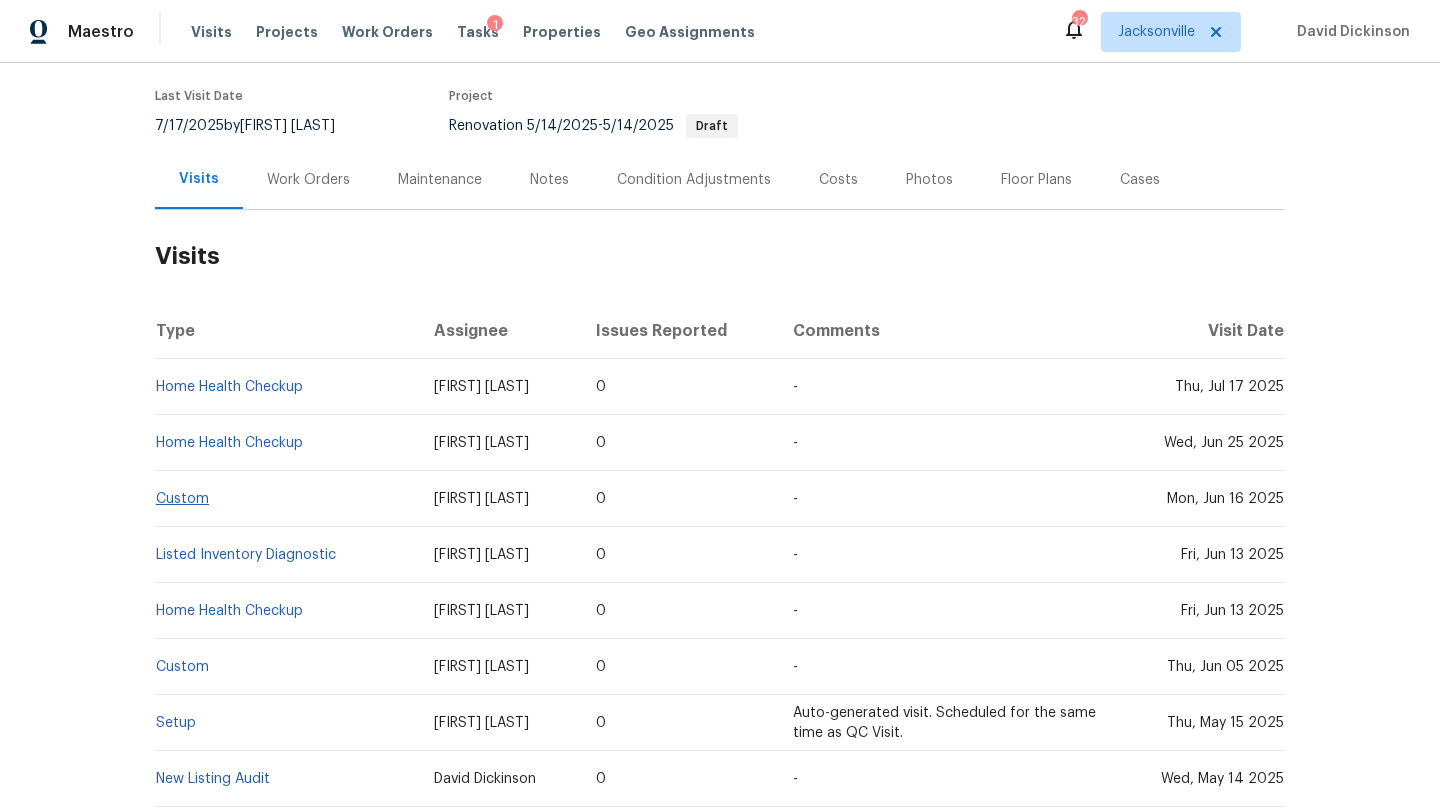 scroll, scrollTop: 177, scrollLeft: 0, axis: vertical 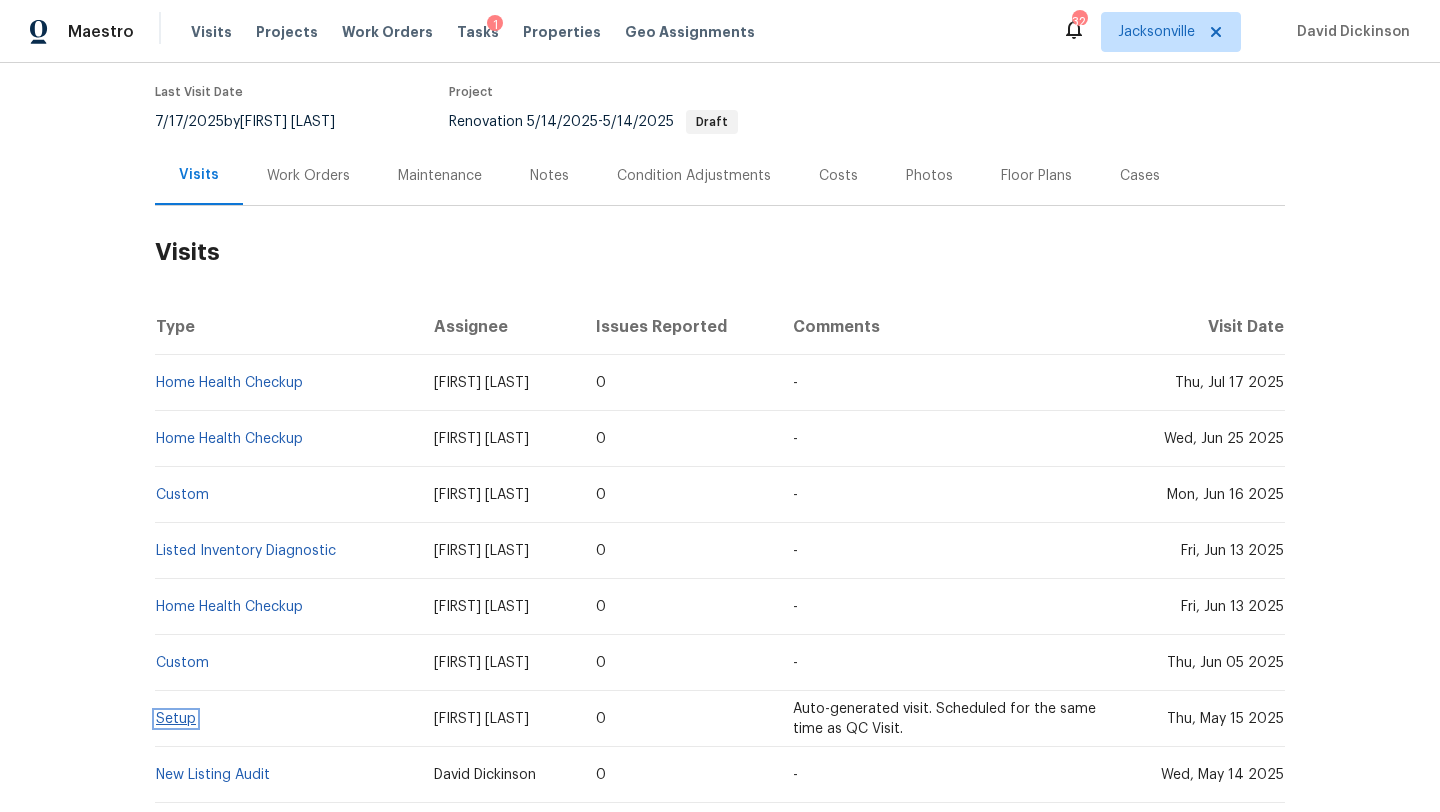 click on "Setup" at bounding box center [176, 719] 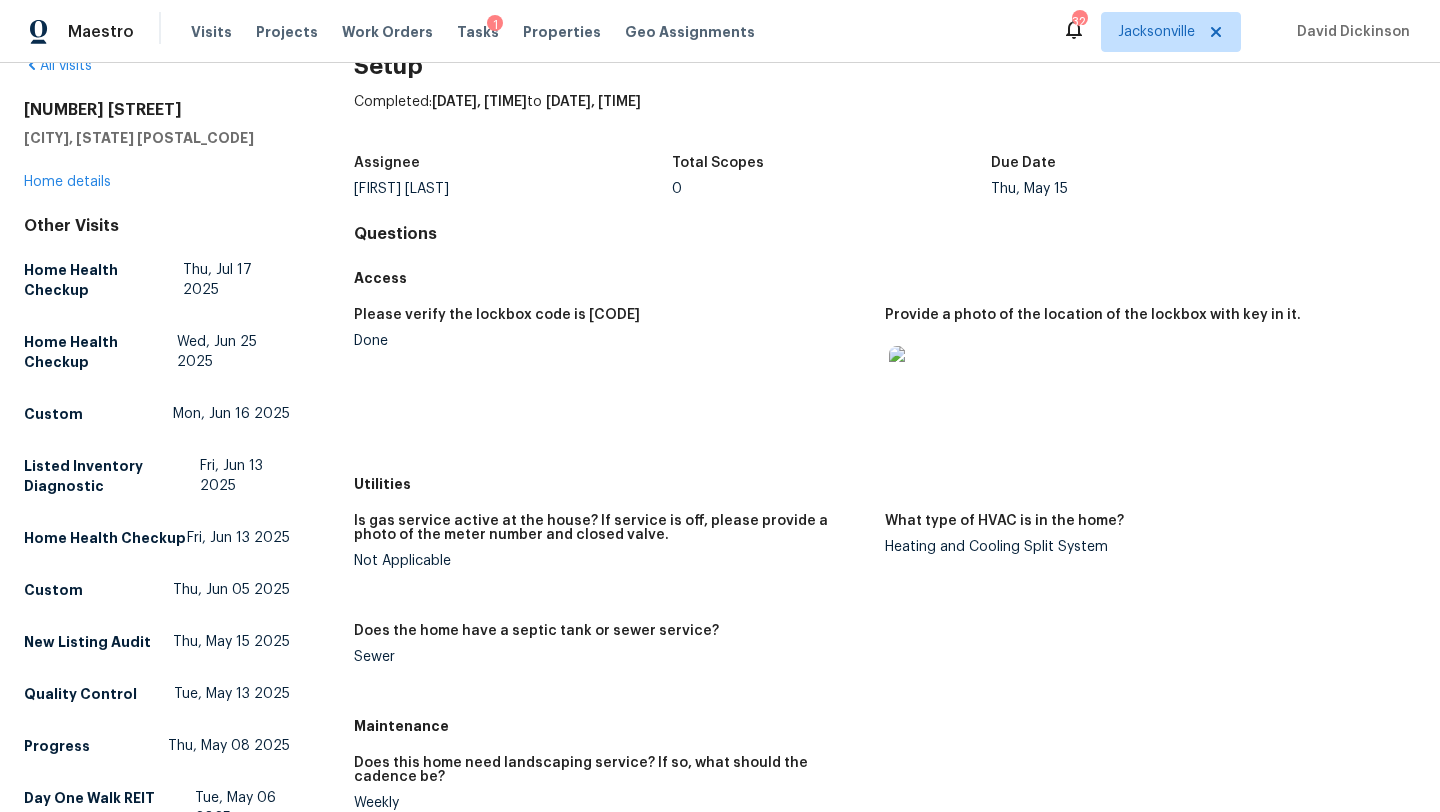 scroll, scrollTop: 46, scrollLeft: 0, axis: vertical 